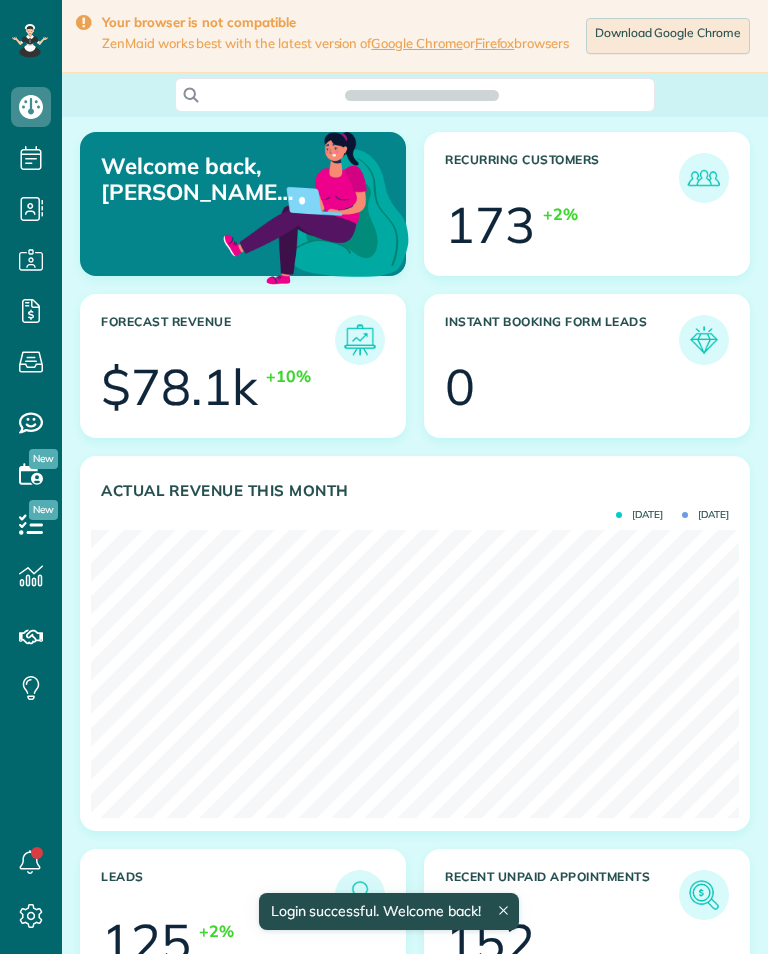 scroll, scrollTop: 0, scrollLeft: 0, axis: both 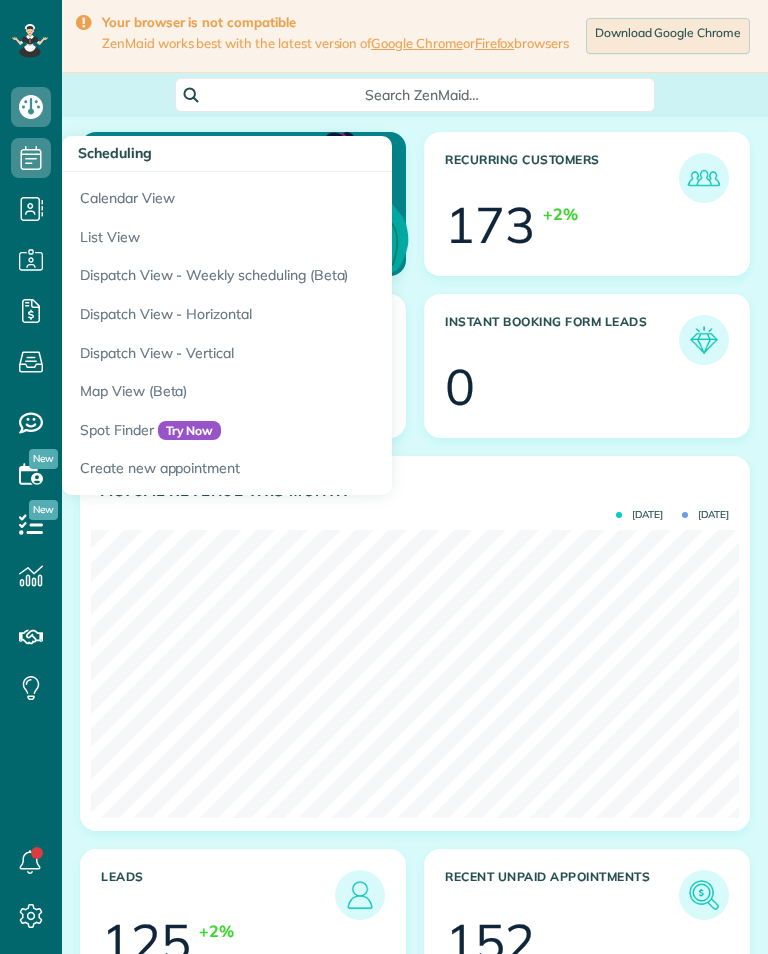 click on "Calendar View" at bounding box center (312, 195) 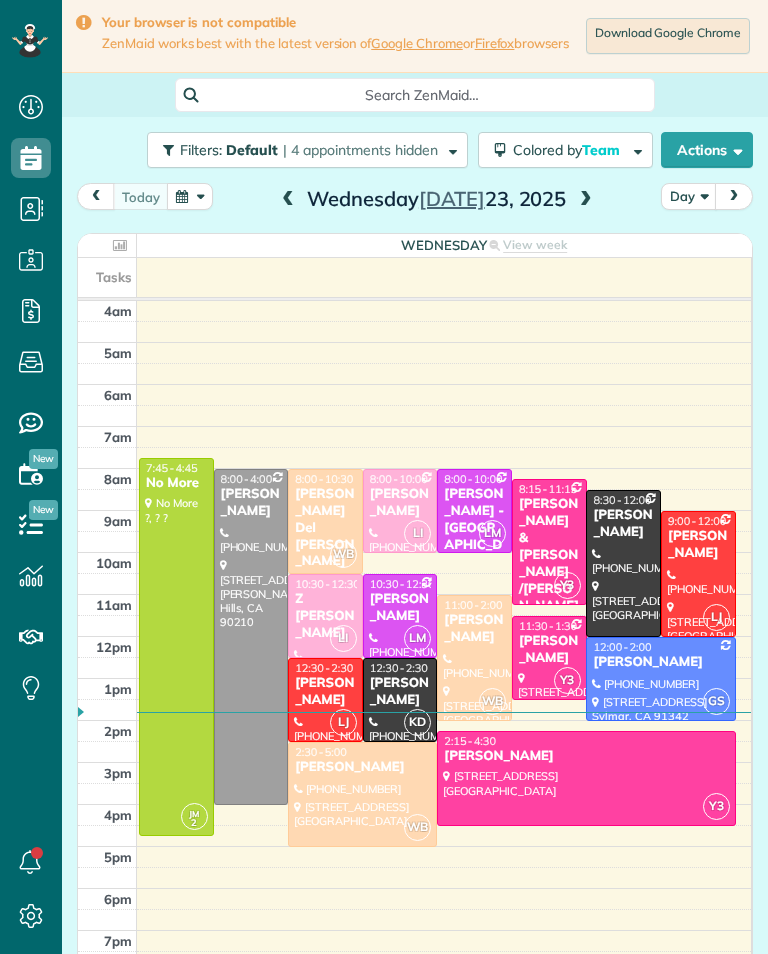 scroll, scrollTop: 0, scrollLeft: 0, axis: both 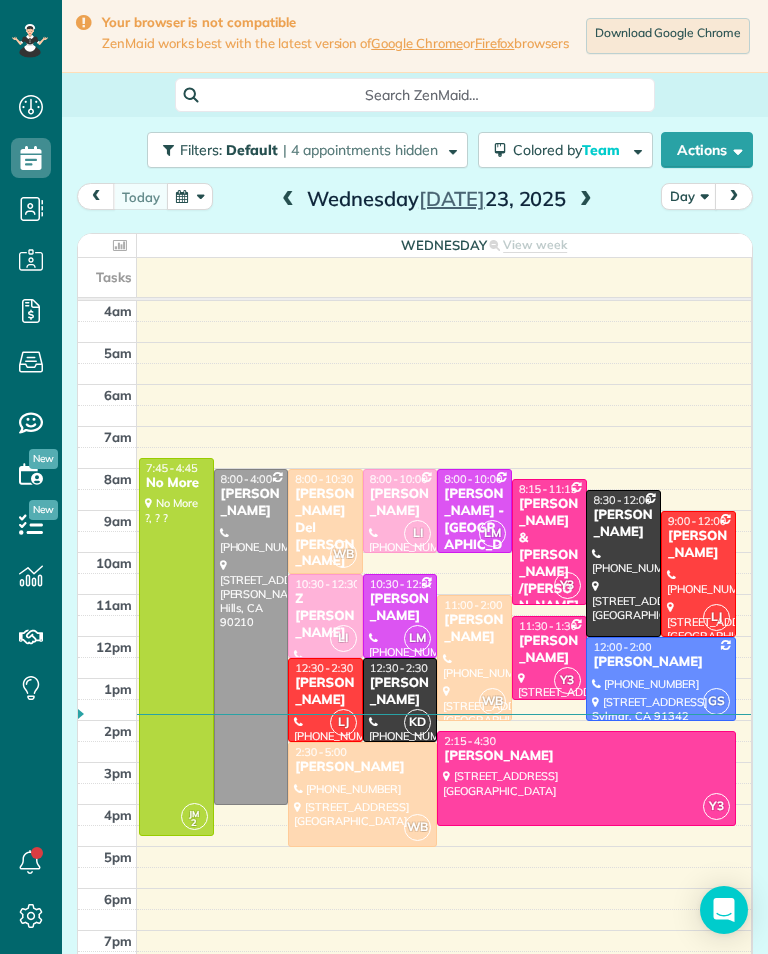click on "[DATE]   Day [DATE]" at bounding box center [415, 201] 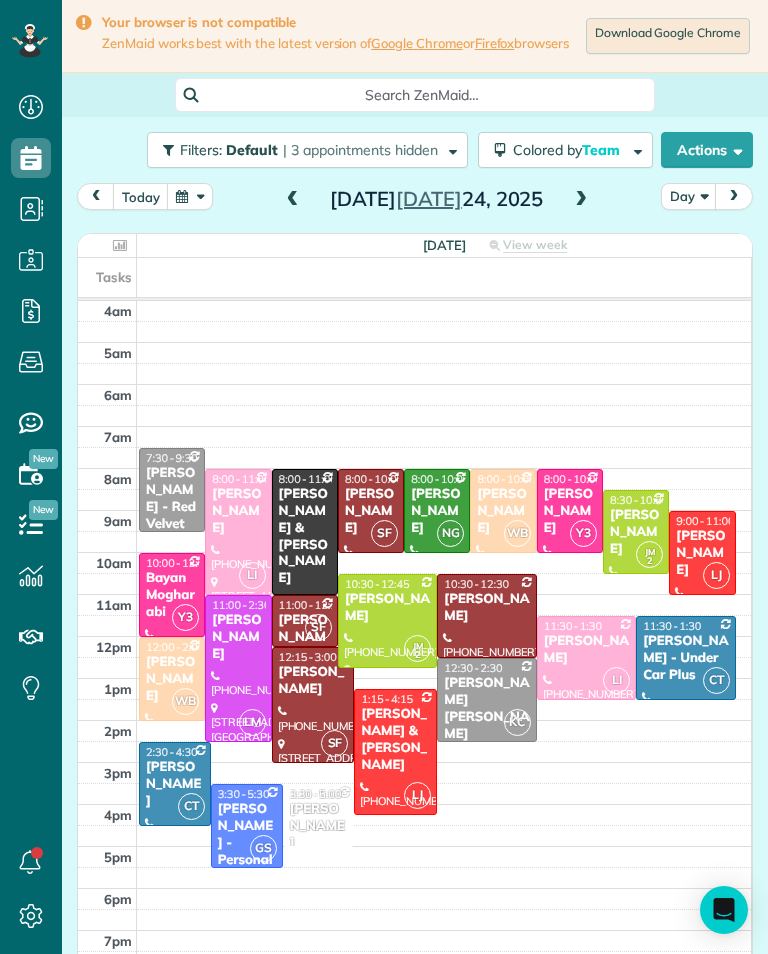 scroll, scrollTop: 985, scrollLeft: 62, axis: both 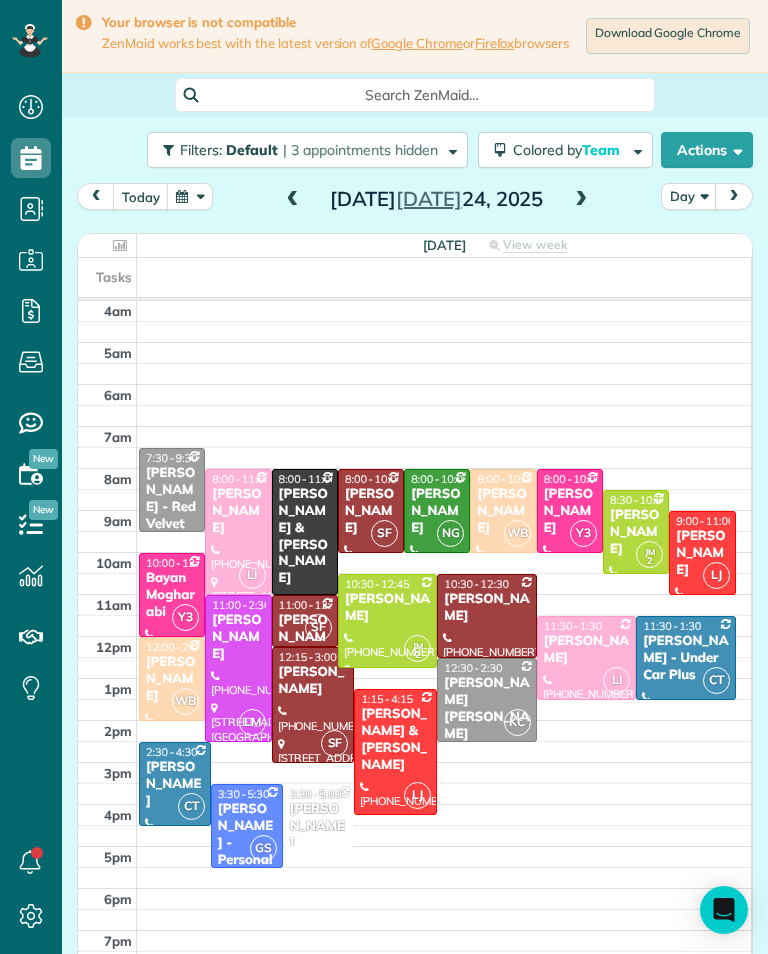 click on "[PERSON_NAME]" at bounding box center [503, 511] 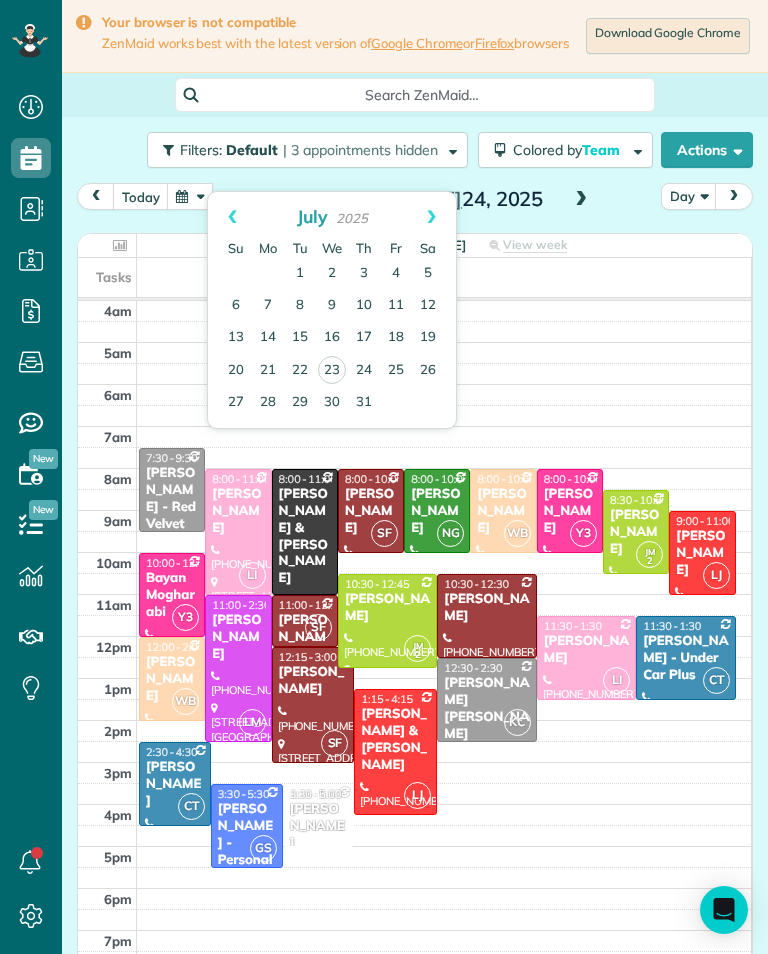 click on "31" at bounding box center [364, 403] 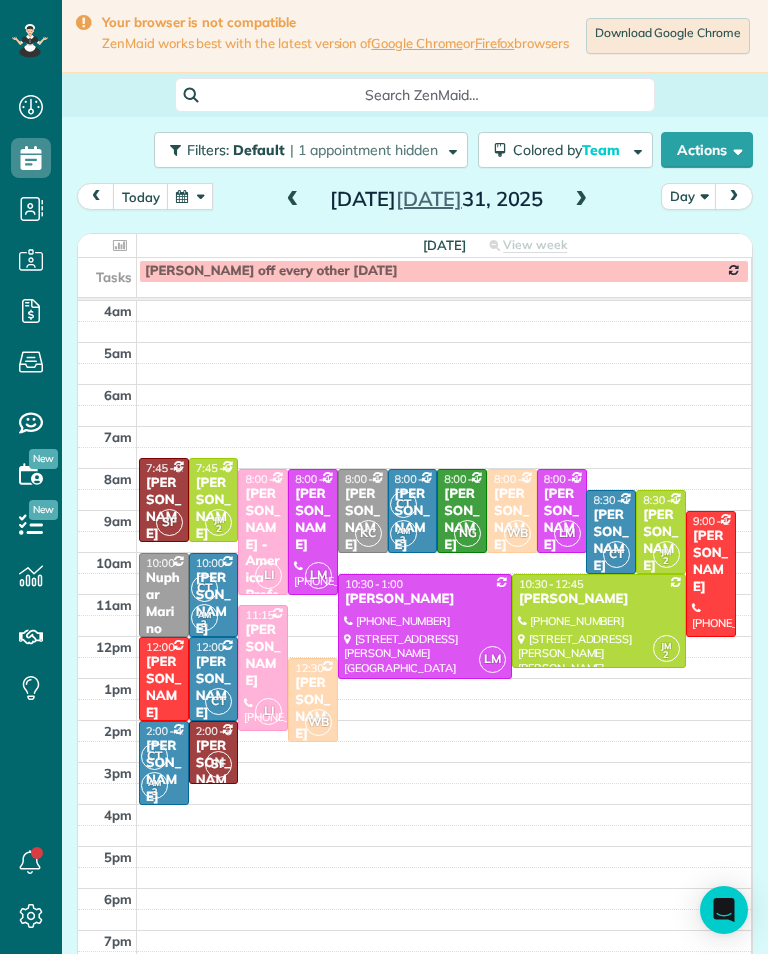 click at bounding box center [190, 196] 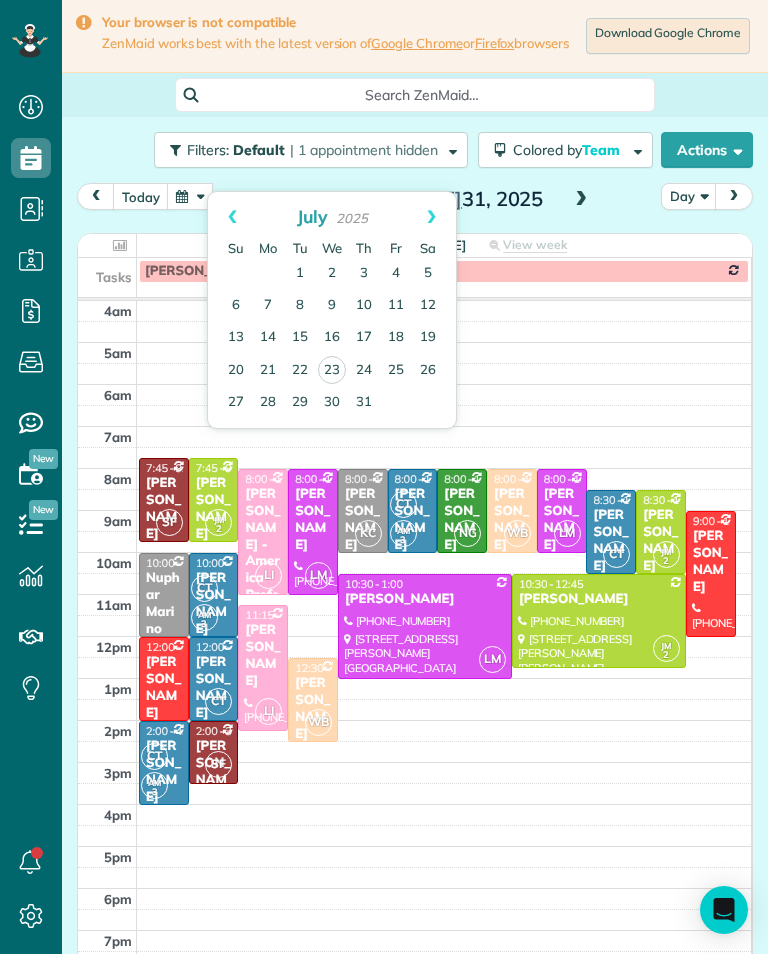 click on "24" at bounding box center (364, 371) 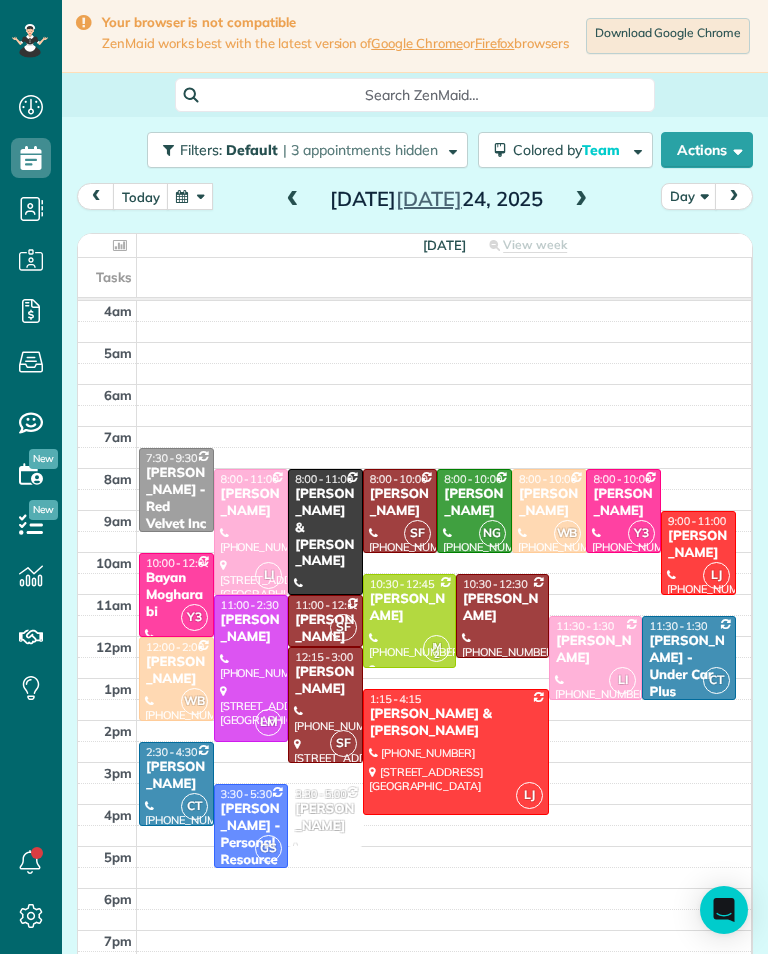 click at bounding box center (581, 200) 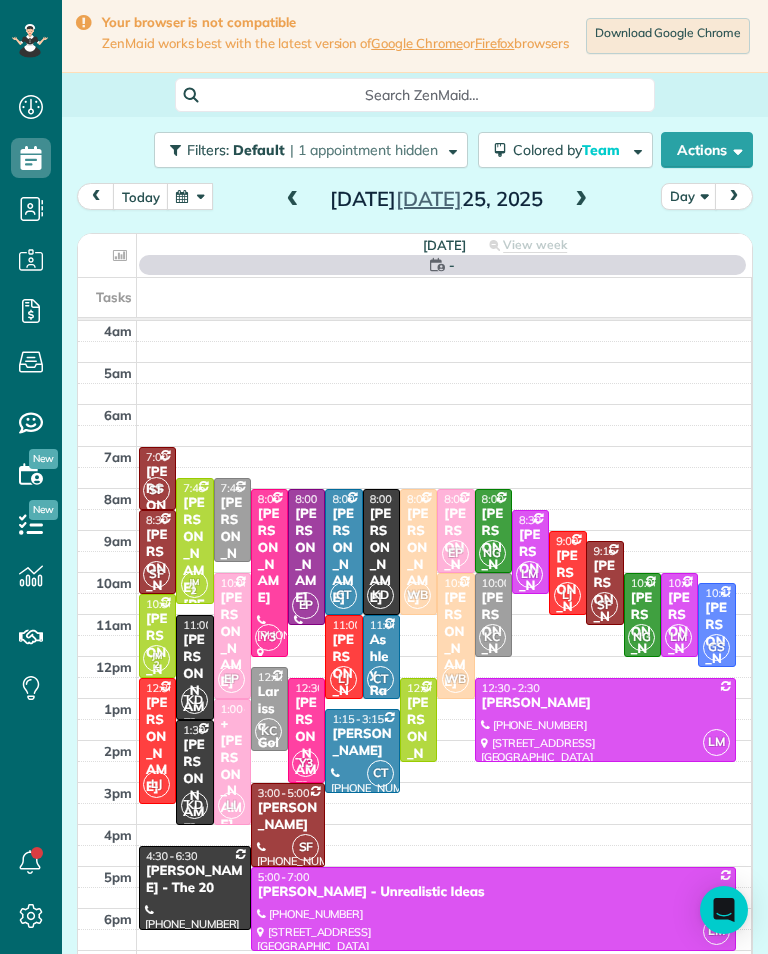 click at bounding box center (293, 200) 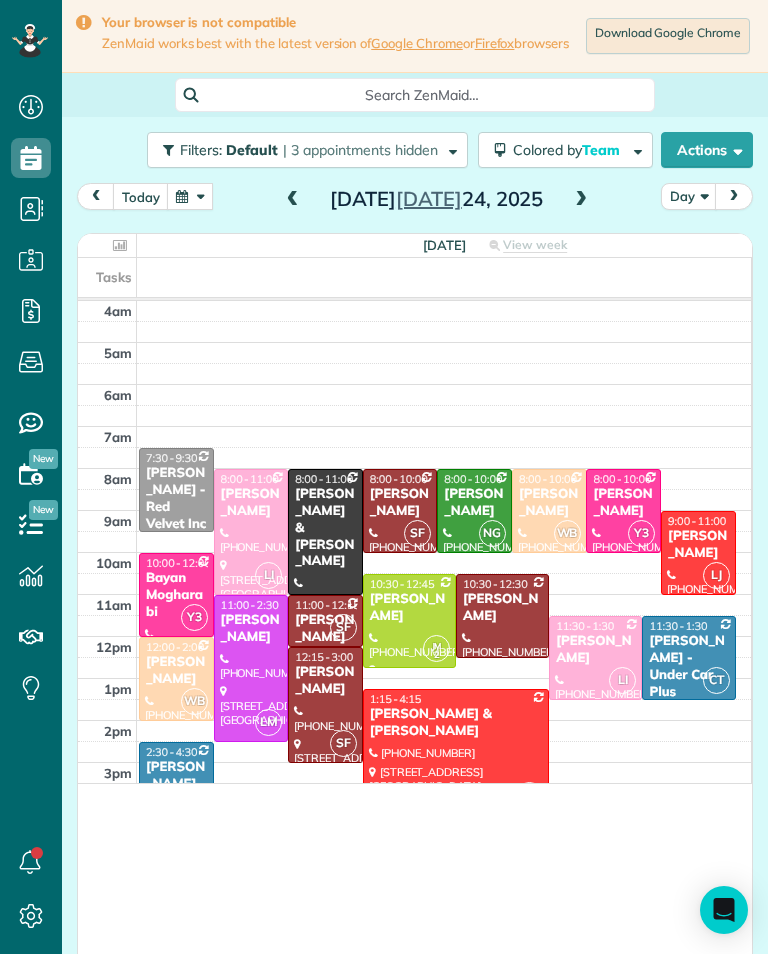 scroll, scrollTop: 985, scrollLeft: 62, axis: both 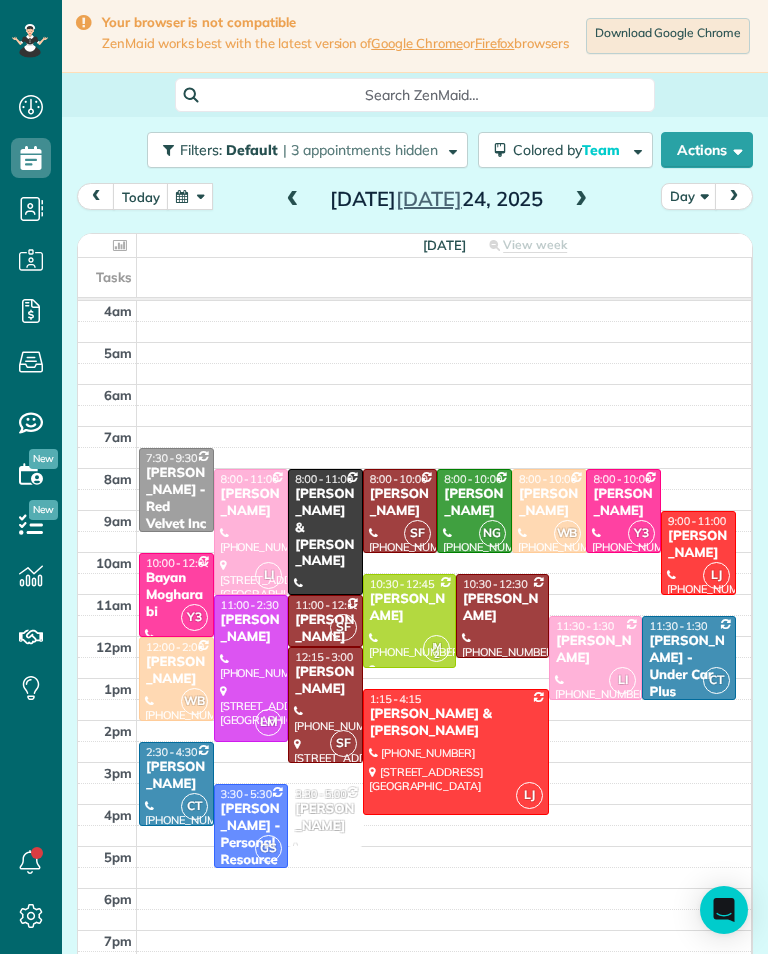 click at bounding box center [190, 196] 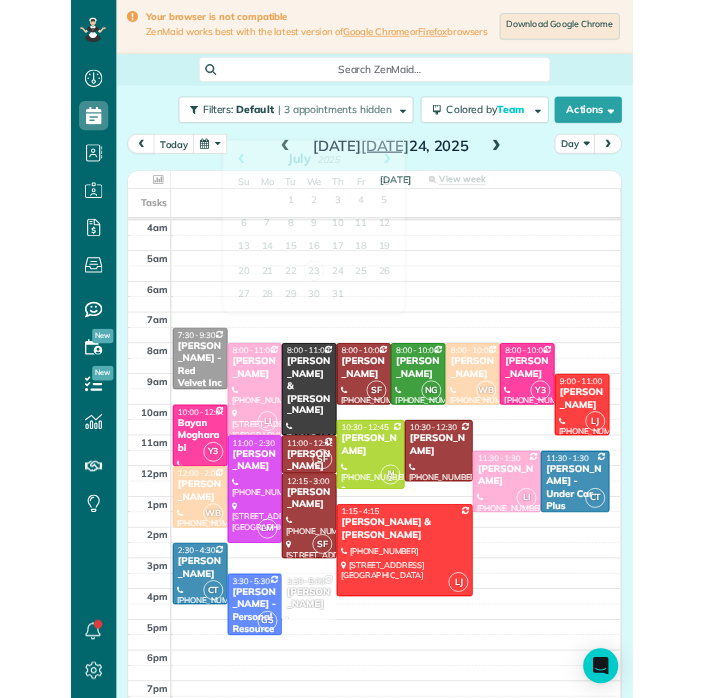 scroll, scrollTop: 985, scrollLeft: 62, axis: both 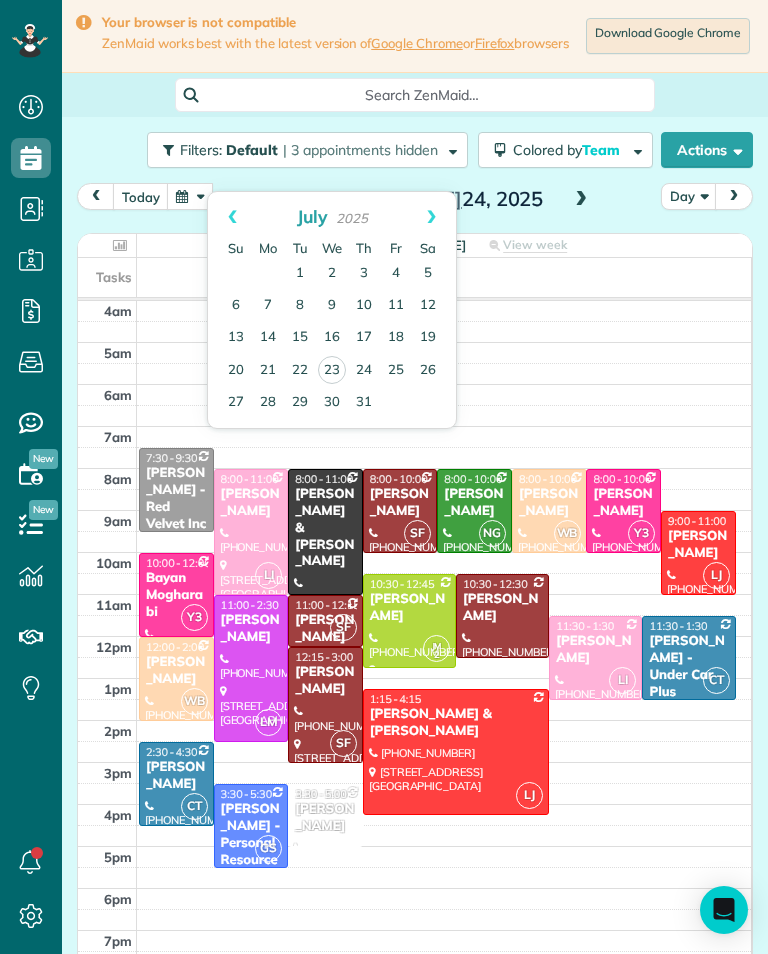 click at bounding box center (190, 196) 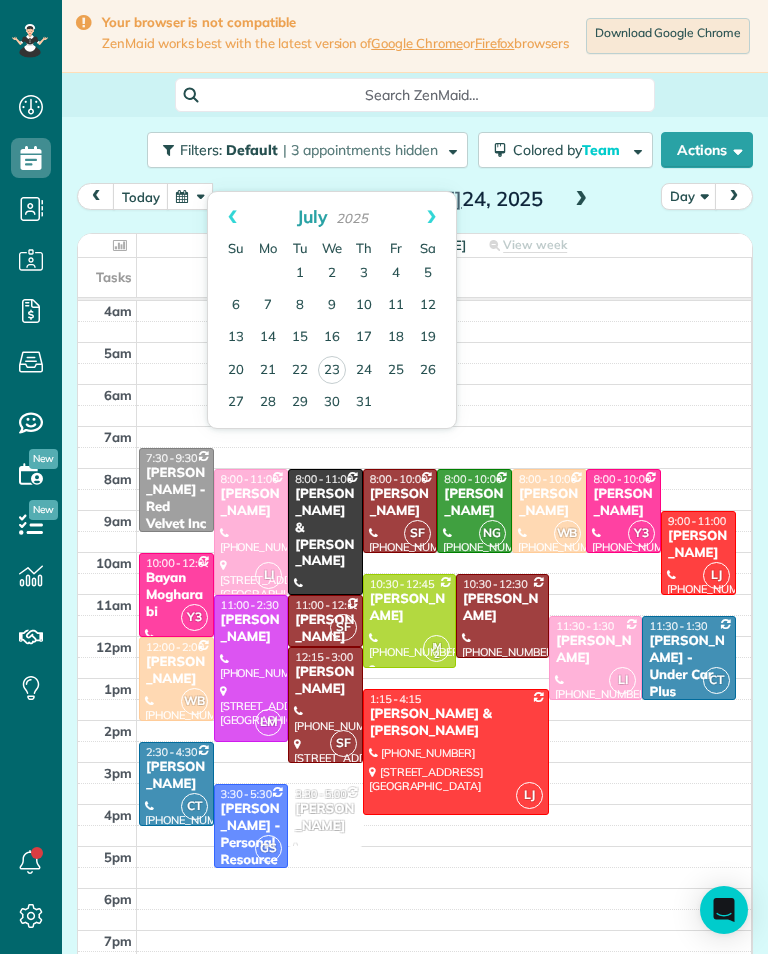 click on "29" at bounding box center (300, 403) 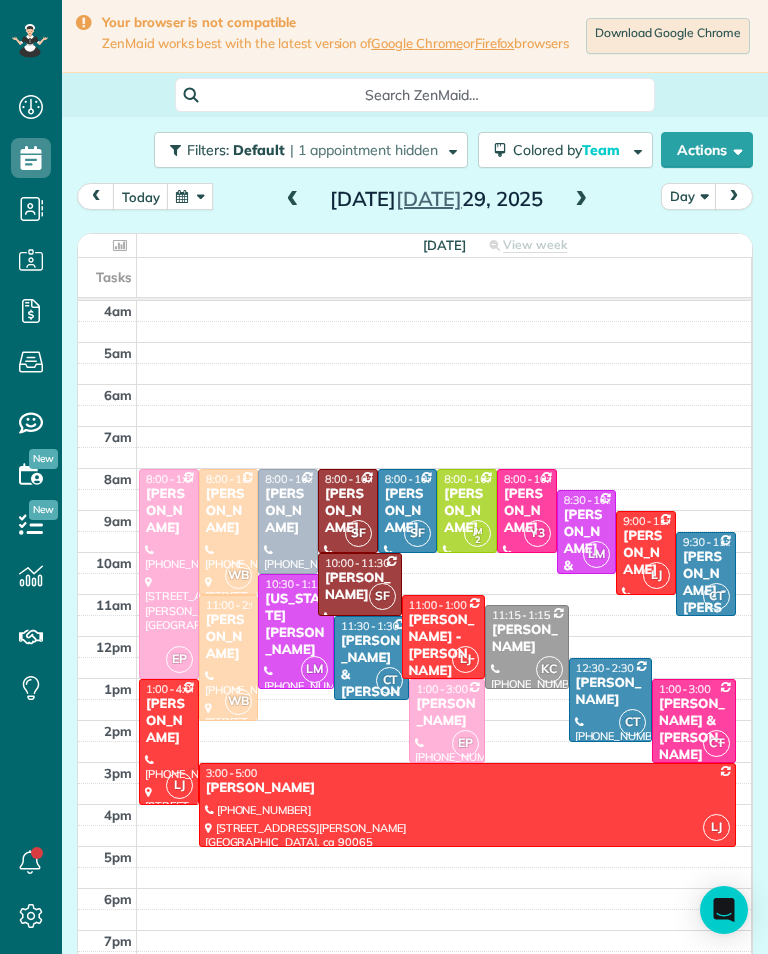 click at bounding box center [190, 196] 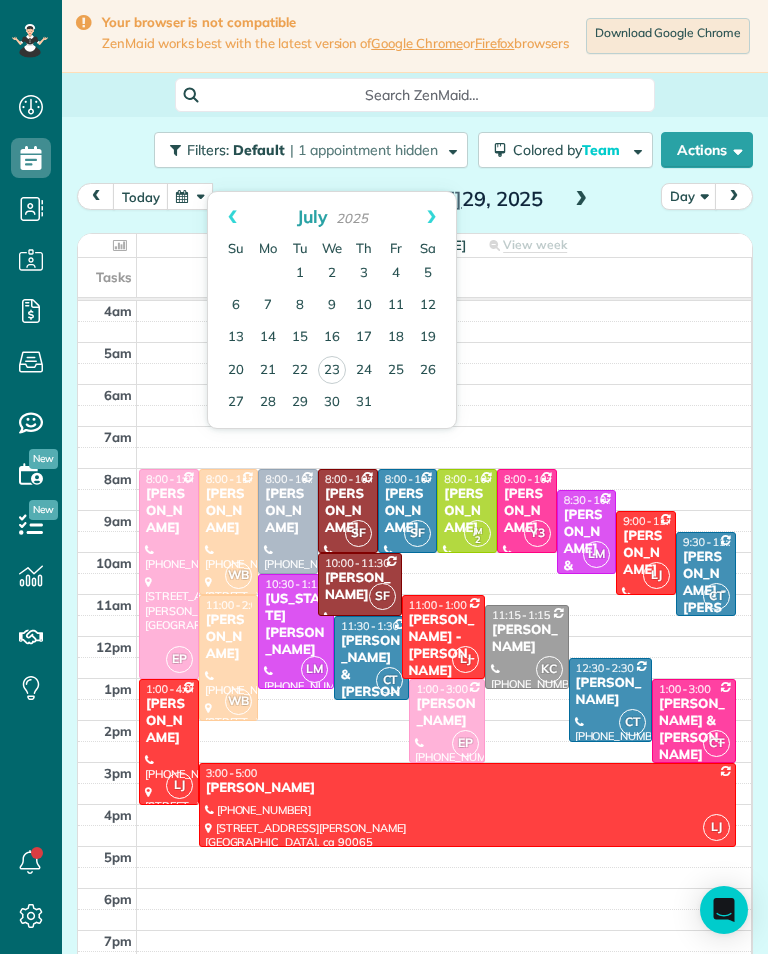 click at bounding box center [646, 553] 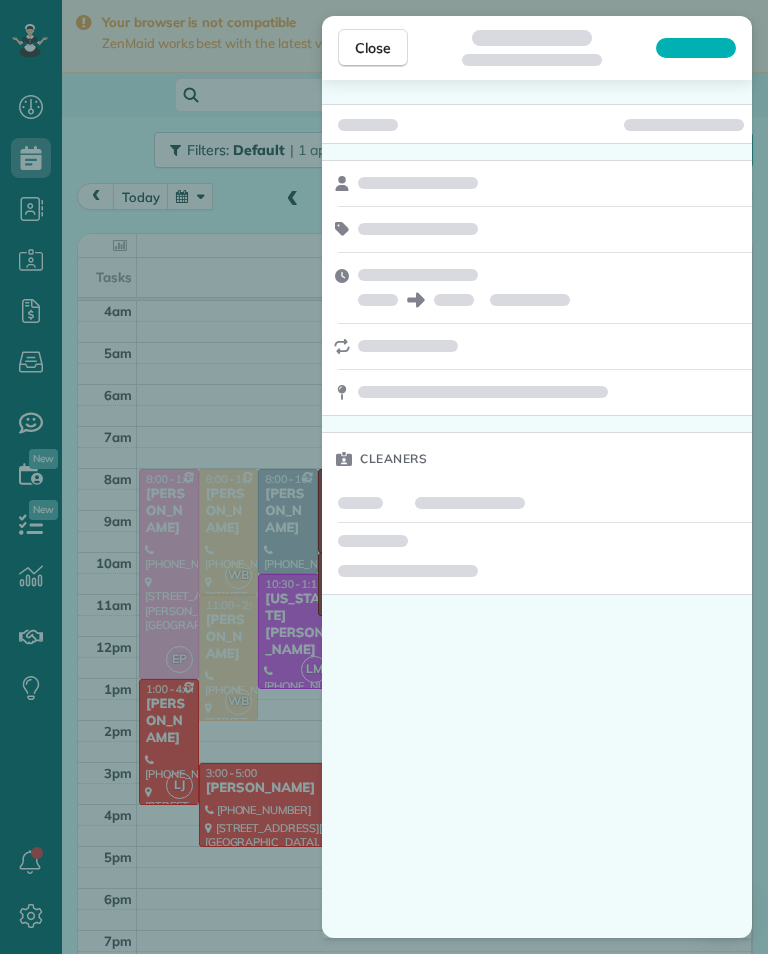 click on "Close   Cleaners" at bounding box center (384, 477) 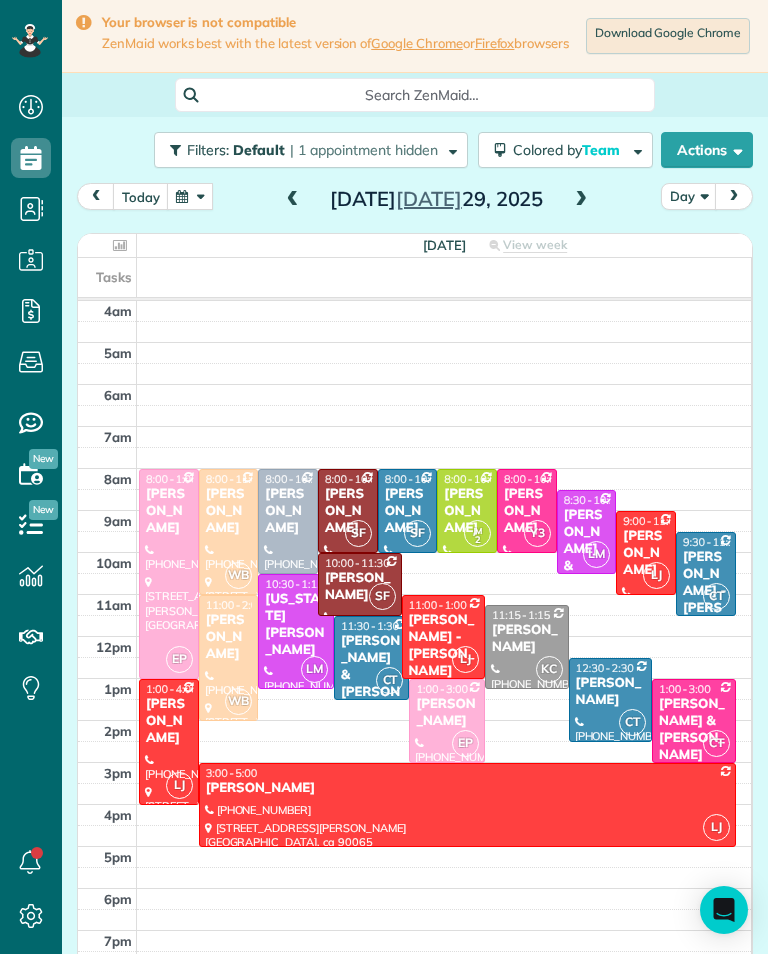 scroll, scrollTop: 985, scrollLeft: 62, axis: both 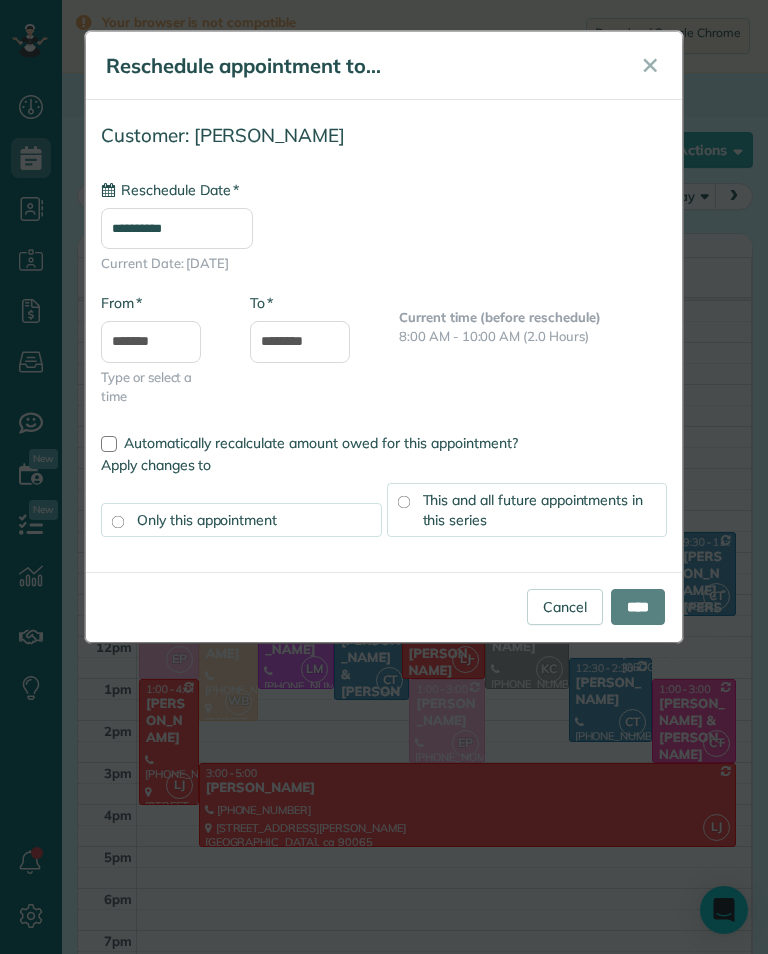 type on "**********" 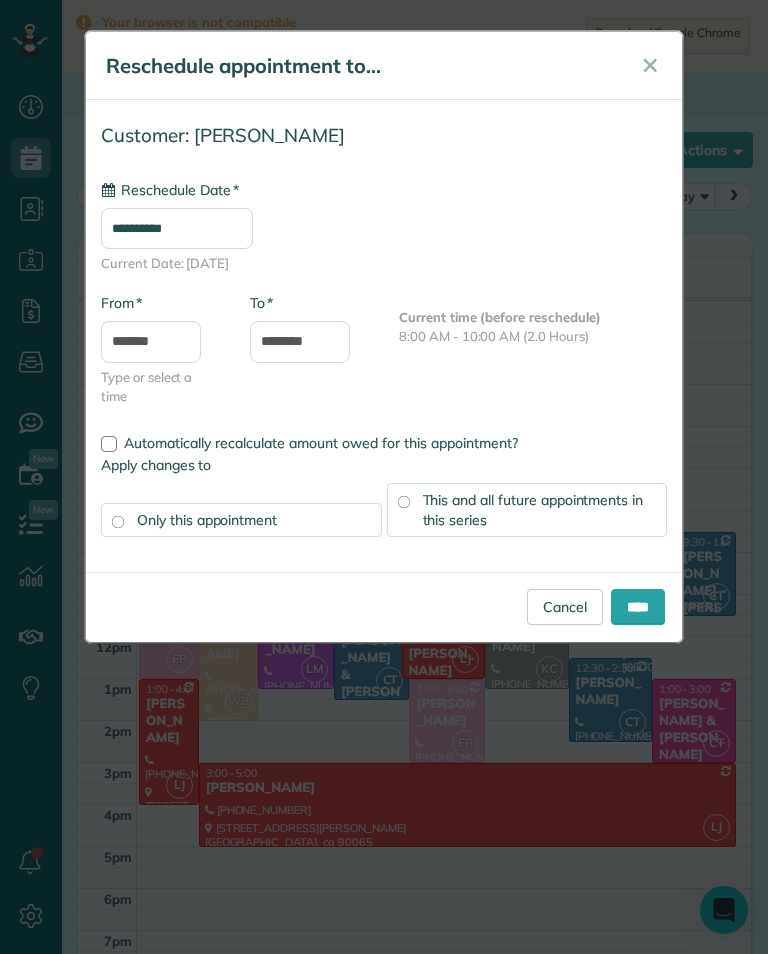 click on "****" at bounding box center (638, 607) 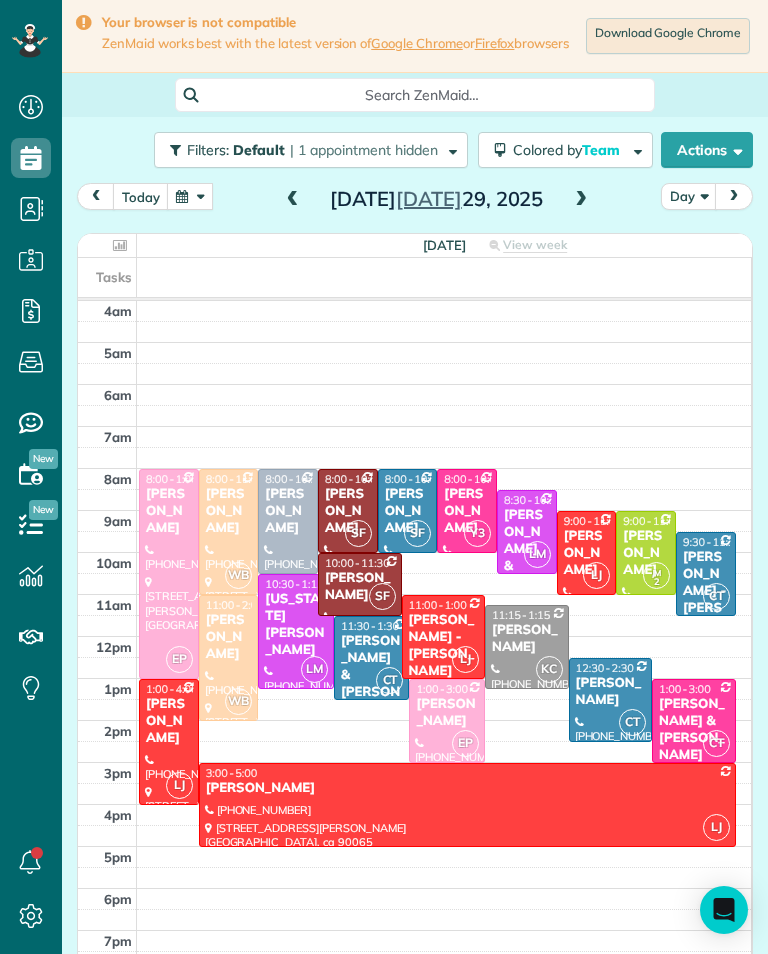 click at bounding box center [190, 196] 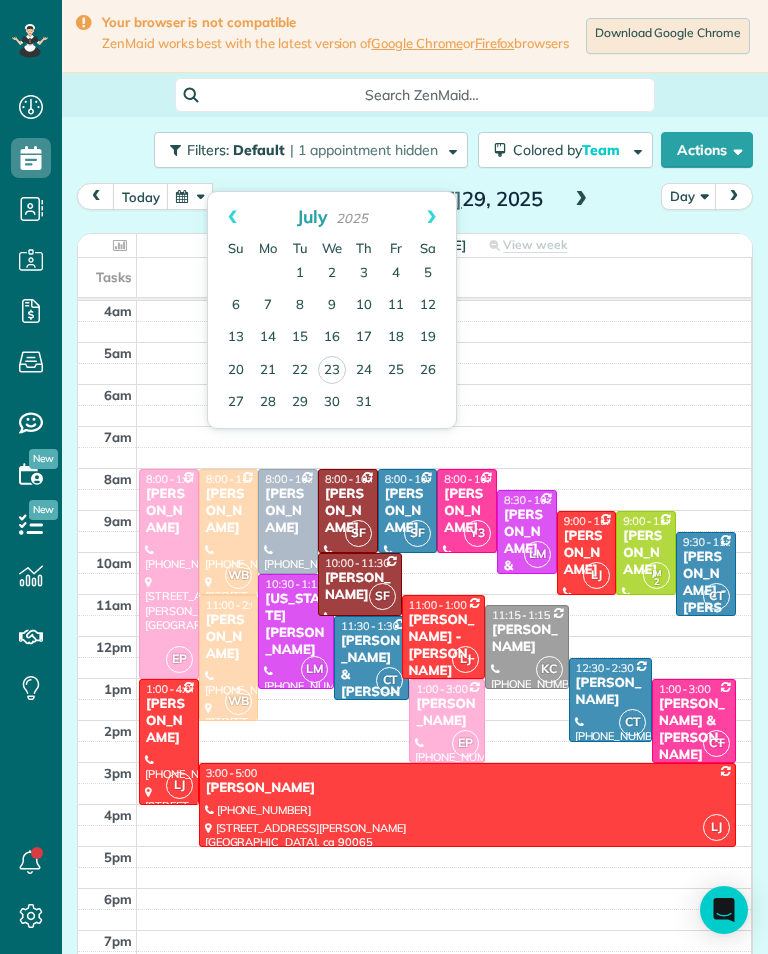 click on "24" at bounding box center (364, 371) 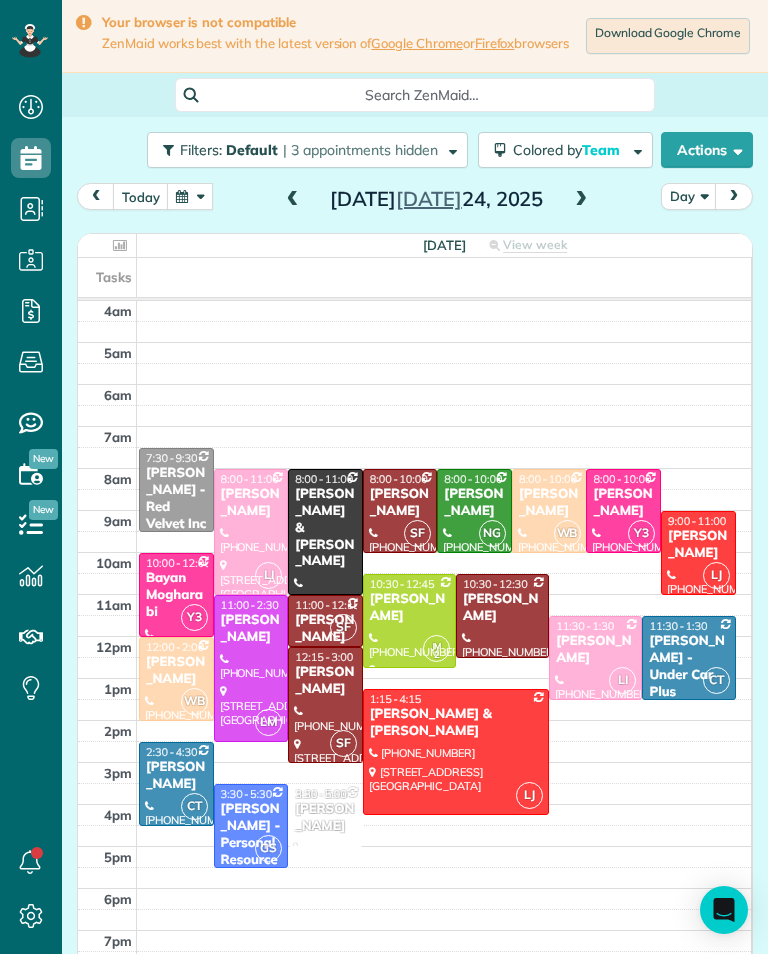 scroll, scrollTop: 985, scrollLeft: 62, axis: both 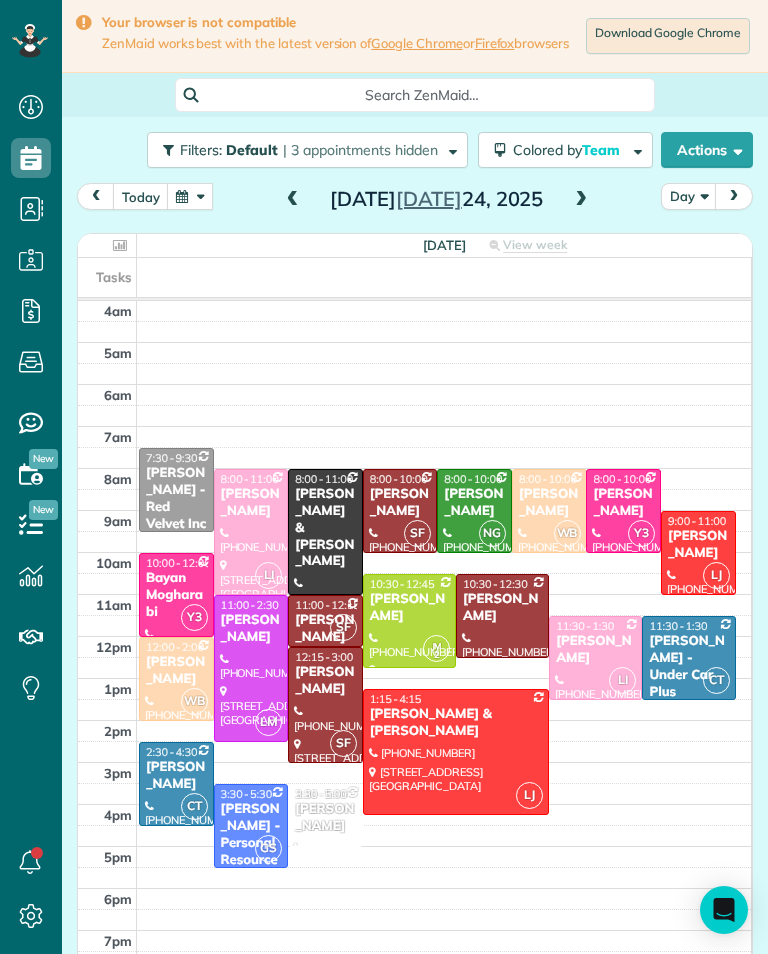 click on "Filters:   Default
|  3 appointments hidden" at bounding box center (307, 150) 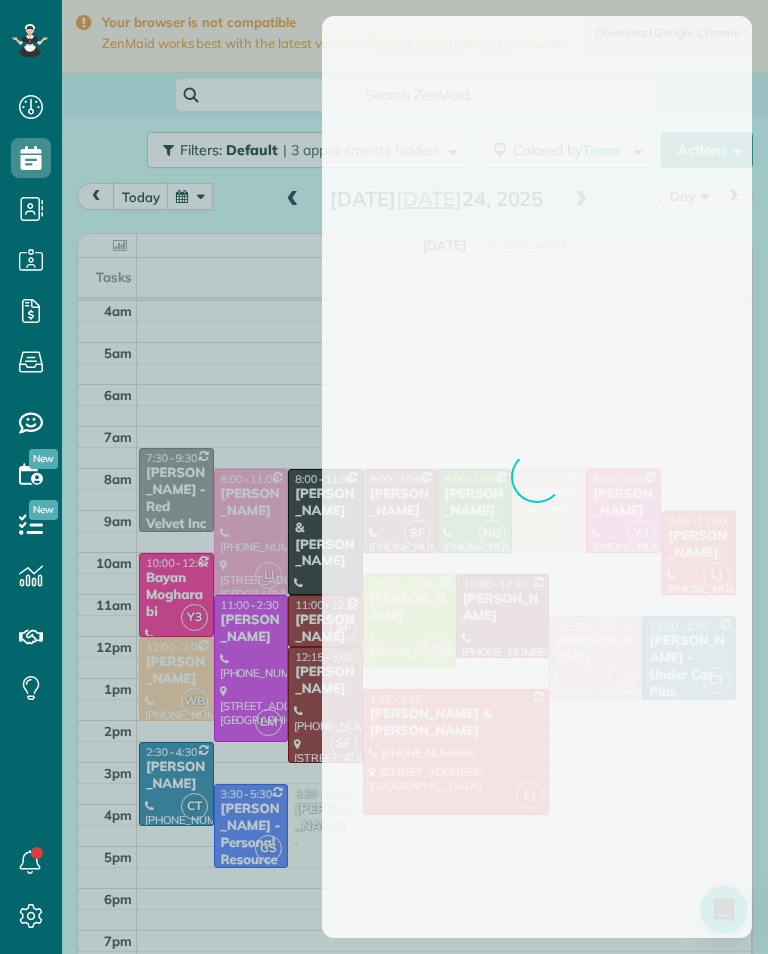 click at bounding box center (384, 477) 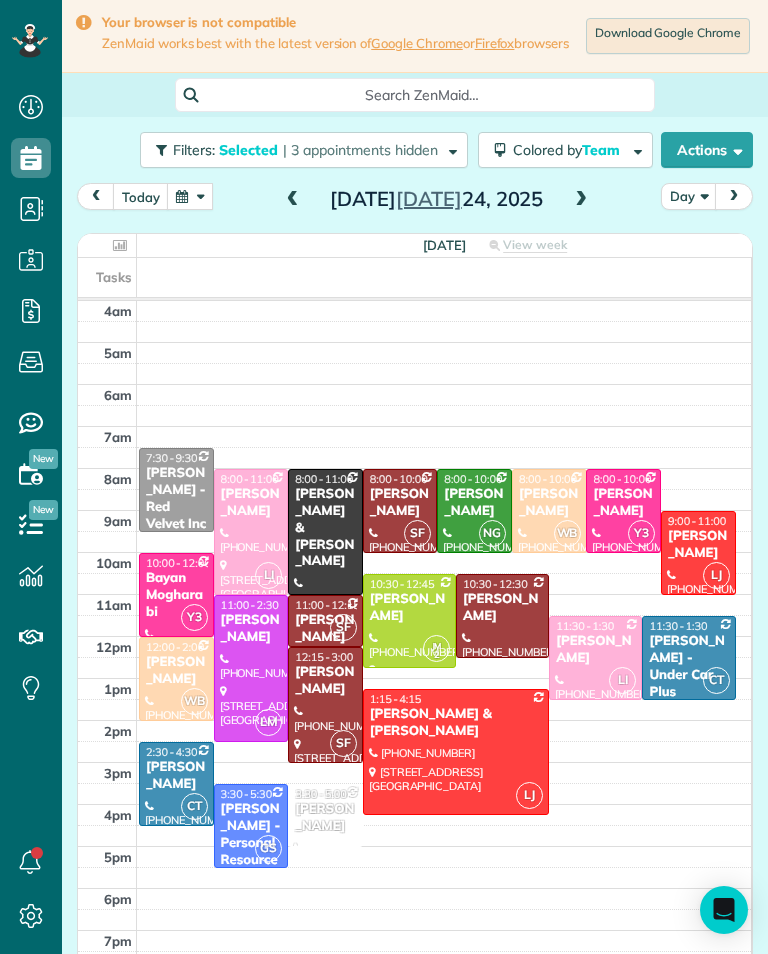 click at bounding box center (190, 196) 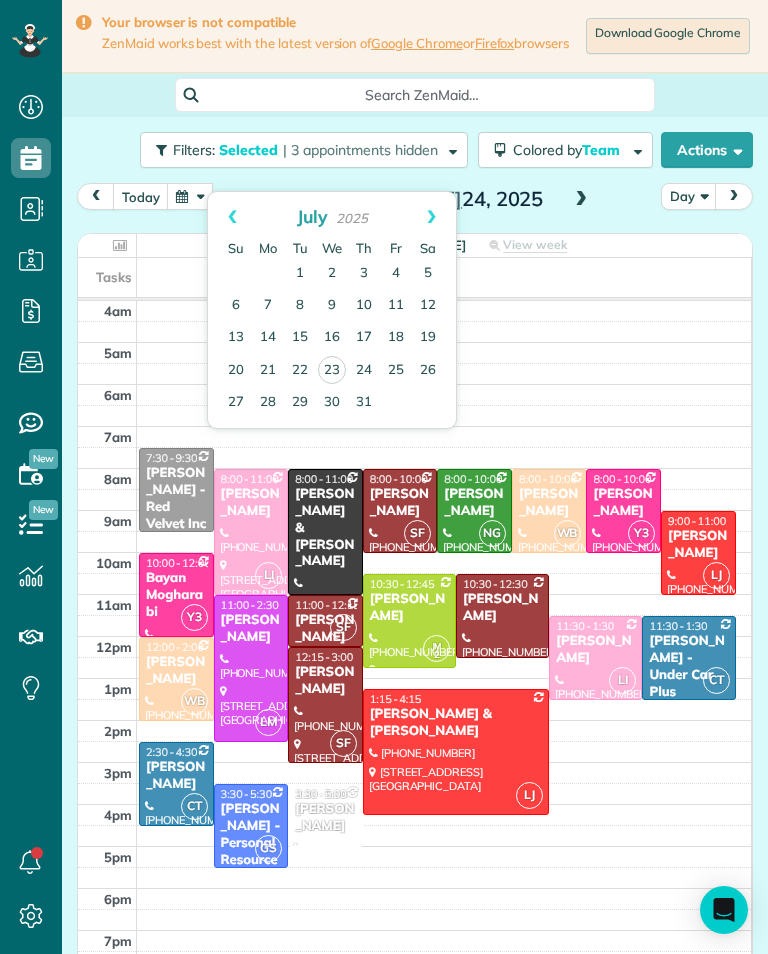 click on "31" at bounding box center [364, 403] 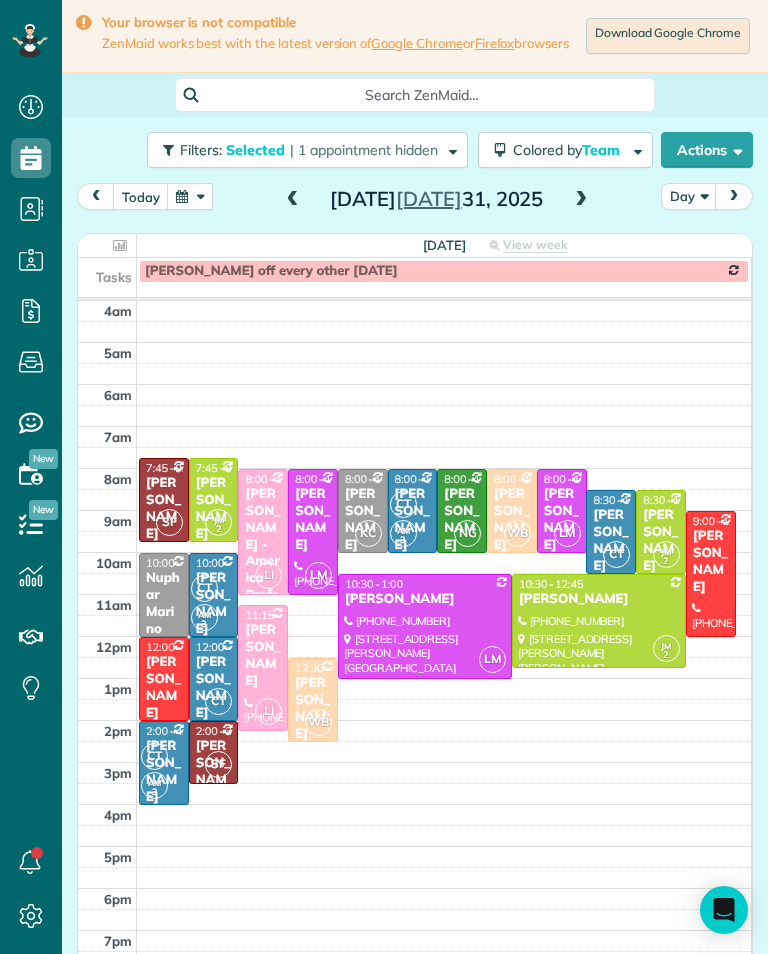 click at bounding box center [190, 196] 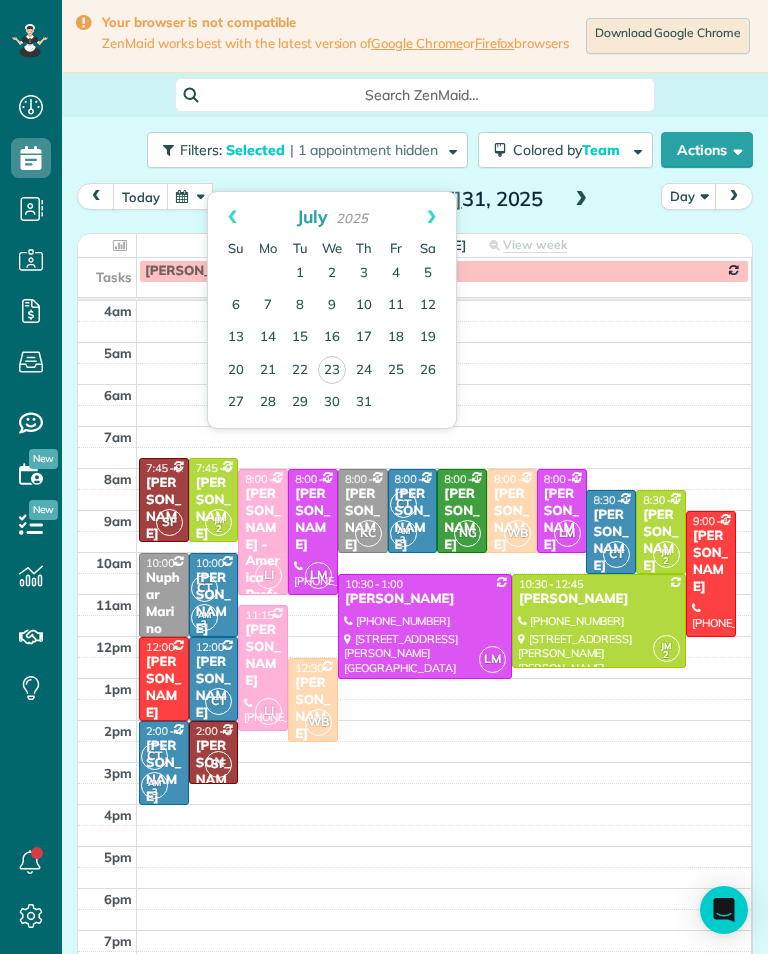 click on "24" at bounding box center [364, 371] 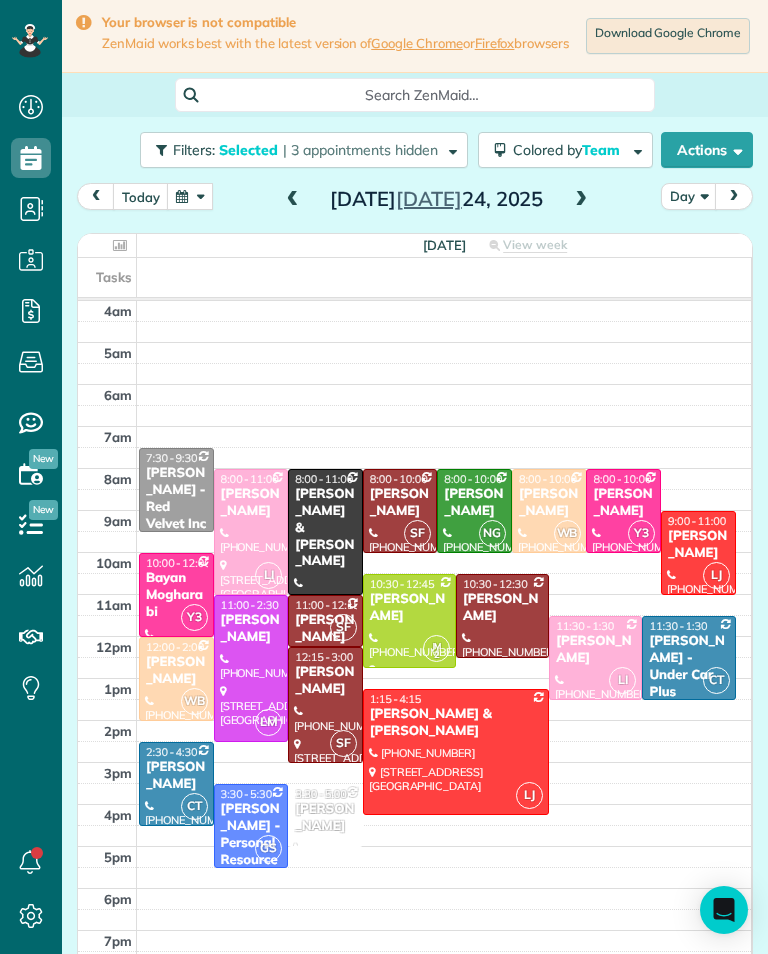 click at bounding box center (581, 200) 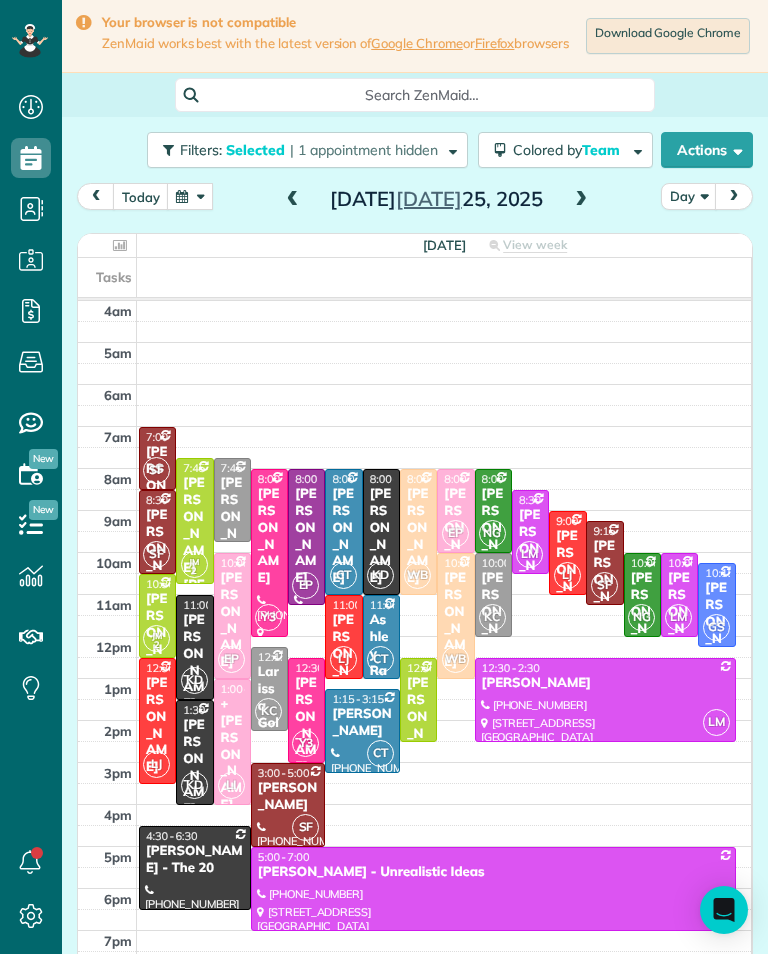 click at bounding box center [269, 689] 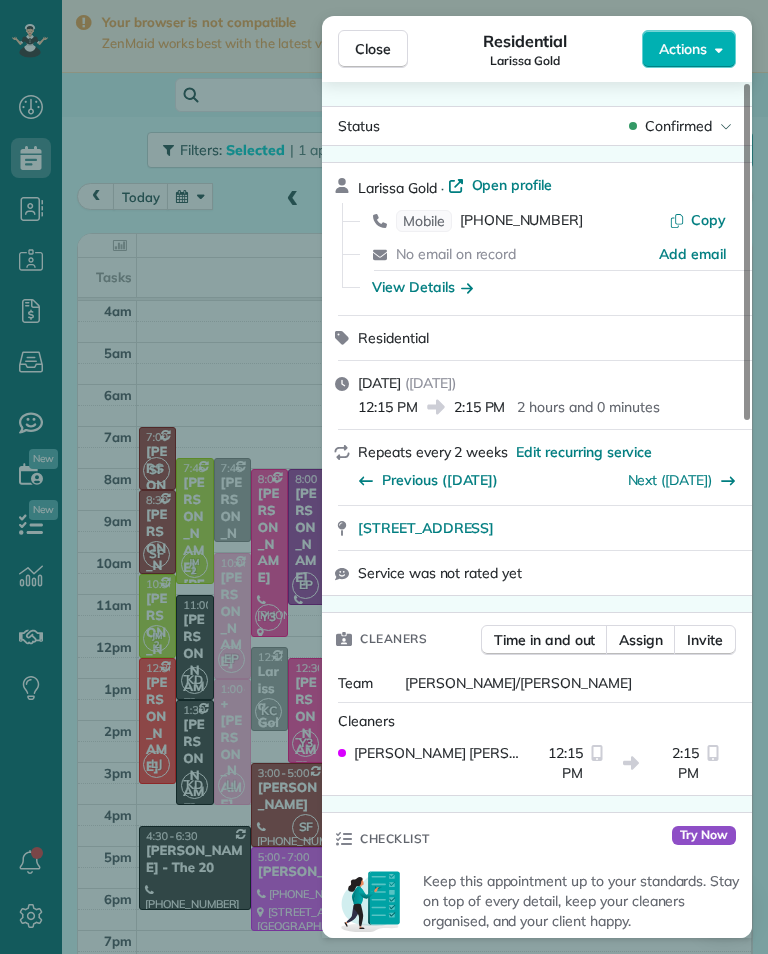 click on "(917) 449-0512" at bounding box center (521, 221) 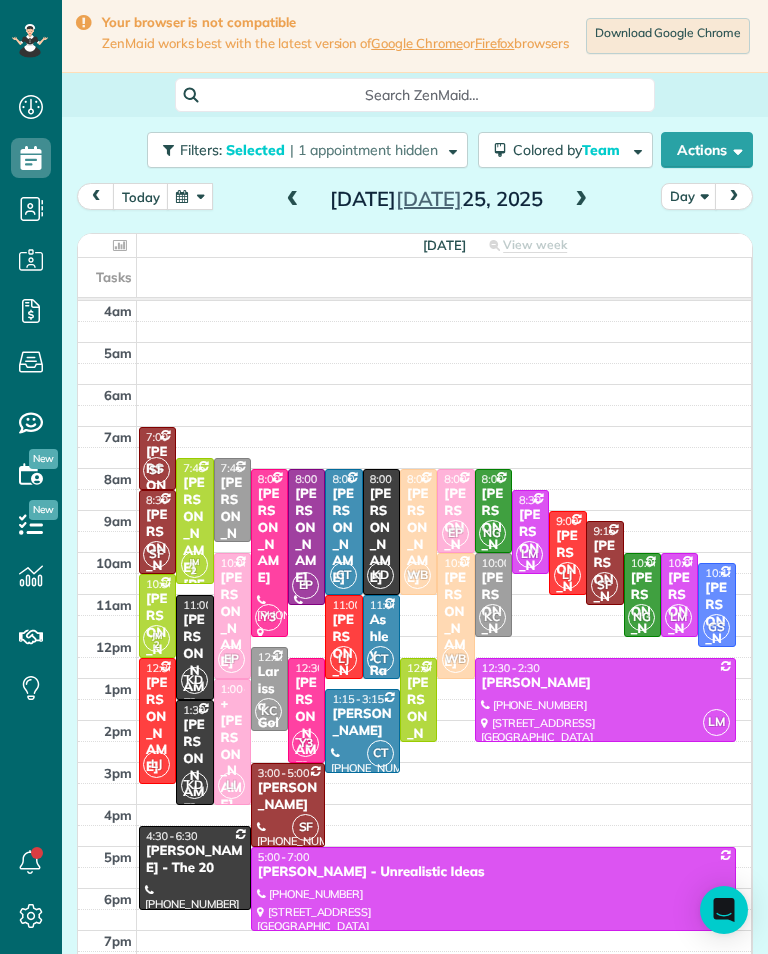 click on "Larissa Gold" at bounding box center [269, 706] 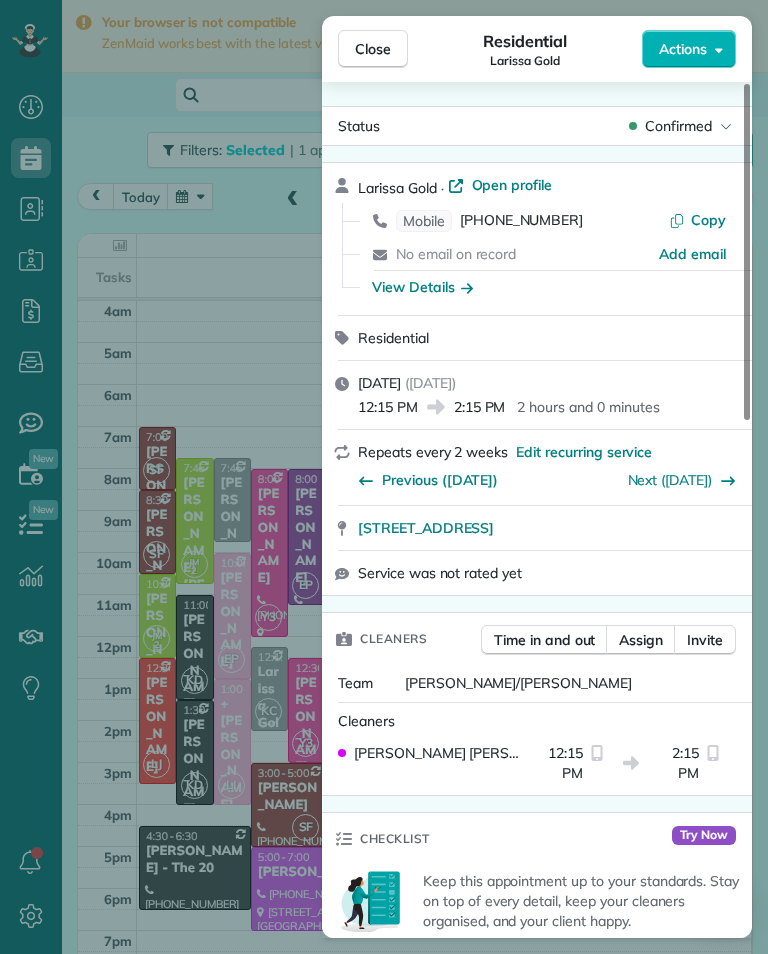 click on "(917) 449-0512" at bounding box center (521, 221) 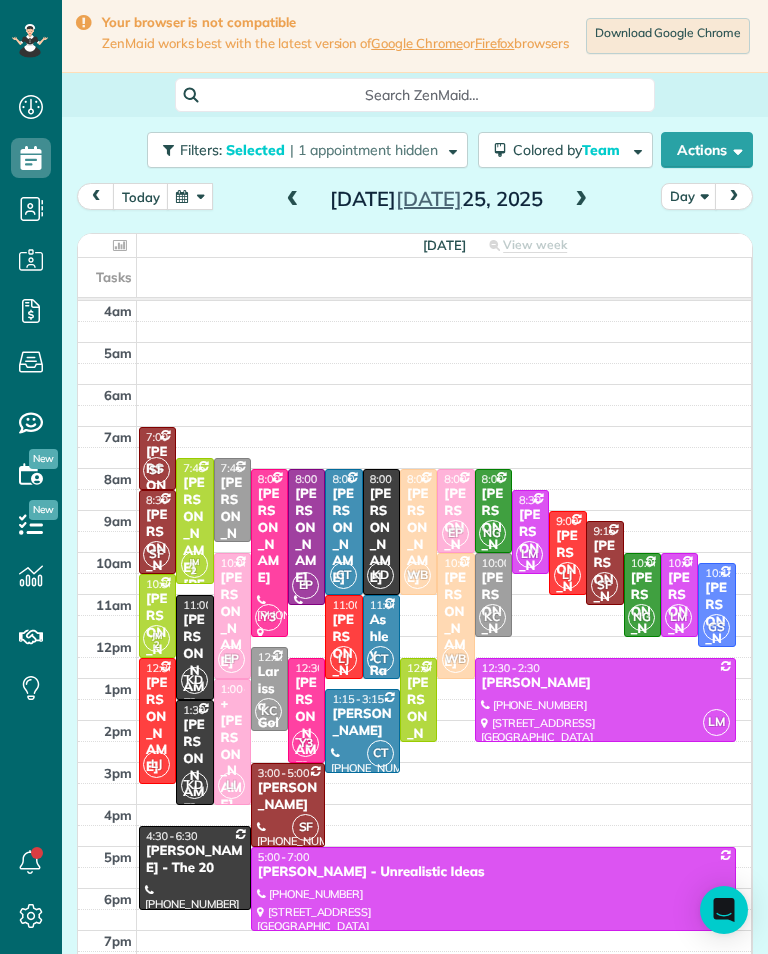 click at bounding box center [293, 200] 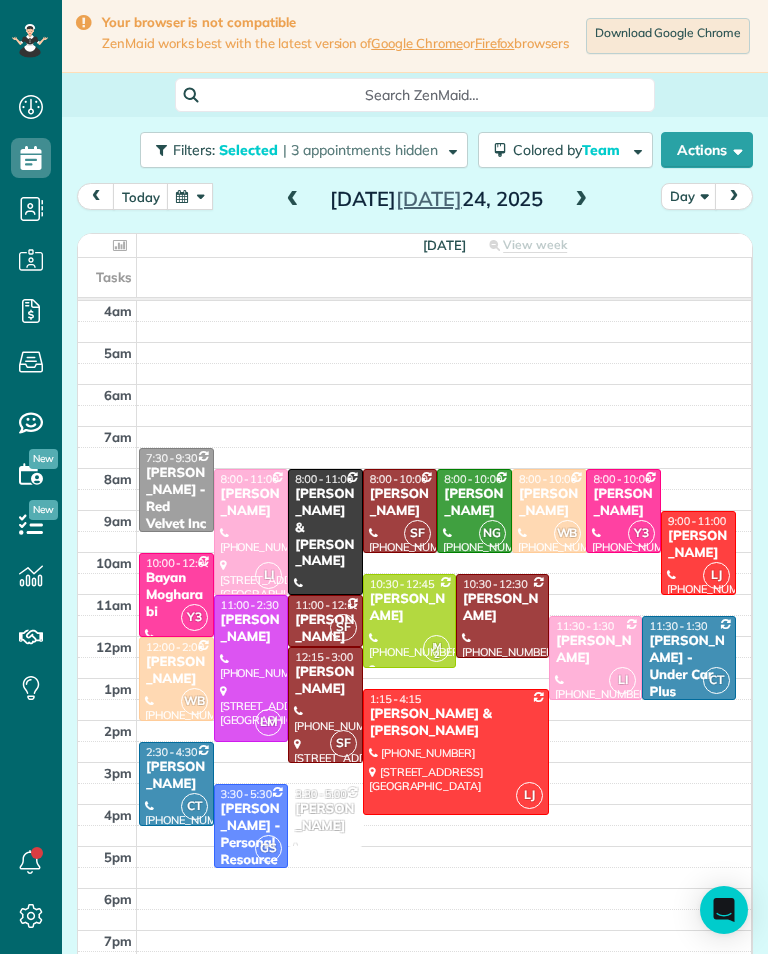 click at bounding box center (581, 200) 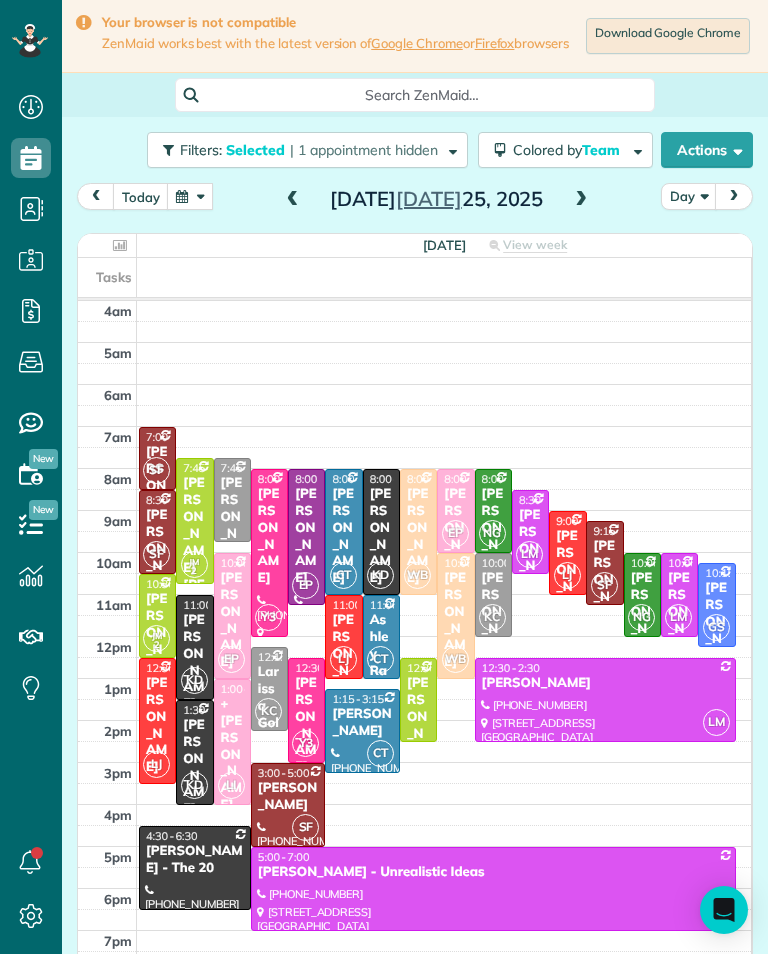click on "Seann Scott" at bounding box center (306, 536) 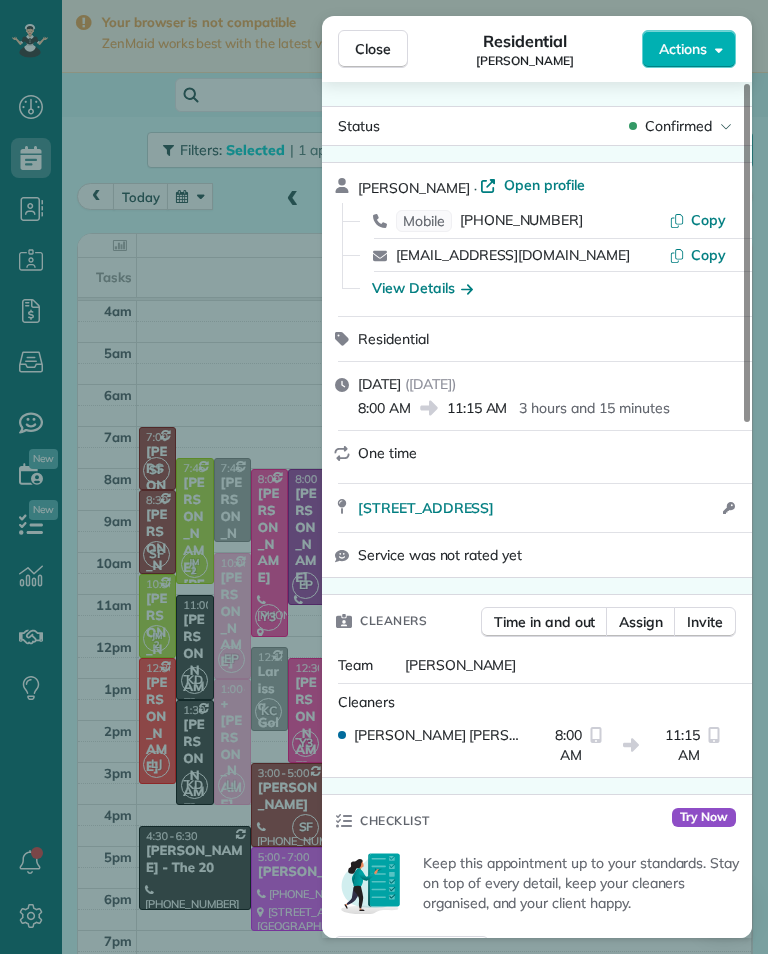 click on "Close Residential Seann Scott Actions Status Confirmed Seann Scott · Open profile Mobile (323) 377-9285 Copy largecpa@pacbell.net Copy View Details Residential Friday, July 25, 2025 ( in 2 days ) 8:00 AM 11:15 AM 3 hours and 15 minutes One time 30464 Morning View Drive Malibu CA 90265 Open access information Service was not rated yet Cleaners Time in and out Assign Invite Team Esmeralda Cleaners Esmeralda   Parra 8:00 AM 11:15 AM Checklist Try Now Keep this appointment up to your standards. Stay on top of every detail, keep your cleaners organised, and your client happy. Assign a checklist Watch a 5 min demo Billing Billing actions Price $0.00 Overcharge $0.00 Discount $0.00 Coupon discount - Primary tax - Secondary tax - Total appointment price $0.00 Tips collected New feature! $0.00 Mark as paid Total including tip $0.00 Get paid online in no-time! Send an invoice and reward your cleaners with tips Charge customer credit card Appointment custom fields Key # - Work items No work items to display Notes 0 0" at bounding box center [384, 477] 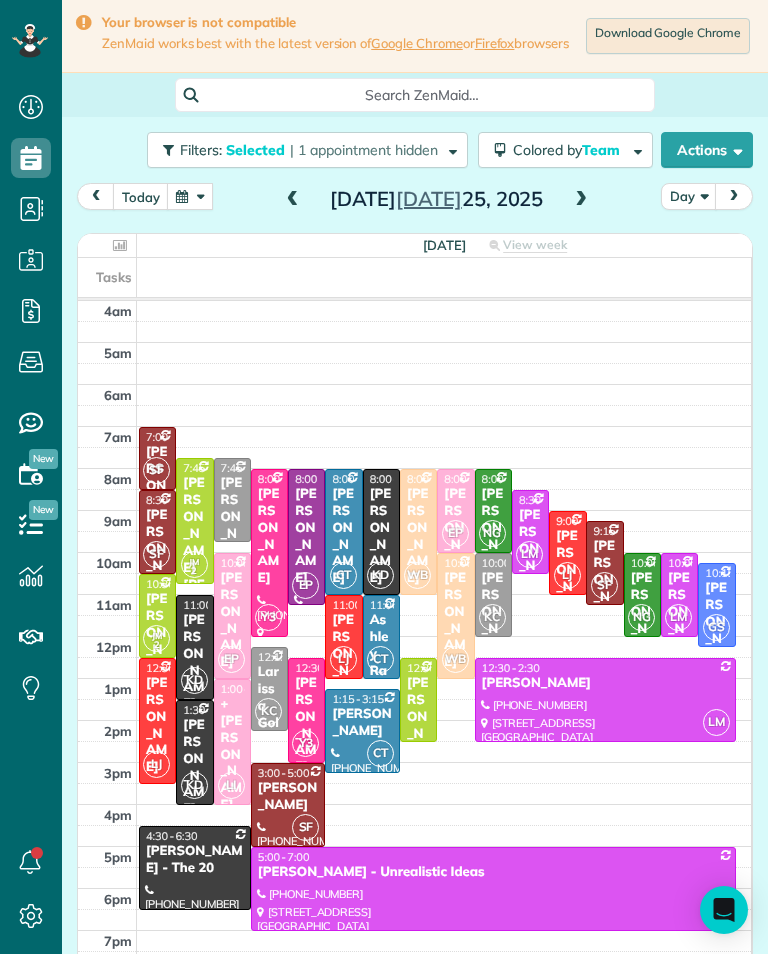 click on "Ellen DeVine" at bounding box center (157, 641) 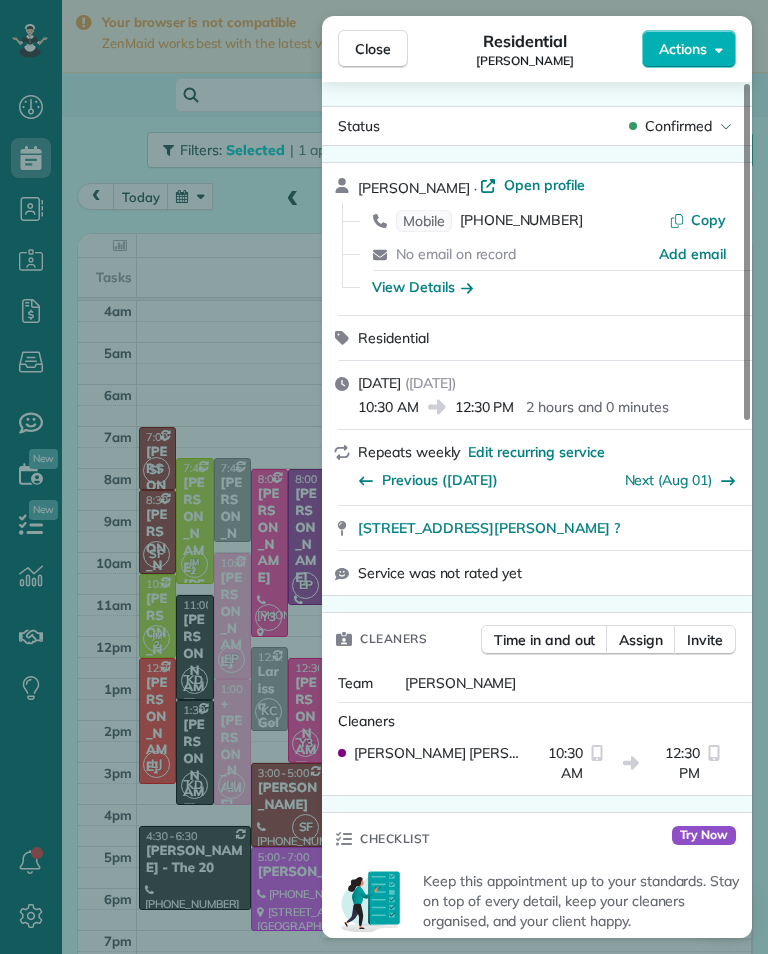 click on "Close Residential Ellen DeVine Actions Status Confirmed Ellen DeVine · Open profile Mobile (310) 710-6335 Copy No email on record Add email View Details Residential Friday, July 25, 2025 ( in 2 days ) 10:30 AM 12:30 PM 2 hours and 0 minutes Repeats weekly Edit recurring service Previous (Jul 18) Next (Aug 01) 13405 Erwin St Van Nuys CA ? Service was not rated yet Cleaners Time in and out Assign Invite Team Jacqueline Cleaners Johanna   Martinez 10:30 AM 12:30 PM Checklist Try Now Keep this appointment up to your standards. Stay on top of every detail, keep your cleaners organised, and your client happy. Assign a checklist Watch a 5 min demo Billing Billing actions Price $0.00 Overcharge $0.00 Discount $0.00 Coupon discount - Primary tax - Secondary tax - Total appointment price $0.00 Tips collected New feature! $0.00 Mark as paid Total including tip $0.00 Get paid online in no-time! Send an invoice and reward your cleaners with tips Charge customer credit card Appointment custom fields Key # - Work items 0 0" at bounding box center (384, 477) 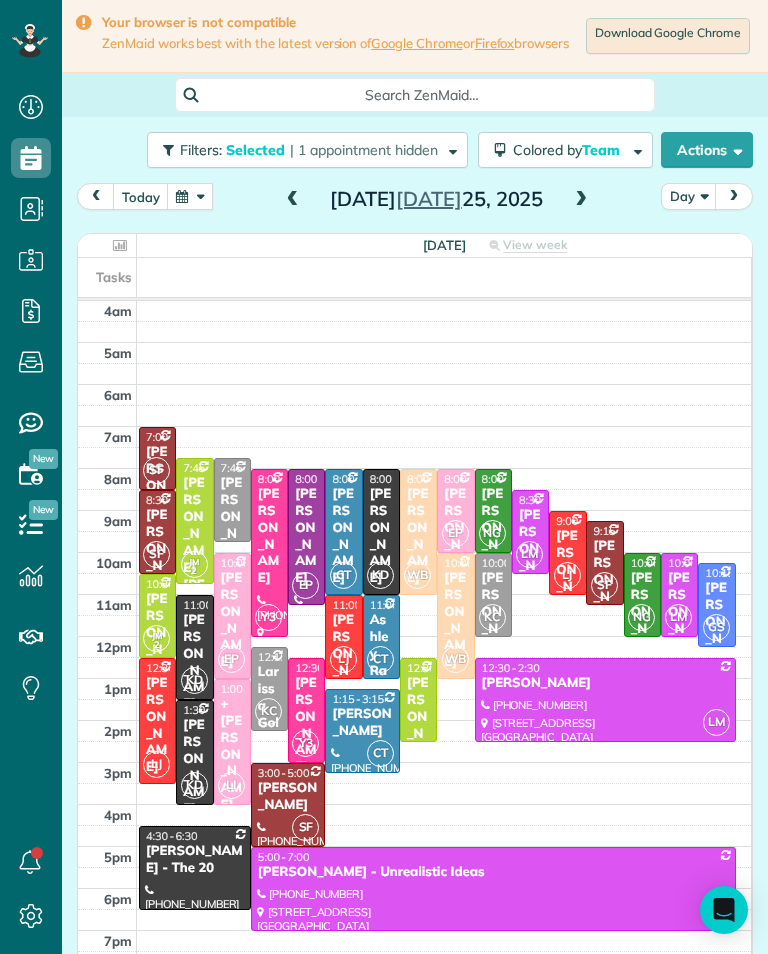click on "Shakira Wardally & Jett Howard" at bounding box center (194, 635) 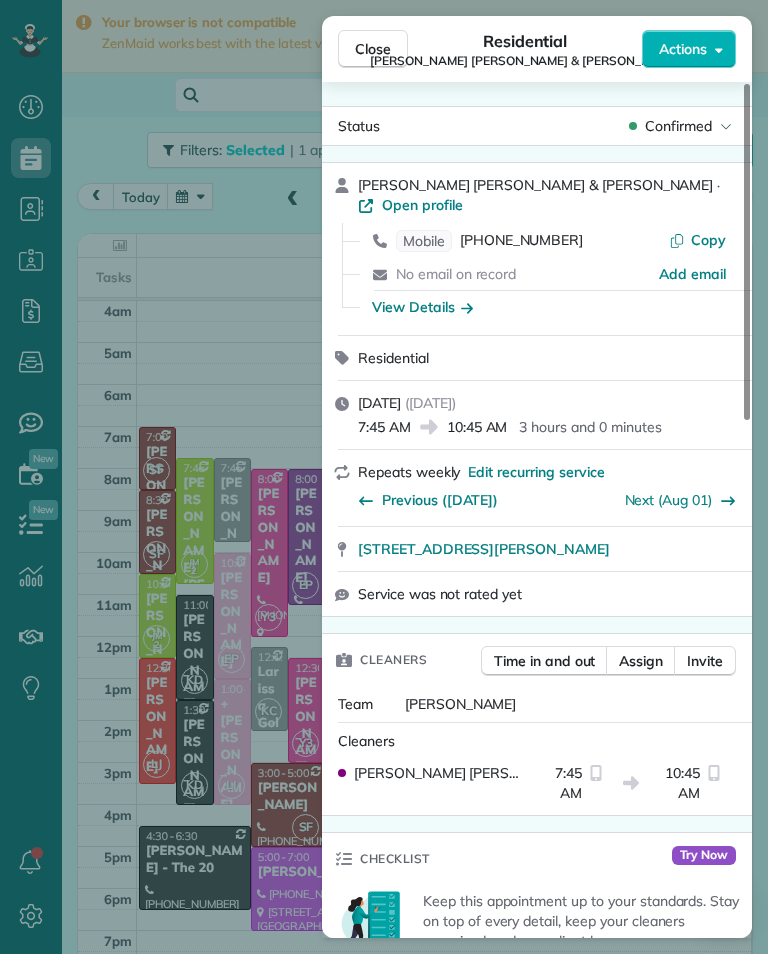 click on "Close Residential Shakira Wardally & Jett Howard Actions Status Confirmed Shakira Wardally & Jett Howard · Open profile Mobile (713) 492-8469 Copy No email on record Add email View Details Residential Friday, July 25, 2025 ( in 2 days ) 7:45 AM 10:45 AM 3 hours and 0 minutes Repeats weekly Edit recurring service Previous (Jul 18) Next (Aug 01) 23949 Nomar Street Woodland Hills CA 91367 Service was not rated yet Cleaners Time in and out Assign Invite Team Jacqueline Cleaners Johanna   Martinez 7:45 AM 10:45 AM Checklist Try Now Keep this appointment up to your standards. Stay on top of every detail, keep your cleaners organised, and your client happy. Assign a checklist Watch a 5 min demo Billing Billing actions Price $265.00 Overcharge $0.00 Discount $0.00 Coupon discount - Primary tax - Secondary tax - Total appointment price $265.00 Tips collected New feature! $0.00 Unpaid Mark as paid Total including tip $265.00 Get paid online in no-time! Send an invoice and reward your cleaners with tips Key # - Notes 0" at bounding box center (384, 477) 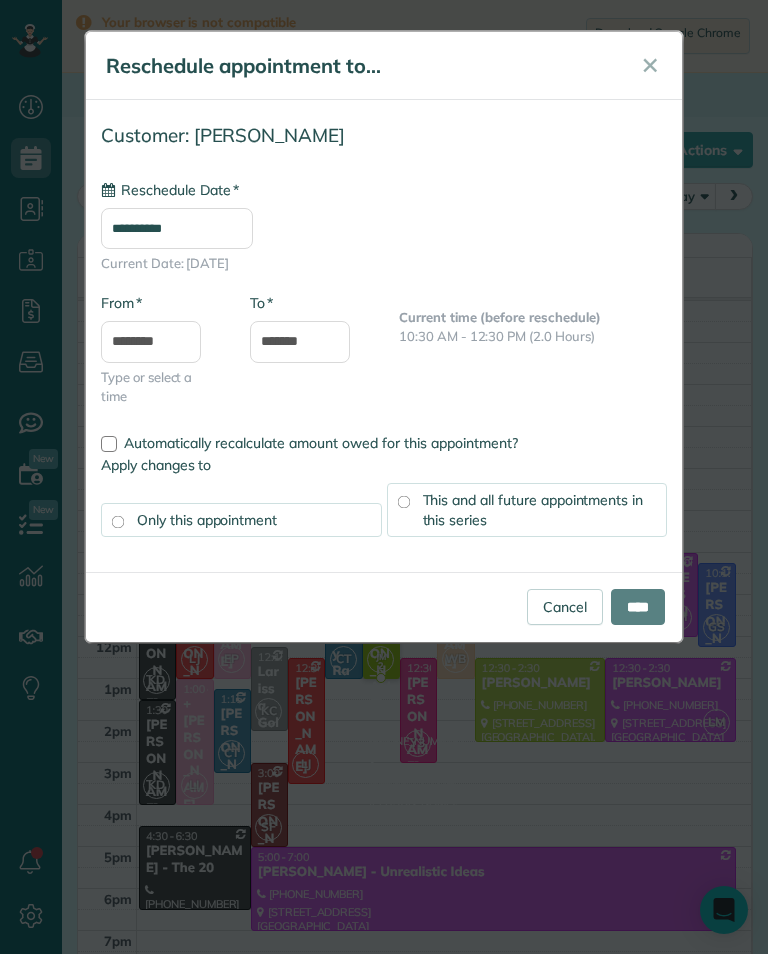 type on "**********" 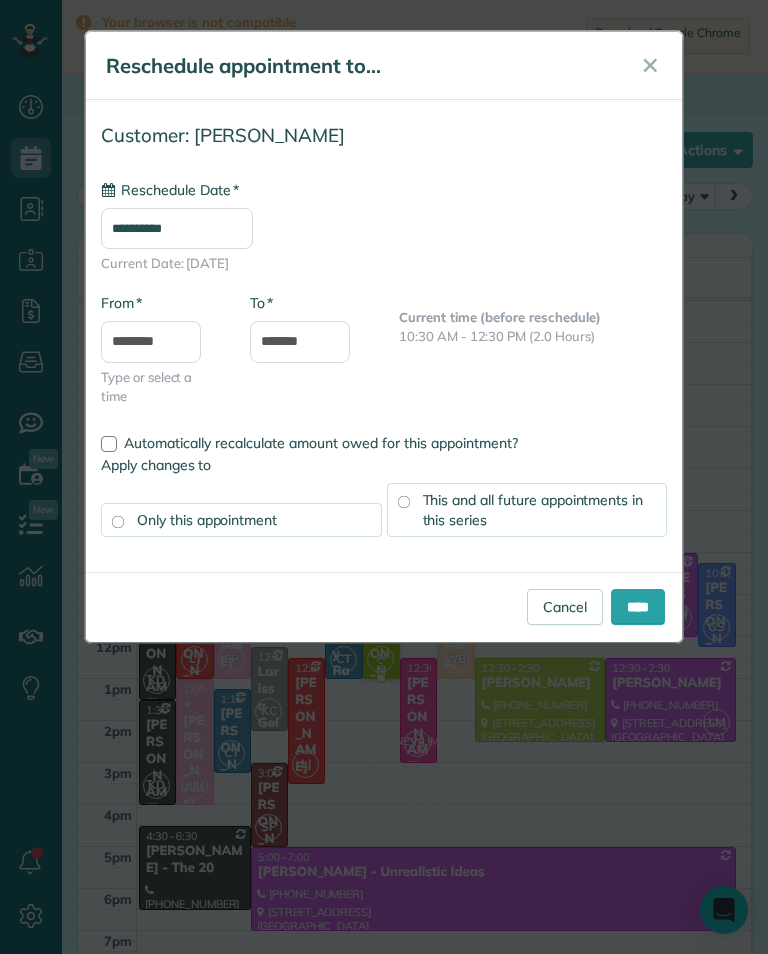 click on "****" at bounding box center [638, 607] 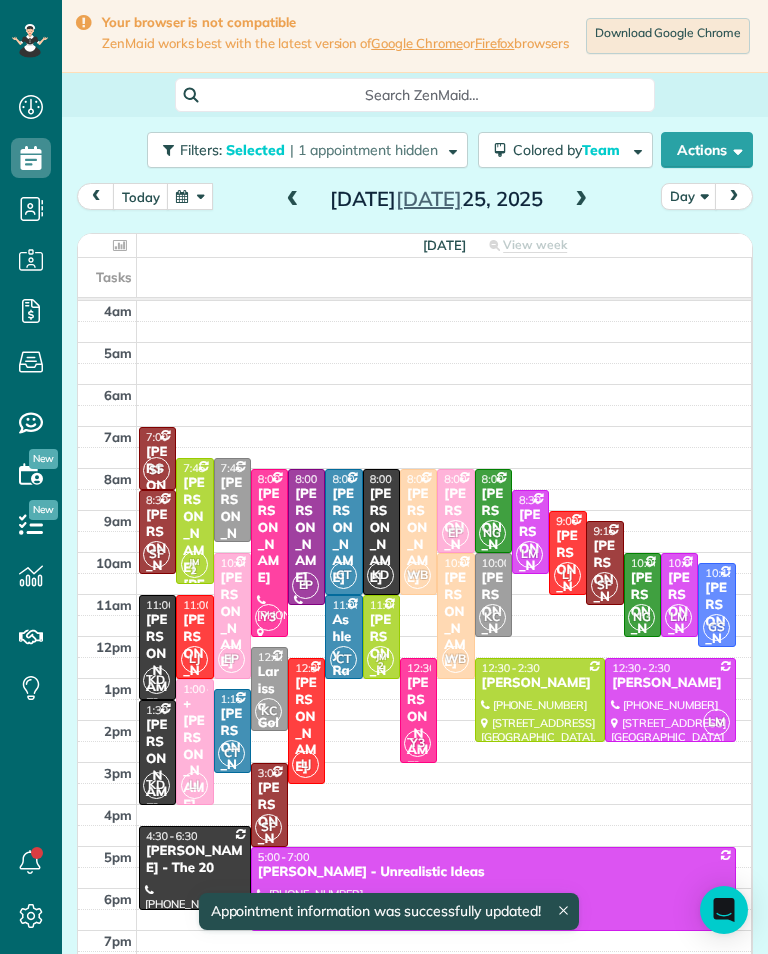 click on "JM 2" at bounding box center [380, 659] 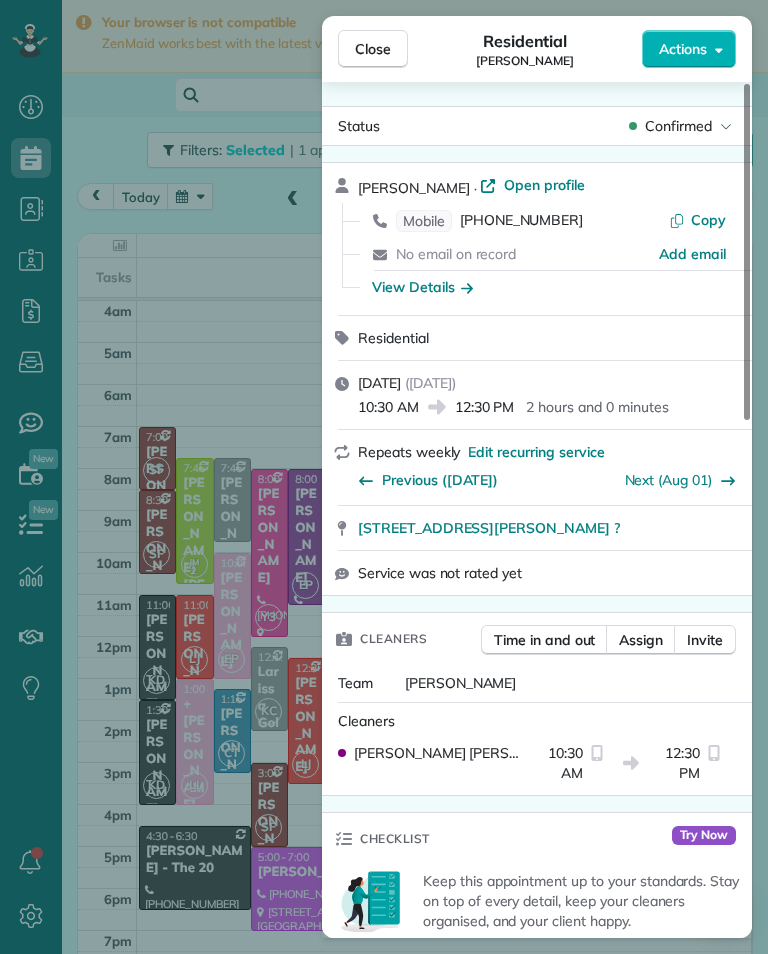 click on "Close Residential Ellen DeVine Actions Status Confirmed Ellen DeVine · Open profile Mobile (310) 710-6335 Copy No email on record Add email View Details Residential Friday, July 25, 2025 ( in 2 days ) 10:30 AM 12:30 PM 2 hours and 0 minutes Repeats weekly Edit recurring service Previous (Jul 18) Next (Aug 01) 13405 Erwin St Van Nuys CA ? Service was not rated yet Cleaners Time in and out Assign Invite Team Jacqueline Cleaners Johanna   Martinez 10:30 AM 12:30 PM Checklist Try Now Keep this appointment up to your standards. Stay on top of every detail, keep your cleaners organised, and your client happy. Assign a checklist Watch a 5 min demo Billing Billing actions Price $0.00 Overcharge $0.00 Discount $0.00 Coupon discount - Primary tax - Secondary tax - Total appointment price $0.00 Tips collected New feature! $0.00 Mark as paid Total including tip $0.00 Get paid online in no-time! Send an invoice and reward your cleaners with tips Charge customer credit card Appointment custom fields Key # - Work items 0 0" at bounding box center [384, 477] 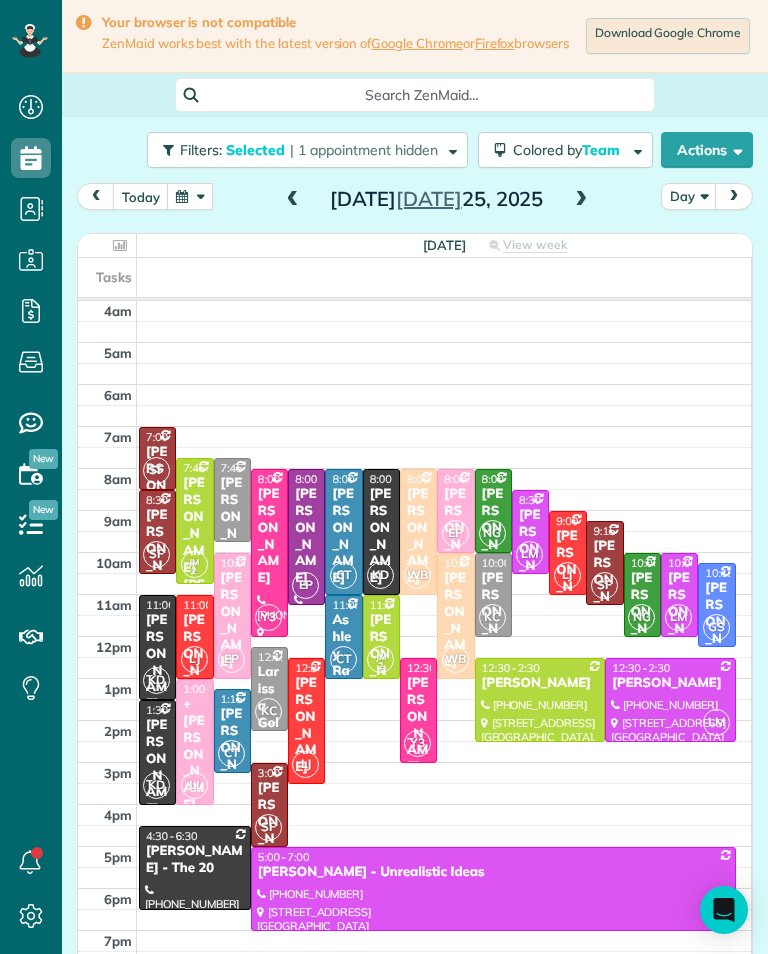 click at bounding box center (293, 200) 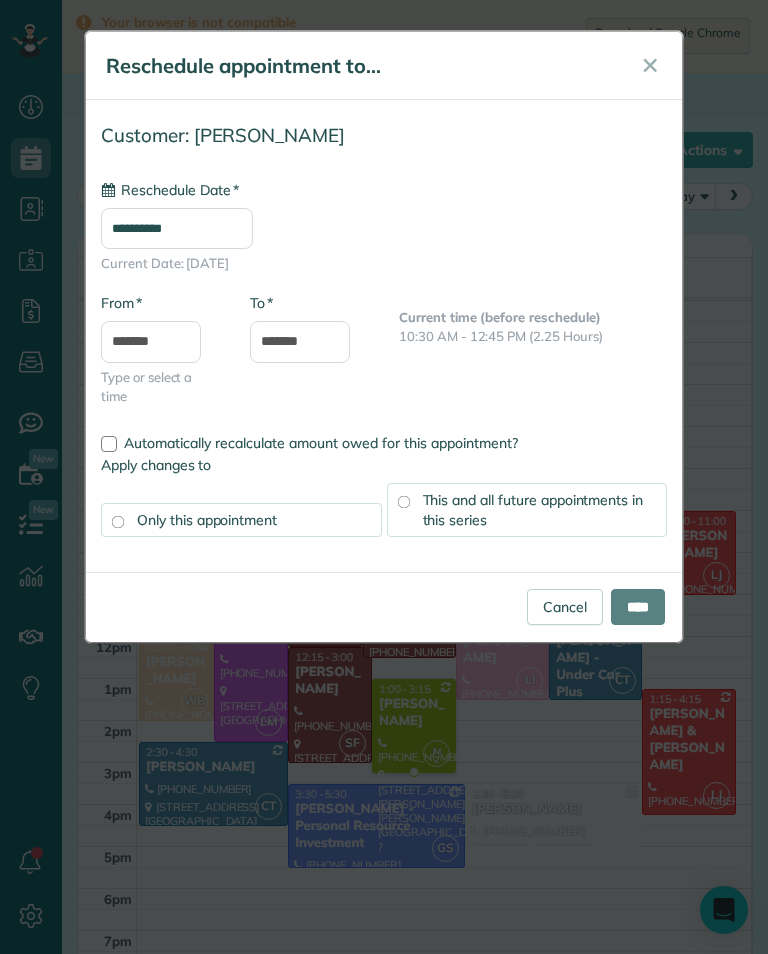 click on "**********" at bounding box center [177, 228] 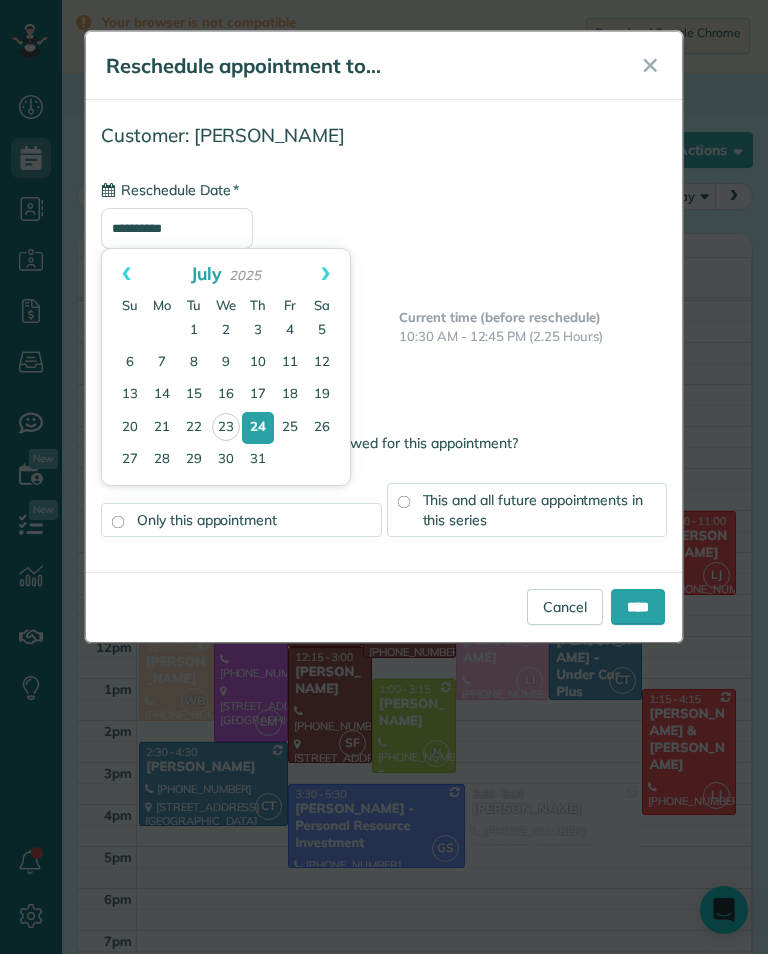 click on "25" at bounding box center (290, 428) 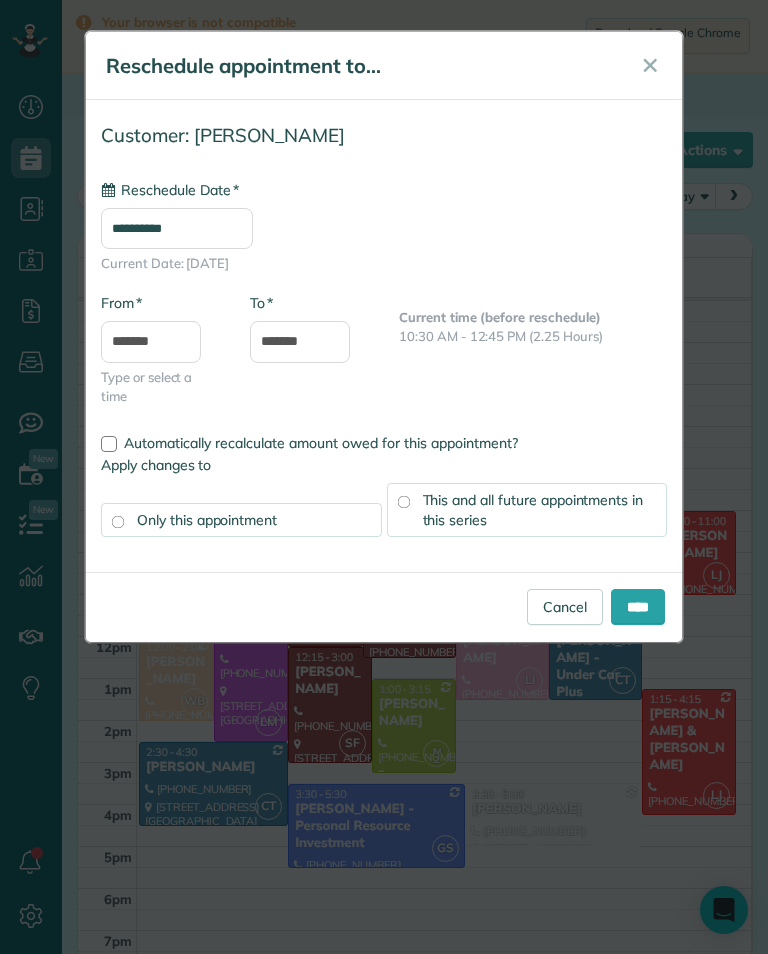 click on "****" at bounding box center (638, 607) 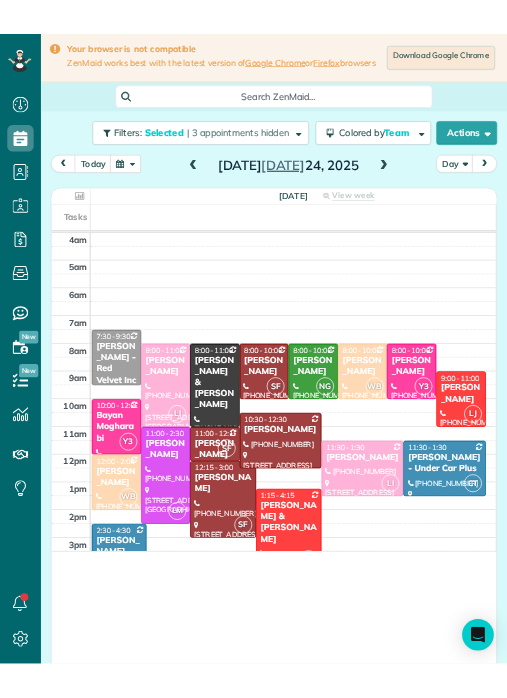 scroll, scrollTop: 0, scrollLeft: 0, axis: both 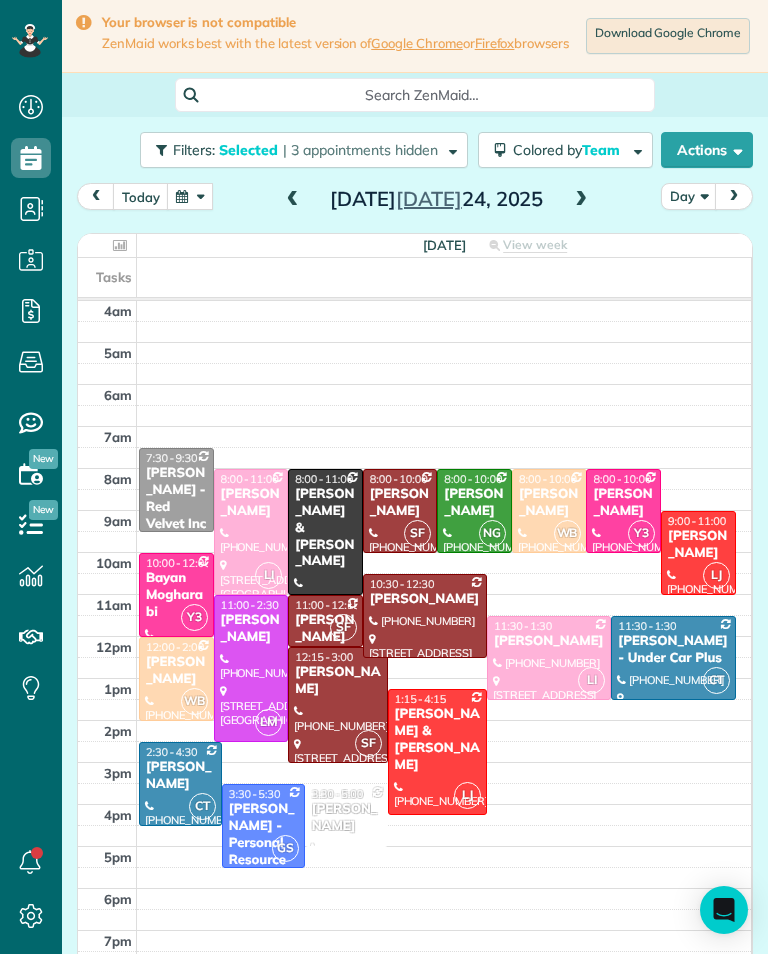 click at bounding box center [581, 200] 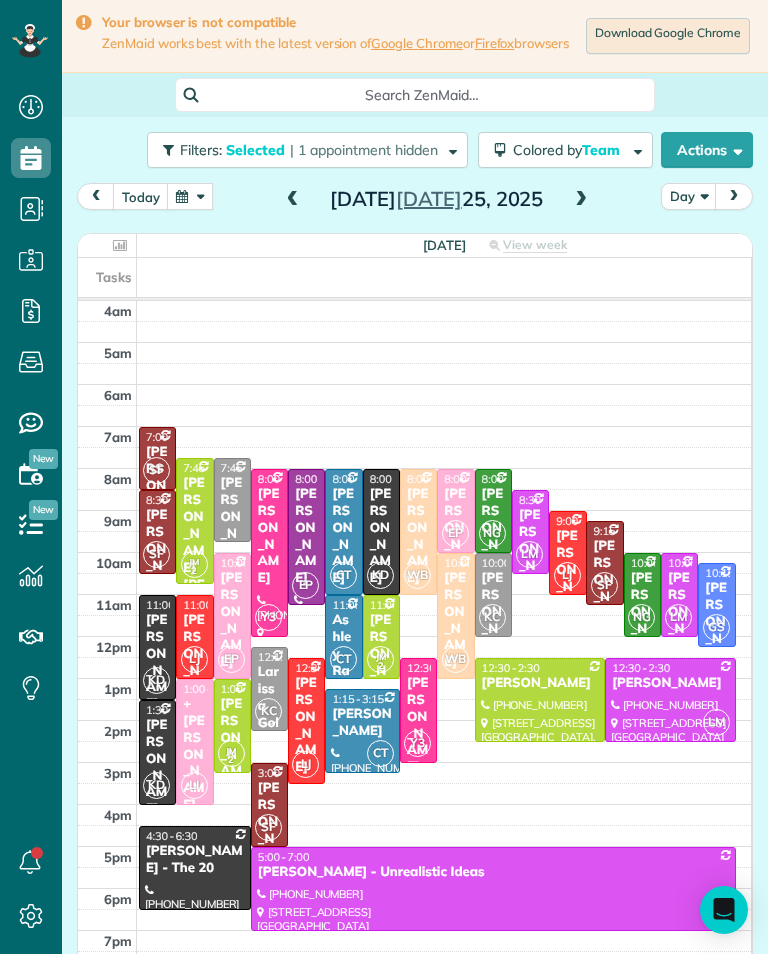 click on "Seann Scott" at bounding box center [306, 536] 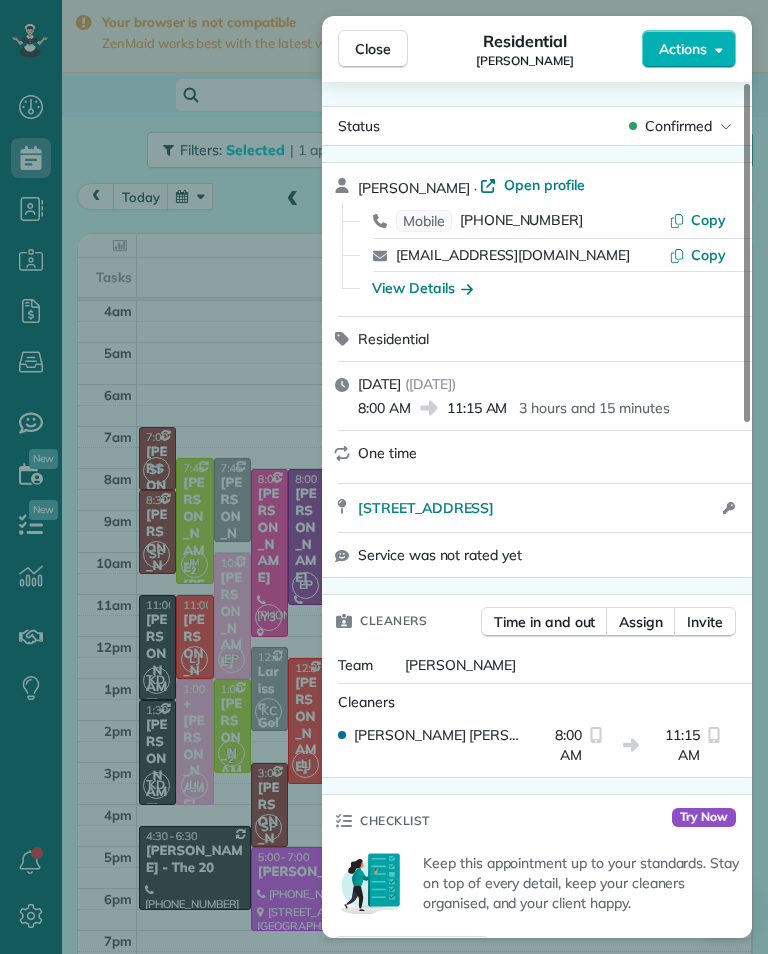 click on "Close Residential Seann Scott Actions Status Confirmed Seann Scott · Open profile Mobile (323) 377-9285 Copy largecpa@pacbell.net Copy View Details Residential Friday, July 25, 2025 ( in 2 days ) 8:00 AM 11:15 AM 3 hours and 15 minutes One time 30464 Morning View Drive Malibu CA 90265 Open access information Service was not rated yet Cleaners Time in and out Assign Invite Team Esmeralda Cleaners Esmeralda   Parra 8:00 AM 11:15 AM Checklist Try Now Keep this appointment up to your standards. Stay on top of every detail, keep your cleaners organised, and your client happy. Assign a checklist Watch a 5 min demo Billing Billing actions Price $0.00 Overcharge $0.00 Discount $0.00 Coupon discount - Primary tax - Secondary tax - Total appointment price $0.00 Tips collected New feature! $0.00 Mark as paid Total including tip $0.00 Get paid online in no-time! Send an invoice and reward your cleaners with tips Charge customer credit card Appointment custom fields Key # - Work items No work items to display Notes 0 0" at bounding box center (384, 477) 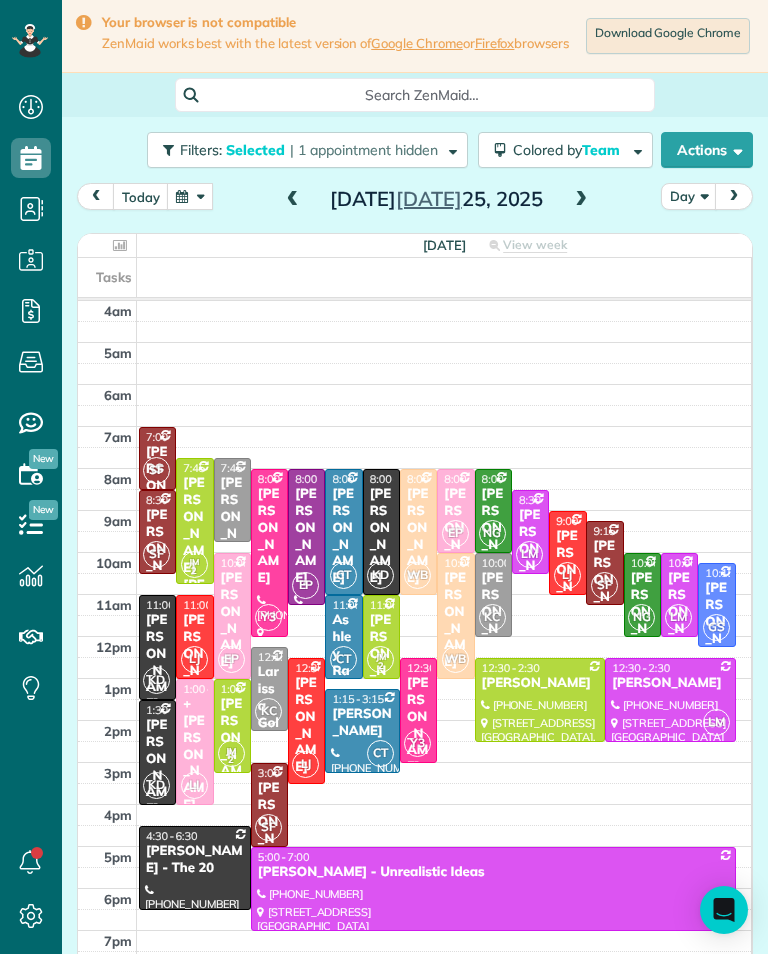 scroll, scrollTop: 985, scrollLeft: 62, axis: both 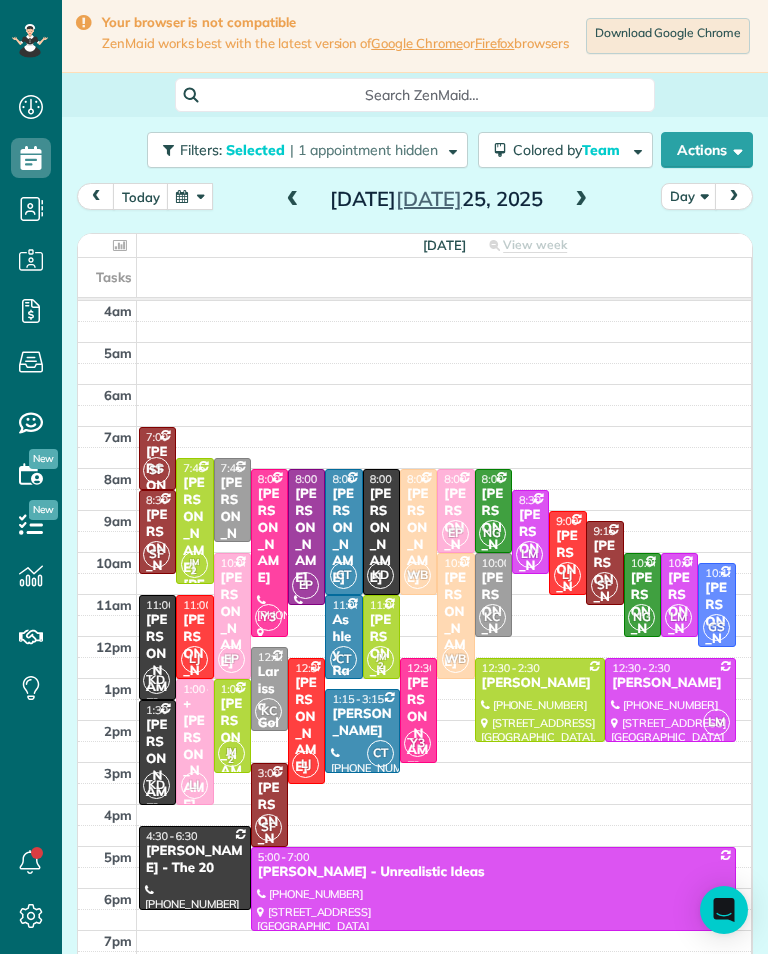 click on "Larissa Gold" at bounding box center (269, 706) 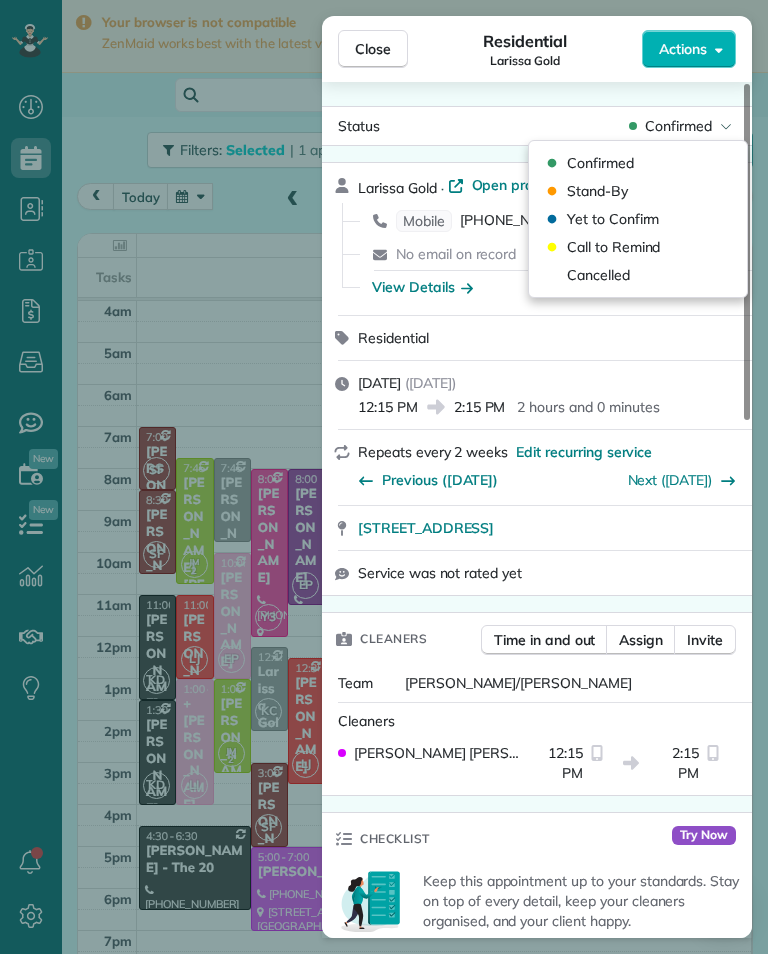 click on "Cancelled" at bounding box center [638, 275] 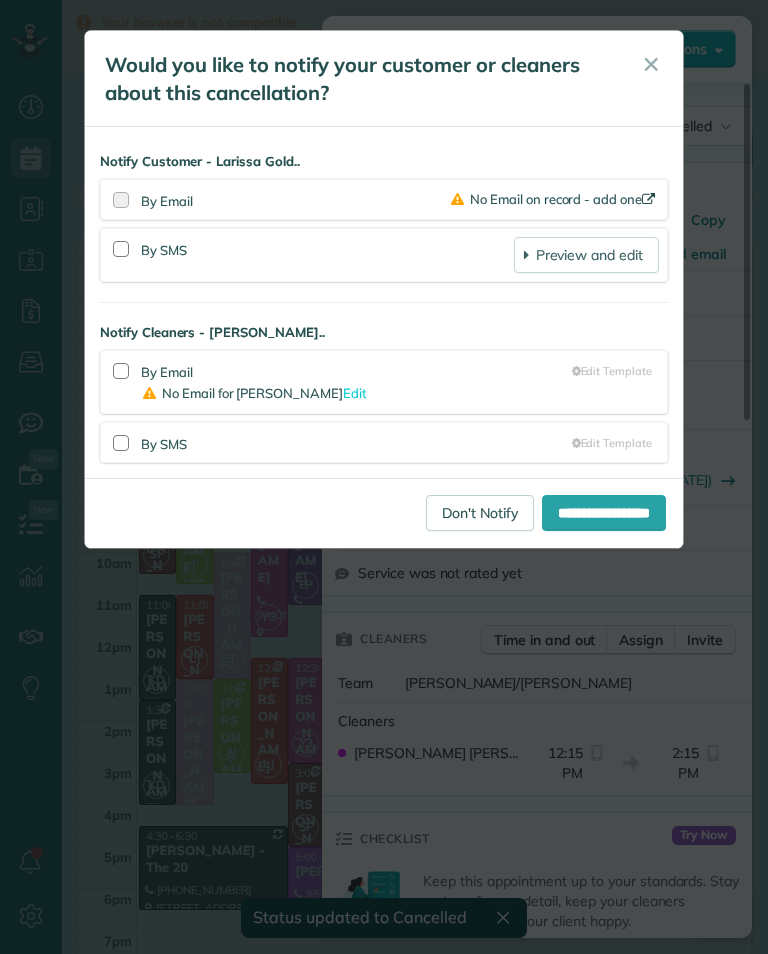 click on "Don't Notify" at bounding box center (480, 513) 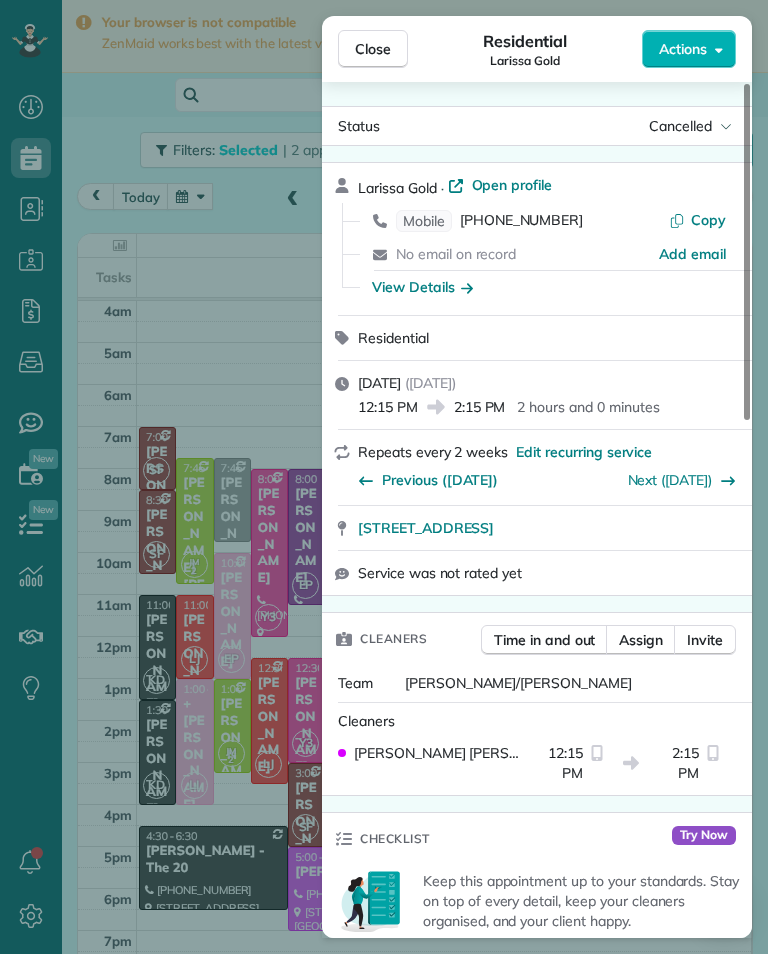 click on "Next (Aug 08)" at bounding box center [670, 480] 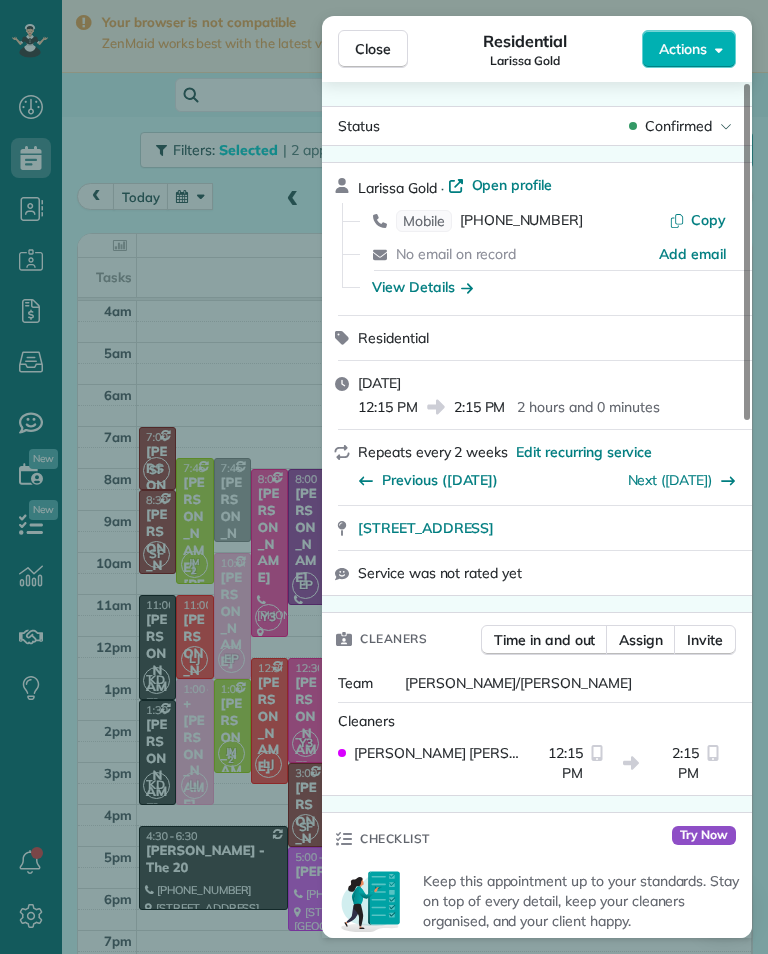 click on "Status Confirmed" at bounding box center [537, 126] 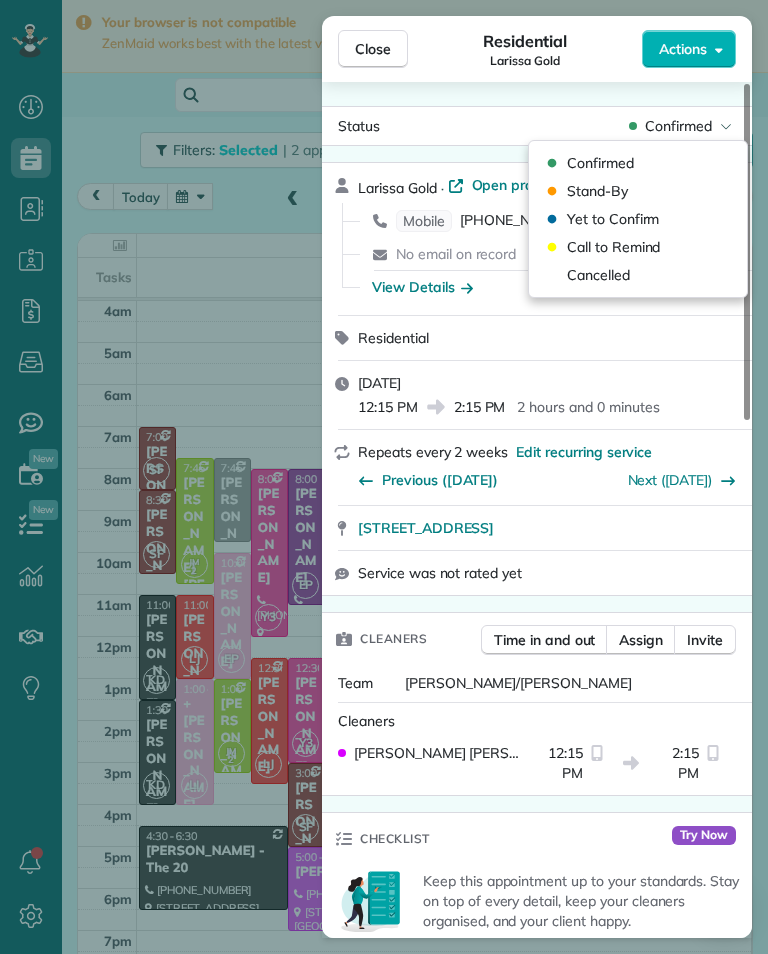 click on "Cancelled" at bounding box center [598, 275] 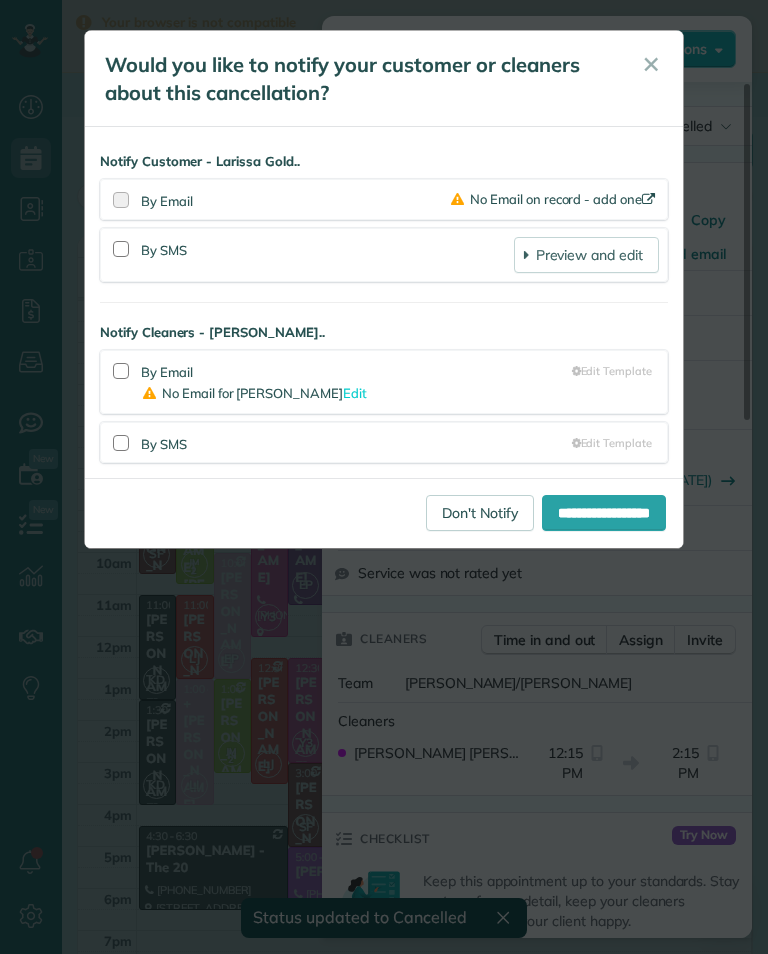 click on "Don't Notify" at bounding box center (480, 513) 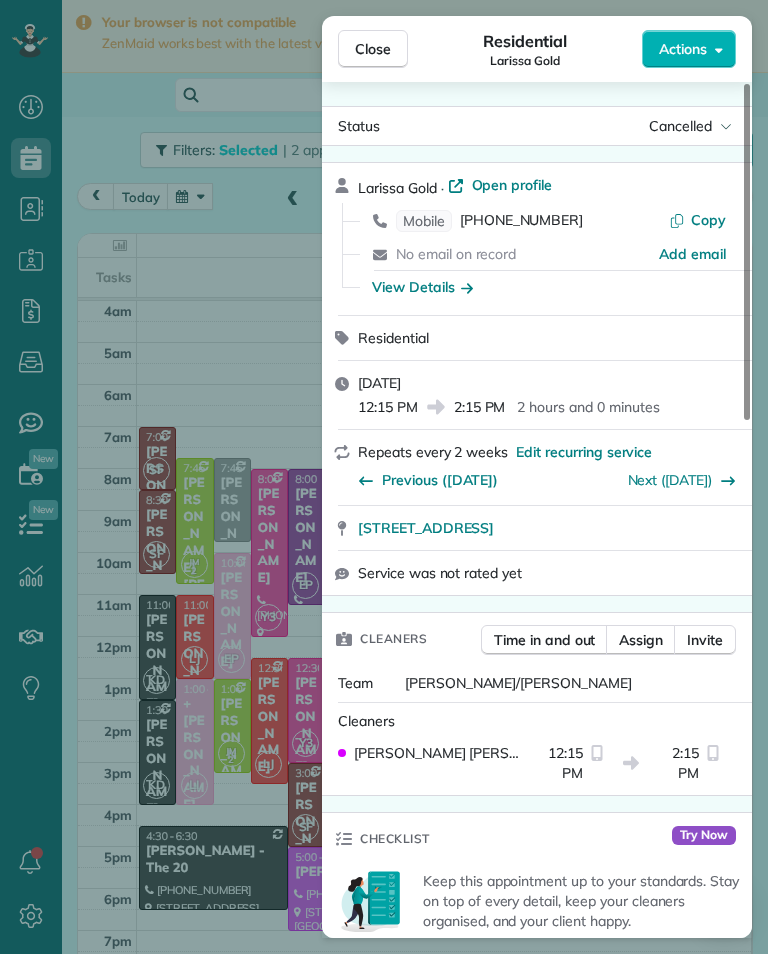 click on "Next (Aug 22)" at bounding box center (670, 480) 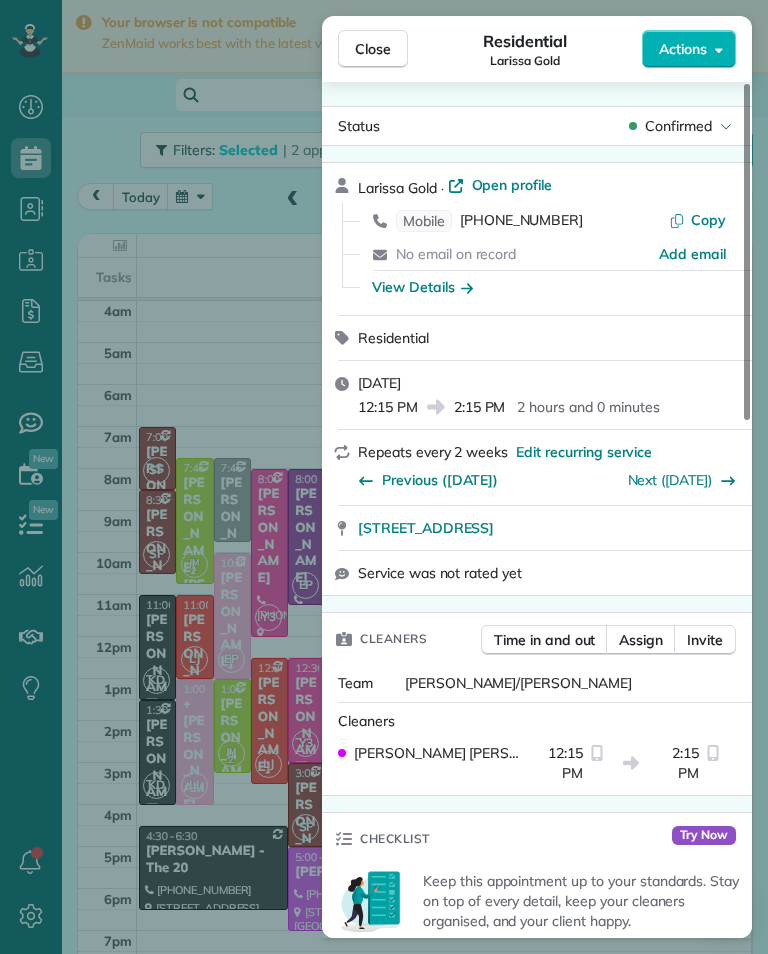 click on "Close" at bounding box center [373, 49] 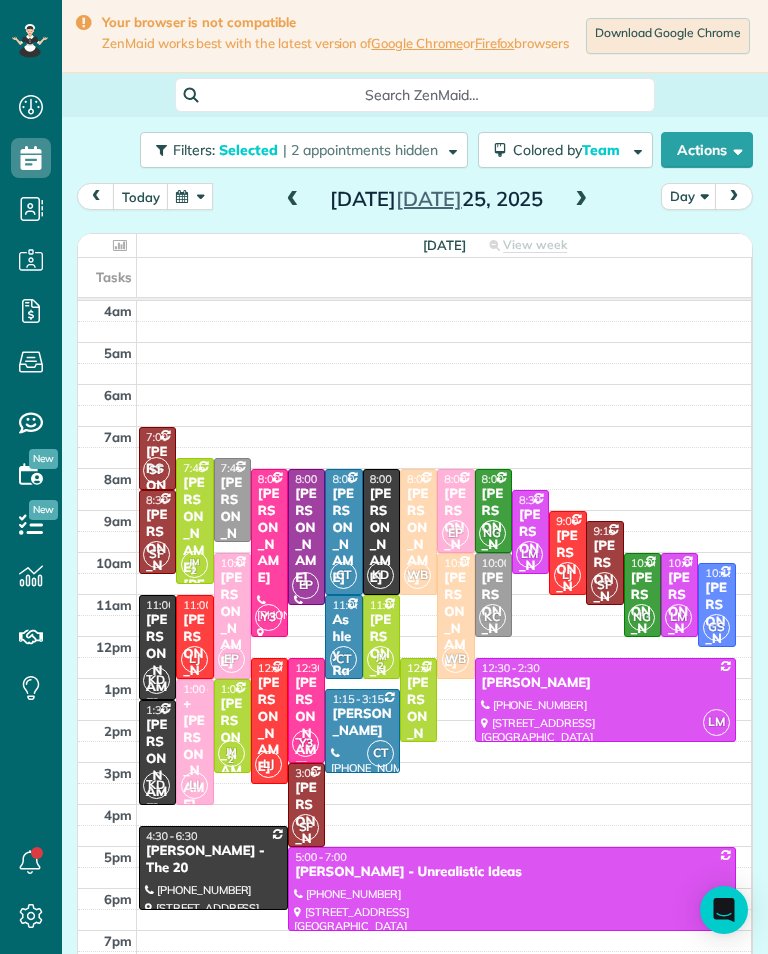 scroll, scrollTop: 985, scrollLeft: 62, axis: both 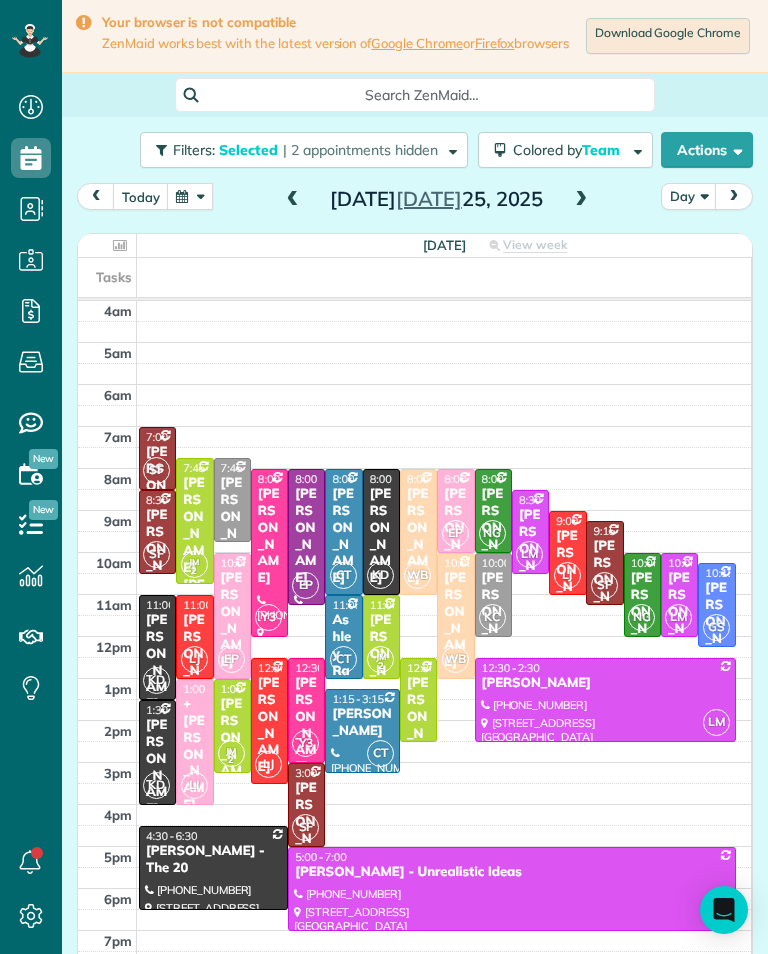 click on "Debra Emmons" at bounding box center [343, 536] 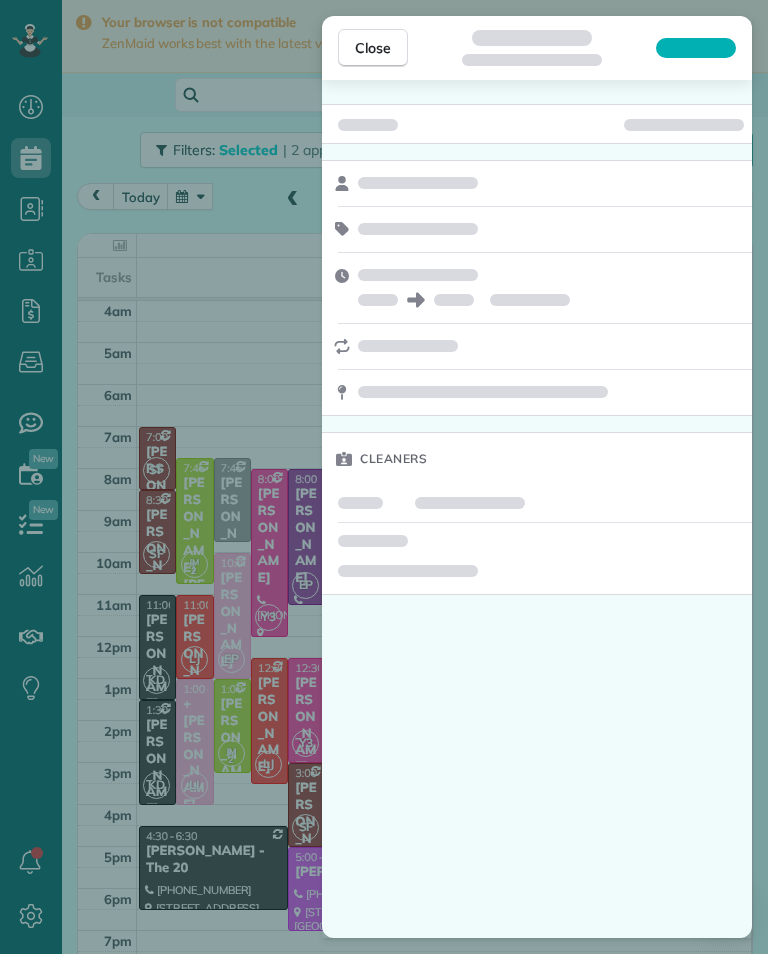 click on "Close   Cleaners" at bounding box center [384, 477] 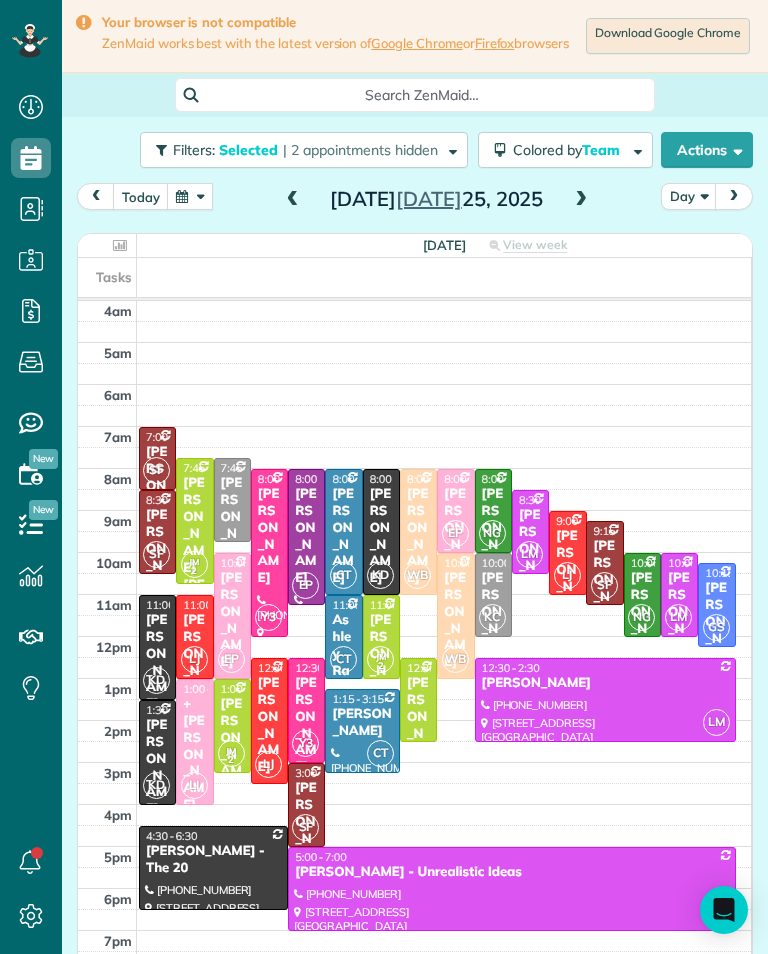 click at bounding box center [293, 200] 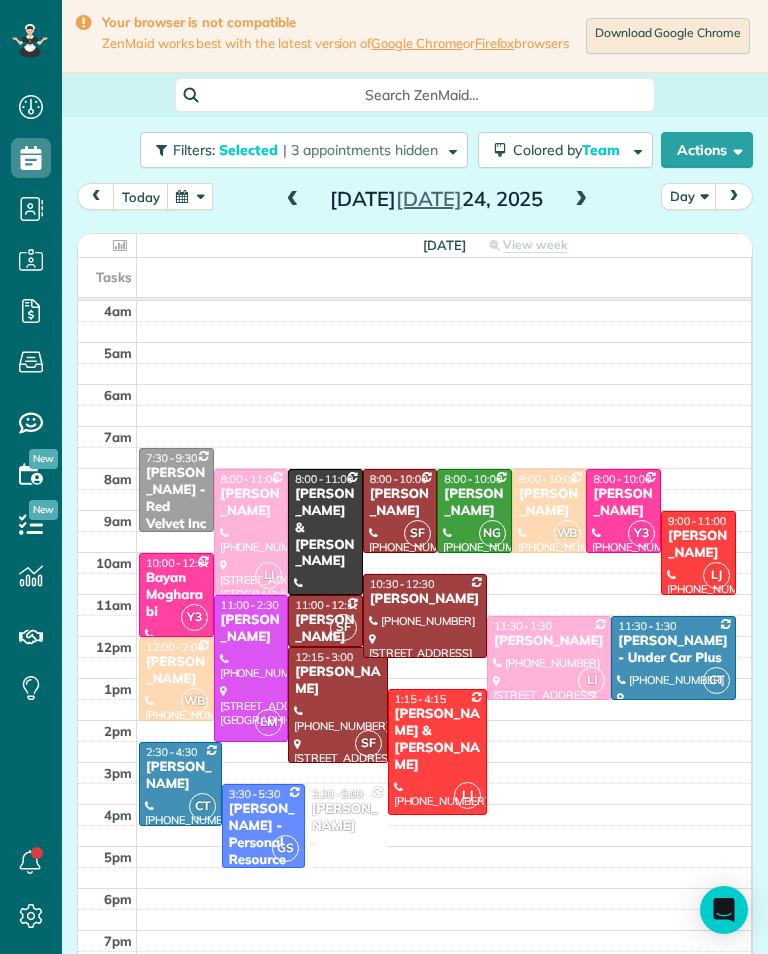 scroll, scrollTop: 985, scrollLeft: 62, axis: both 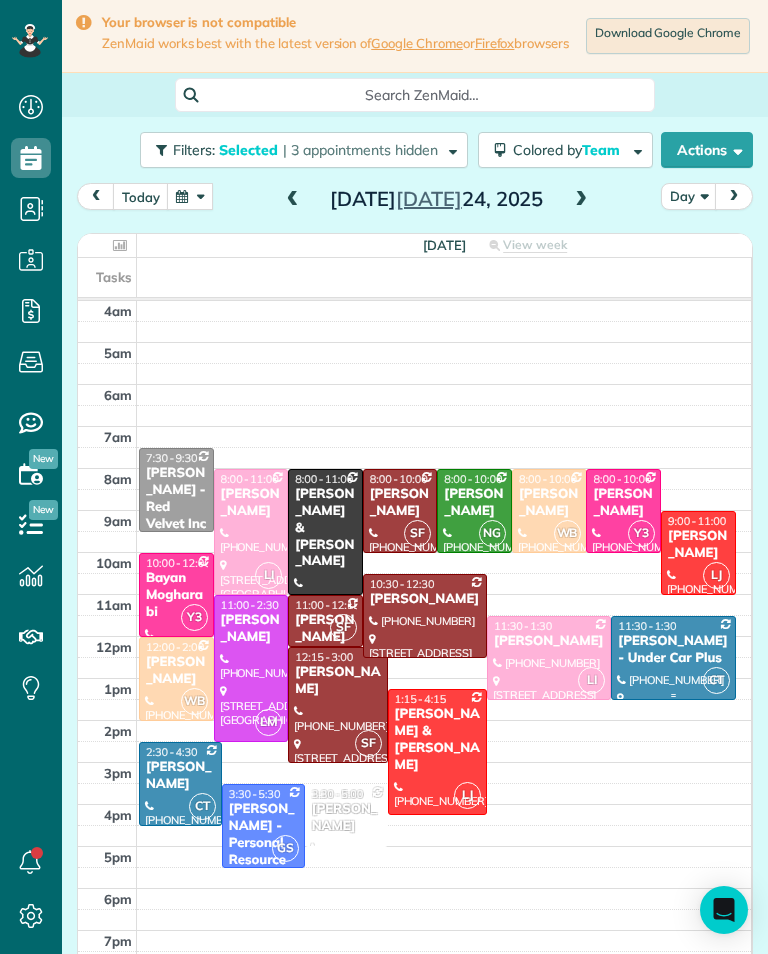 click on "Raffi Kalaydjian - Under Car Plus" at bounding box center [673, 650] 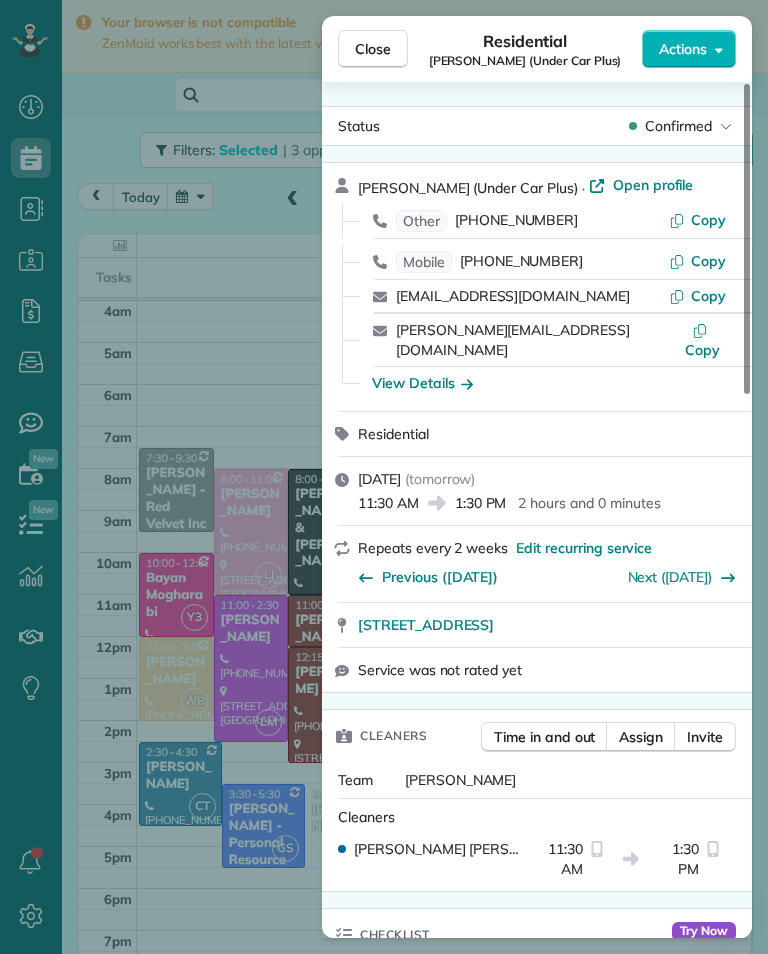 click on "Close Residential Raffi Kalaydjian (Under Car Plus) Actions Status Confirmed Raffi Kalaydjian (Under Car Plus) · Open profile Other (818) 988-3700 Copy Mobile (310) 466-4751 Copy raffi@undercarplus.com Copy sabrina@undercarplus.com Copy View Details Residential Thursday, July 24, 2025 ( tomorrow ) 11:30 AM 1:30 PM 2 hours and 0 minutes Repeats every 2 weeks Edit recurring service Previous (Jul 10) Next (Aug 07) 7032 Valjean Avenue Van Nuys CA 91406 Service was not rated yet Cleaners Time in and out Assign Invite Team Carlos Cleaners Carlos   Turcios 11:30 AM 1:30 PM Checklist Try Now Keep this appointment up to your standards. Stay on top of every detail, keep your cleaners organised, and your client happy. Assign a checklist Watch a 5 min demo Billing Billing actions Price $110.00 Overcharge $0.00 Discount $0.00 Coupon discount - Primary tax - Secondary tax - Total appointment price $110.00 Tips collected New feature! $0.00 Unpaid Mark as paid Total including tip $110.00 Get paid online in no-time! Key # -" at bounding box center (384, 477) 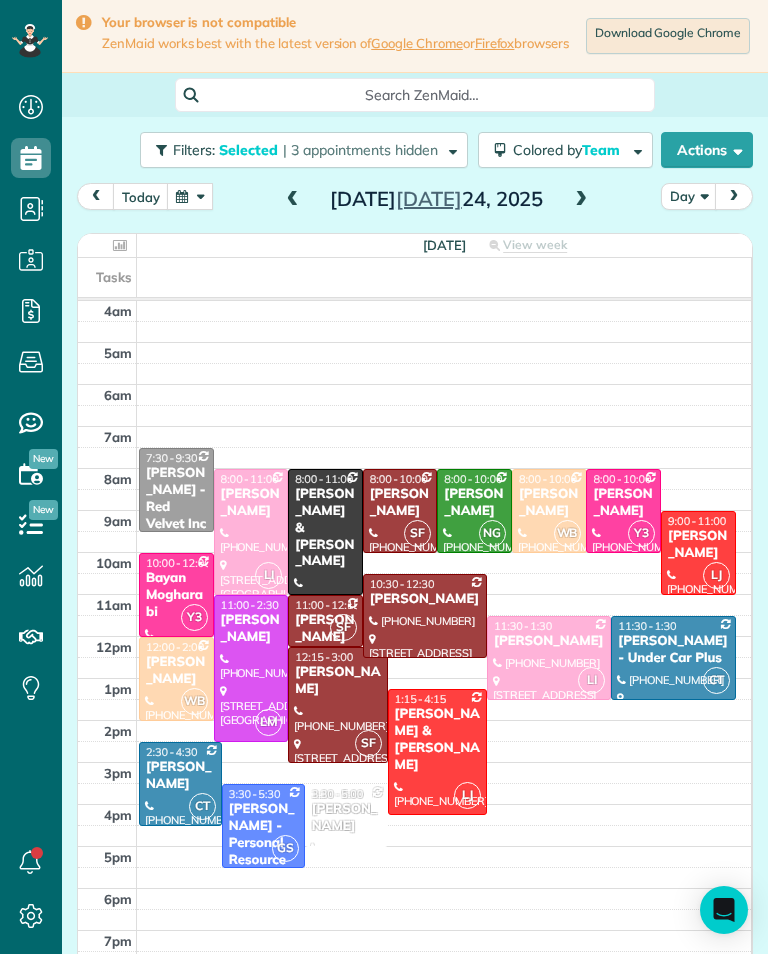 click on "Raffi Kalaydjian - Under Car Plus" at bounding box center (673, 650) 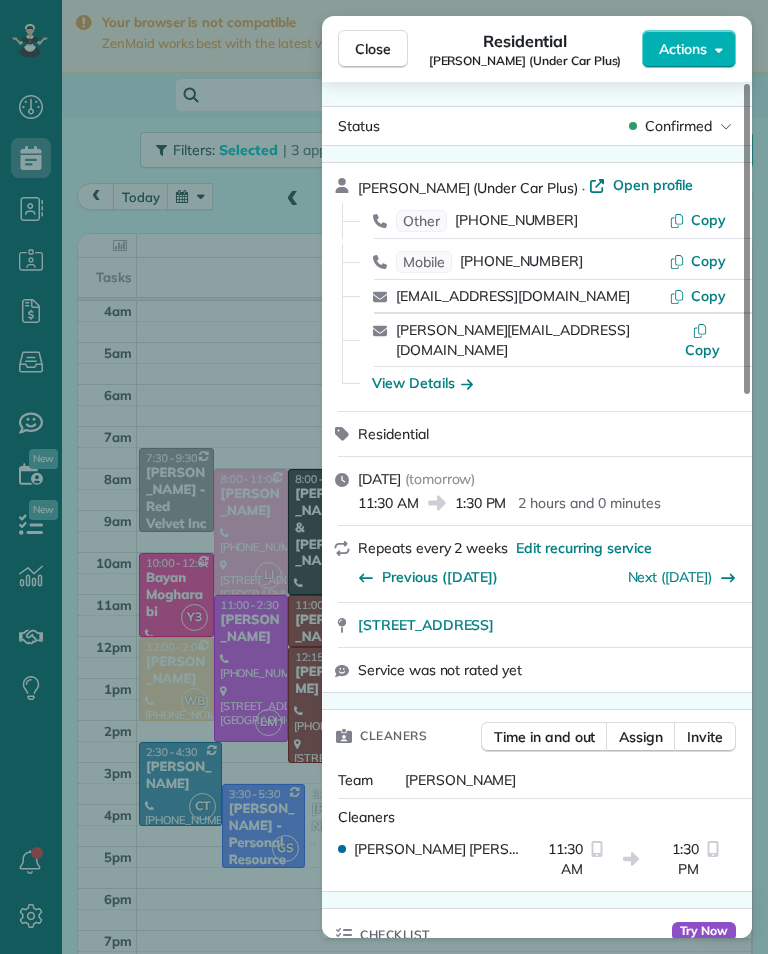 click on "Close Residential Raffi Kalaydjian (Under Car Plus) Actions Status Confirmed Raffi Kalaydjian (Under Car Plus) · Open profile Other (818) 988-3700 Copy Mobile (310) 466-4751 Copy raffi@undercarplus.com Copy sabrina@undercarplus.com Copy View Details Residential Thursday, July 24, 2025 ( tomorrow ) 11:30 AM 1:30 PM 2 hours and 0 minutes Repeats every 2 weeks Edit recurring service Previous (Jul 10) Next (Aug 07) 7032 Valjean Avenue Van Nuys CA 91406 Service was not rated yet Cleaners Time in and out Assign Invite Team Carlos Cleaners Carlos   Turcios 11:30 AM 1:30 PM Checklist Try Now Keep this appointment up to your standards. Stay on top of every detail, keep your cleaners organised, and your client happy. Assign a checklist Watch a 5 min demo Billing Billing actions Price $110.00 Overcharge $0.00 Discount $0.00 Coupon discount - Primary tax - Secondary tax - Total appointment price $110.00 Tips collected New feature! $0.00 Unpaid Mark as paid Total including tip $110.00 Get paid online in no-time! Key # -" at bounding box center (384, 477) 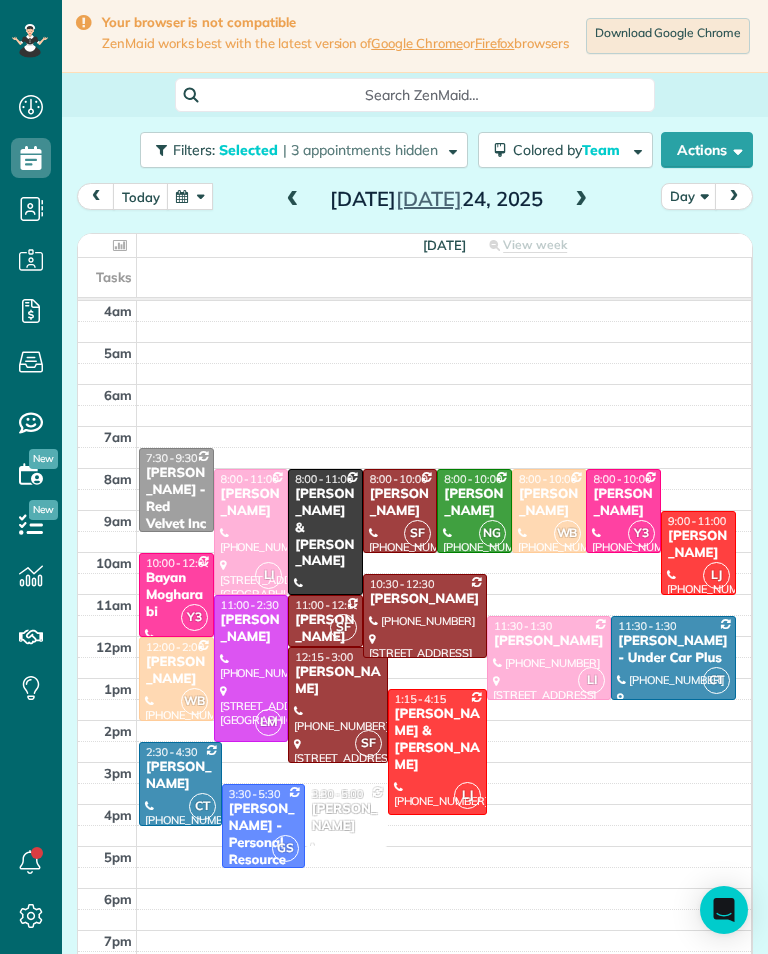 click on "Danielle Ondarza" at bounding box center (180, 776) 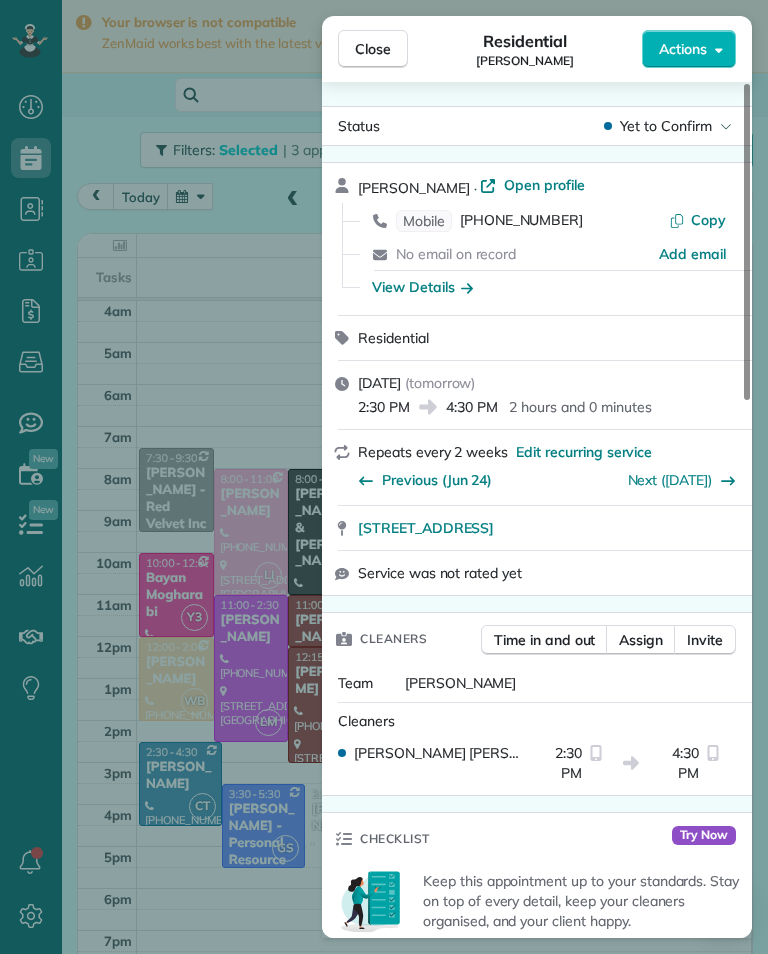 click on "Close Residential Danielle Ondarza Actions Status Yet to Confirm Danielle Ondarza · Open profile Mobile (213) 798-0305 Copy No email on record Add email View Details Residential Thursday, July 24, 2025 ( tomorrow ) 2:30 PM 4:30 PM 2 hours and 0 minutes Repeats every 2 weeks Edit recurring service Previous (Jun 24) Next (Aug 07) 1857 Los Encinos Avenue Glendale CA 91208 Service was not rated yet Cleaners Time in and out Assign Invite Team Carlos Cleaners Carlos   Turcios 2:30 PM 4:30 PM Checklist Try Now Keep this appointment up to your standards. Stay on top of every detail, keep your cleaners organised, and your client happy. Assign a checklist Watch a 5 min demo Billing Billing actions Price $145.00 Overcharge $0.00 Discount $0.00 Coupon discount - Primary tax - Secondary tax - Total appointment price $145.00 Tips collected New feature! $0.00 Unpaid Mark as paid Total including tip $145.00 Get paid online in no-time! Send an invoice and reward your cleaners with tips Charge customer credit card Key # - 0 0" at bounding box center [384, 477] 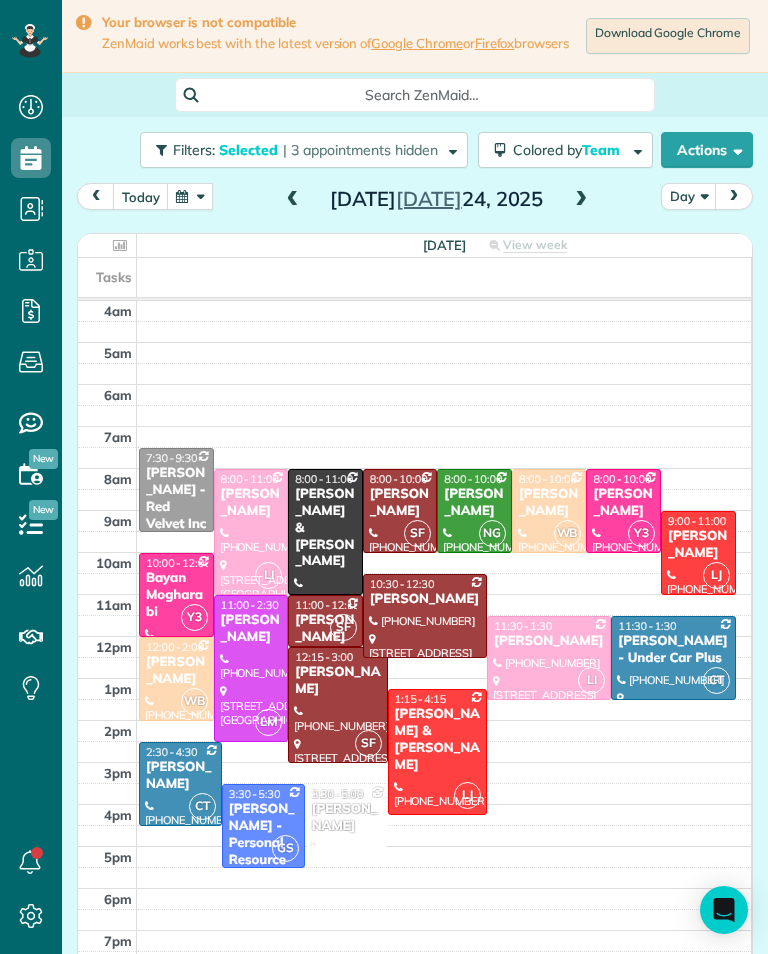 click at bounding box center (581, 200) 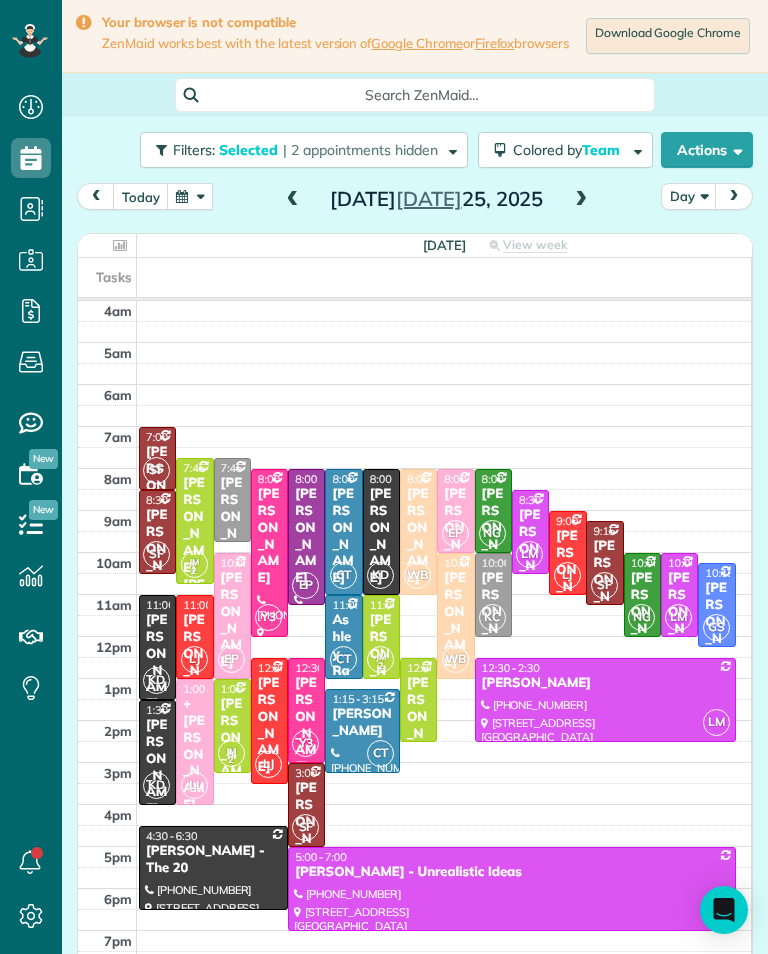 click on "Gwen Jones" at bounding box center [362, 723] 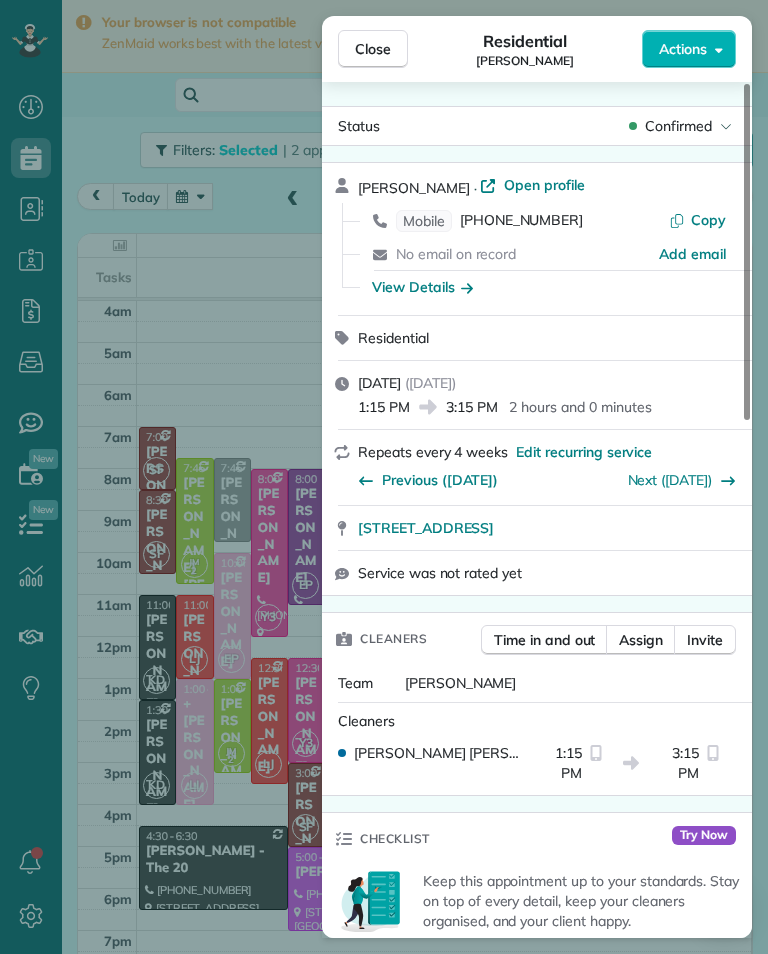 click on "Close Residential Gwen Jones Actions Status Confirmed Gwen Jones · Open profile Mobile (209) 675-1569 Copy No email on record Add email View Details Residential Friday, July 25, 2025 ( in 2 days ) 1:15 PM 3:15 PM 2 hours and 0 minutes Repeats every 4 weeks Edit recurring service Previous (Jun 20) Next (Aug 22) 5534 Encino Avenue #212 Encino CA 91316 Service was not rated yet Cleaners Time in and out Assign Invite Team Carlos Cleaners Carlos   Turcios 1:15 PM 3:15 PM Checklist Try Now Keep this appointment up to your standards. Stay on top of every detail, keep your cleaners organised, and your client happy. Assign a checklist Watch a 5 min demo Billing Billing actions Price $0.00 Overcharge $0.00 Discount $0.00 Coupon discount - Primary tax - Secondary tax - Total appointment price $0.00 Tips collected New feature! $0.00 Mark as paid Total including tip $0.00 Get paid online in no-time! Send an invoice and reward your cleaners with tips Charge customer credit card Appointment custom fields Key # - Work items" at bounding box center [384, 477] 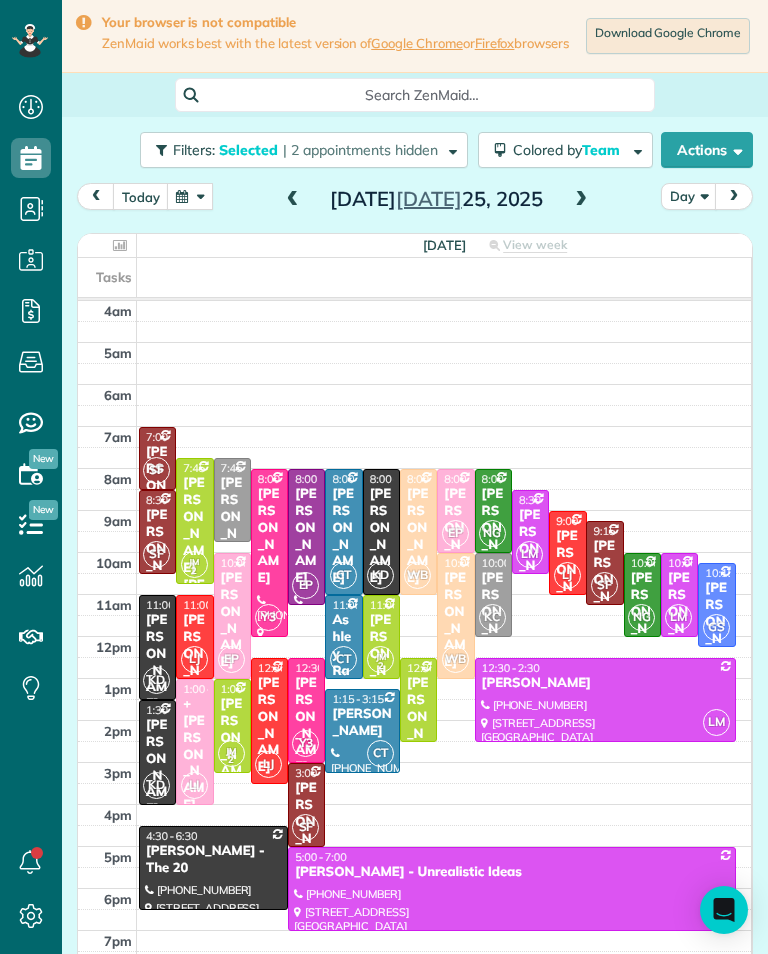 click on "Ashley Ranchaw" at bounding box center [343, 662] 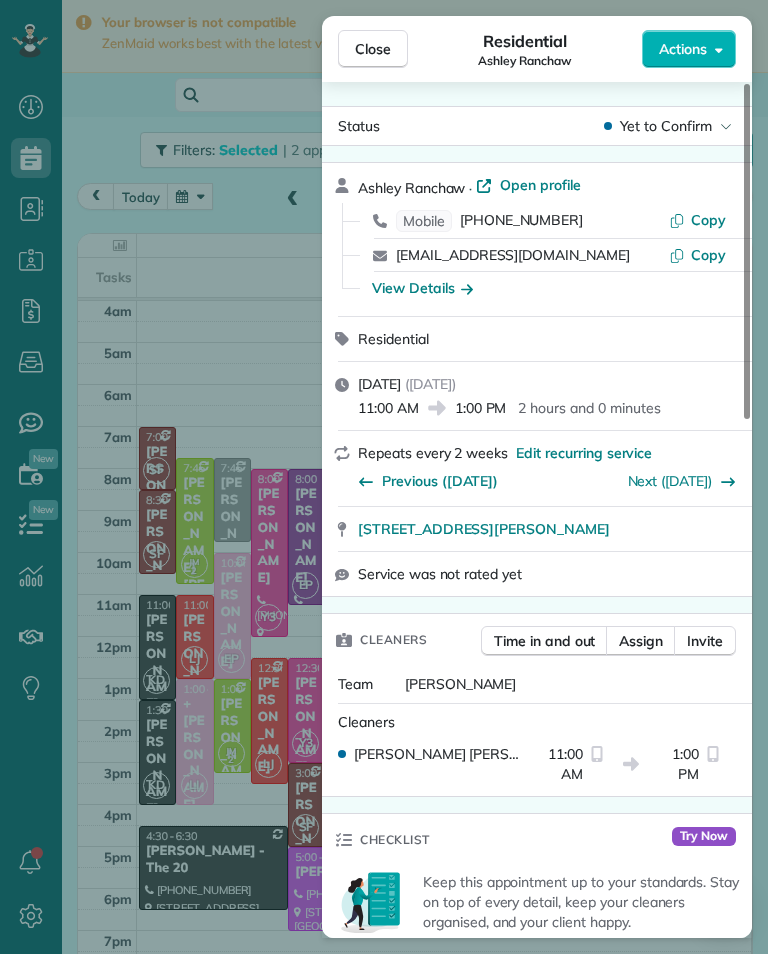 click on "(310) 428-6466" at bounding box center [521, 221] 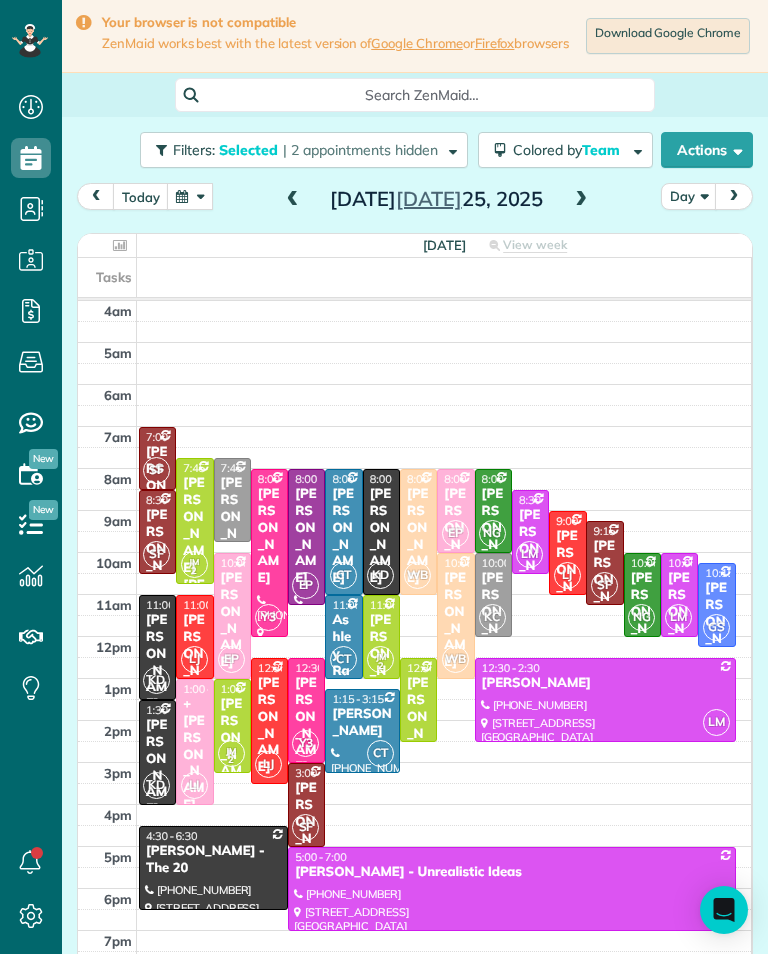 click at bounding box center [293, 200] 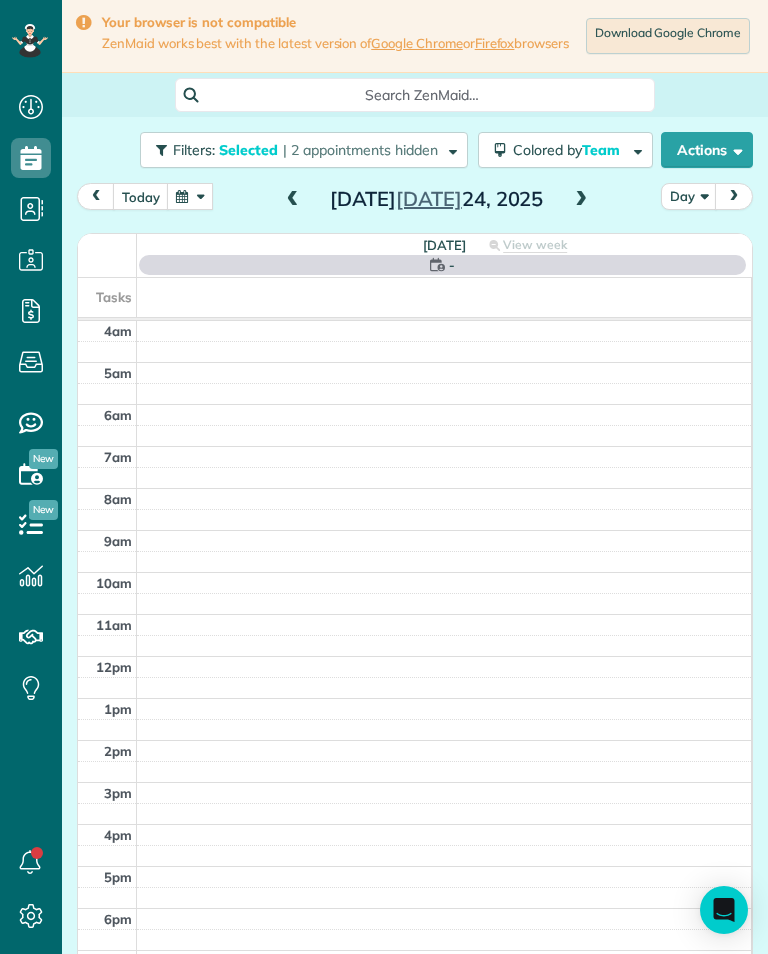 click on "today   Day Thursday  Jul  24, 2025" at bounding box center (415, 201) 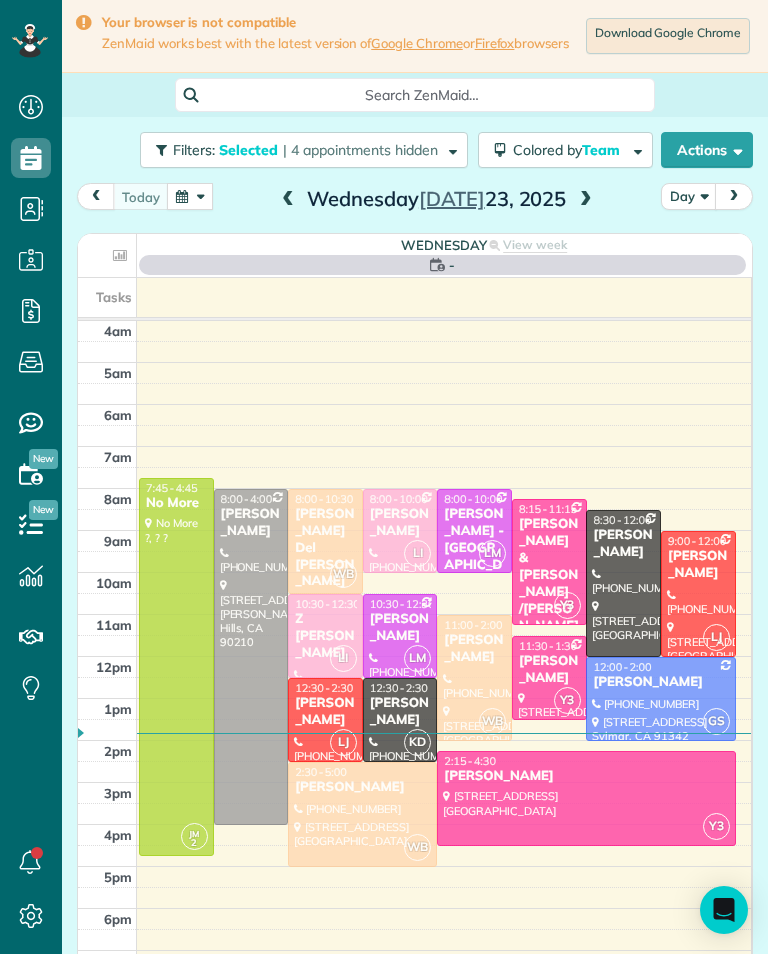 click at bounding box center (586, 200) 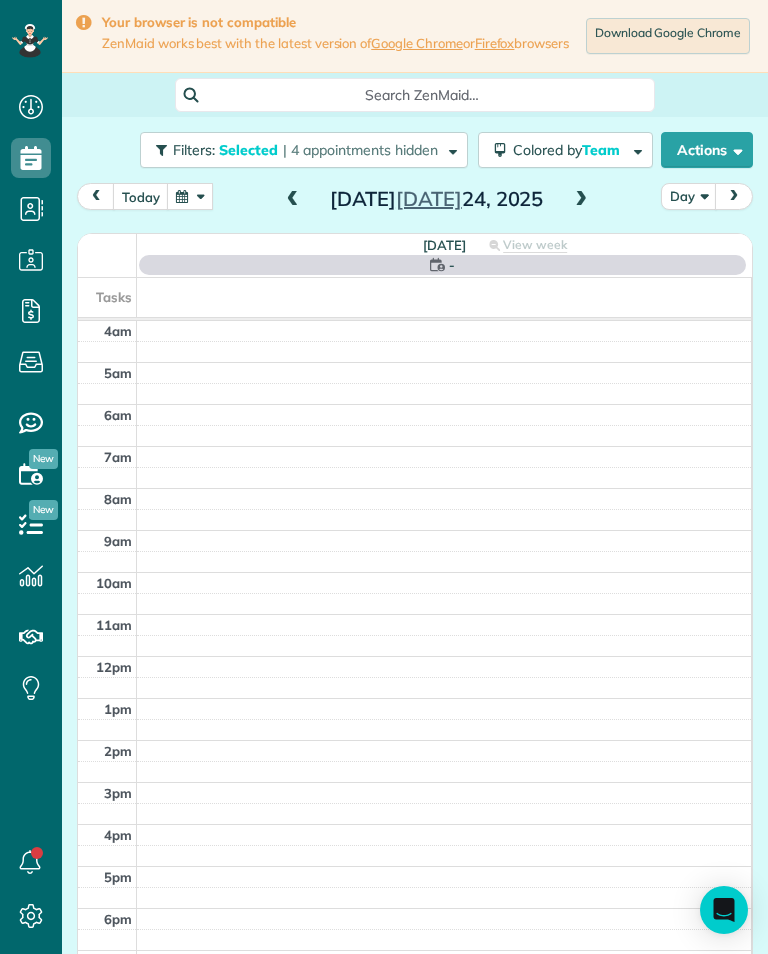 click at bounding box center (581, 200) 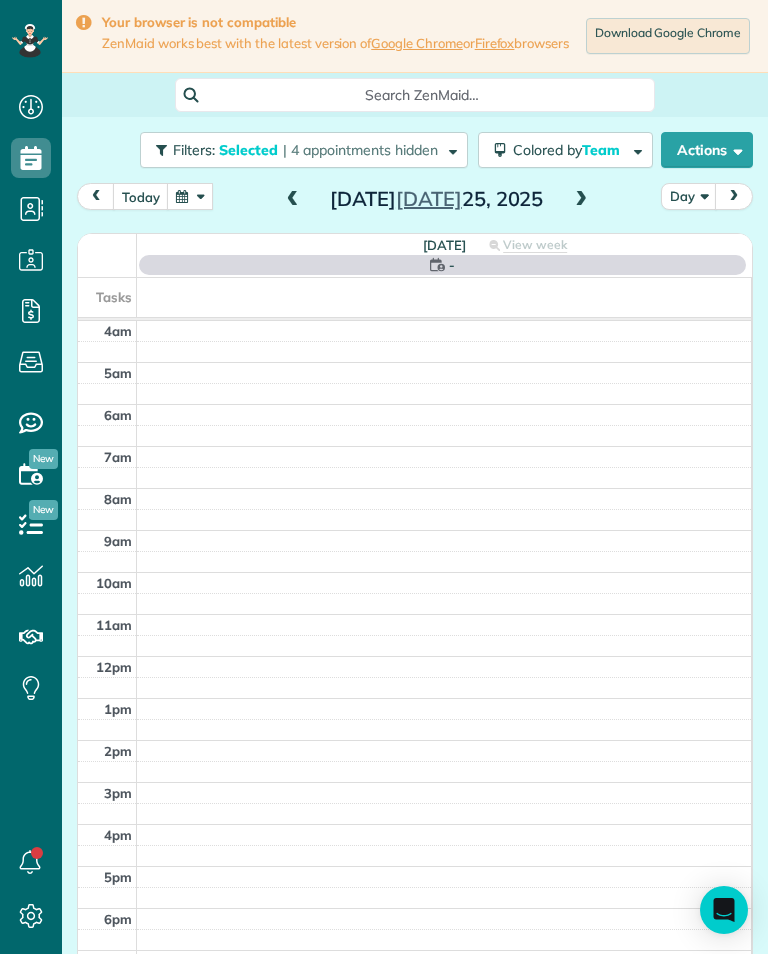 click at bounding box center [293, 200] 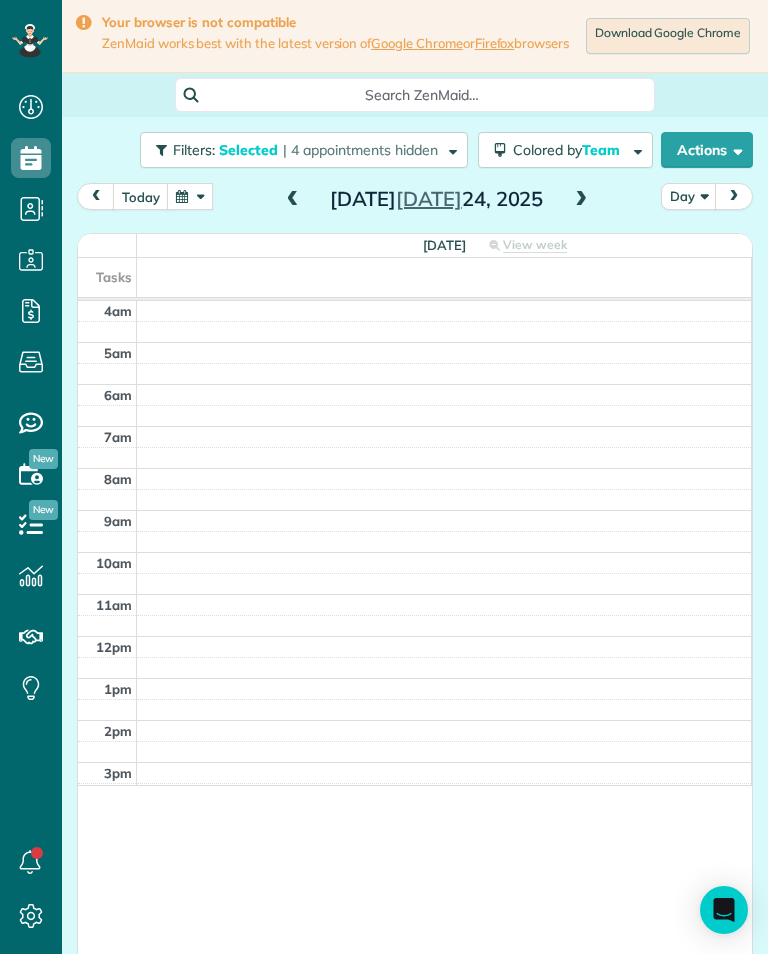 scroll, scrollTop: 985, scrollLeft: 62, axis: both 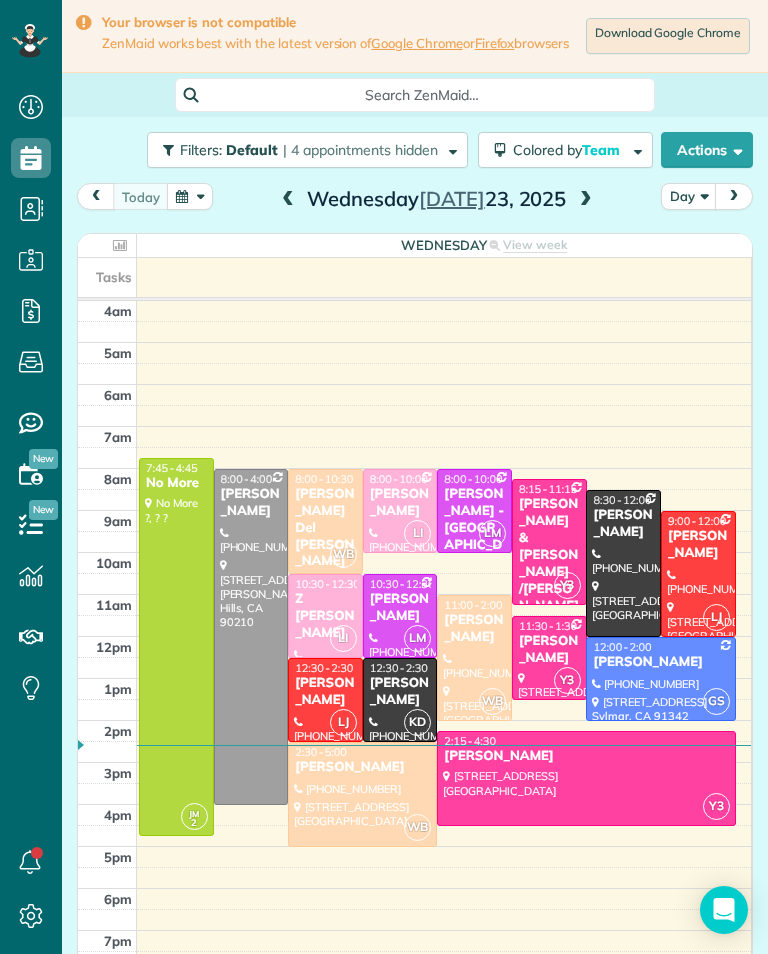 click at bounding box center [586, 200] 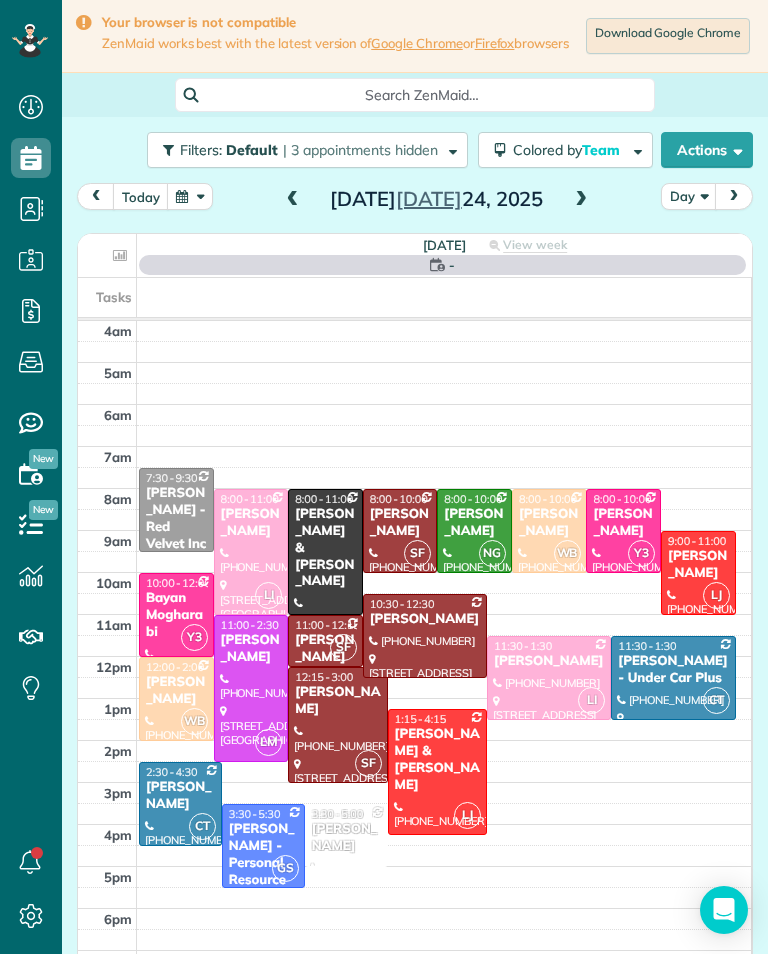 click at bounding box center (190, 196) 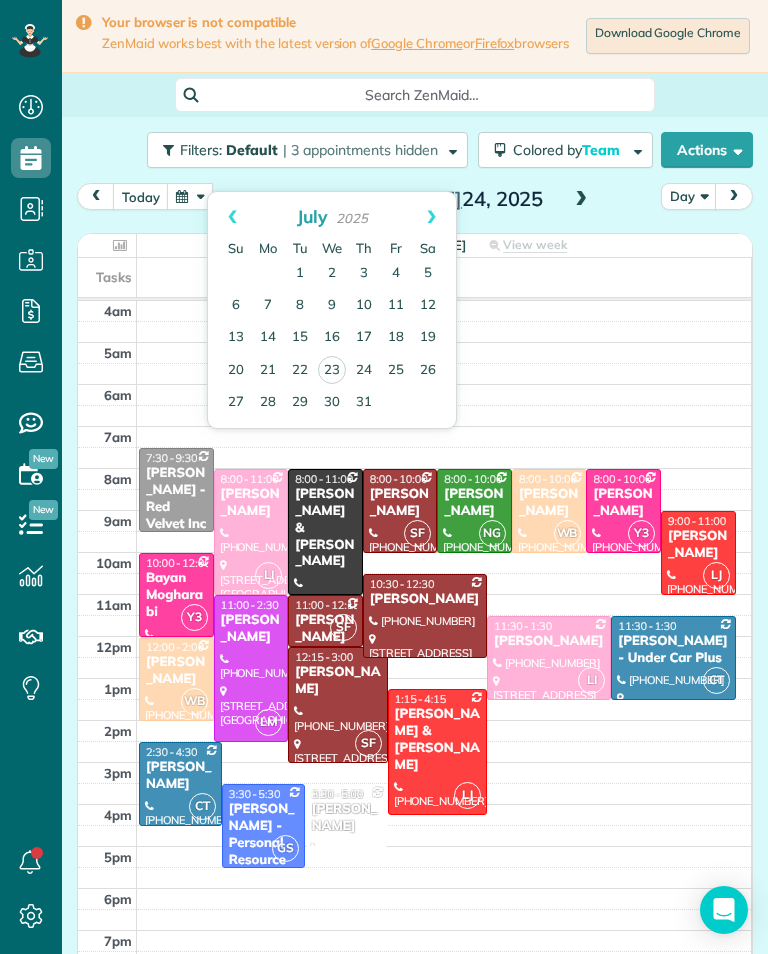 click on "29" at bounding box center [300, 403] 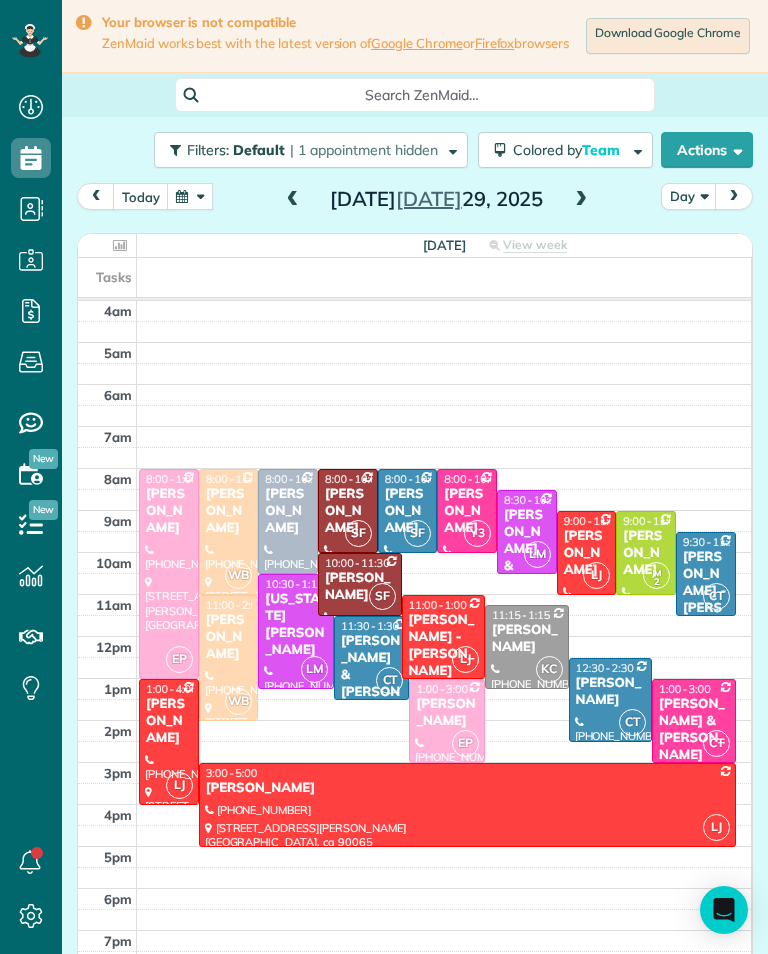 scroll, scrollTop: 985, scrollLeft: 62, axis: both 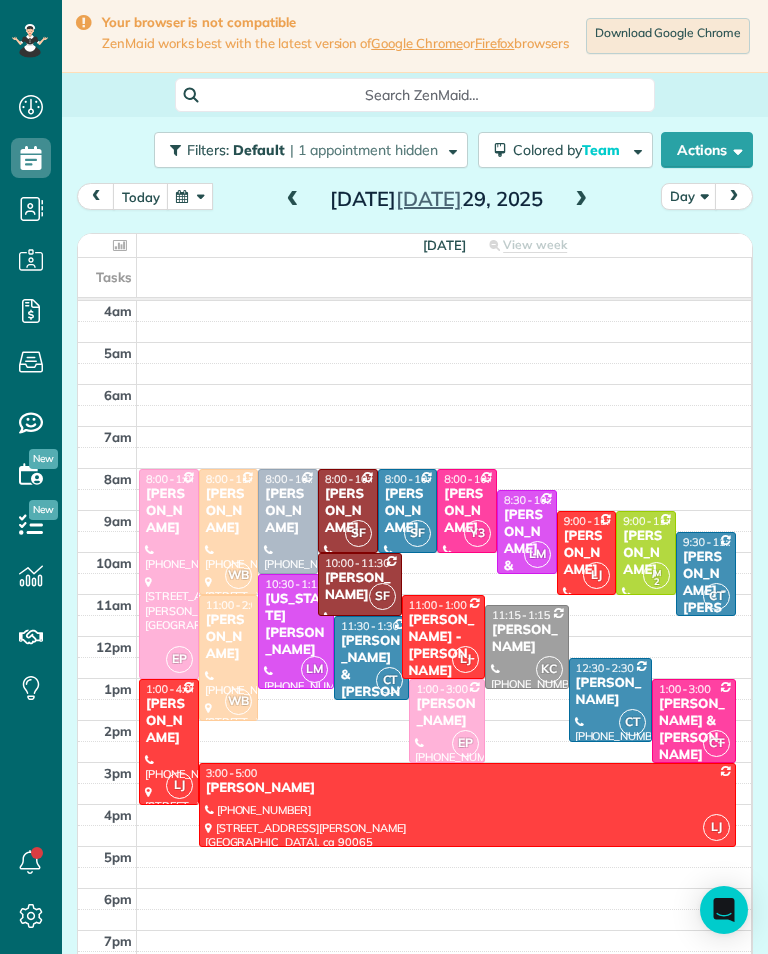 click at bounding box center (581, 200) 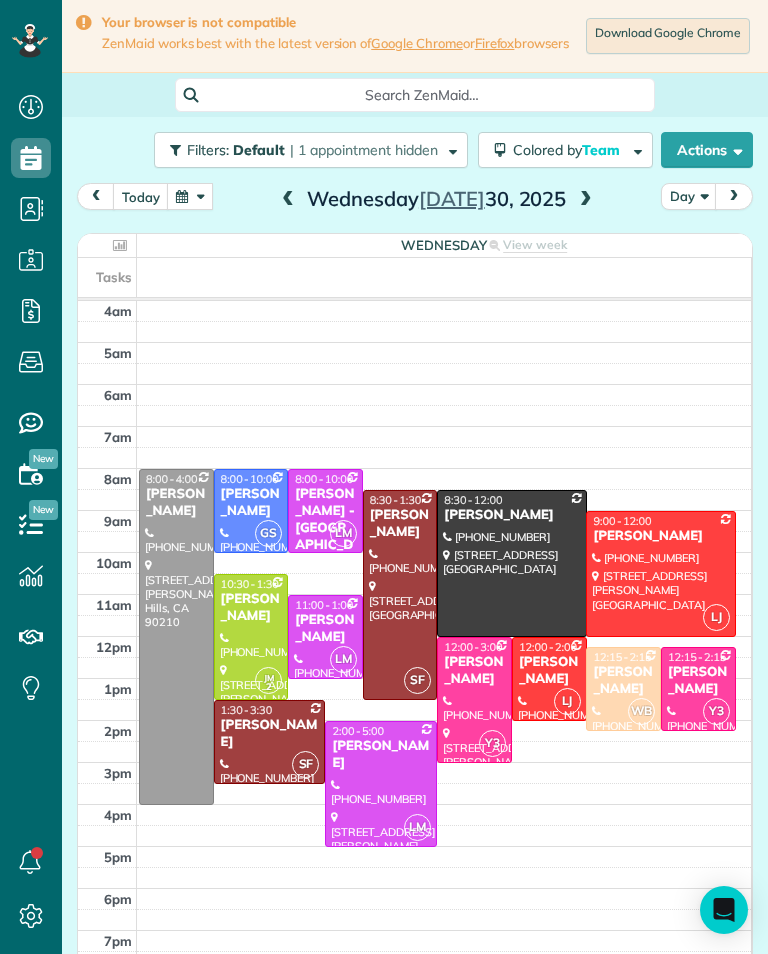 click at bounding box center [586, 200] 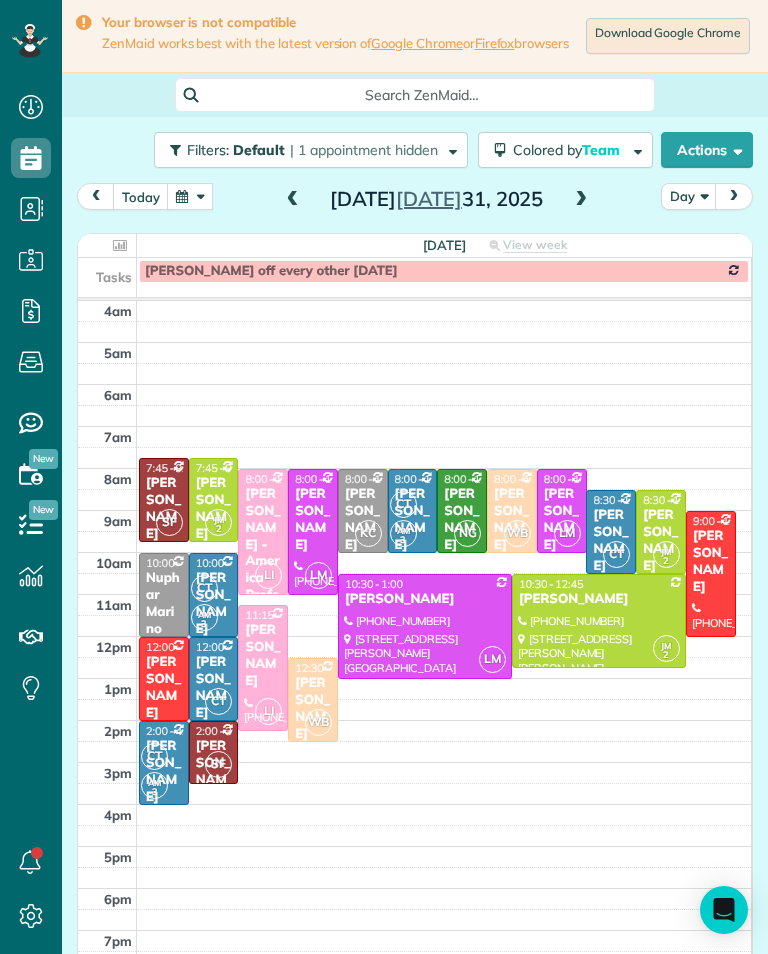 click at bounding box center [293, 200] 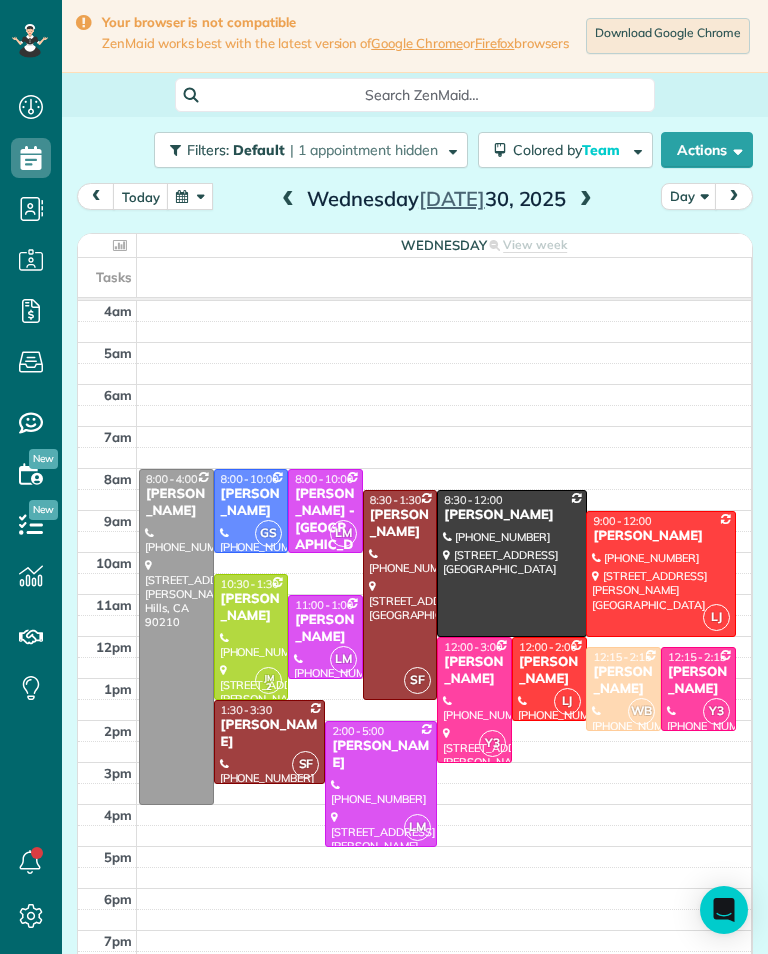 click at bounding box center [288, 200] 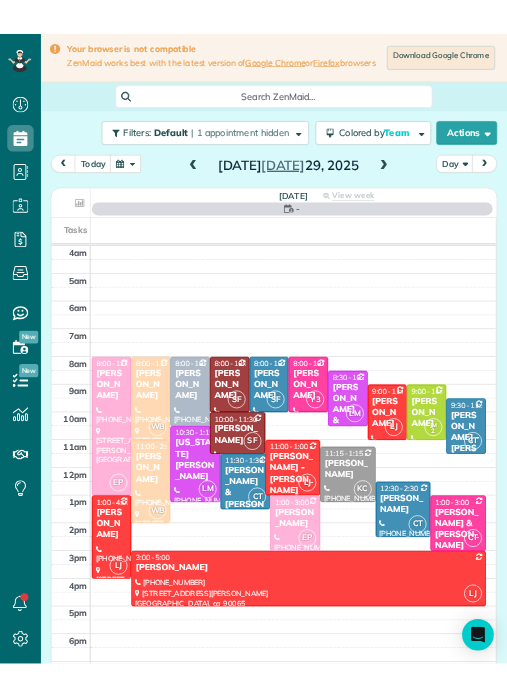 scroll, scrollTop: 0, scrollLeft: 0, axis: both 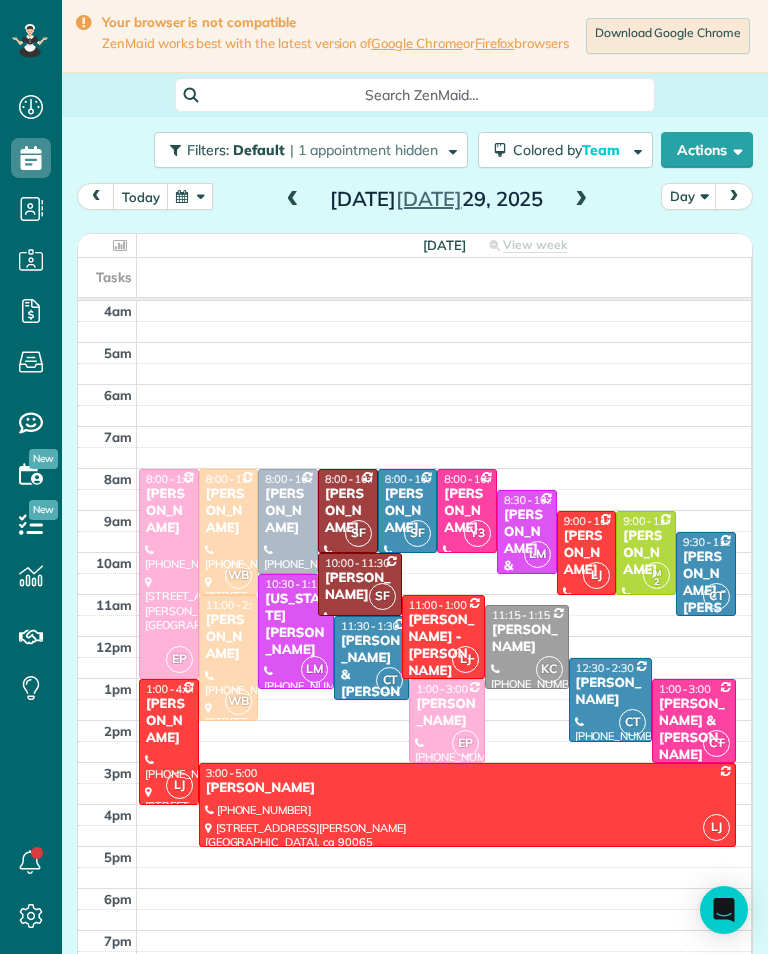 click at bounding box center (581, 200) 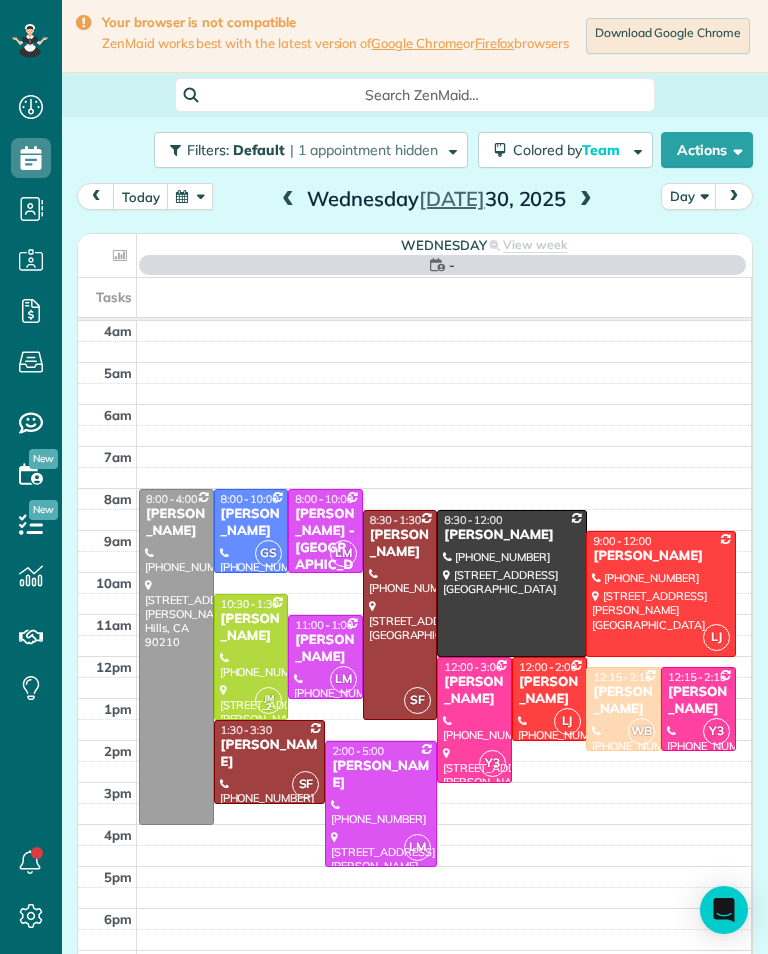 click at bounding box center (288, 200) 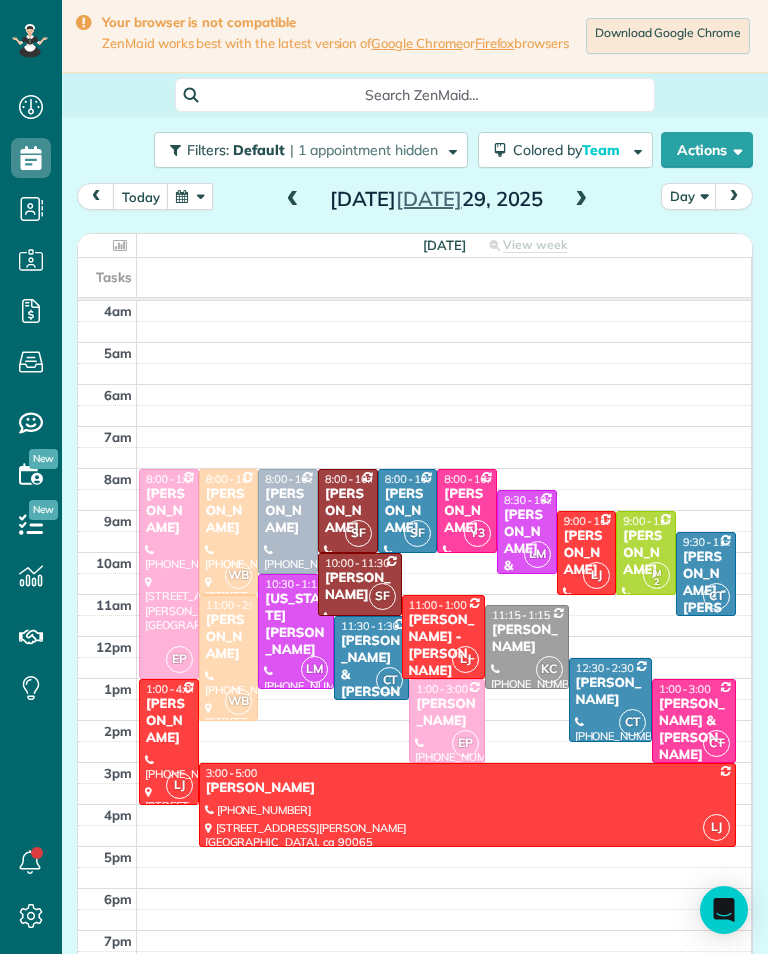 click at bounding box center [190, 196] 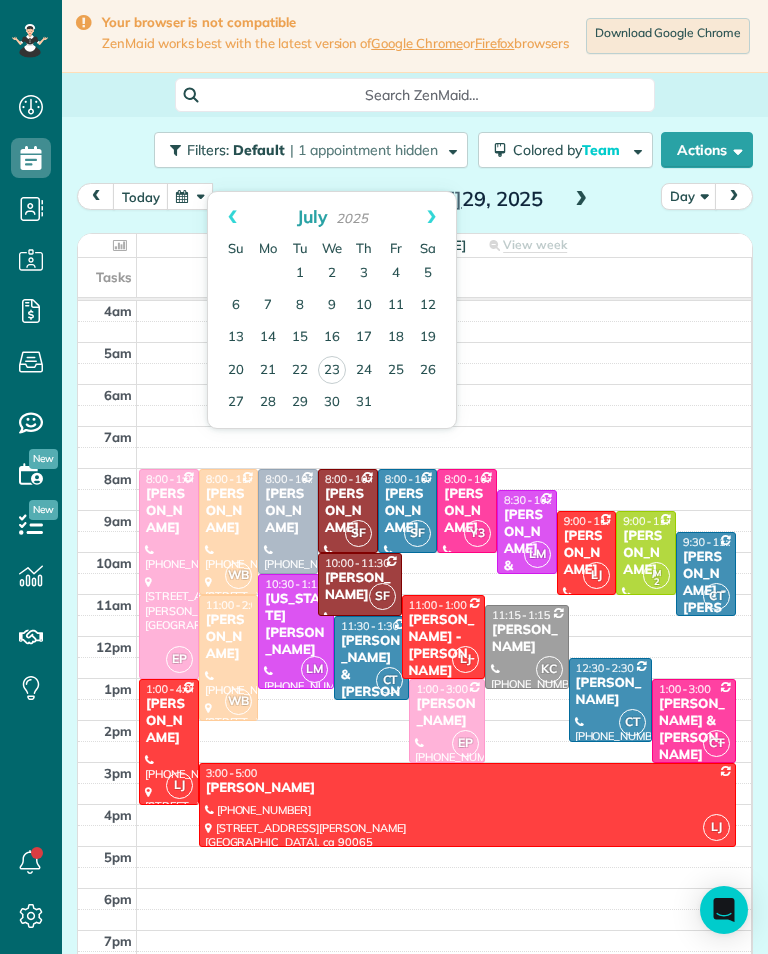 click on "24" at bounding box center [364, 371] 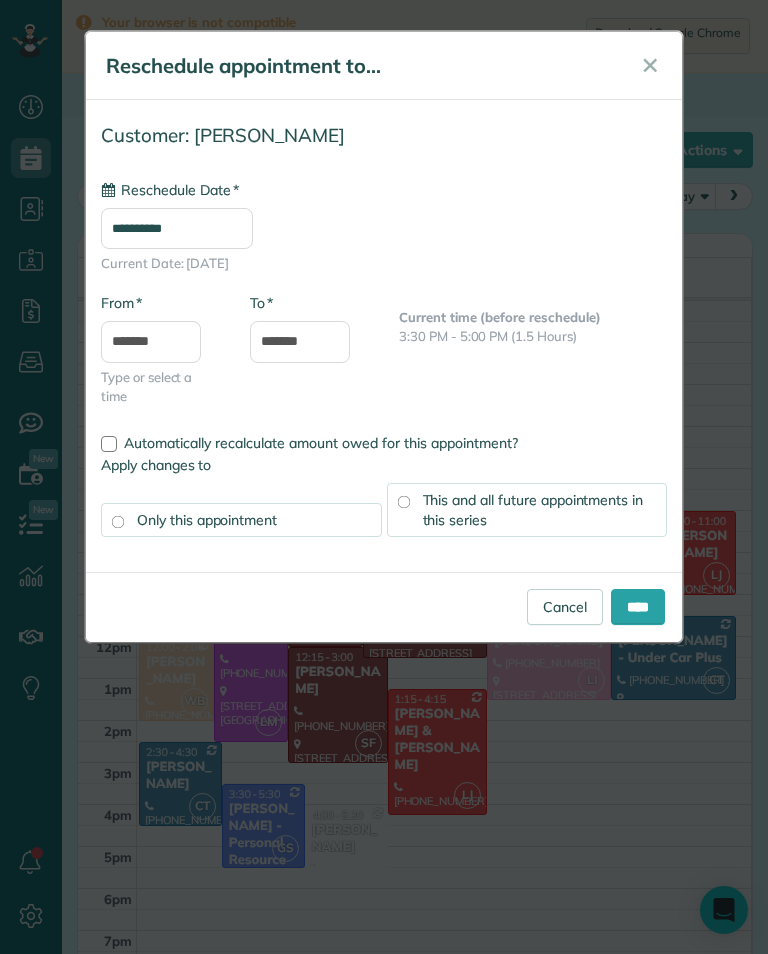 click on "**********" at bounding box center (177, 228) 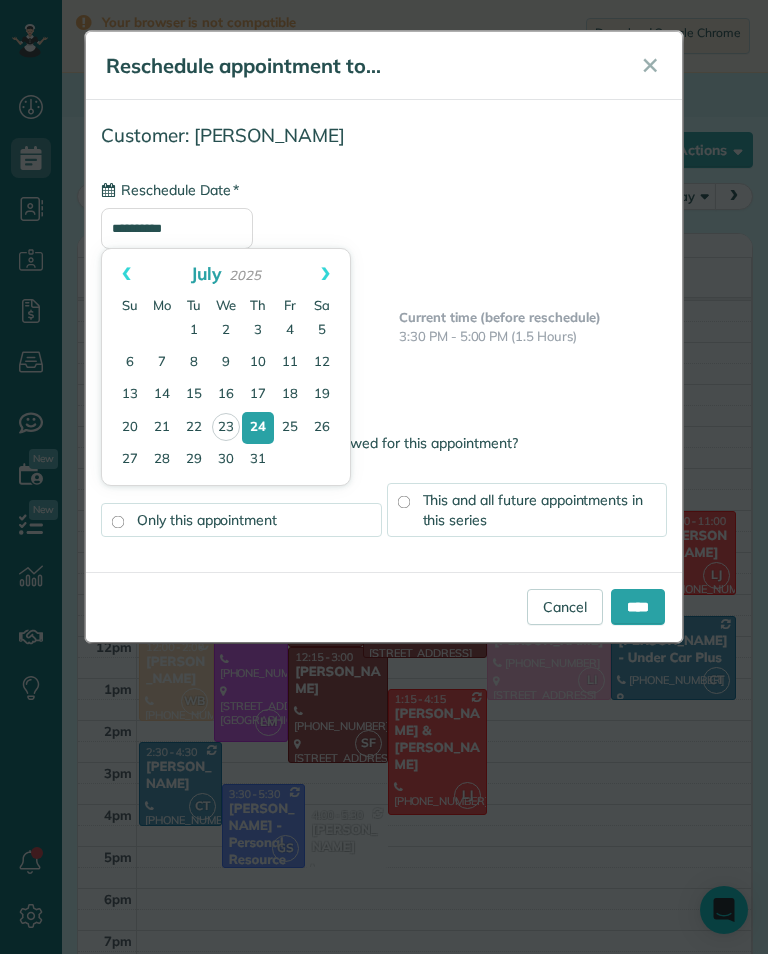 click on "31" at bounding box center (258, 460) 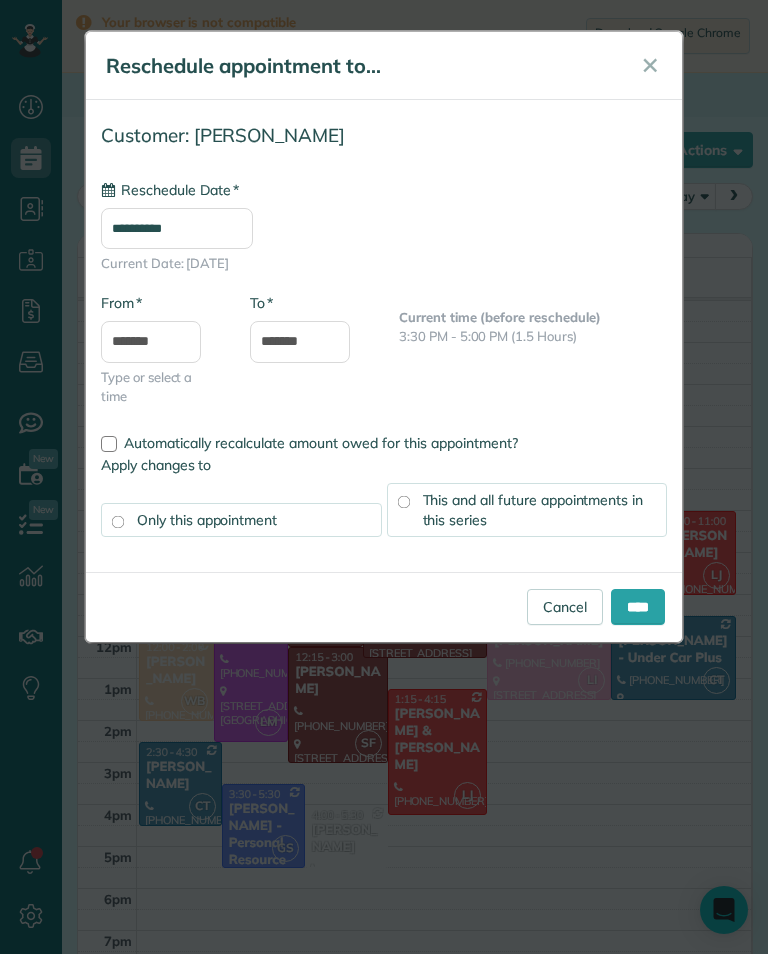 click on "****" at bounding box center [638, 607] 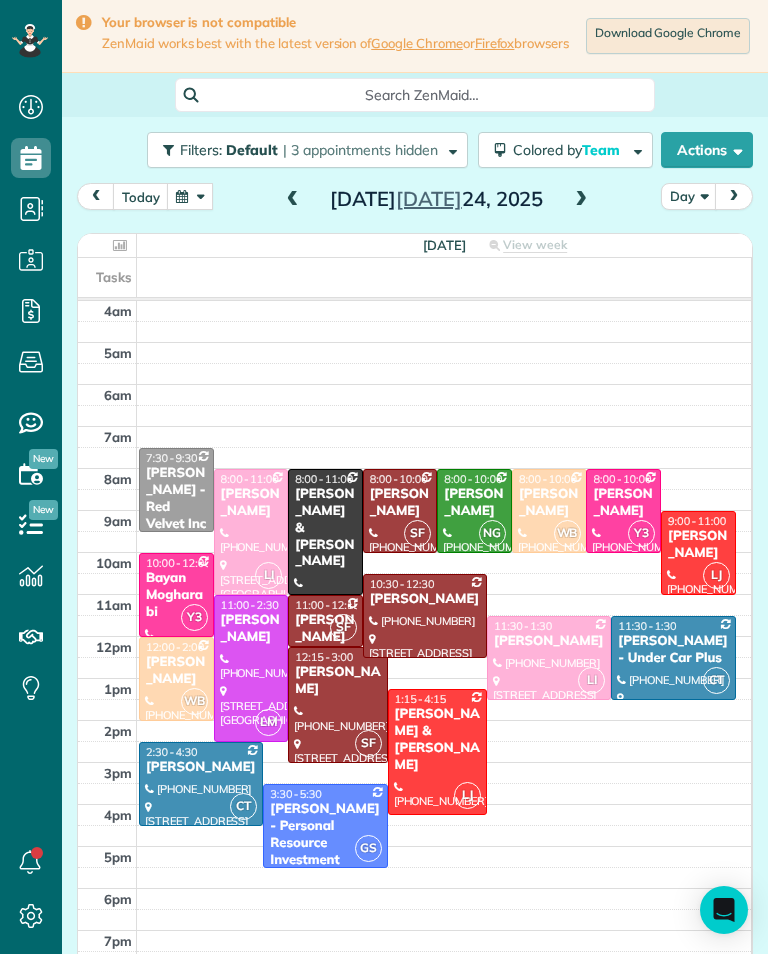 scroll, scrollTop: 985, scrollLeft: 62, axis: both 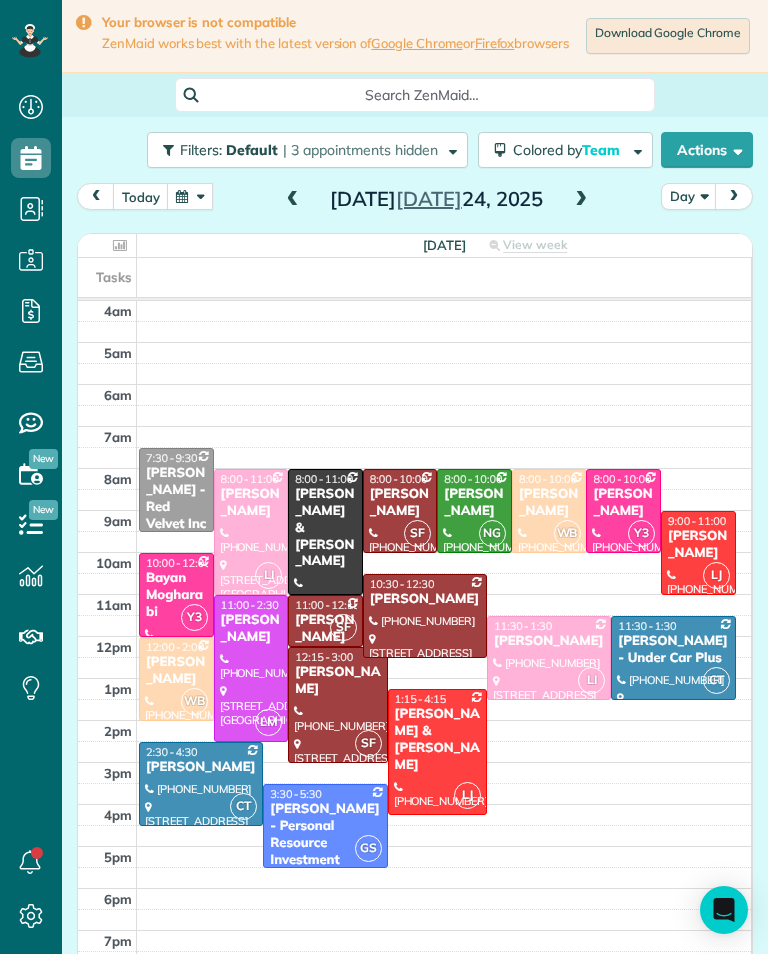 click at bounding box center [190, 196] 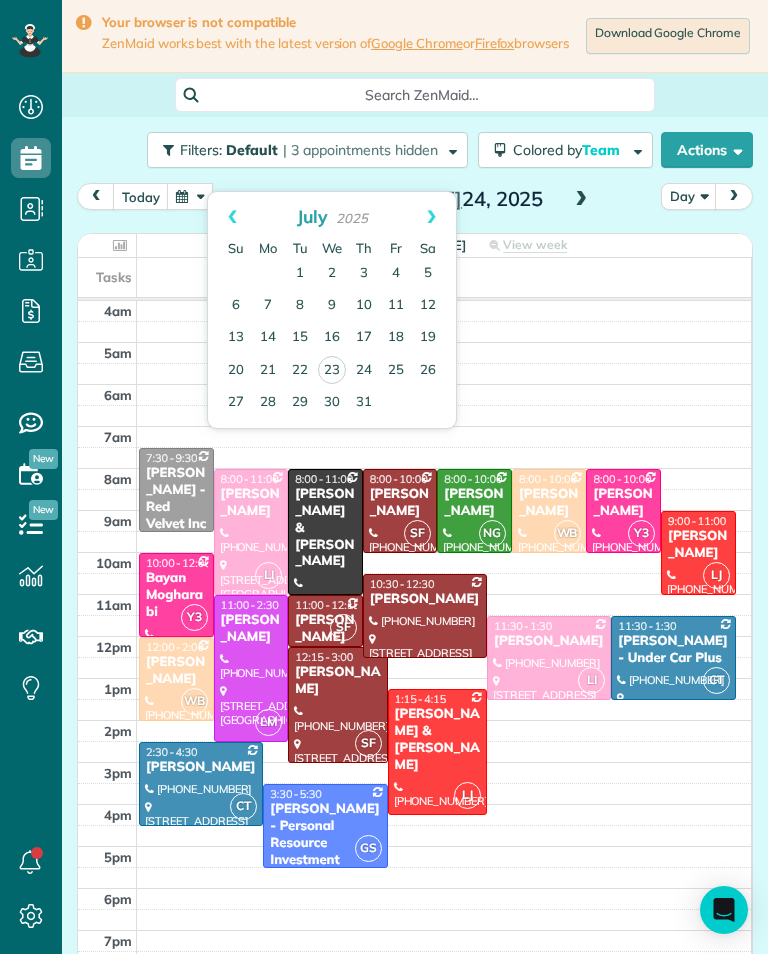 click on "23" at bounding box center [332, 370] 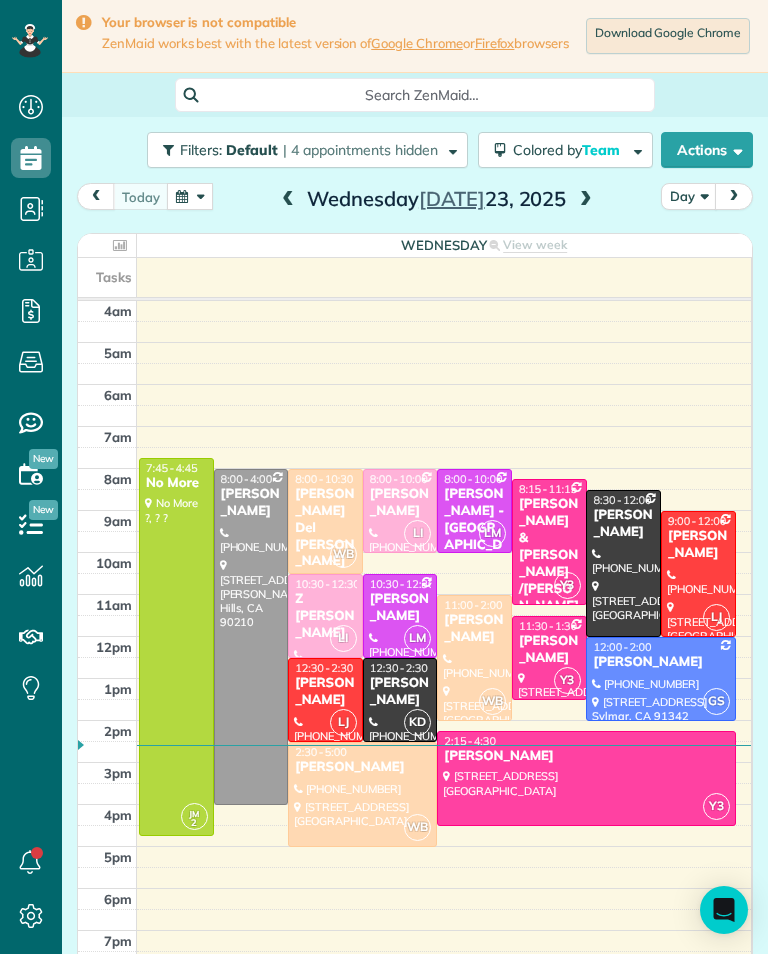 click on "[PERSON_NAME]" at bounding box center (400, 692) 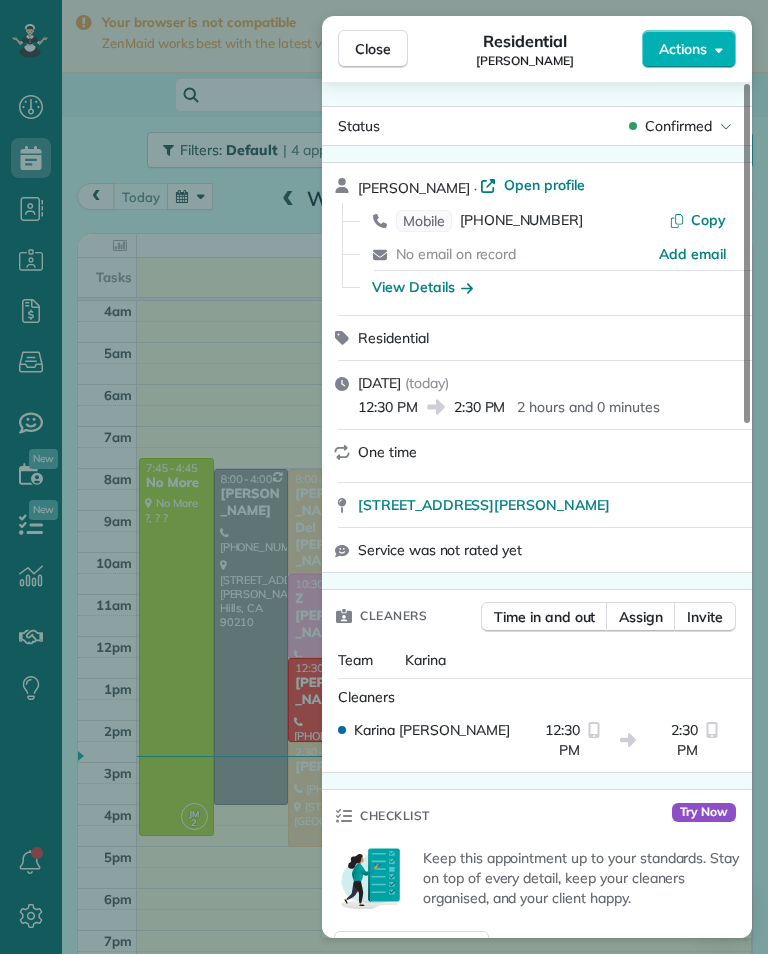 click on "Close" at bounding box center [373, 49] 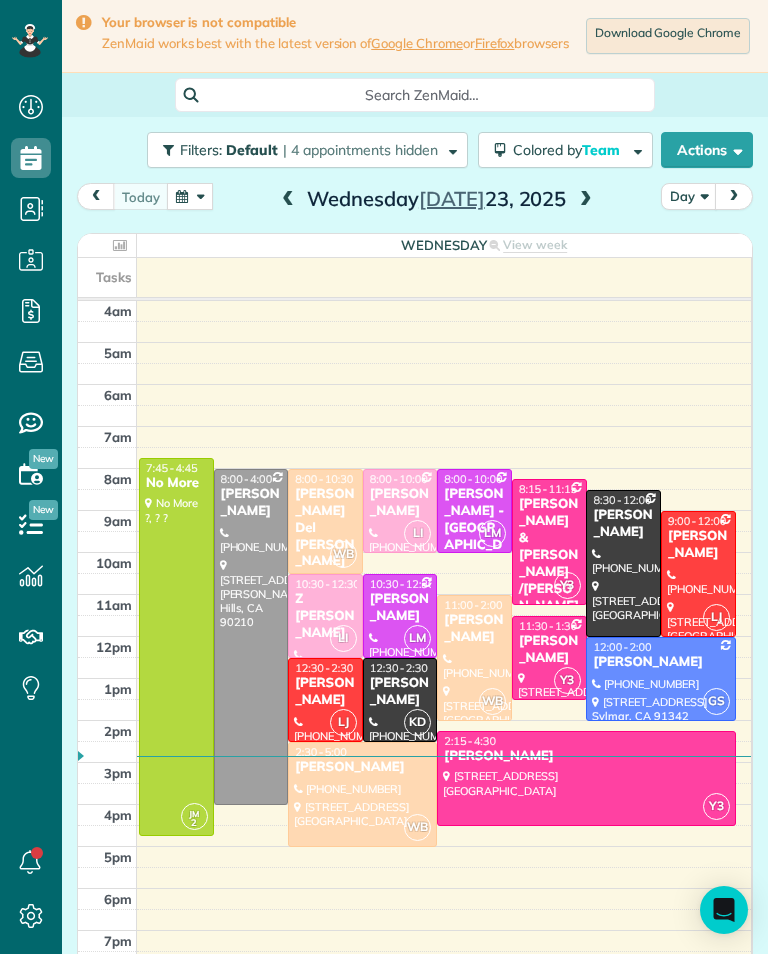 scroll, scrollTop: 985, scrollLeft: 62, axis: both 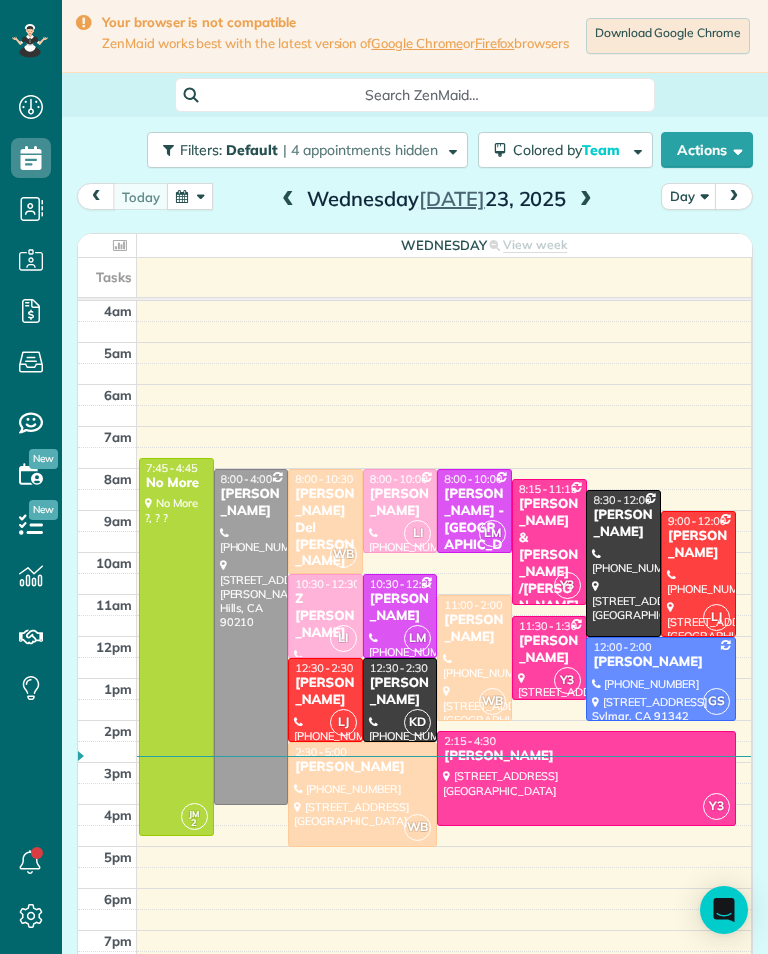 click at bounding box center (444, 353) 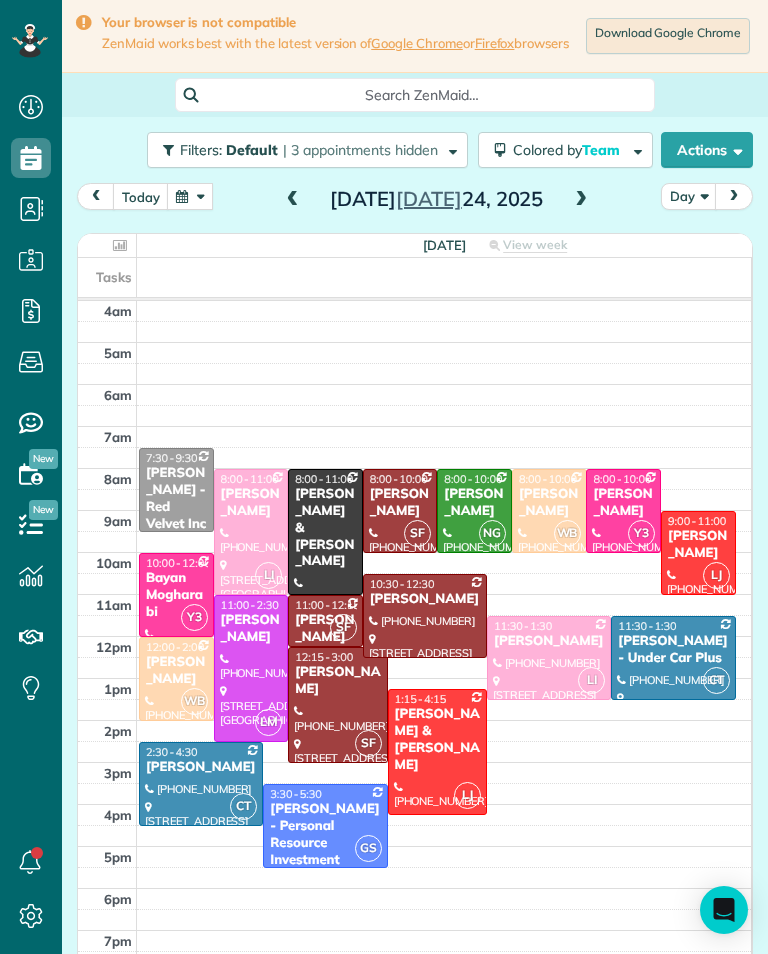 click at bounding box center [190, 196] 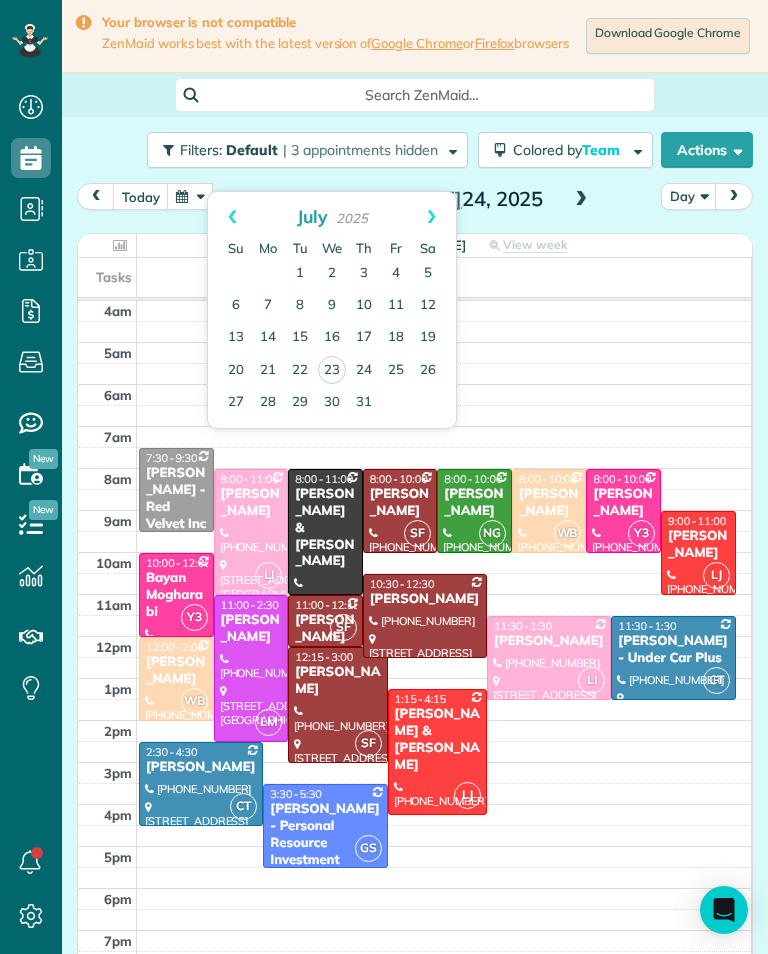click on "31" at bounding box center [364, 403] 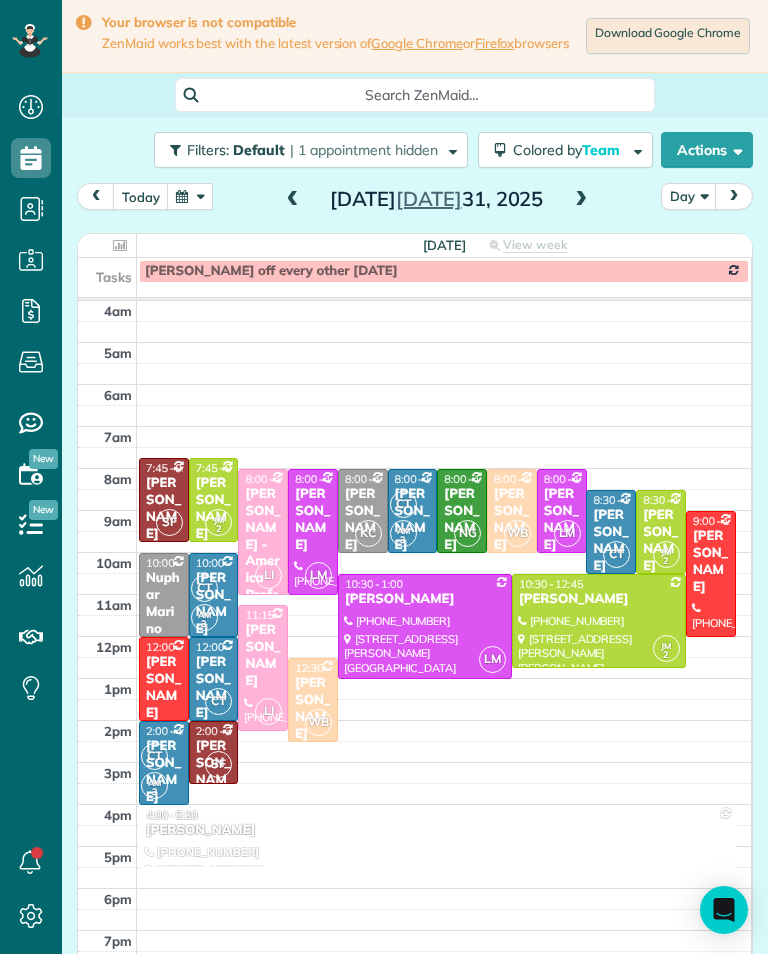 click at bounding box center [190, 196] 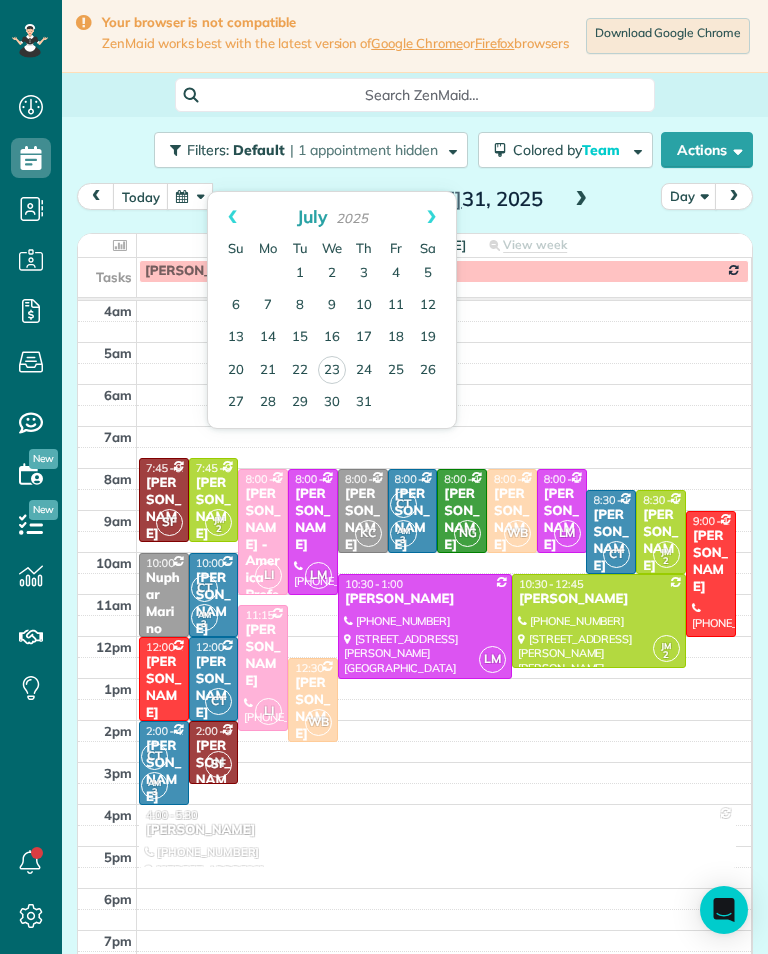 click on "Next" at bounding box center [431, 217] 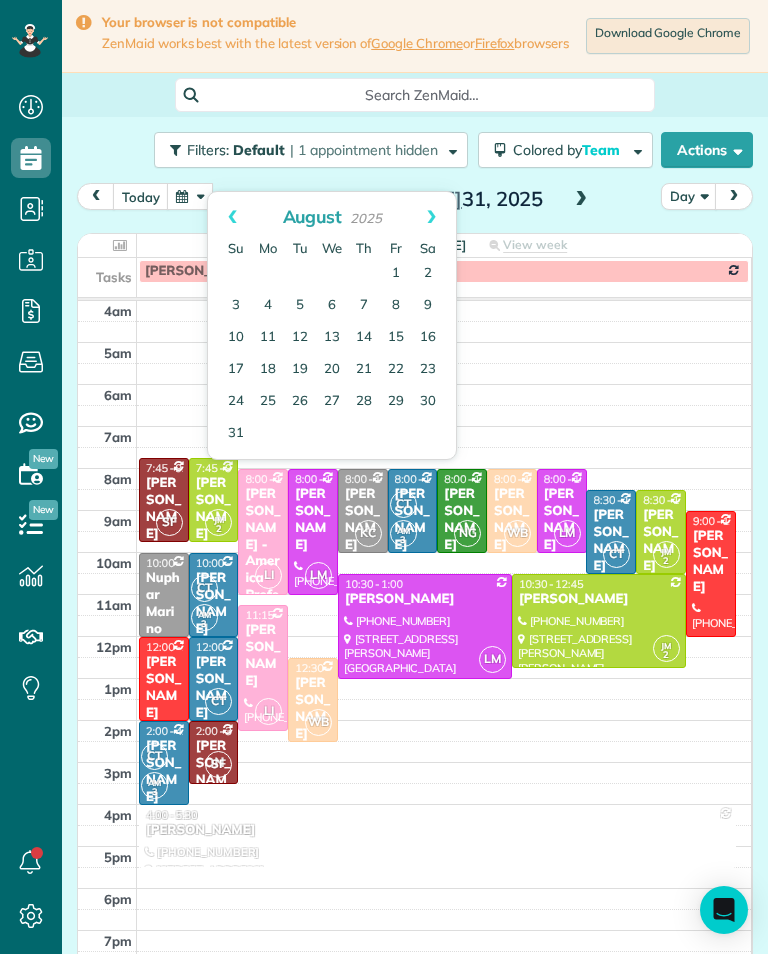 click on "7" at bounding box center [364, 306] 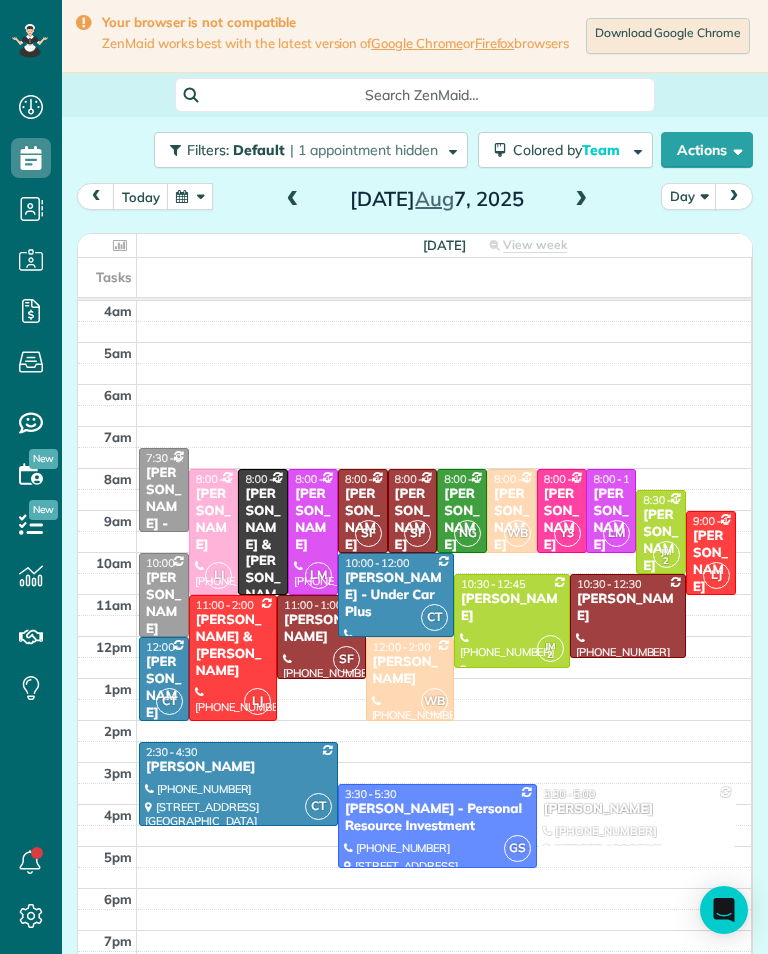 scroll, scrollTop: 985, scrollLeft: 62, axis: both 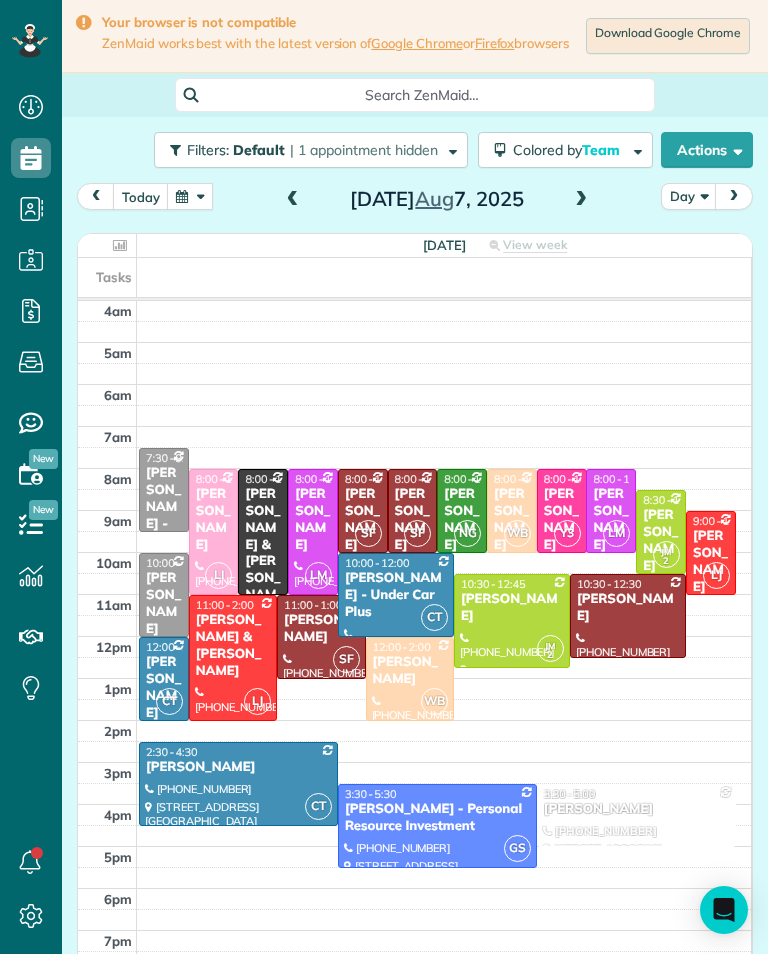 click at bounding box center [190, 196] 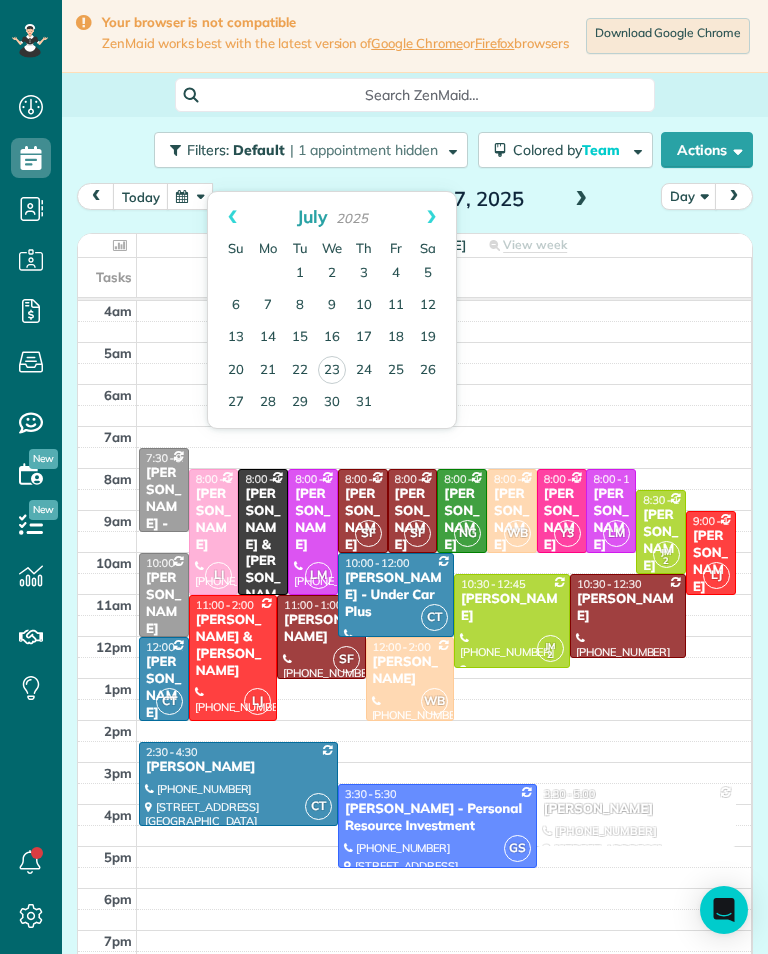 click at bounding box center [190, 196] 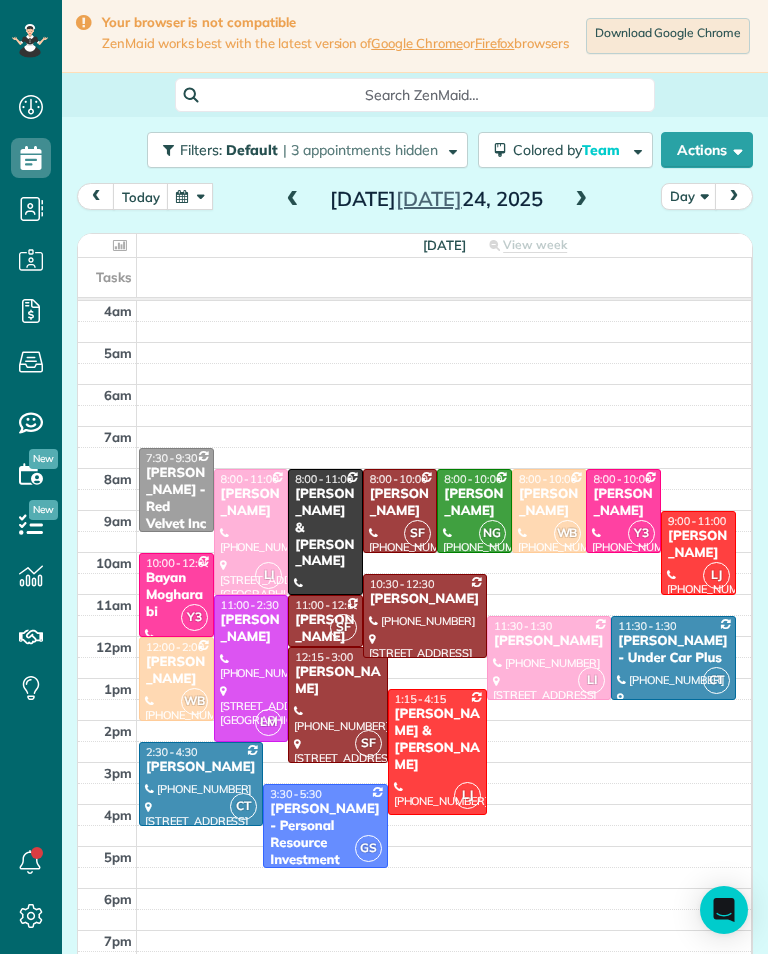 click at bounding box center (190, 196) 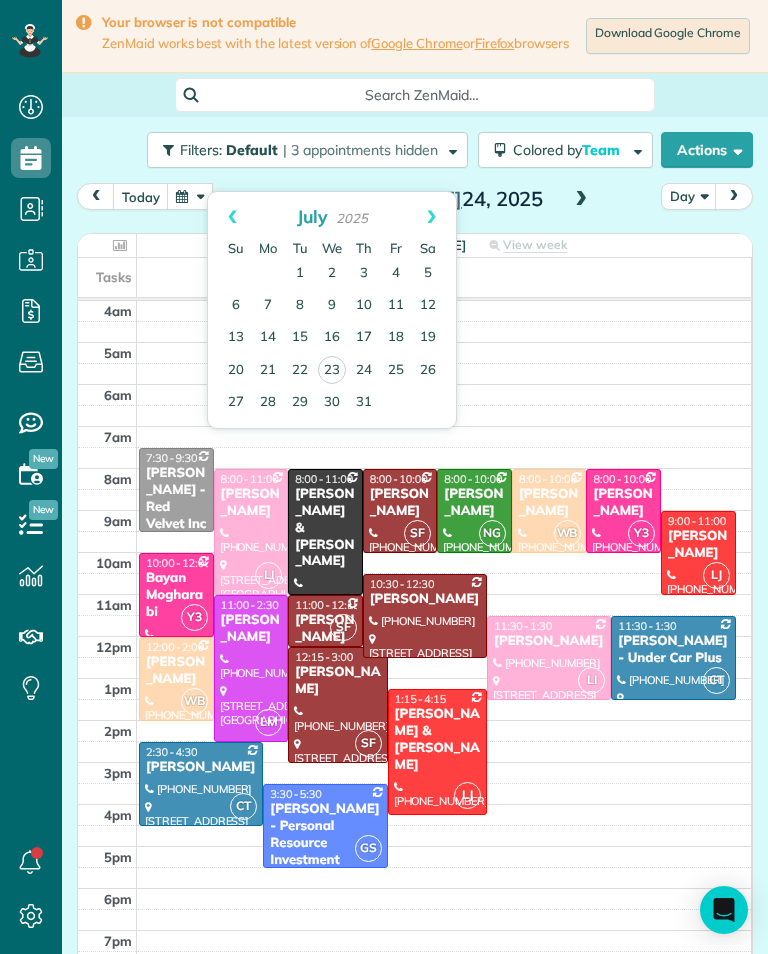 click on "Next" at bounding box center [431, 217] 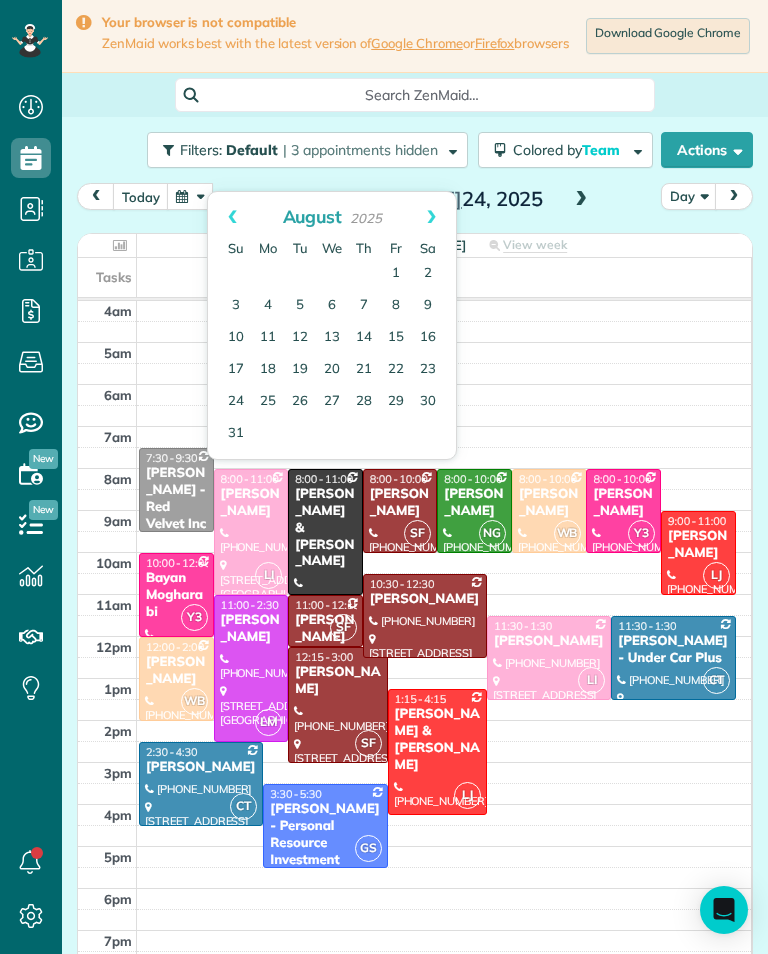 click on "Prev" at bounding box center [232, 217] 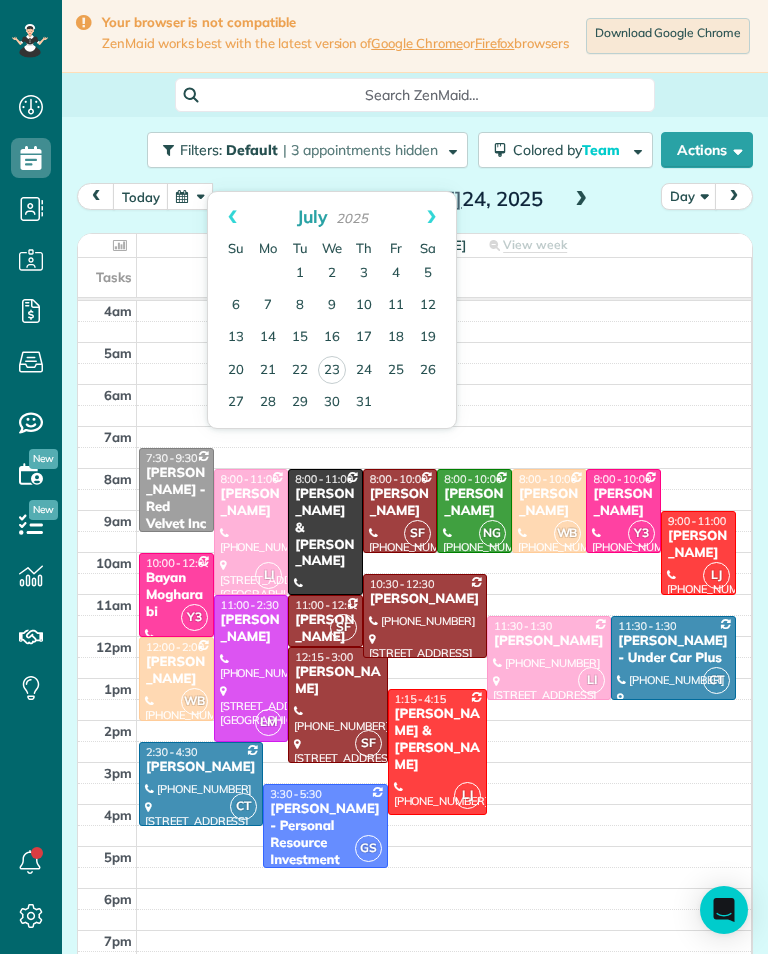click at bounding box center [201, 784] 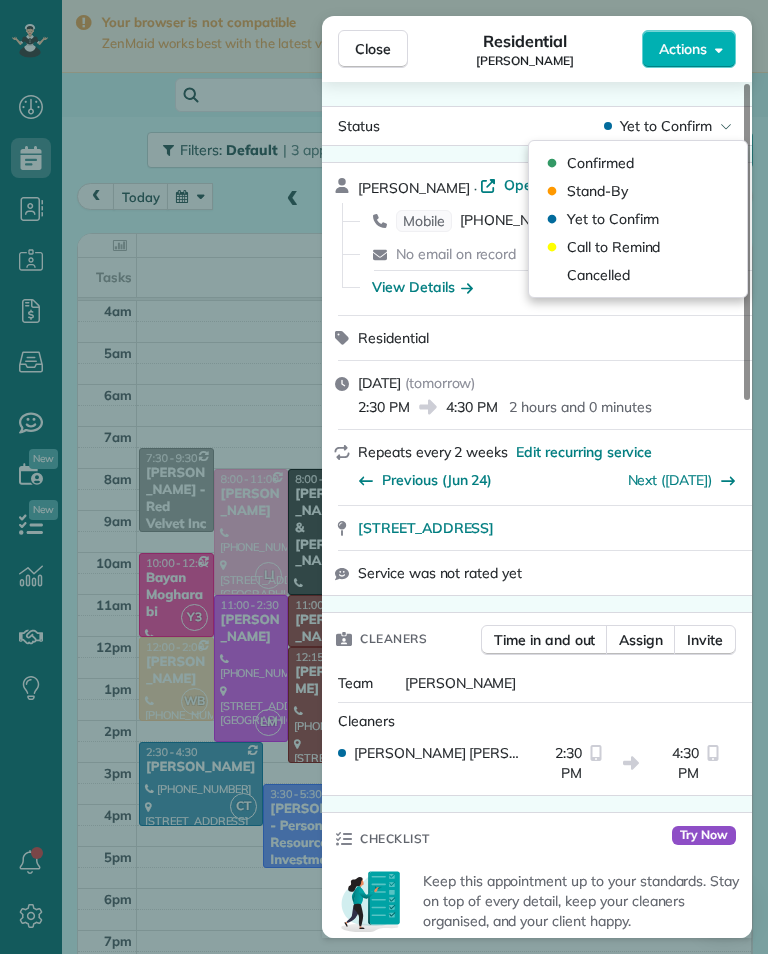 click on "Cancelled" at bounding box center (598, 275) 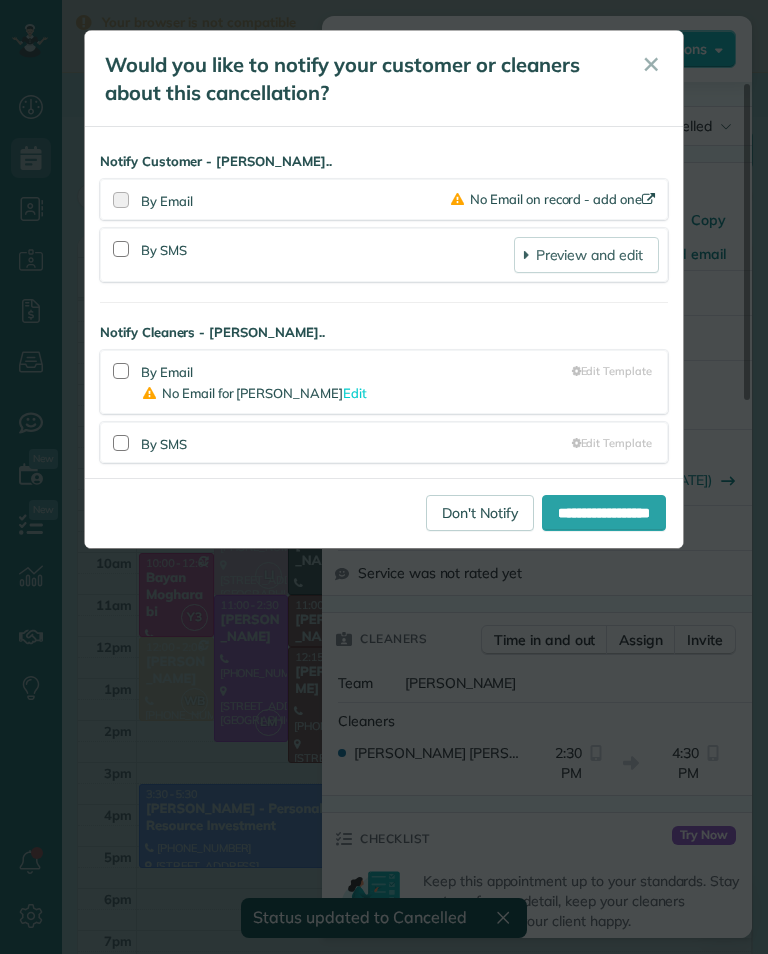 click on "**********" at bounding box center [384, 513] 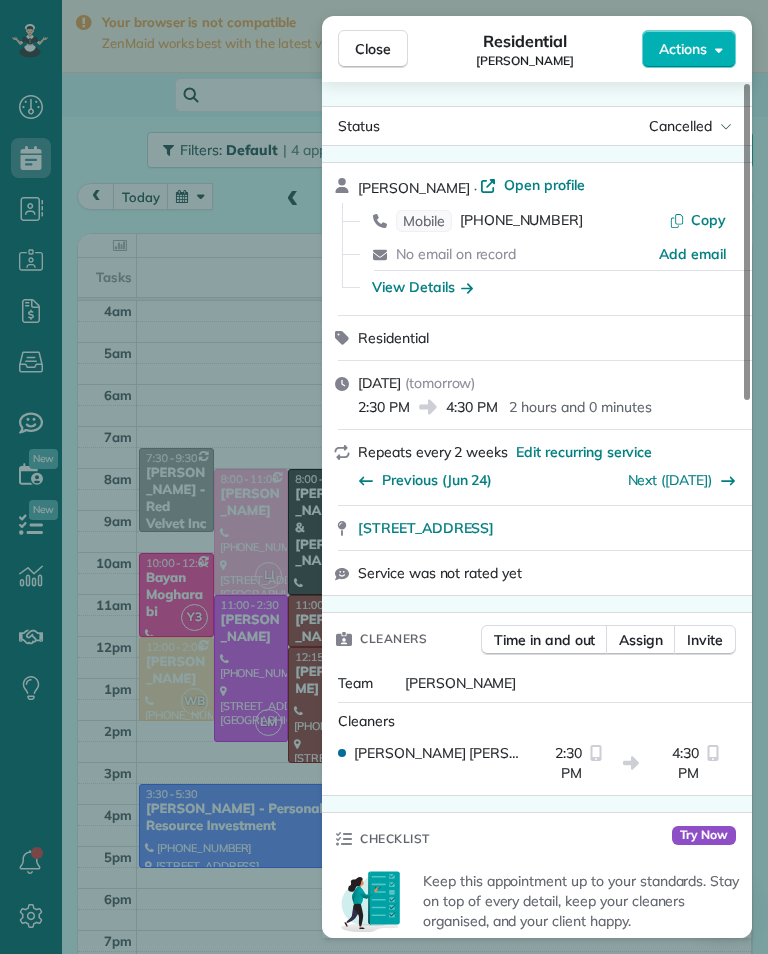 click on "Close Residential Danielle Ondarza Actions Status Cancelled Danielle Ondarza · Open profile Mobile (213) 798-0305 Copy No email on record Add email View Details Residential Thursday, July 24, 2025 ( tomorrow ) 2:30 PM 4:30 PM 2 hours and 0 minutes Repeats every 2 weeks Edit recurring service Previous (Jun 24) Next (Aug 07) 1857 Los Encinos Avenue Glendale CA 91208 Service was not rated yet Cleaners Time in and out Assign Invite Team Carlos Cleaners Carlos   Turcios 2:30 PM 4:30 PM Checklist Try Now Keep this appointment up to your standards. Stay on top of every detail, keep your cleaners organised, and your client happy. Assign a checklist Watch a 5 min demo Billing Billing actions Price $145.00 Overcharge $0.00 Discount $0.00 Coupon discount - Primary tax - Secondary tax - Total appointment price $145.00 Tips collected New feature! $0.00 Unpaid Mark as paid Total including tip $145.00 Get paid online in no-time! Send an invoice and reward your cleaners with tips Charge customer credit card Key # - Notes 0" at bounding box center [384, 477] 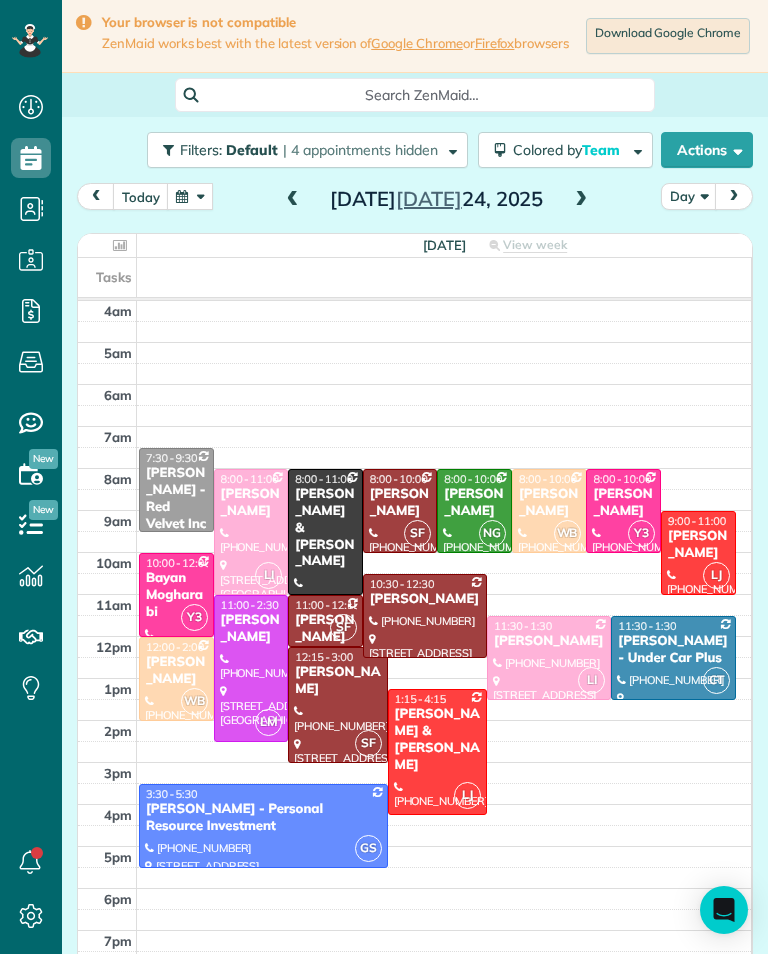 click at bounding box center (581, 200) 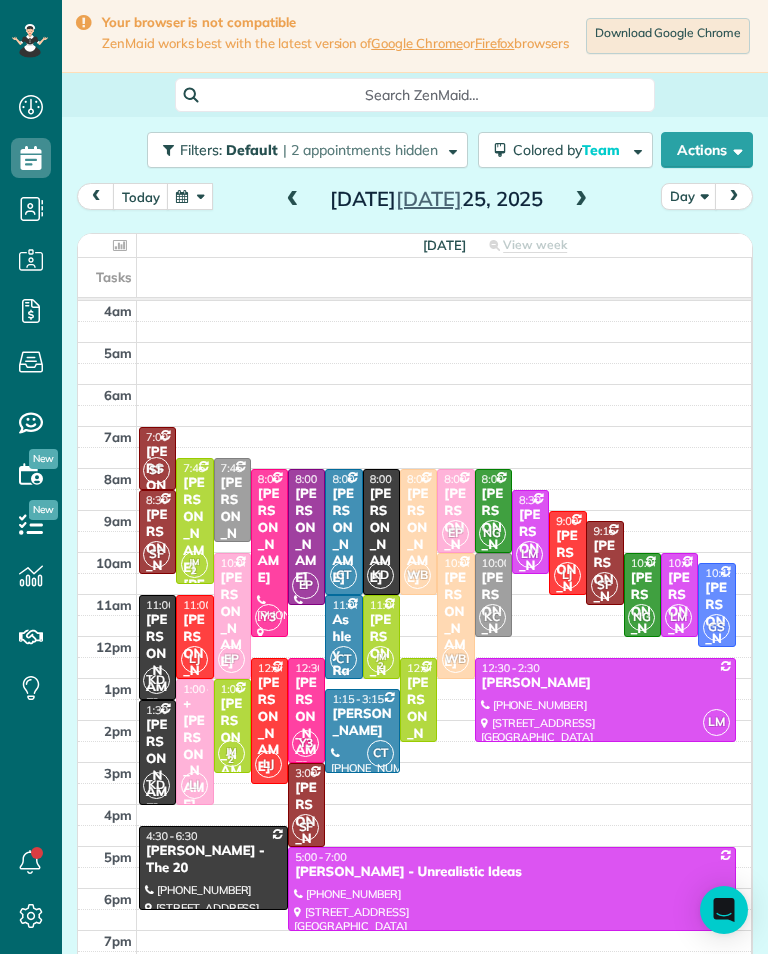 click at bounding box center [293, 200] 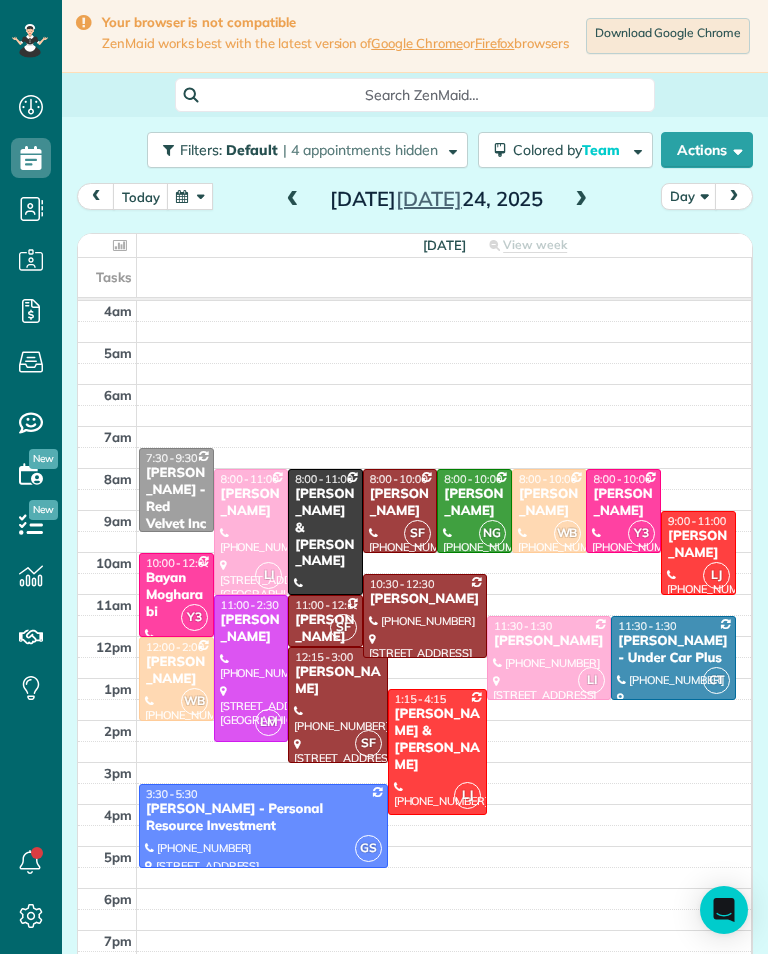 click on "[PERSON_NAME]" at bounding box center (251, 629) 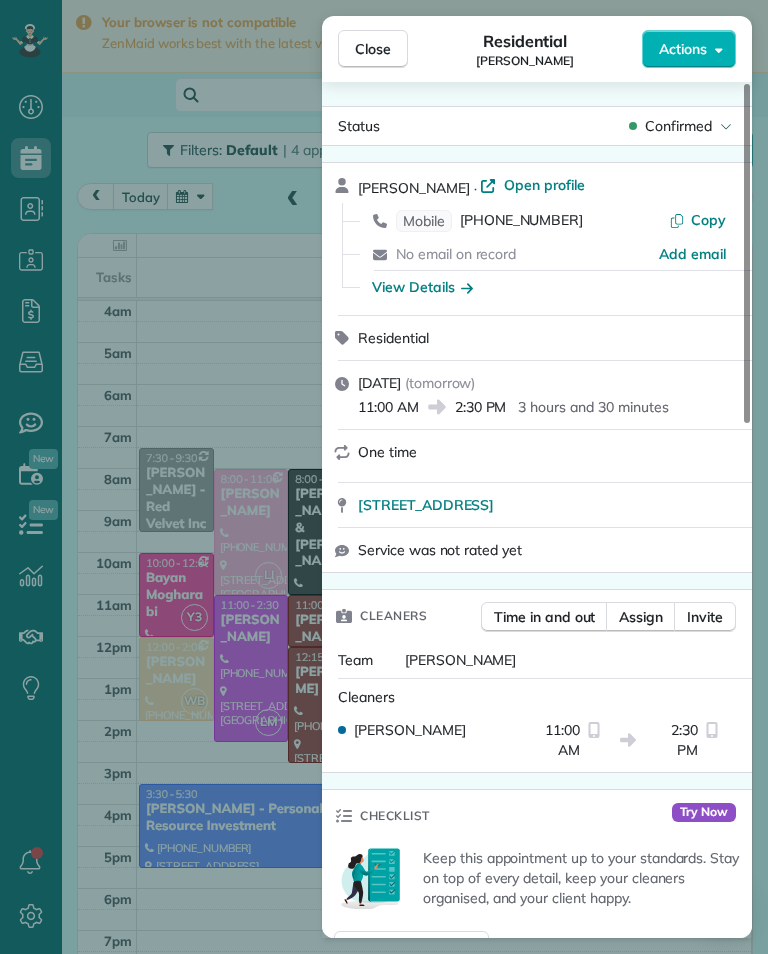 click on "[PHONE_NUMBER]" at bounding box center [521, 221] 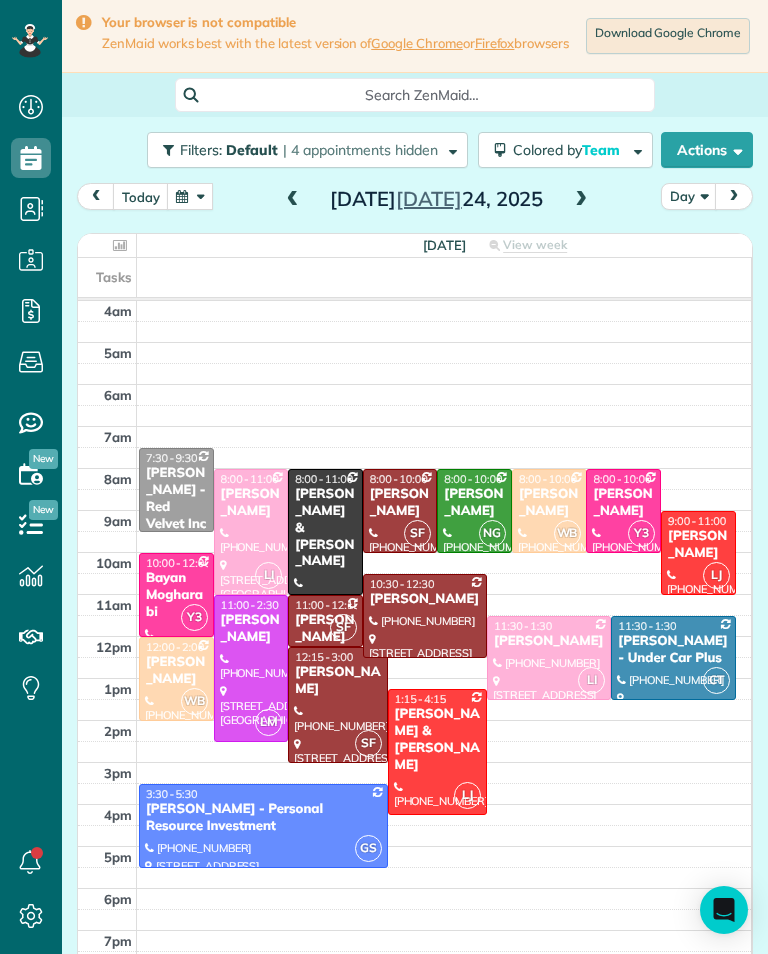 click at bounding box center [581, 200] 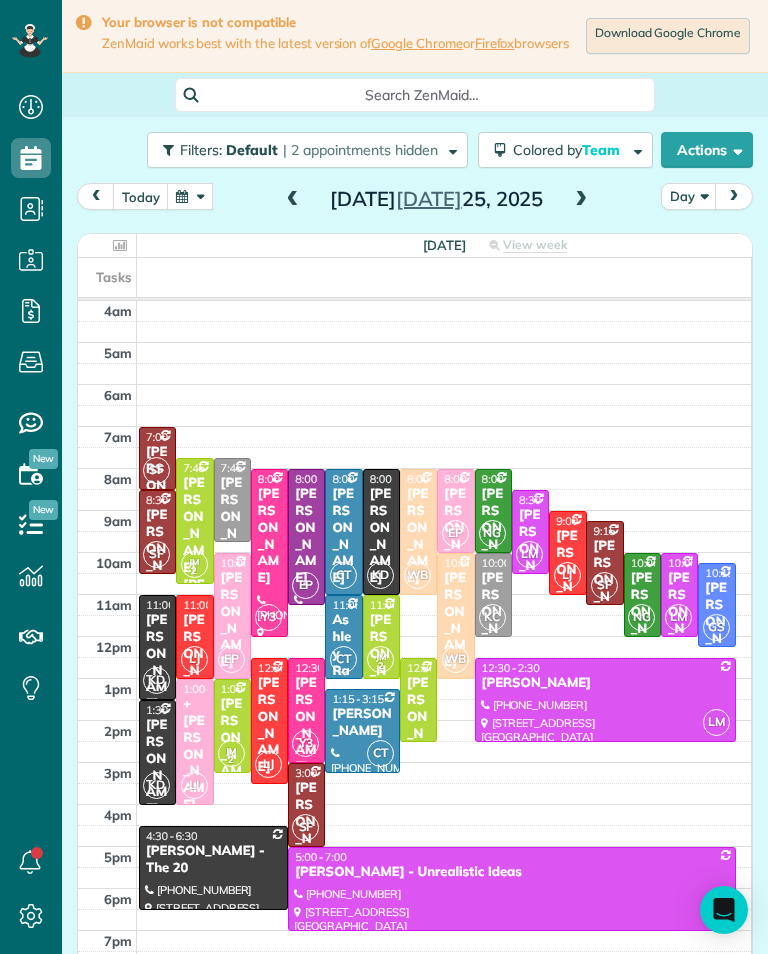 click at bounding box center (293, 200) 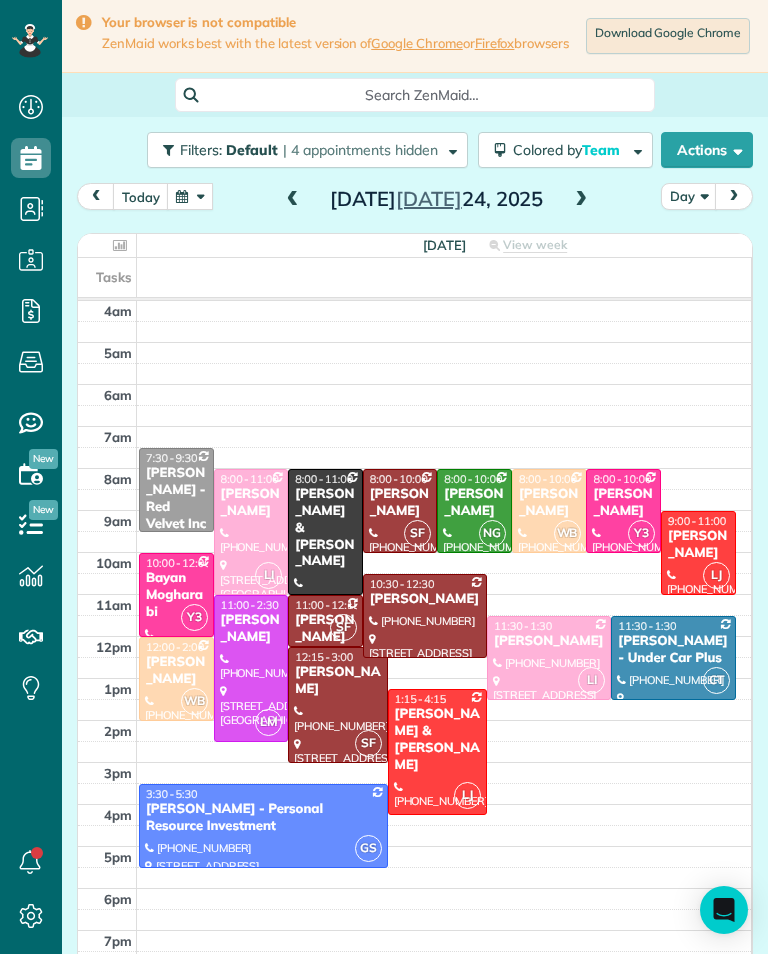 click at bounding box center [581, 200] 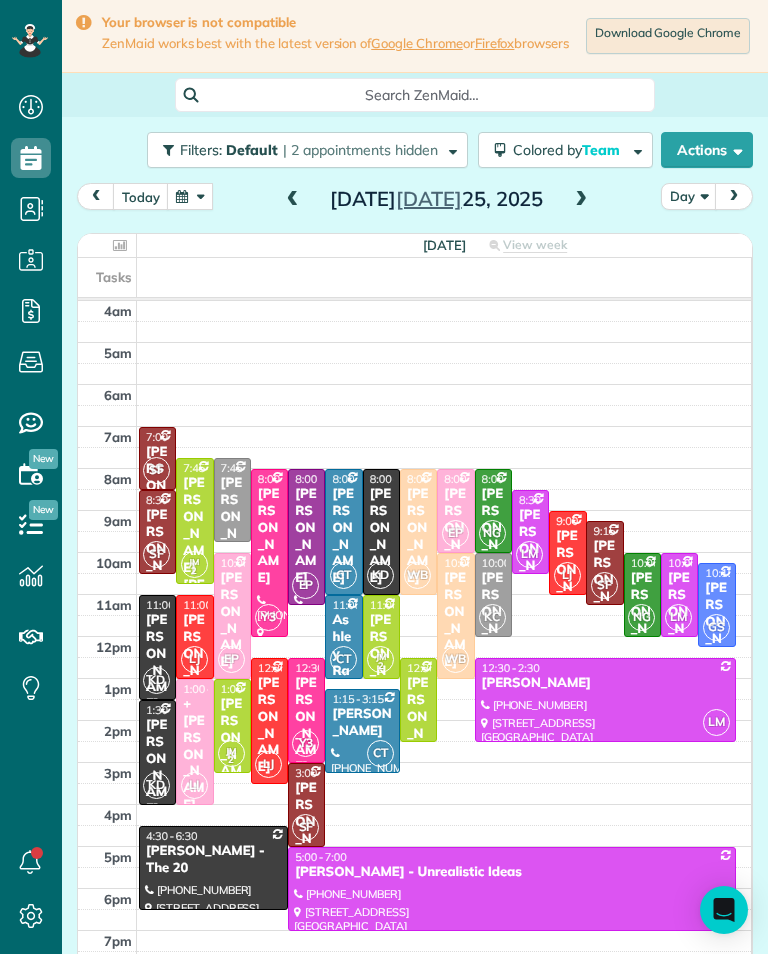 click at bounding box center (293, 200) 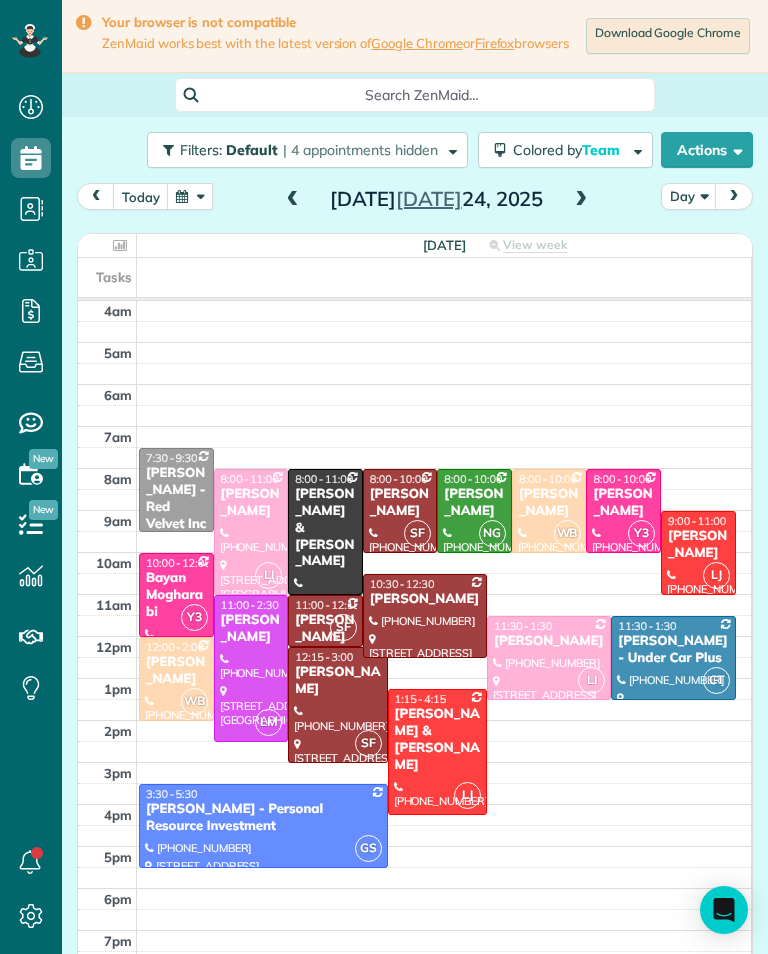 click at bounding box center (190, 196) 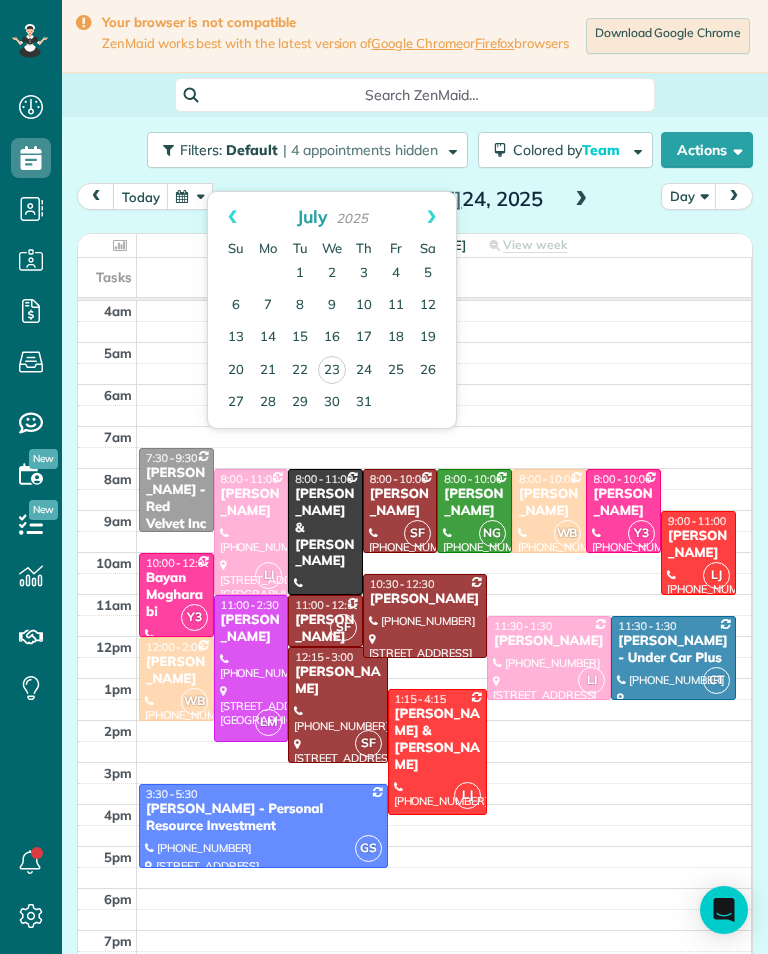 click on "28" at bounding box center (268, 403) 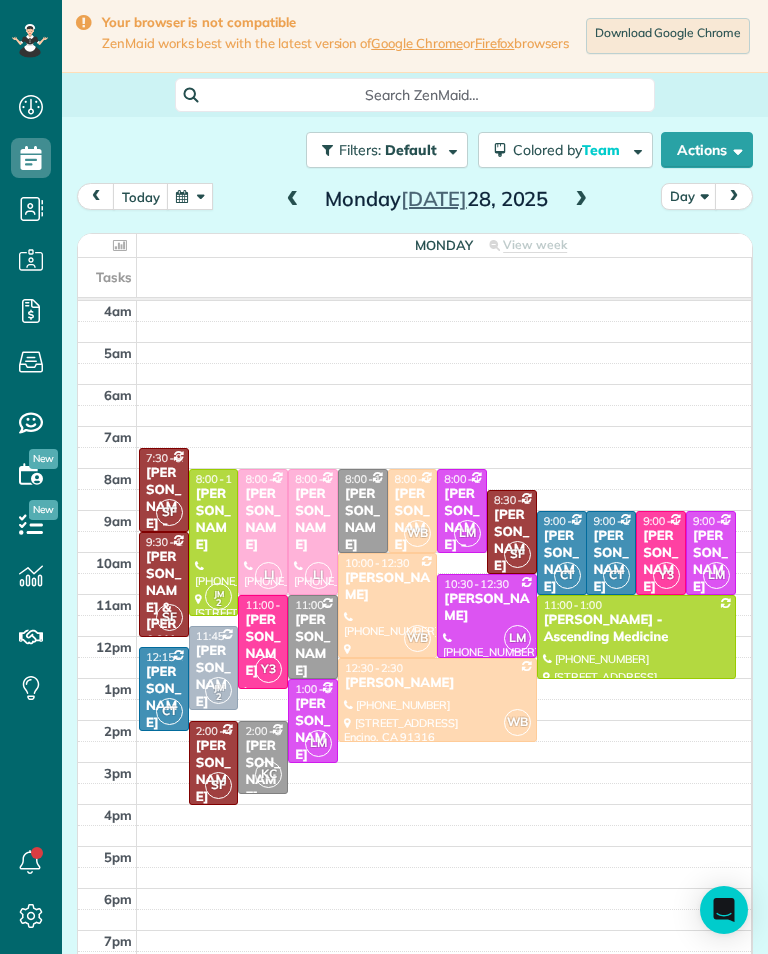 click at bounding box center (581, 200) 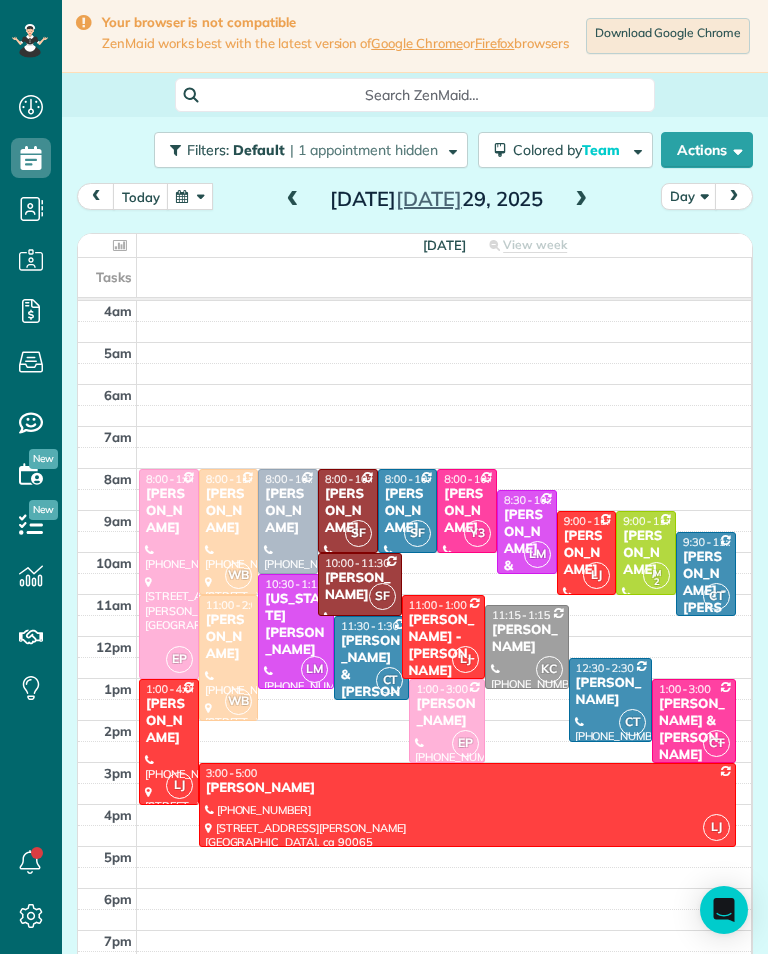 click at bounding box center (581, 200) 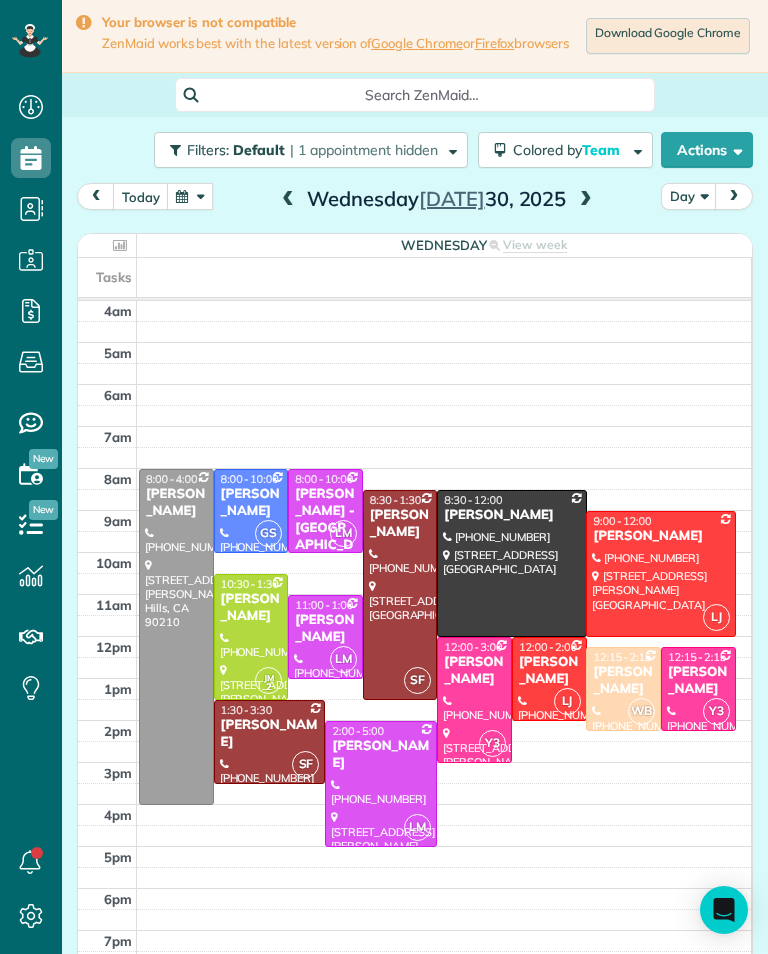 click at bounding box center [586, 200] 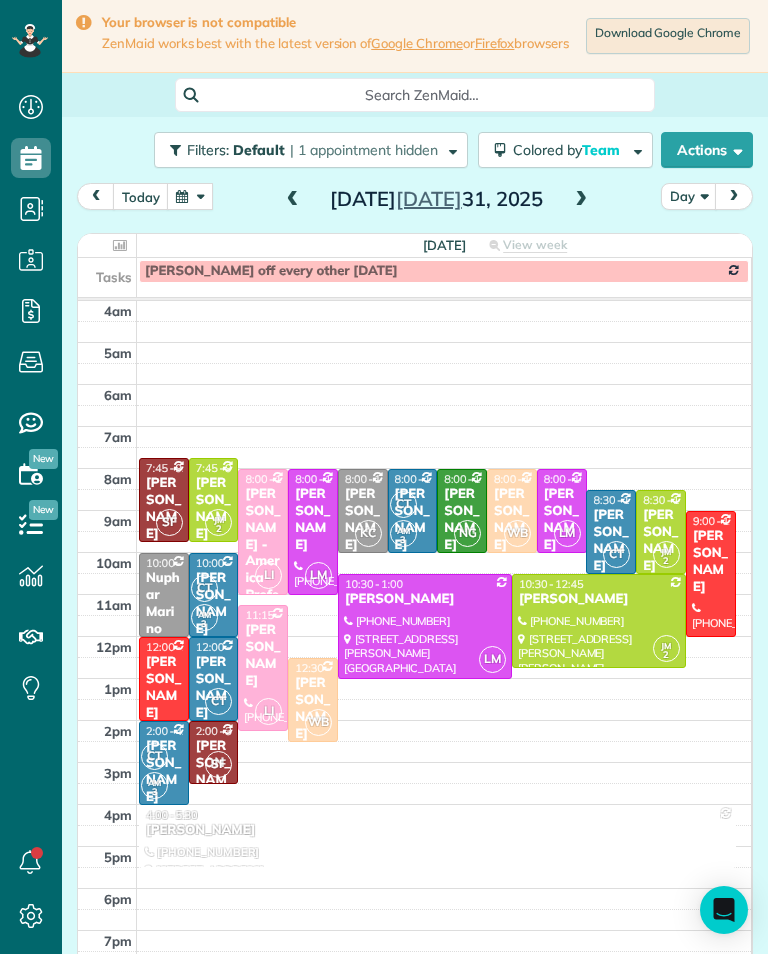 click on "today   Day Thursday  Jul  31, 2025 Thursday
View week $2,840.00 47.25  Man Hours 23  Appointments 0% Paid 83% Assigned Tasks     Jacqline off every other thursday 4am 5am 6am 7am 8am 9am 10am 11am 12pm 1pm 2pm 3pm 4pm 5pm 6pm 7pm 8pm SF 7:45 - 9:45 Sam Wollman (213) 364-6252 12429 Hortense Street Studio City, CA 91604 JM 2 7:45 - 9:45 Kelly Luciani (571) 249-9046 5822 Natick Avenue Van Nuys, CA 91411 LI 8:00 - 11:00 Luba Popok - America Professional Ambulance (apa) (626) 236-7118 16945 Sherman Way Van Nuys, CA 91406 LM 8:00 - 11:00 Erin Oremland (310) 666-5838 3546 Loadstone Drive Sherman oaks, CA 91403 KC 8:00 - 10:00 Rebecca Simon Smith (323) 806-5386 14532 Otsego Sherman Oaks, CA 91242 CT AM 3 8:00 - 10:00 Jessica Barcellano (951) 252-5439 420 North Mariposa Street Burbank, CA 91506 NG 8:00 - 10:00 Kiwon Yoo (949) 433-5338 5218 Almont Street Los Angeles, CA 90032 WB 8:00 - 10:00 Diana Pilano (Medjoubi) (818) 987-5500 3818 Lost Springs Drive Calabasas, CA 91301 LM 8:00 - 10:00 Jean Cooper CT JM 2 CT" at bounding box center (415, 585) 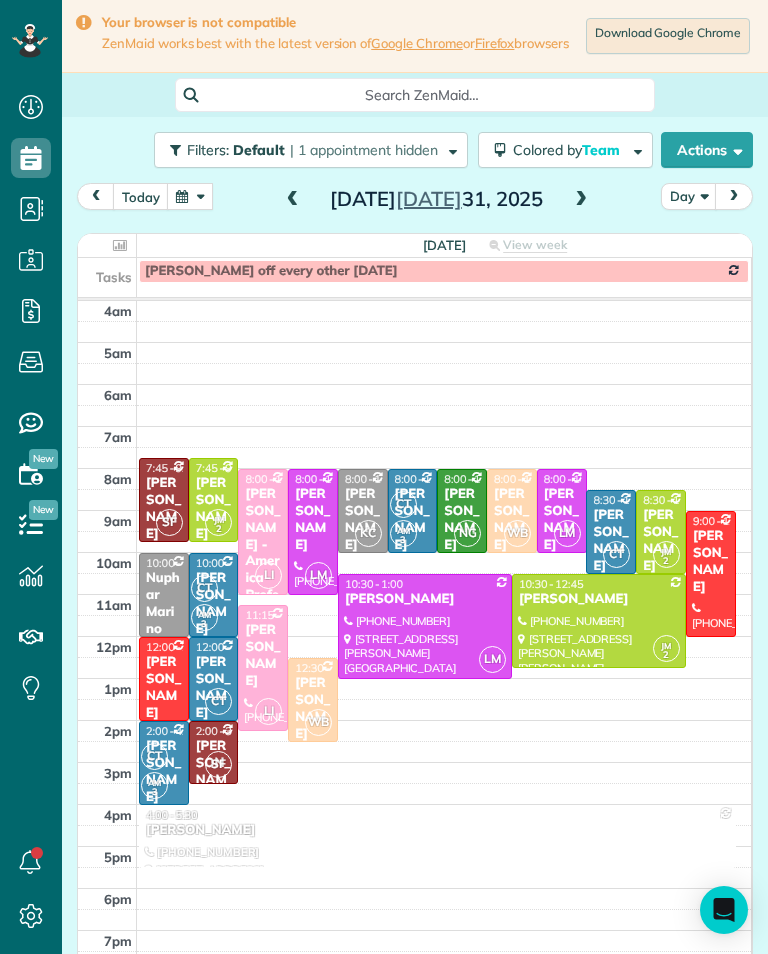 click at bounding box center (581, 200) 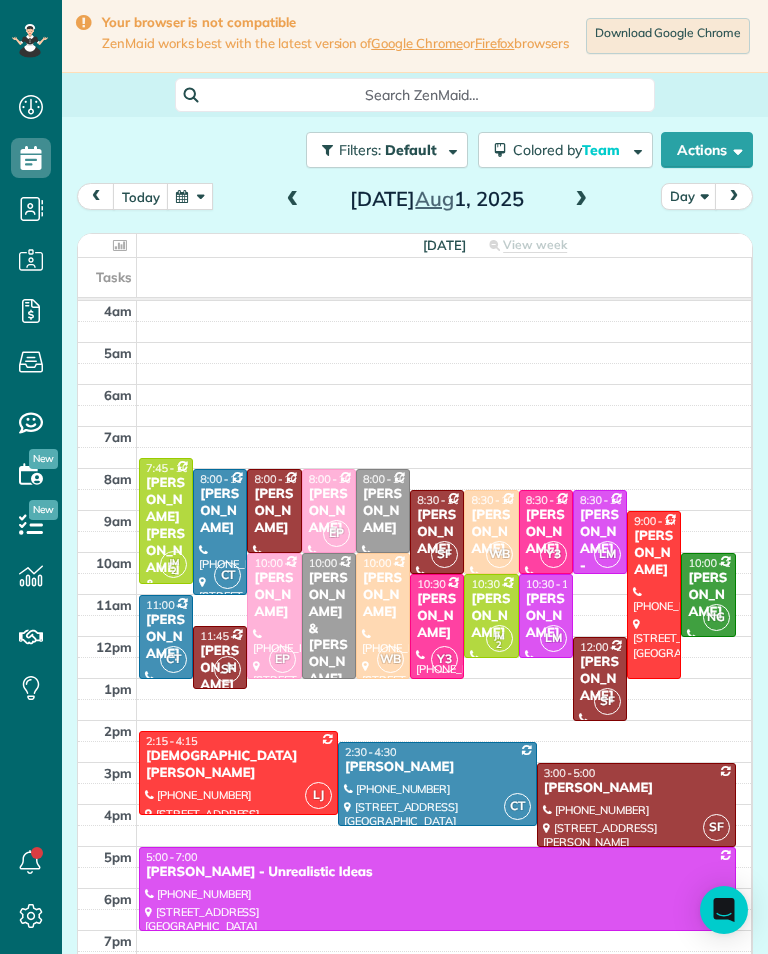 click at bounding box center [190, 196] 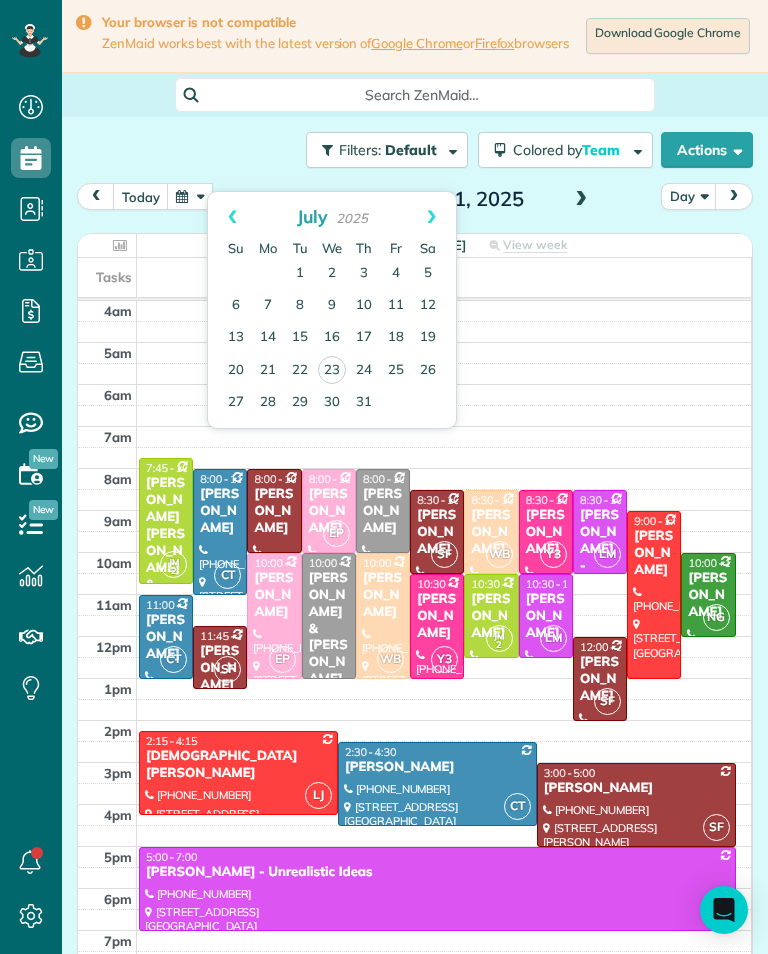 click on "28" at bounding box center [268, 403] 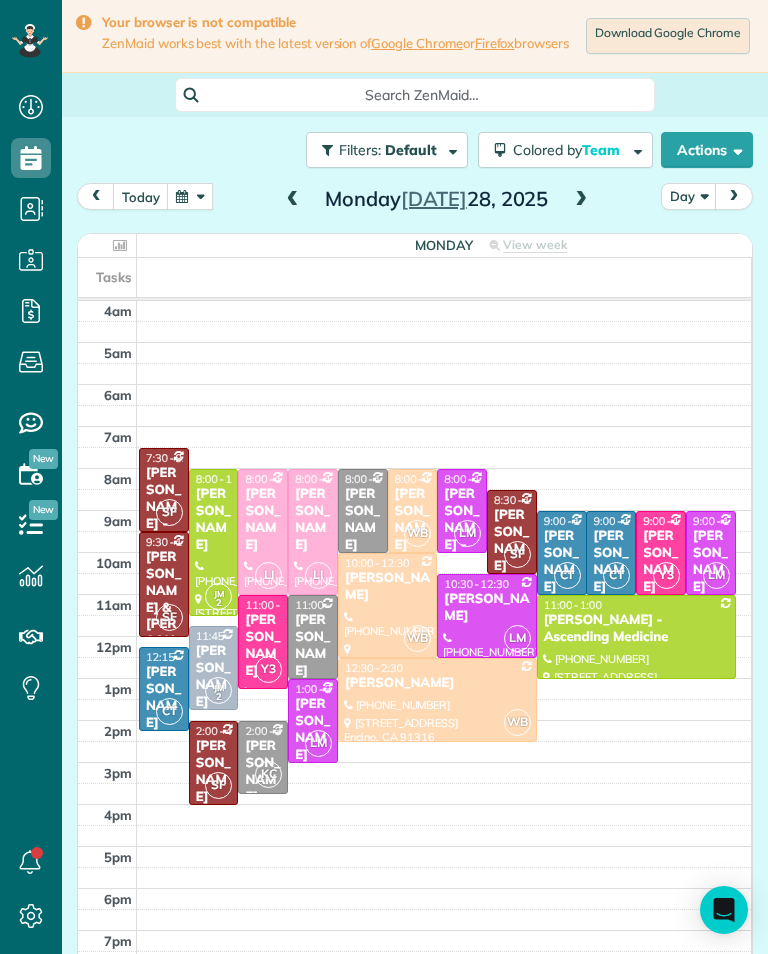 click at bounding box center (190, 196) 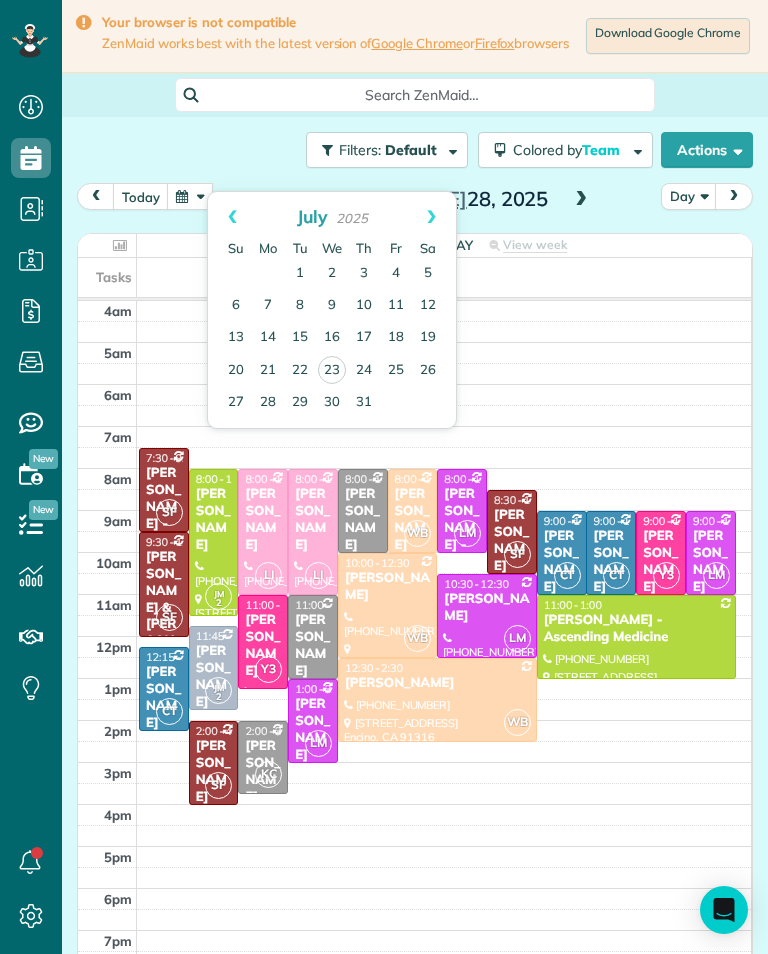 click on "24" at bounding box center [364, 371] 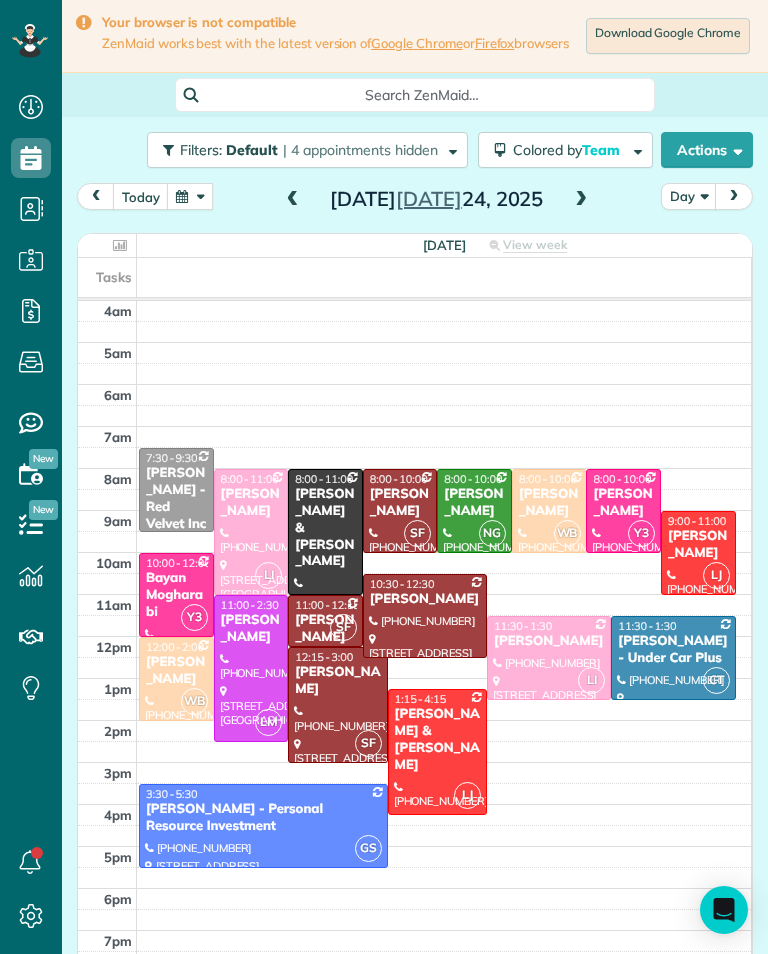 click at bounding box center [581, 200] 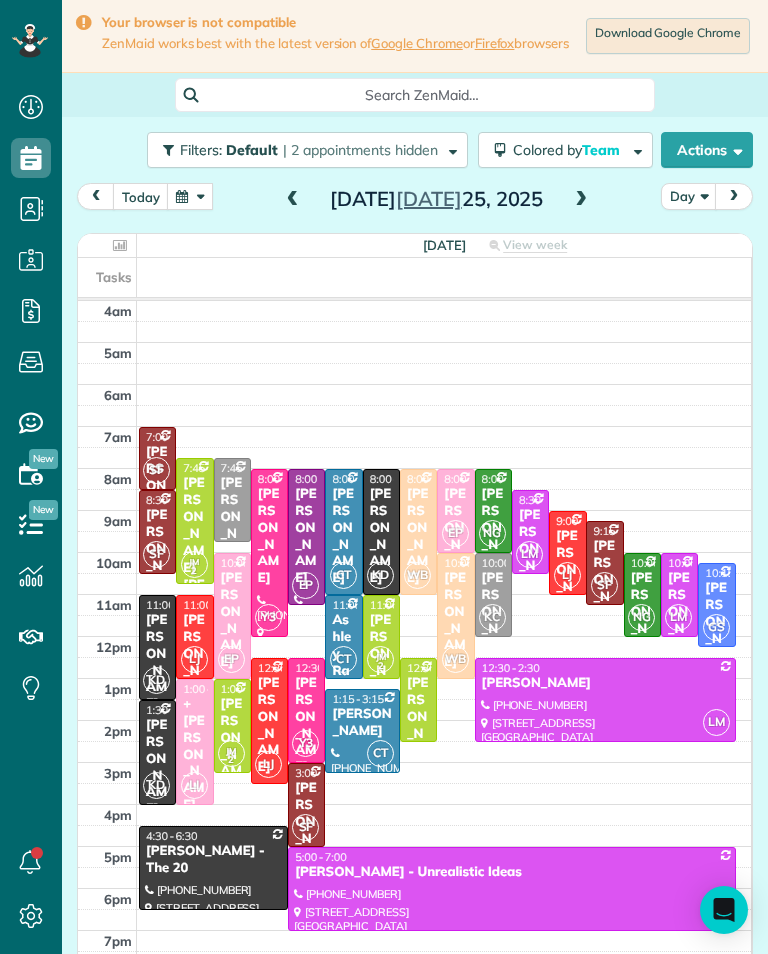 click on "Ashley Ranchaw" at bounding box center [343, 662] 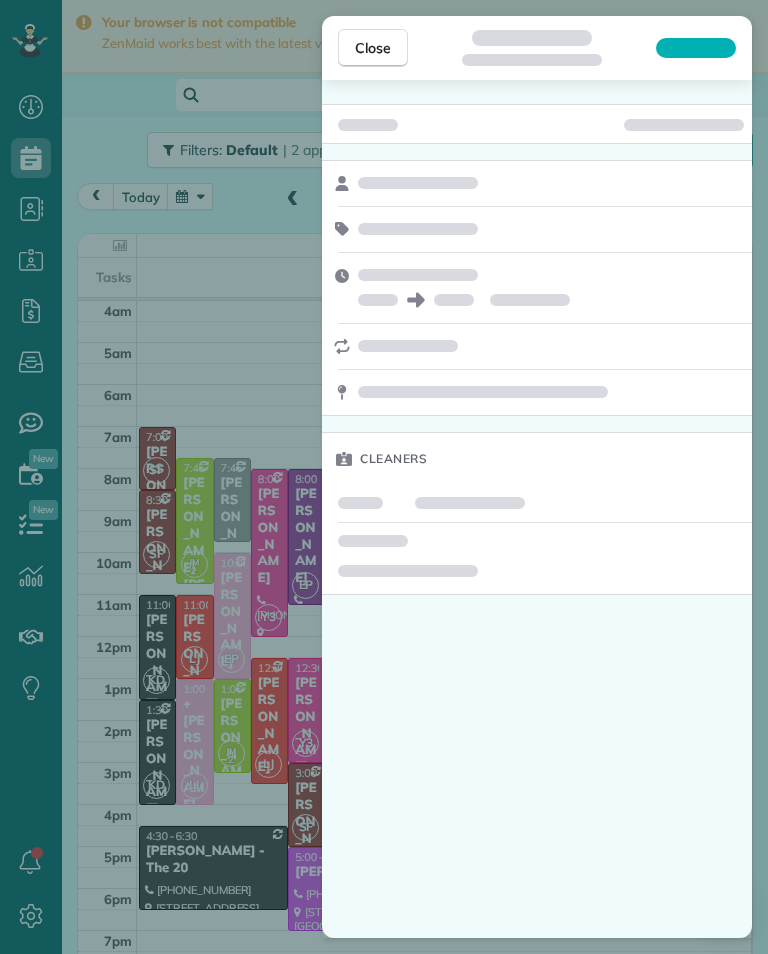 click on "Close   Cleaners" at bounding box center [384, 477] 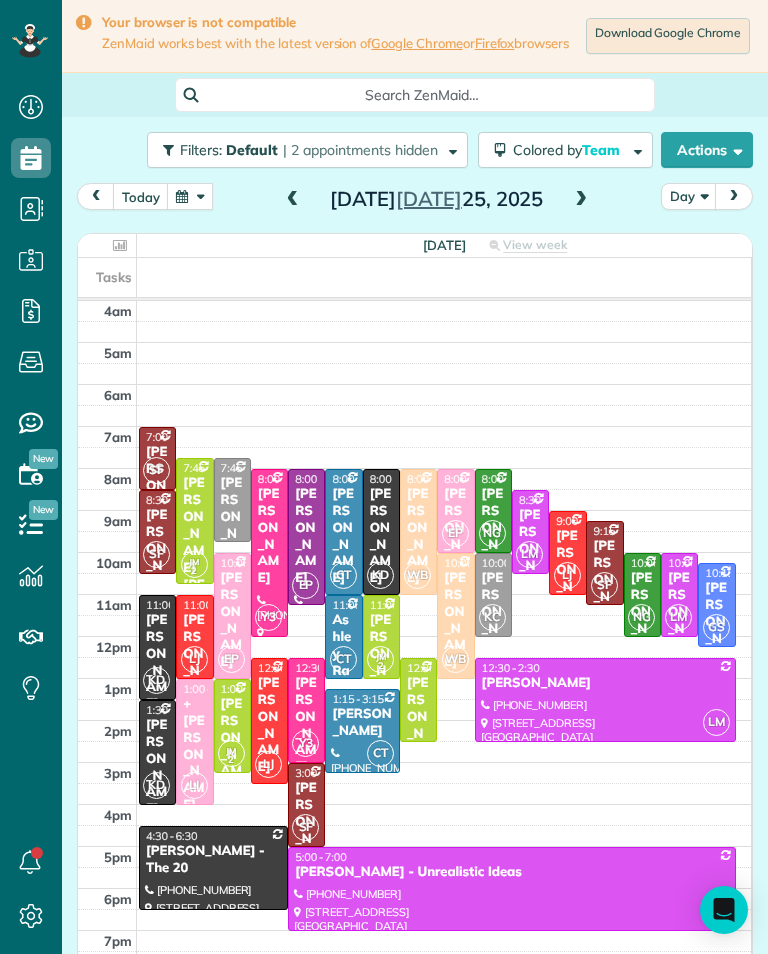 click at bounding box center (190, 196) 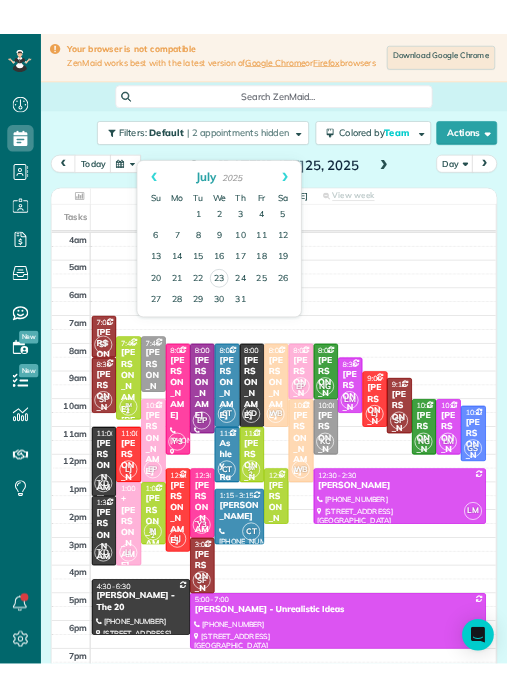 scroll, scrollTop: 0, scrollLeft: 0, axis: both 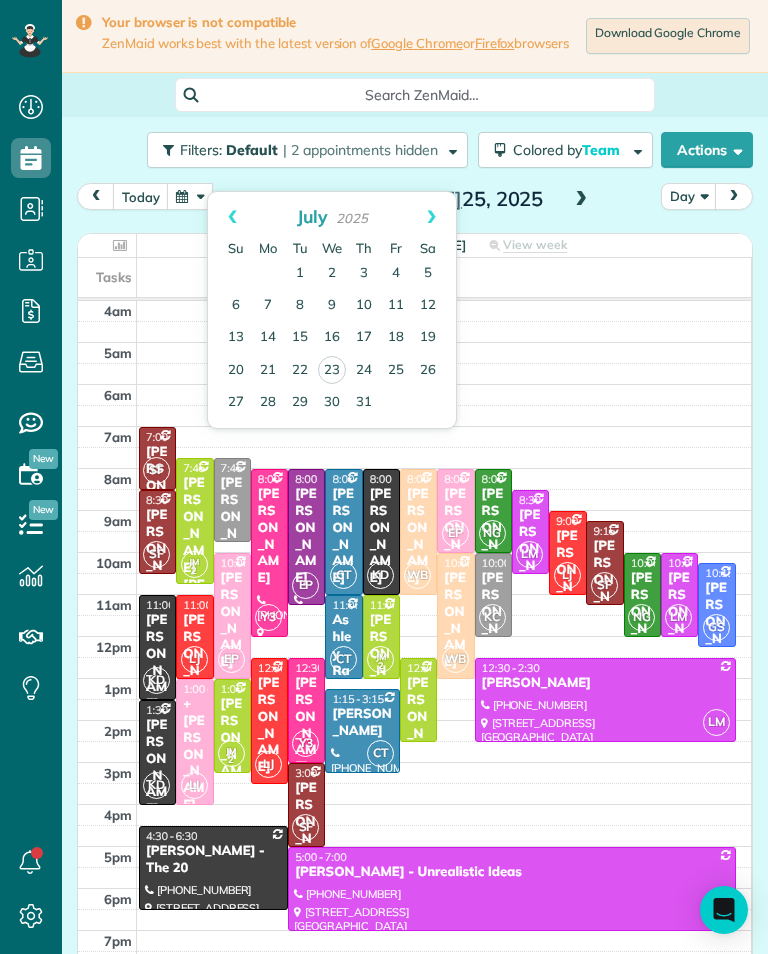 click on "today   Day Friday  Jul  25, 2025" at bounding box center [415, 201] 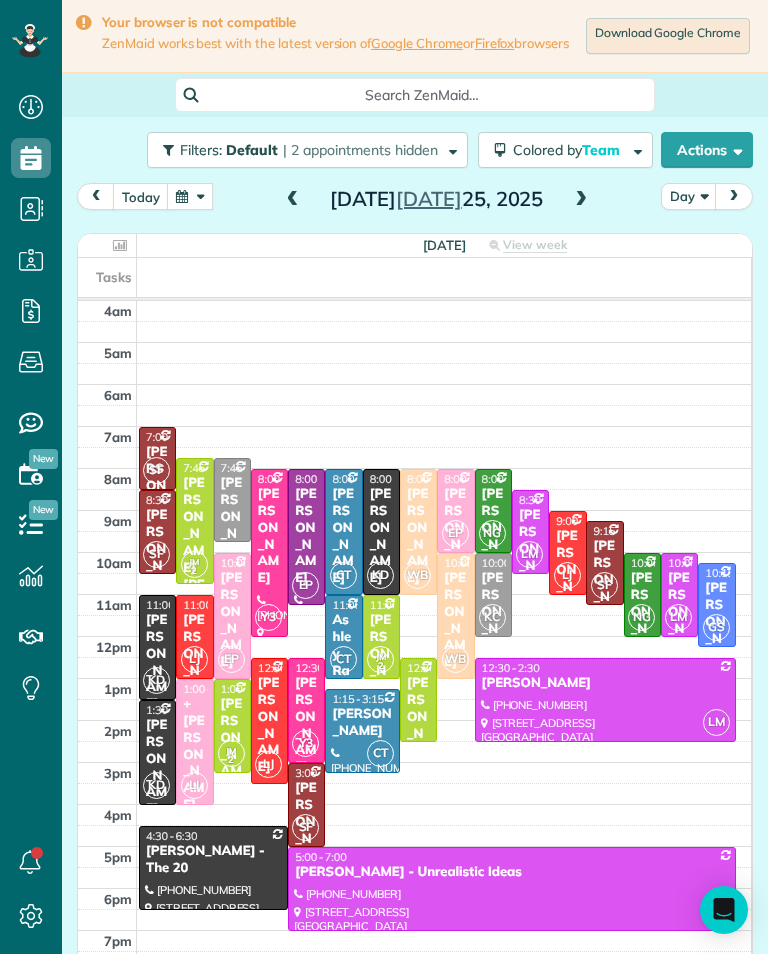 click at bounding box center [293, 200] 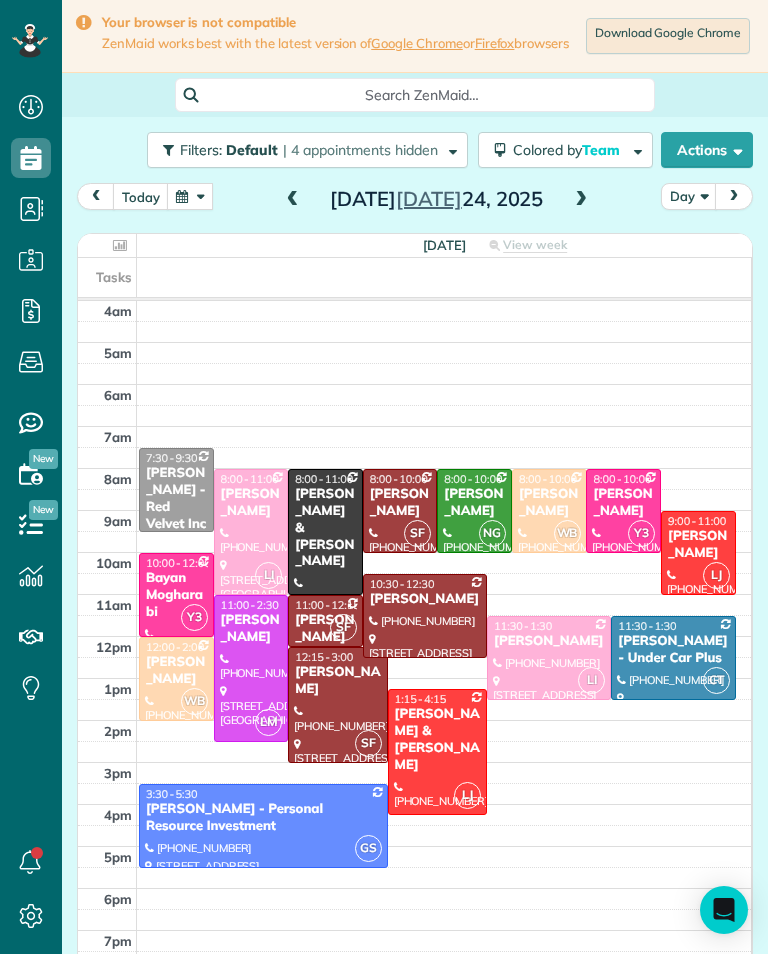 scroll, scrollTop: 985, scrollLeft: 62, axis: both 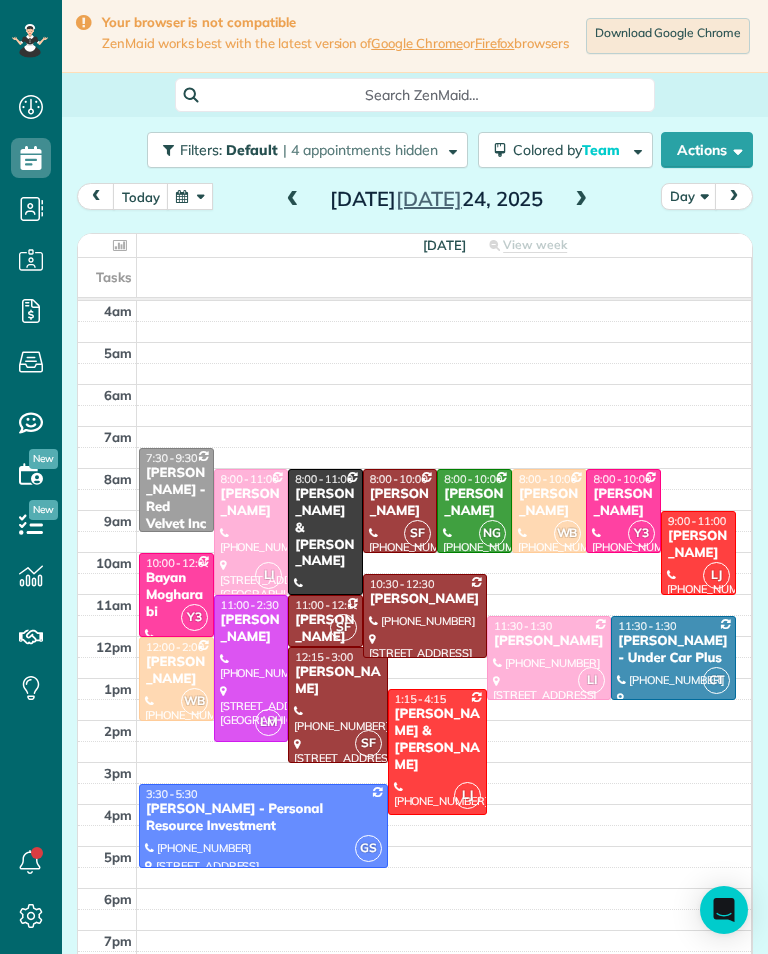 click at bounding box center [190, 196] 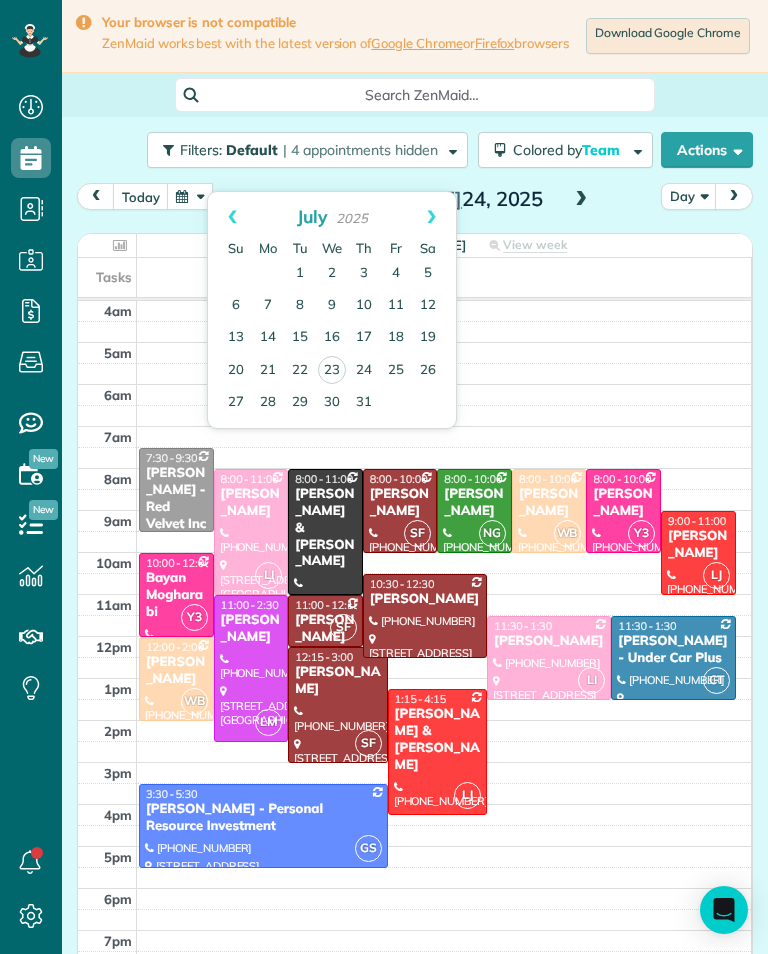 scroll, scrollTop: 985, scrollLeft: 62, axis: both 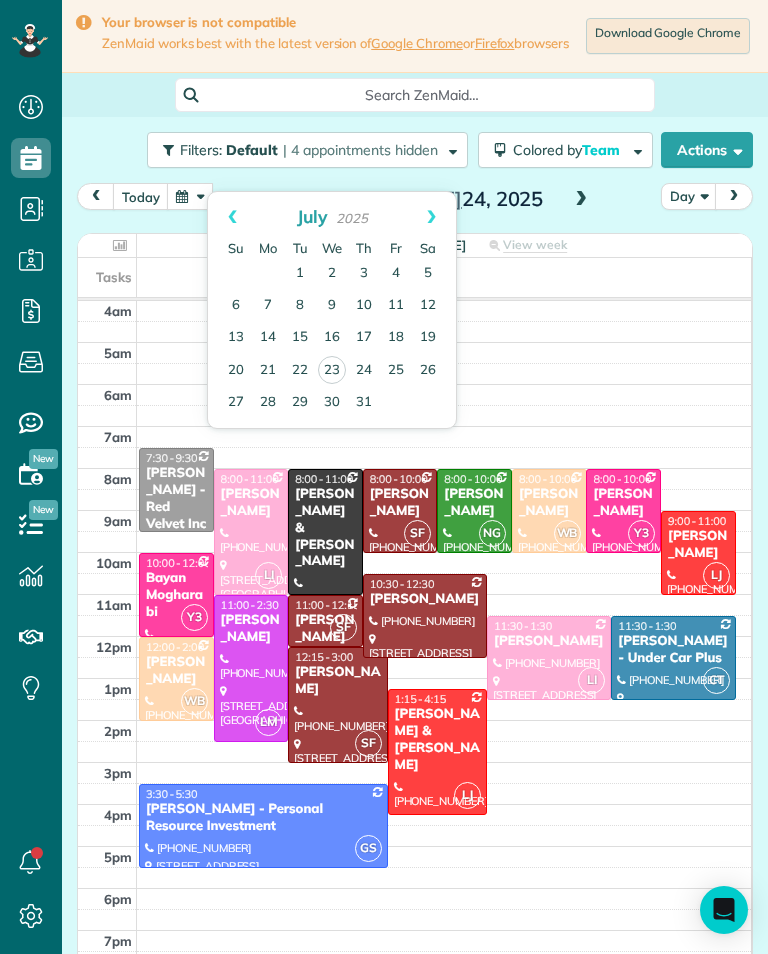 click on "25" at bounding box center [396, 371] 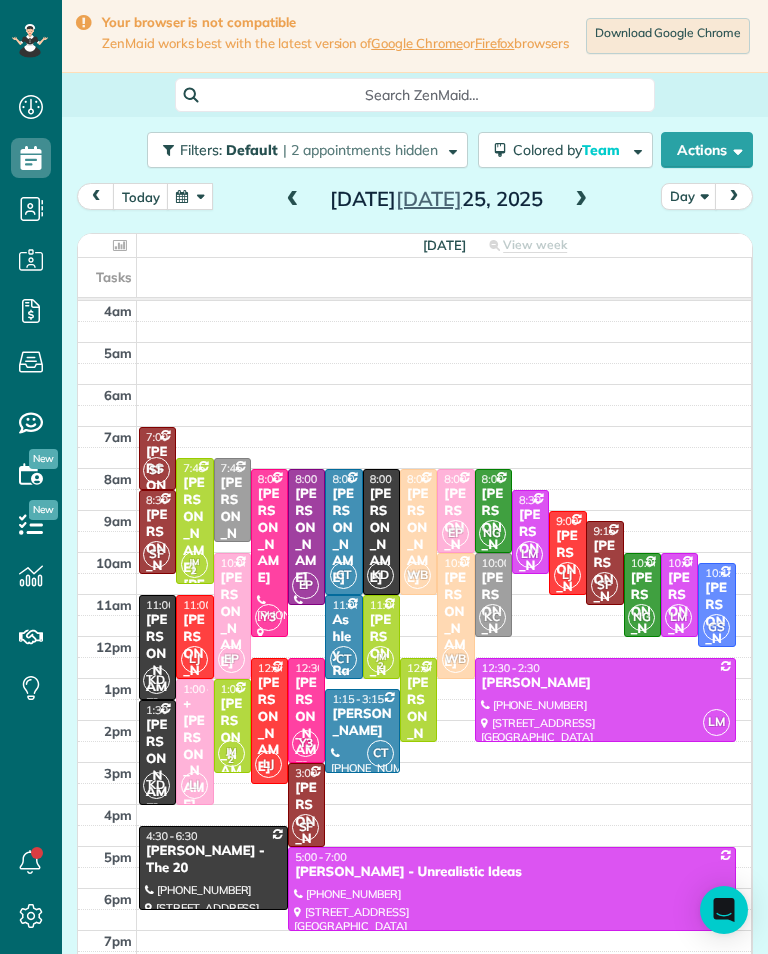 click on "Justin Landregh" at bounding box center (493, 620) 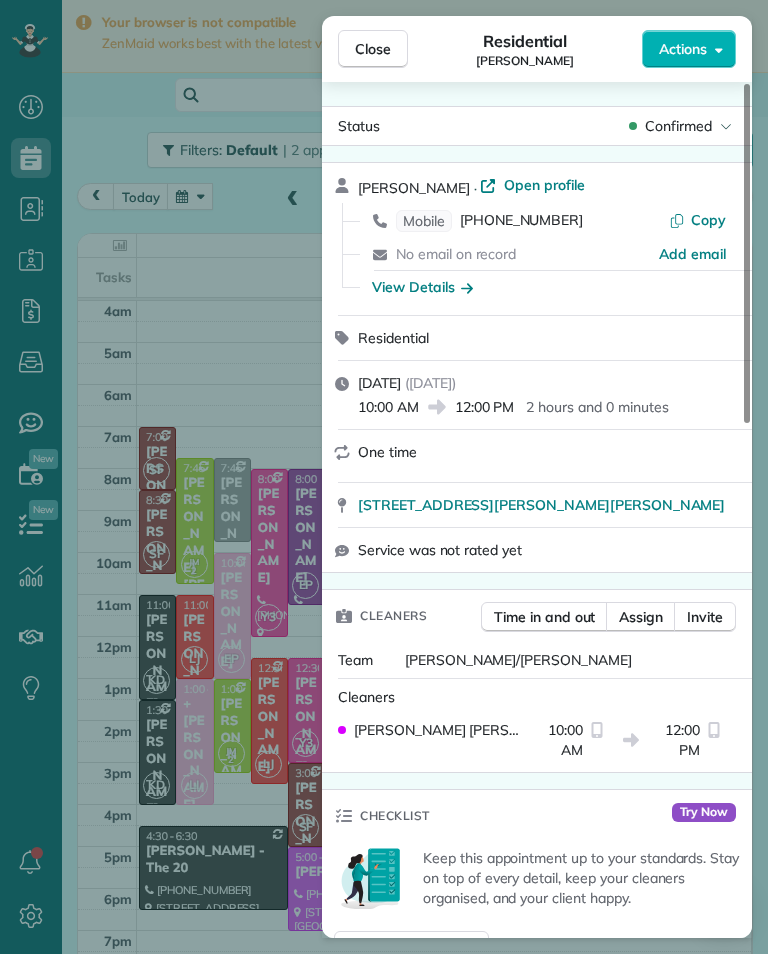 click on "Close Residential Justin Landregh Actions Status Confirmed Justin Landregh · Open profile Mobile (818) 454-0860 Copy No email on record Add email View Details Residential Friday, July 25, 2025 ( in 2 days ) 10:00 AM 12:00 PM 2 hours and 0 minutes One time 4724 kester ave #211 sherman oaks CA 91403 Service was not rated yet Cleaners Time in and out Assign Invite Team Karla/Karina Cleaners Karla   Castro 10:00 AM 12:00 PM Checklist Try Now Keep this appointment up to your standards. Stay on top of every detail, keep your cleaners organised, and your client happy. Assign a checklist Watch a 5 min demo Billing Billing actions Price $0.00 Overcharge $0.00 Discount $0.00 Coupon discount - Primary tax - Secondary tax - Total appointment price $0.00 Tips collected New feature! $0.00 Mark as paid Total including tip $0.00 Get paid online in no-time! Send an invoice and reward your cleaners with tips Charge customer credit card Appointment custom fields Key # - Work items No work items to display Notes Appointment 0 0" at bounding box center (384, 477) 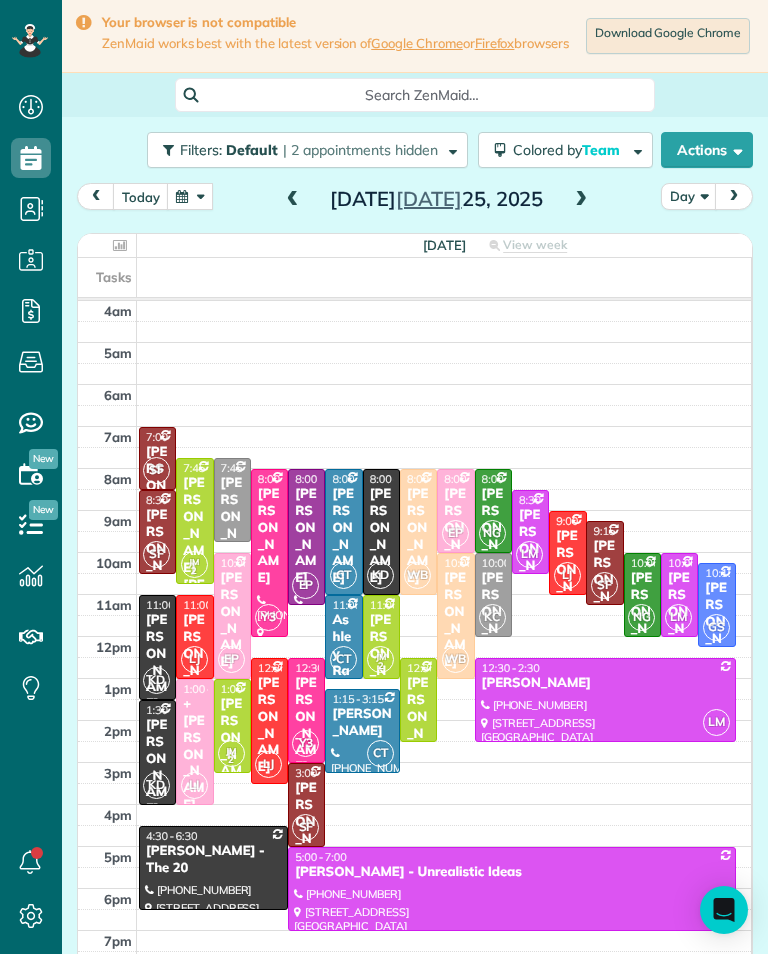 click at bounding box center [293, 200] 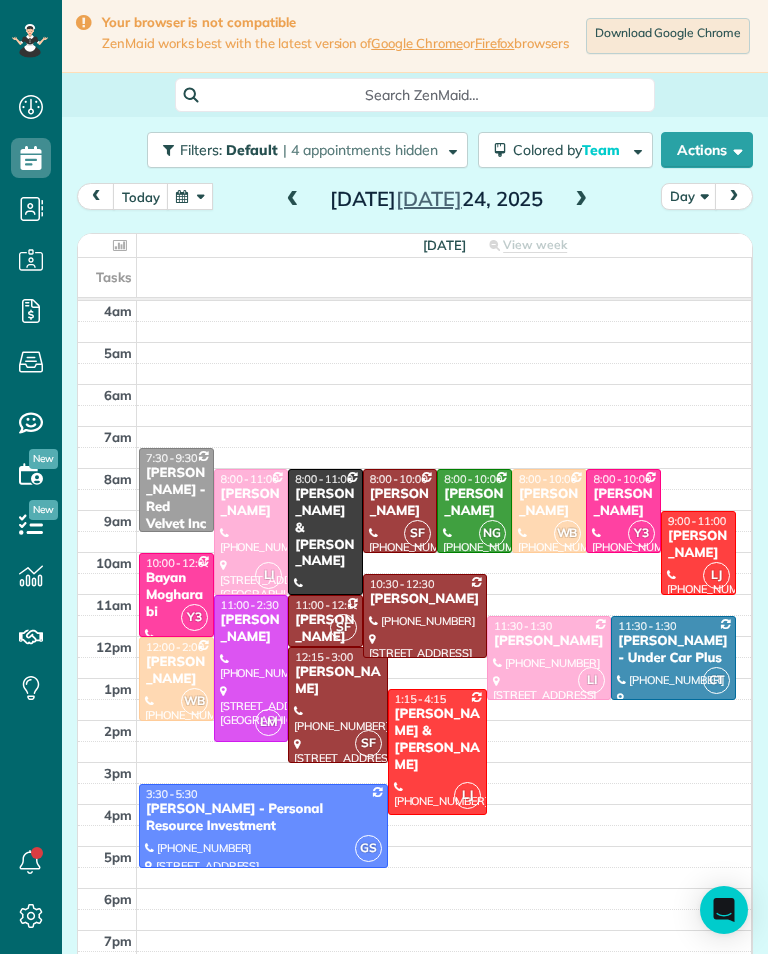 scroll, scrollTop: 985, scrollLeft: 62, axis: both 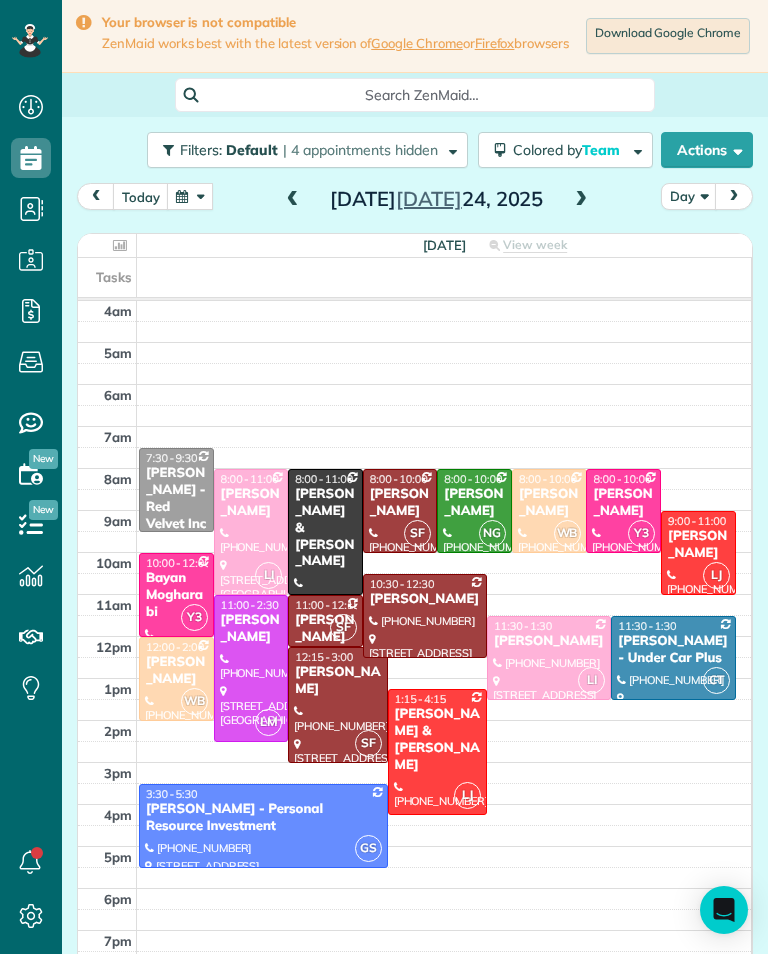 click at bounding box center (581, 200) 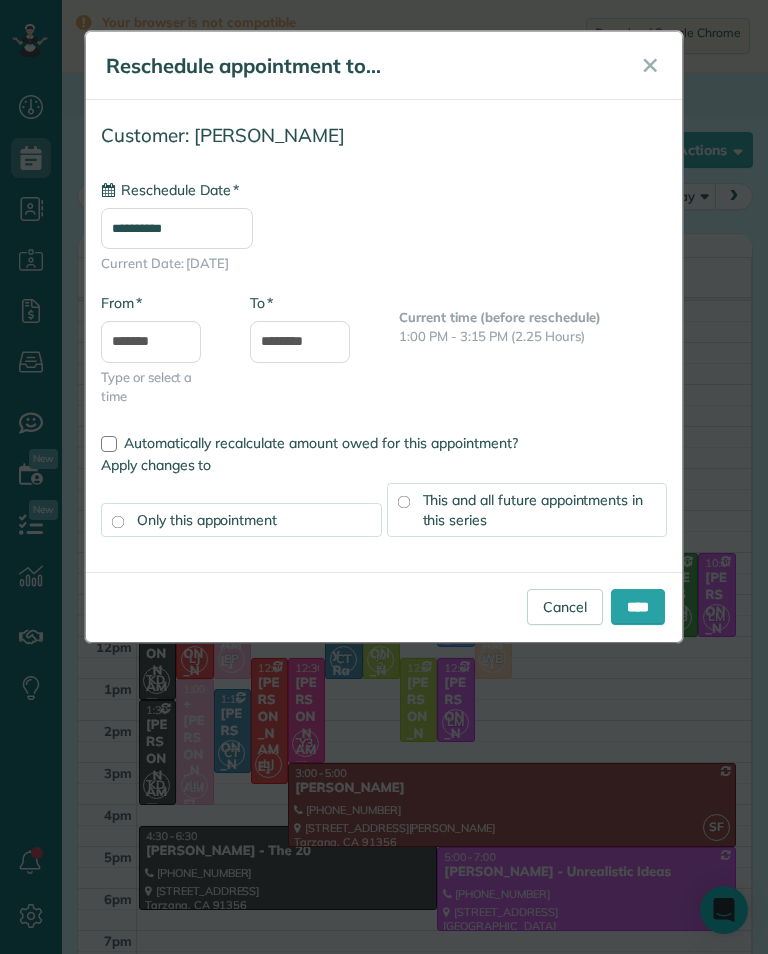 click on "**********" at bounding box center (177, 228) 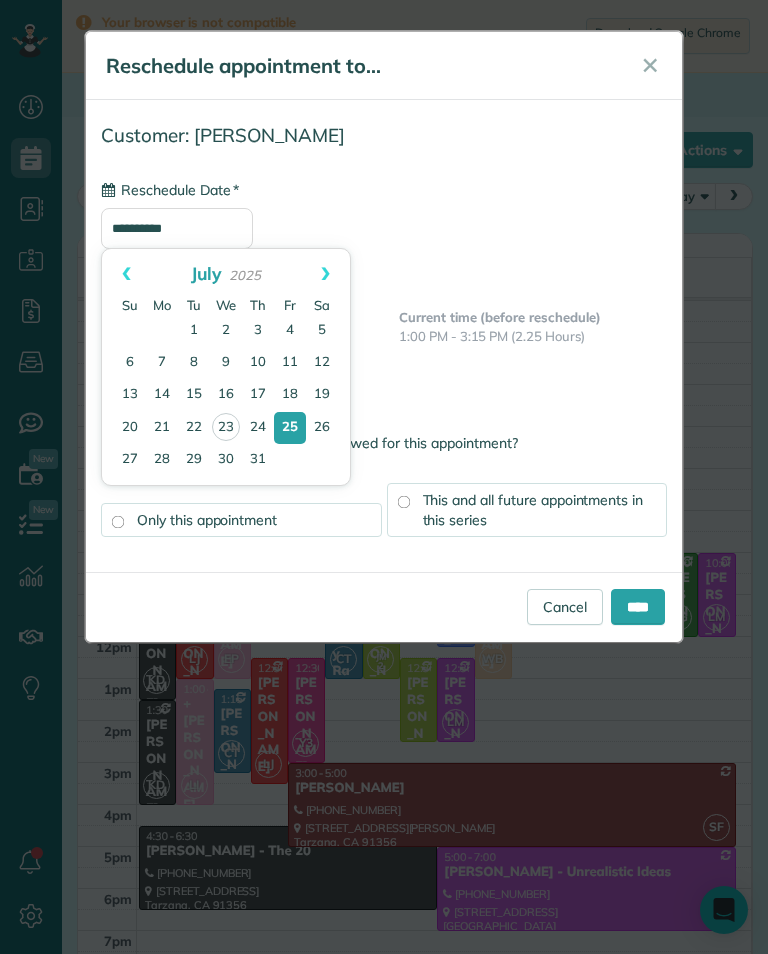 click on "24" at bounding box center (258, 428) 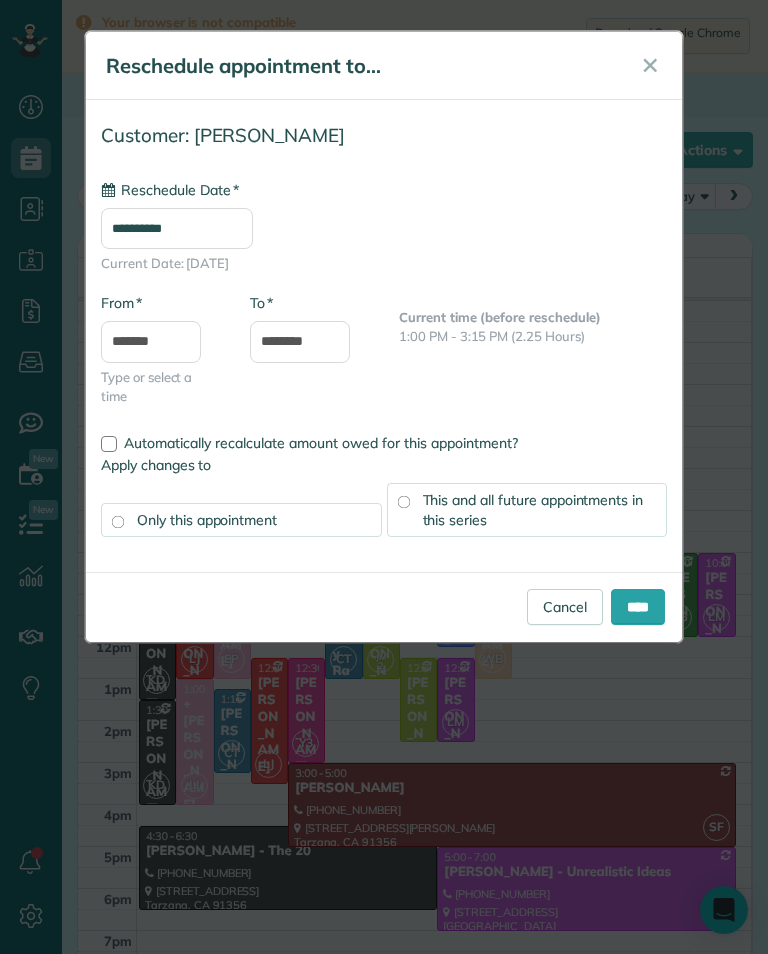 click on "This and all future appointments in this series" at bounding box center [533, 510] 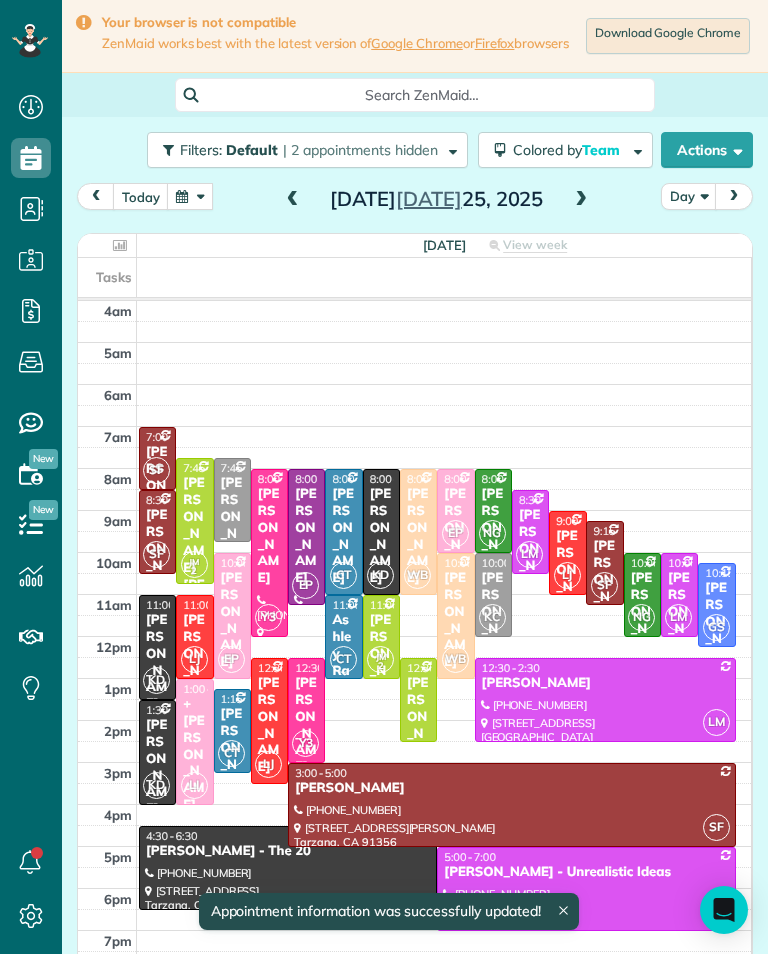 click on "Lexi Cardiel" at bounding box center [418, 725] 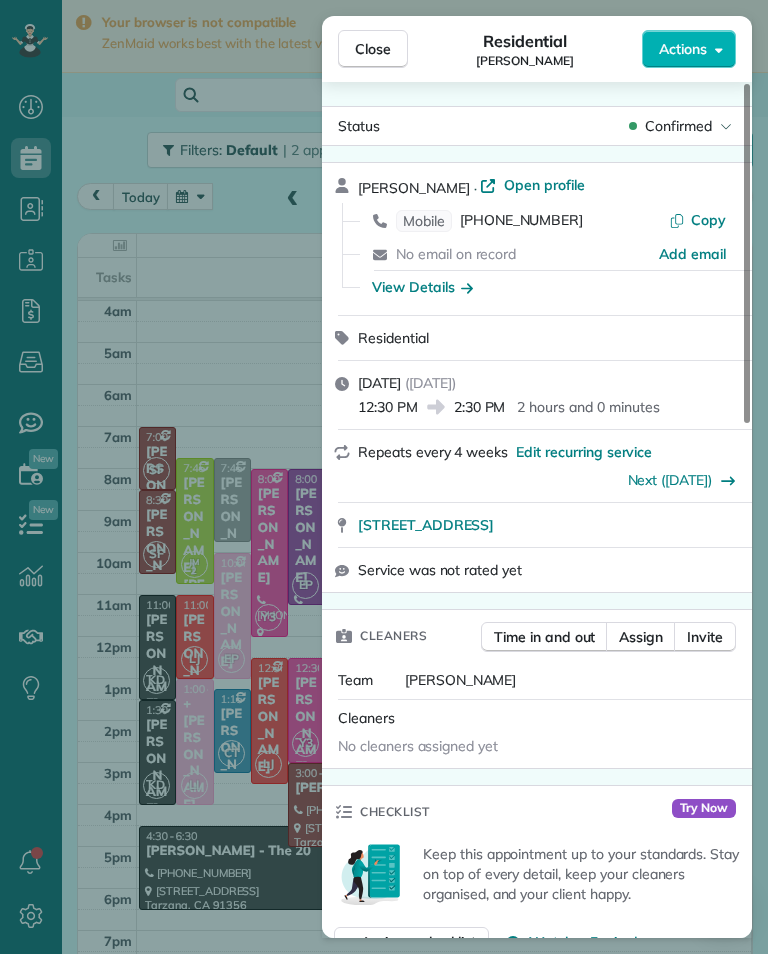 click on "(747) 229-6296" at bounding box center [521, 221] 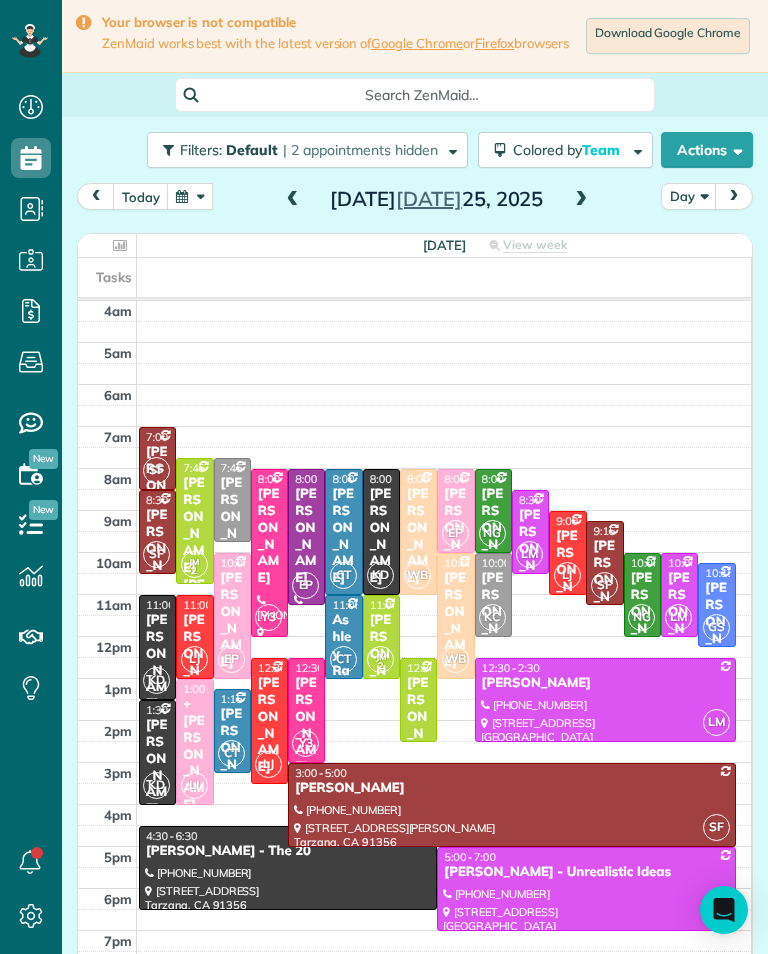 click on "Kevin Cimino" at bounding box center (157, 662) 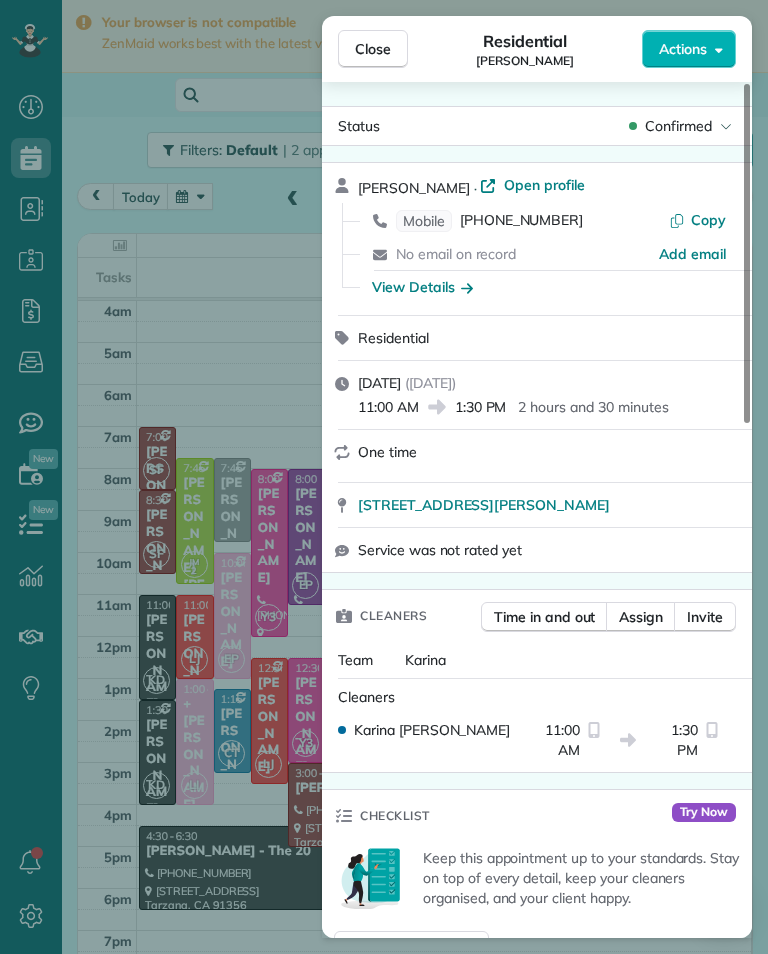 click on "(336) 312-8174" at bounding box center [521, 221] 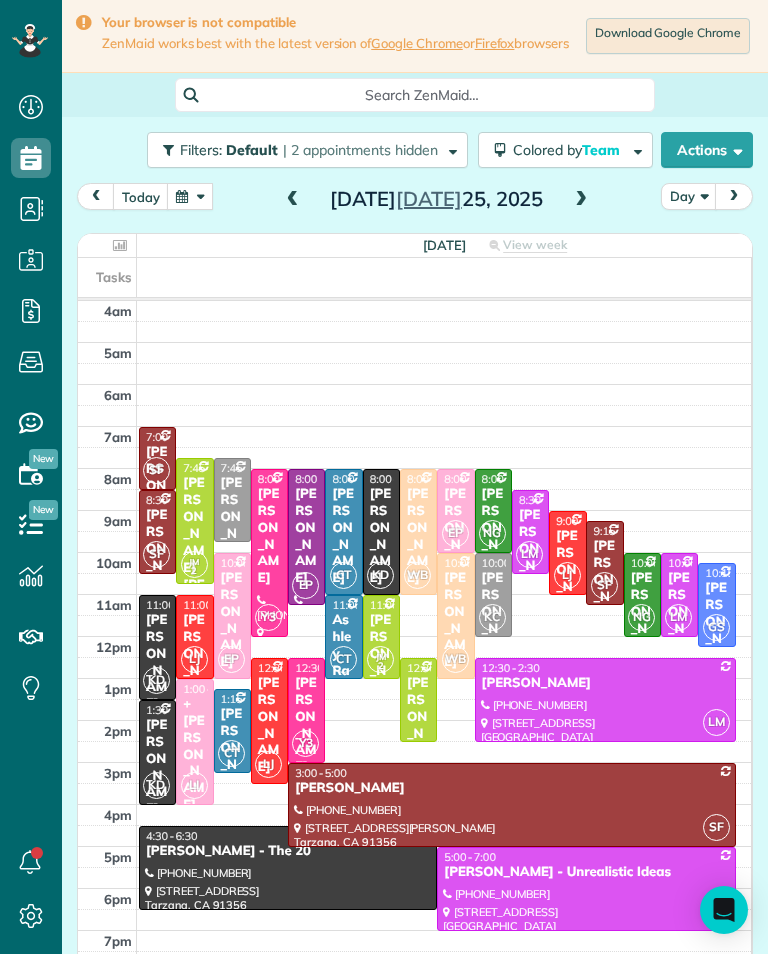 click at bounding box center [293, 200] 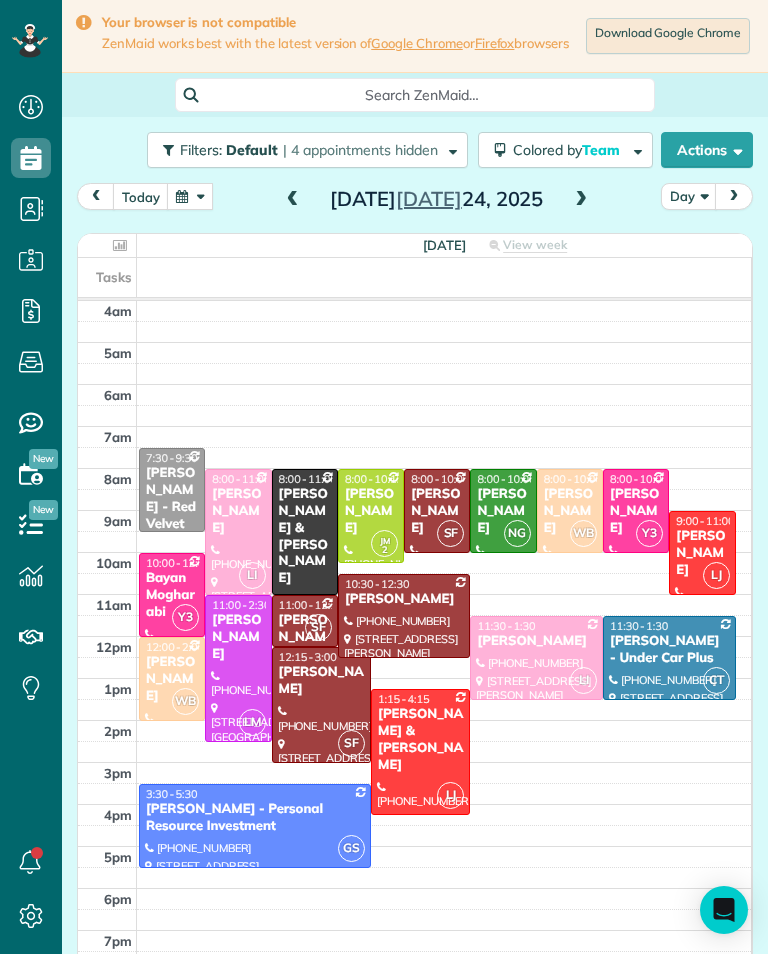 click at bounding box center [581, 200] 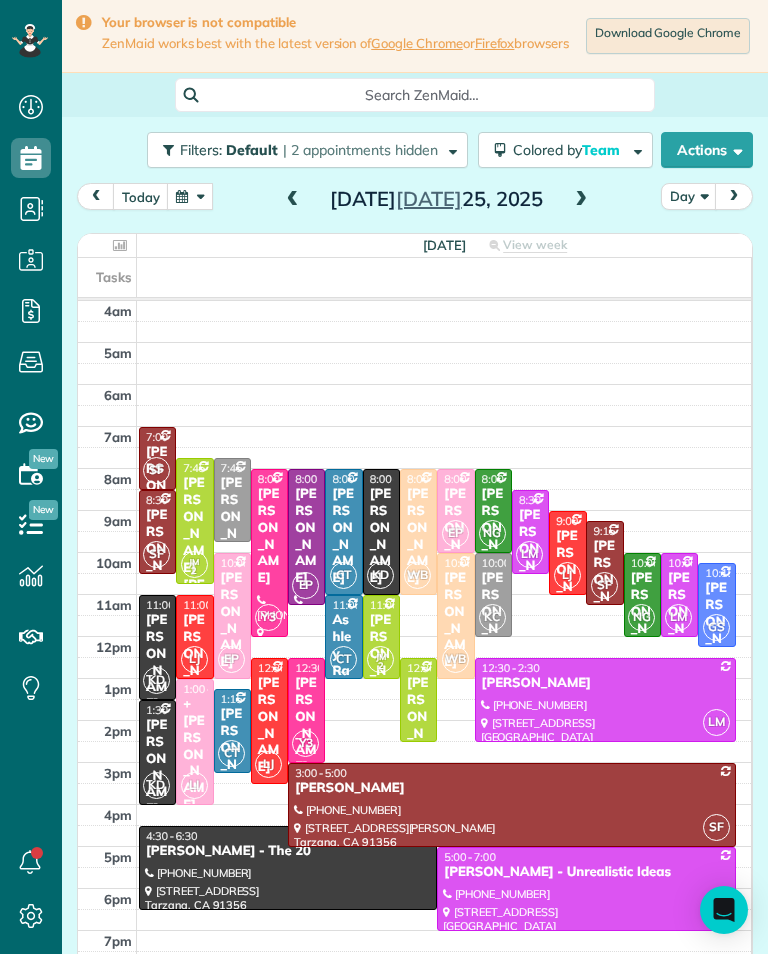 click at bounding box center (293, 200) 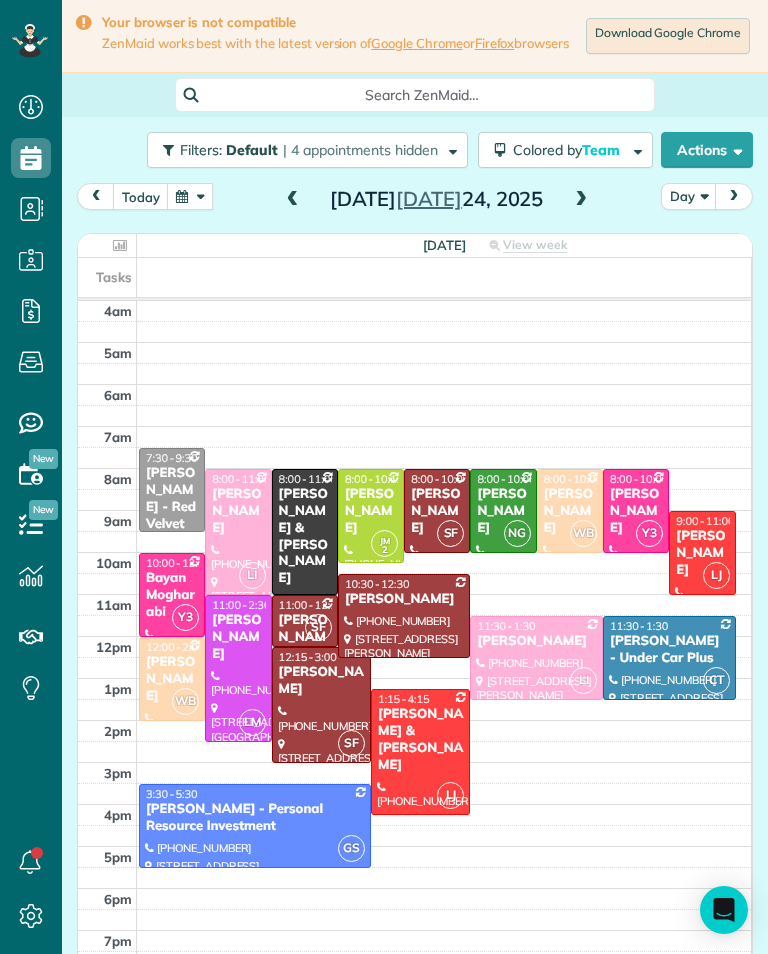 scroll, scrollTop: 985, scrollLeft: 62, axis: both 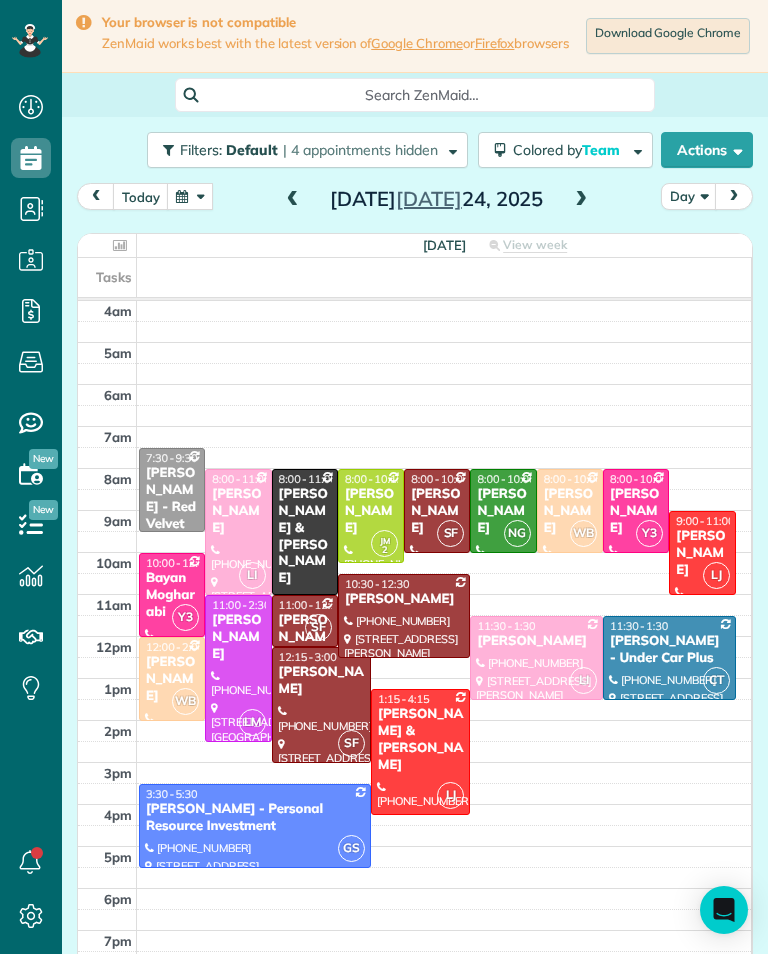 click on "Thursday  Jul  24, 2025" at bounding box center (437, 199) 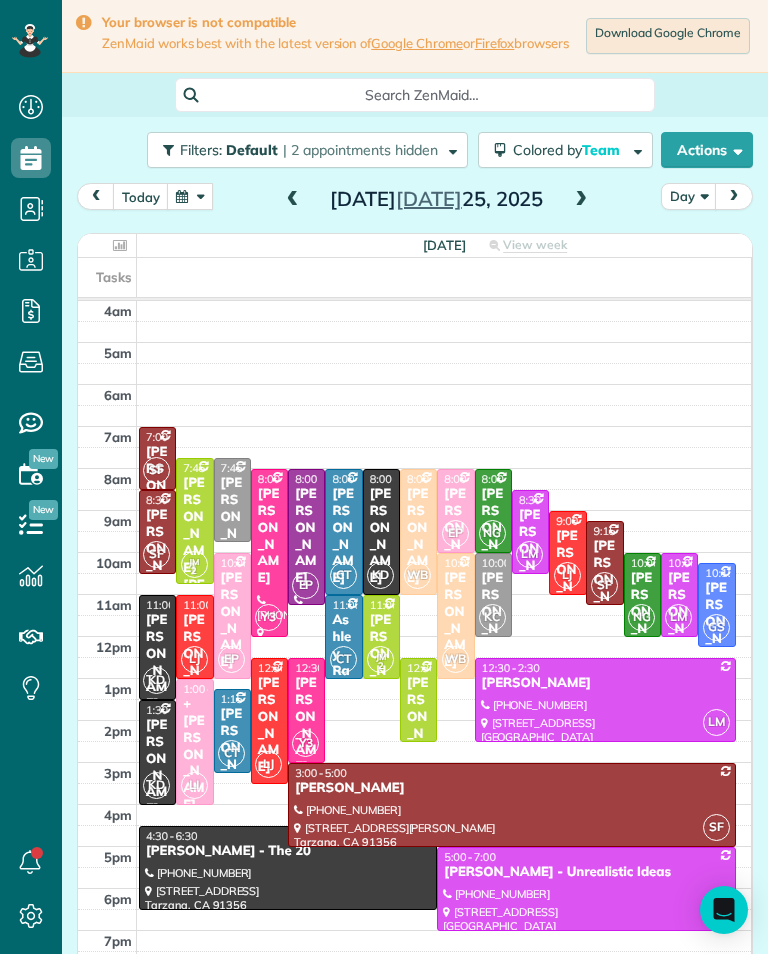 click at bounding box center [605, 700] 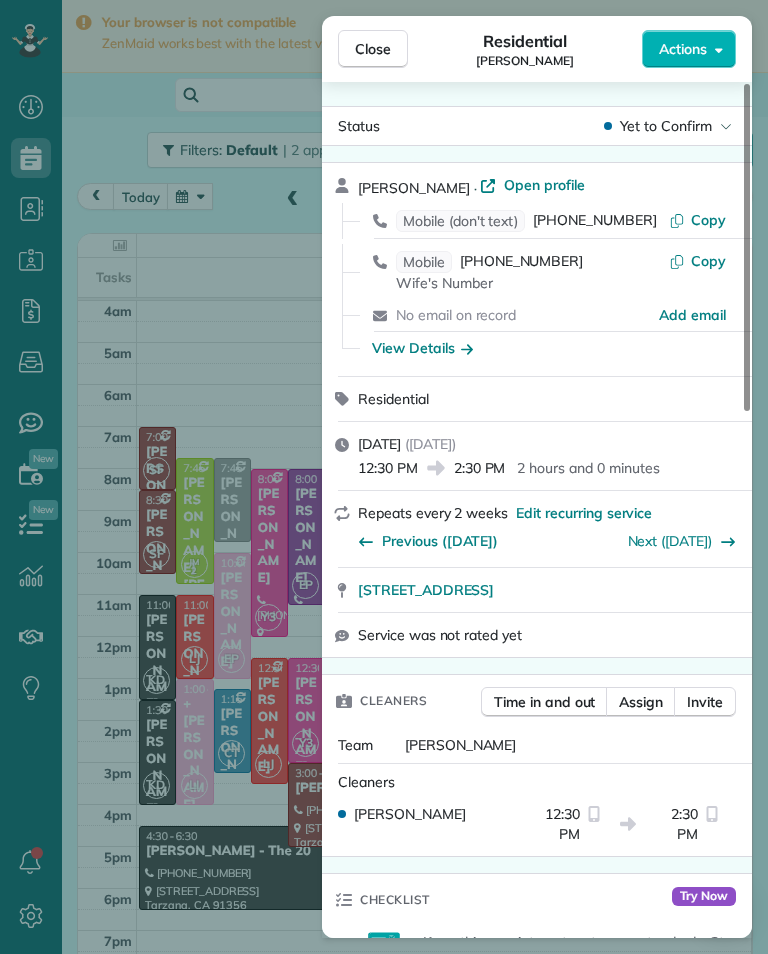 click on "Close Residential James Henney Actions Status Yet to Confirm James Henney · Open profile Mobile (don't text) (310) 430-8320 Copy Mobile (818) 521-6014 Wife's Number Copy No email on record Add email View Details Residential Friday, July 25, 2025 ( in 2 days ) 12:30 PM 2:30 PM 2 hours and 0 minutes Repeats every 2 weeks Edit recurring service Previous (Jul 11) Next (Aug 08) 825 South Myrtle Avenue #337 Monrovia CA 91016 Service was not rated yet Cleaners Time in and out Assign Invite Team Leslie Miranda Cleaners Leslie Mirnada   12:30 PM 2:30 PM Checklist Try Now Keep this appointment up to your standards. Stay on top of every detail, keep your cleaners organised, and your client happy. Assign a checklist Watch a 5 min demo Billing Billing actions Price $125.00 Overcharge $0.00 Discount $0.00 Coupon discount - Primary tax - Secondary tax - Total appointment price $125.00 Tips collected New feature! $0.00 Unpaid Mark as paid Total including tip $125.00 Get paid online in no-time! Charge customer credit card -" at bounding box center [384, 477] 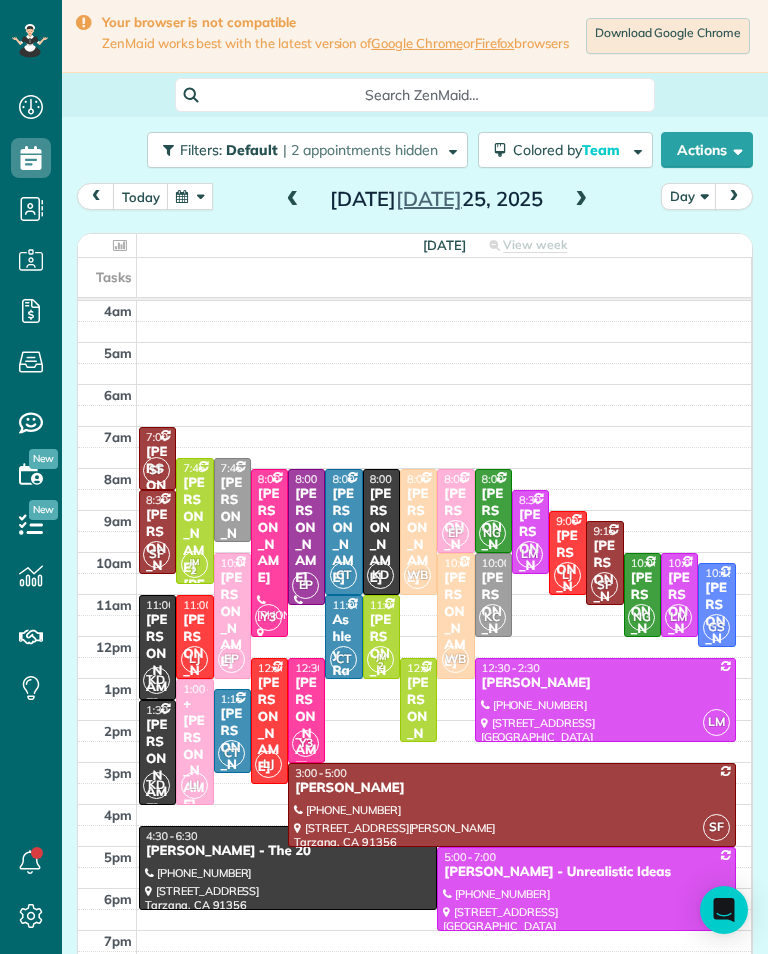 click on "Nikki or Lisa Bryan - Bryan Exhaust Service Inc," at bounding box center (679, 739) 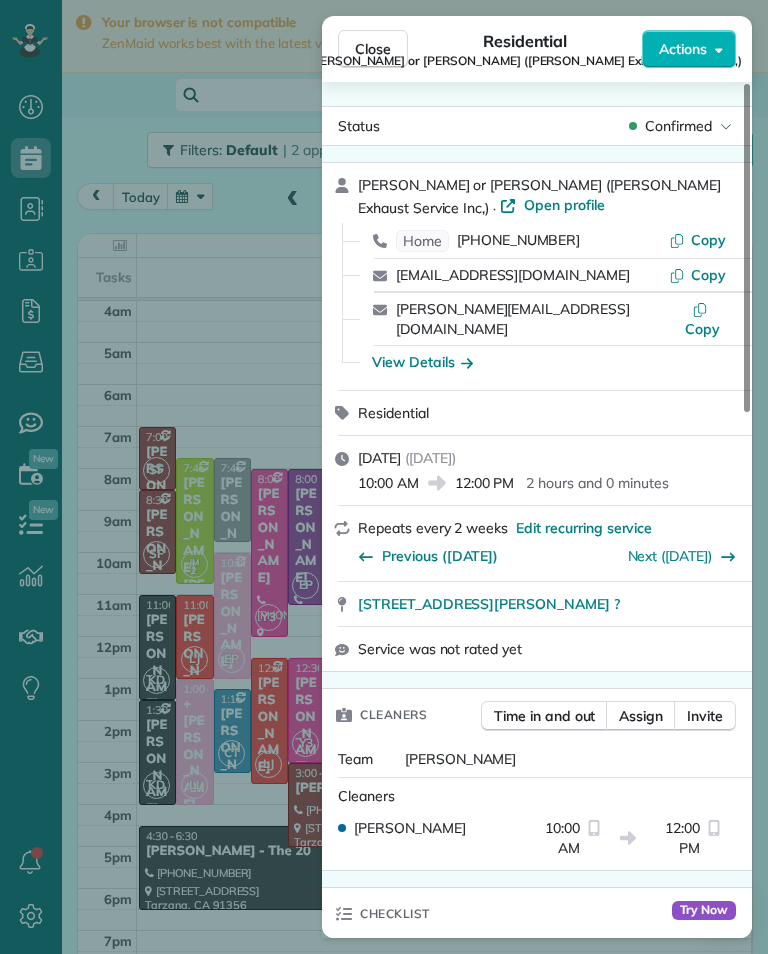 click on "Close Residential Nikki or Lisa Bryan (Bryan Exhaust Service Inc,) Actions Status Confirmed Nikki or Lisa Bryan (Bryan Exhaust Service Inc,) · Open profile Home (818) 841-9957 Copy gjenahbryan@gmail.com Copy nikki@bryanexhaust.com Copy View Details Residential Friday, July 25, 2025 ( in 2 days ) 10:00 AM 12:00 PM 2 hours and 0 minutes Repeats every 2 weeks Edit recurring service Previous (Jul 11) Next (Aug 08) 2808 N Naomi St Burbank CA ? Service was not rated yet Cleaners Time in and out Assign Invite Team Leslie Miranda Cleaners Leslie Mirnada   10:00 AM 12:00 PM Checklist Try Now Keep this appointment up to your standards. Stay on top of every detail, keep your cleaners organised, and your client happy. Assign a checklist Watch a 5 min demo Billing Billing actions Price $145.00 Overcharge $0.00 Discount $0.00 Coupon discount - Primary tax - Secondary tax - Total appointment price $145.00 Tips collected New feature! $0.00 Unpaid Mark as paid Total including tip $145.00 Get paid online in no-time! Key # - 0" at bounding box center (384, 477) 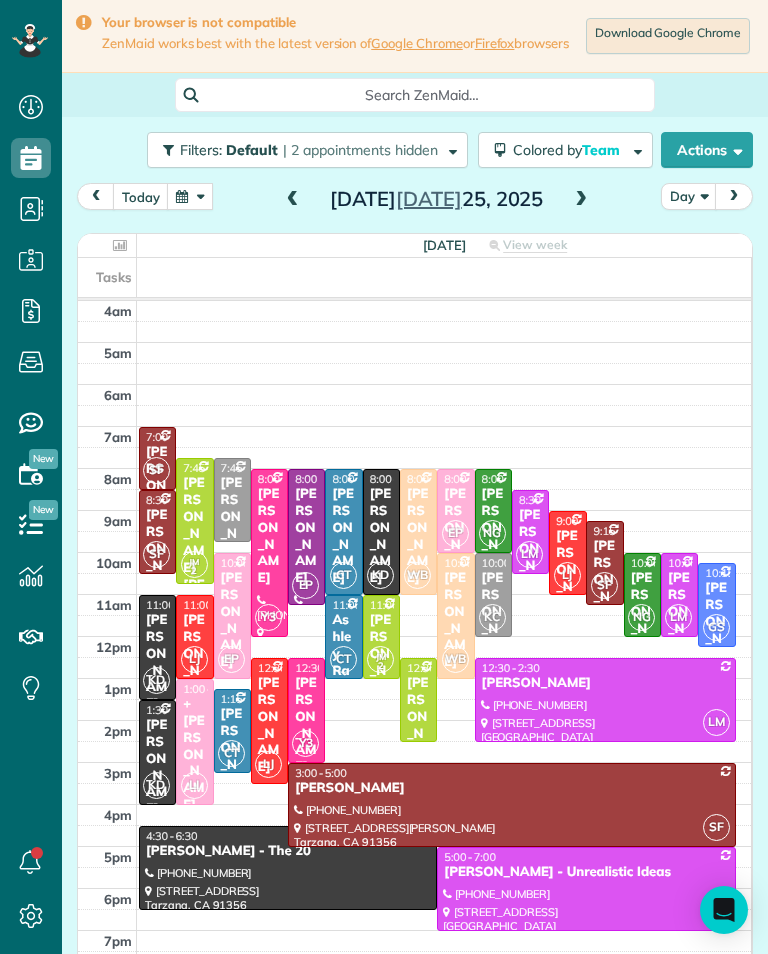 click at bounding box center [605, 700] 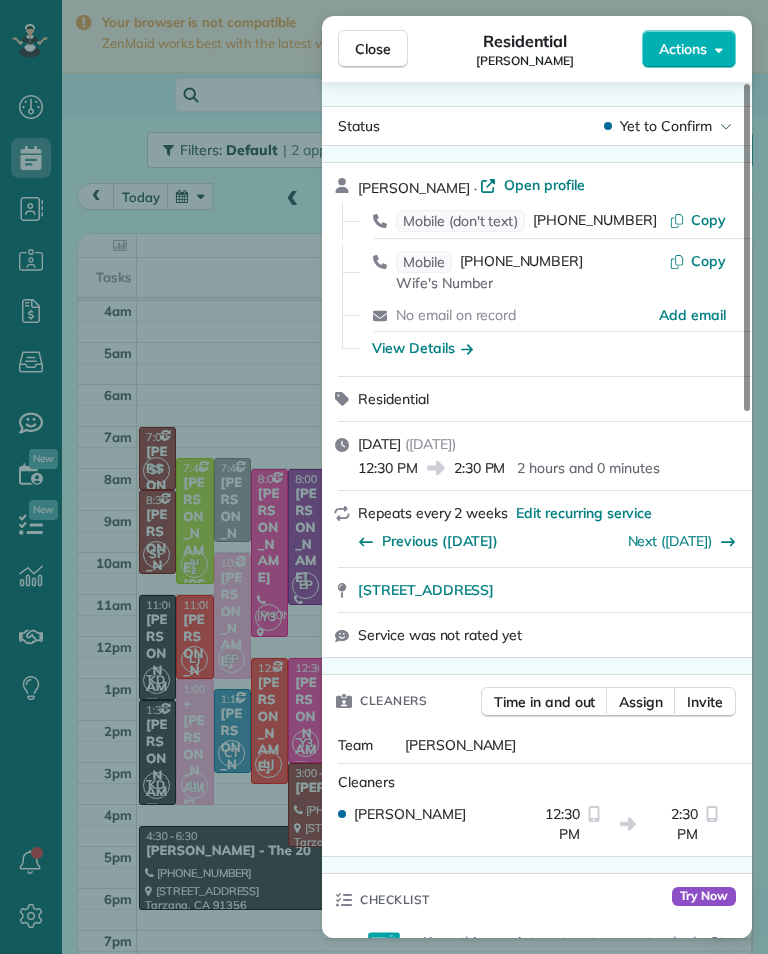 click on "(818) 521-6014" at bounding box center (521, 262) 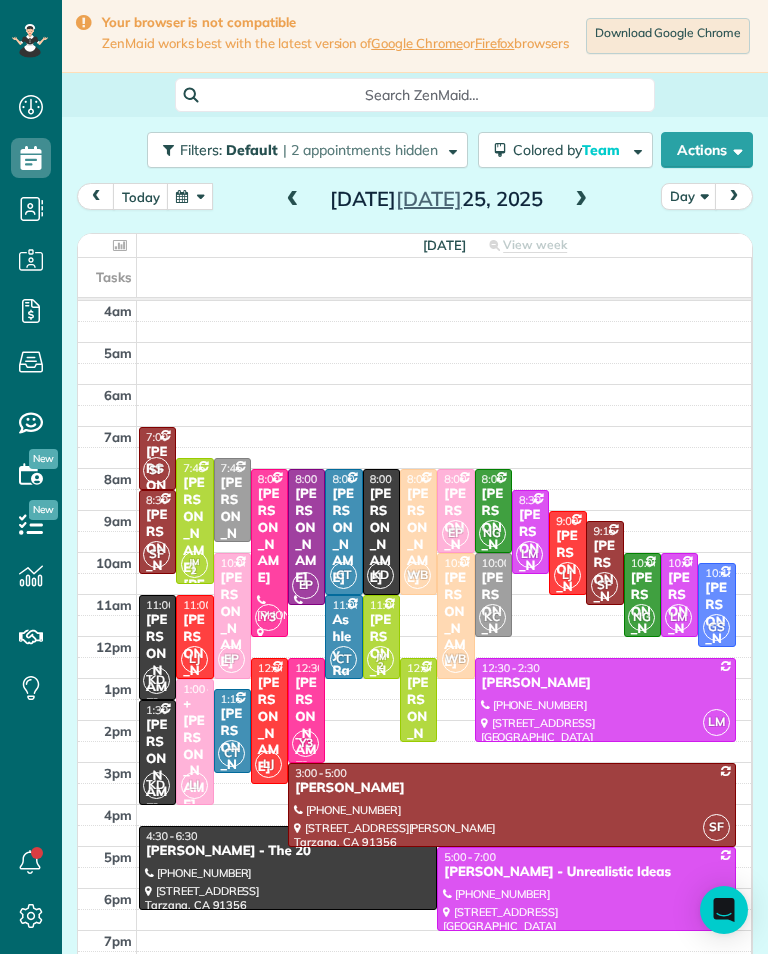 click on "Friday  Jul  25, 2025" at bounding box center [437, 199] 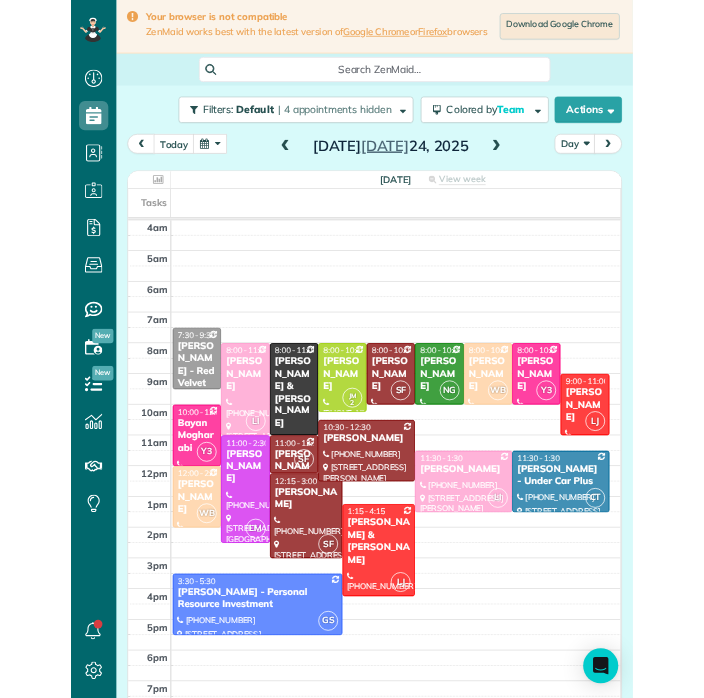 scroll, scrollTop: 985, scrollLeft: 62, axis: both 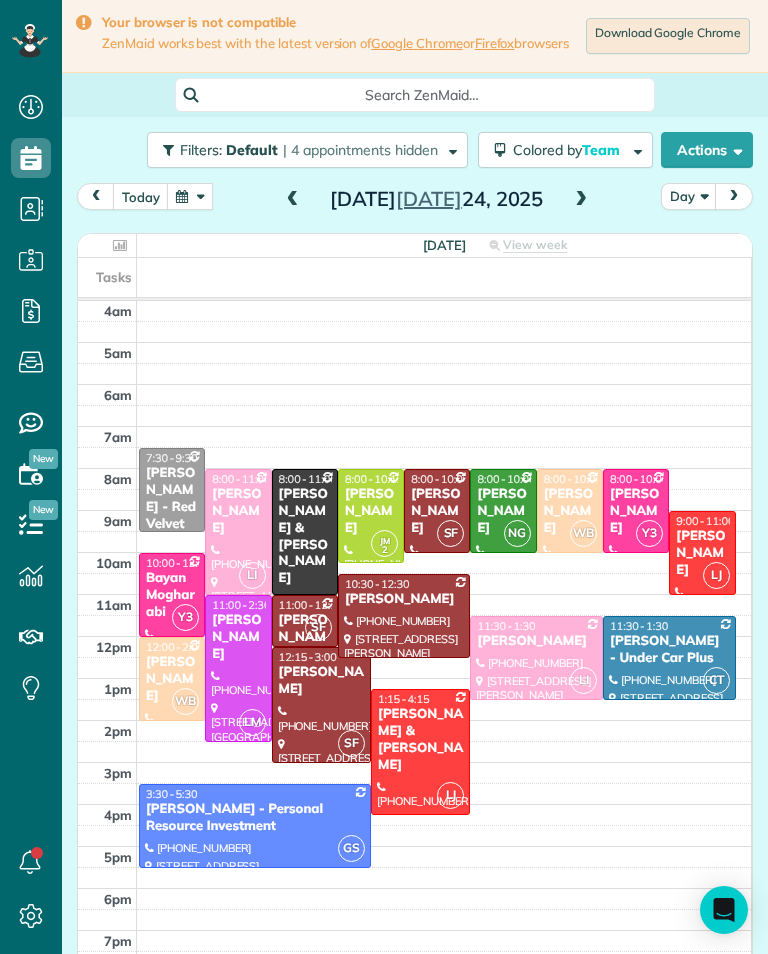 click at bounding box center [293, 200] 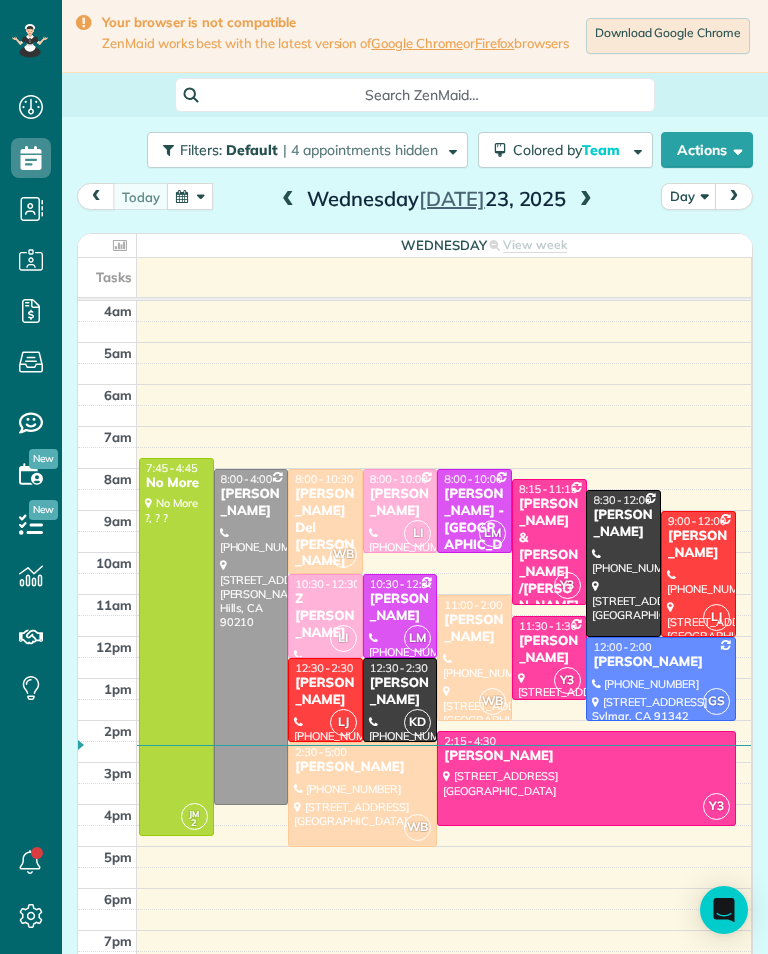 click on "Wednesday  Jul  23, 2025" at bounding box center (436, 199) 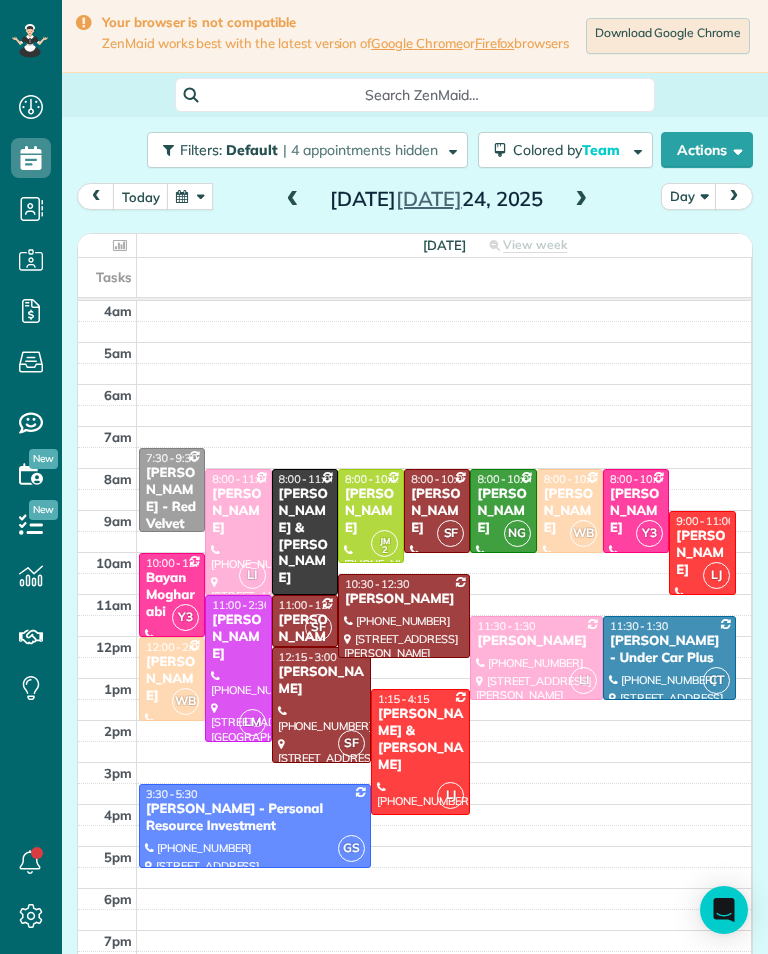 scroll, scrollTop: 985, scrollLeft: 62, axis: both 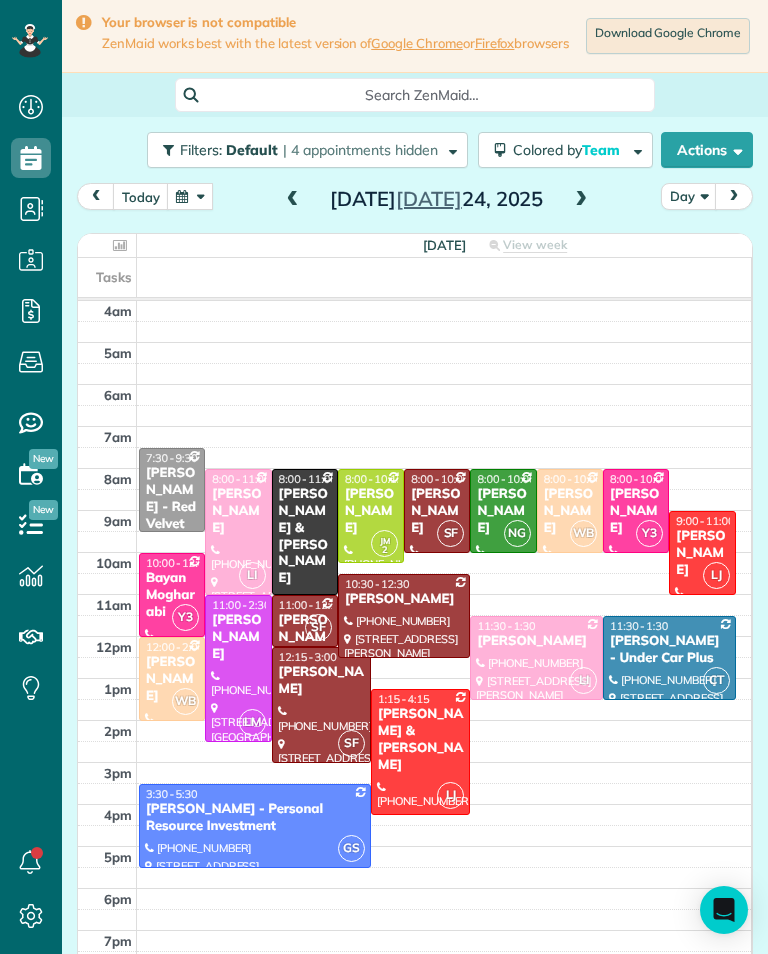 click at bounding box center (581, 200) 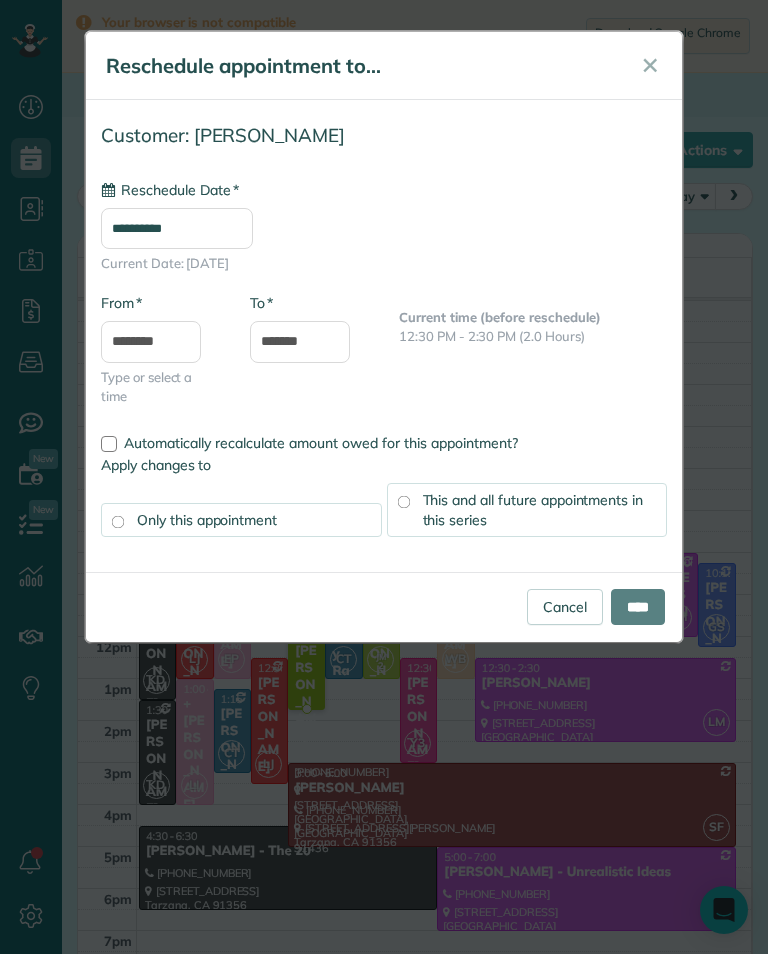 click on "**********" at bounding box center (177, 228) 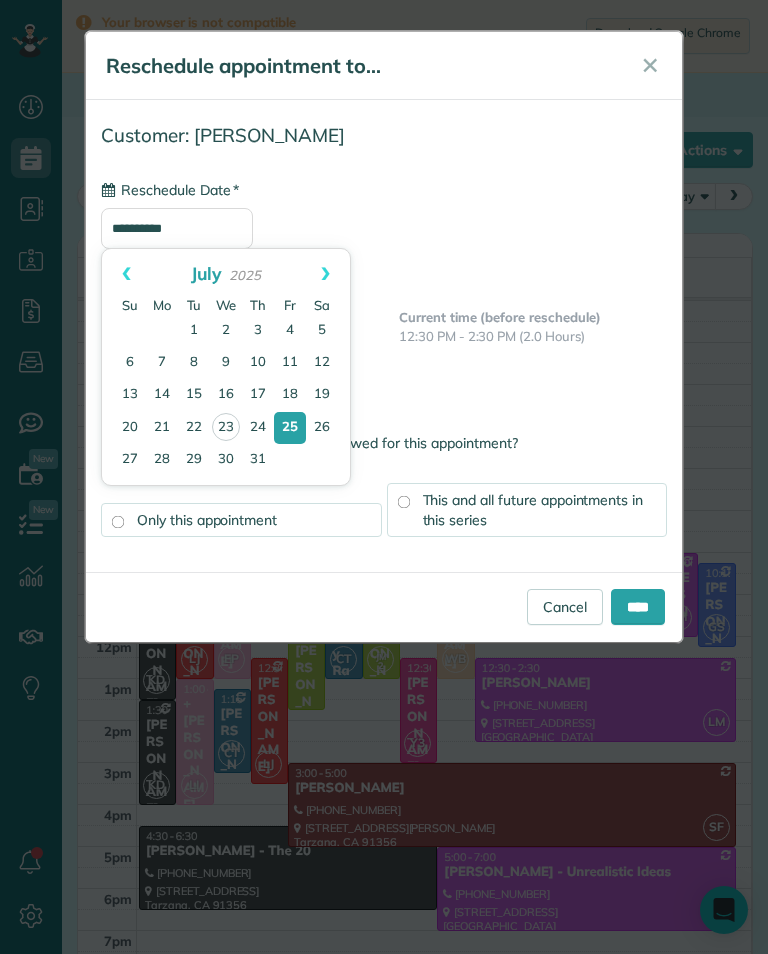 click on "Next" at bounding box center [325, 274] 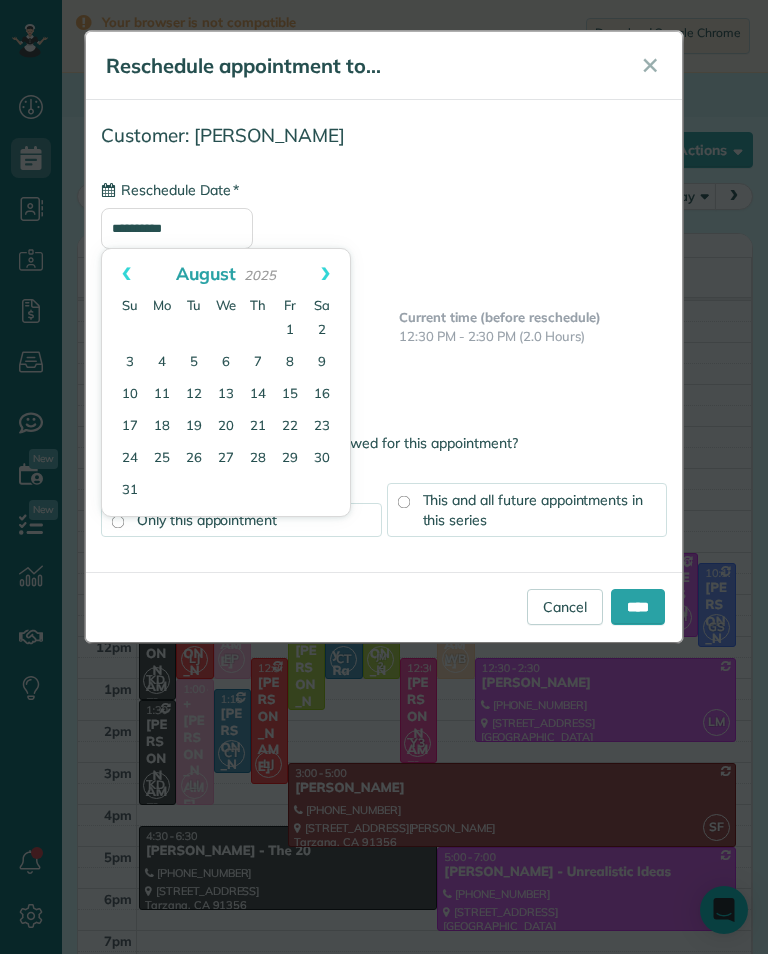 click on "Prev" at bounding box center (126, 274) 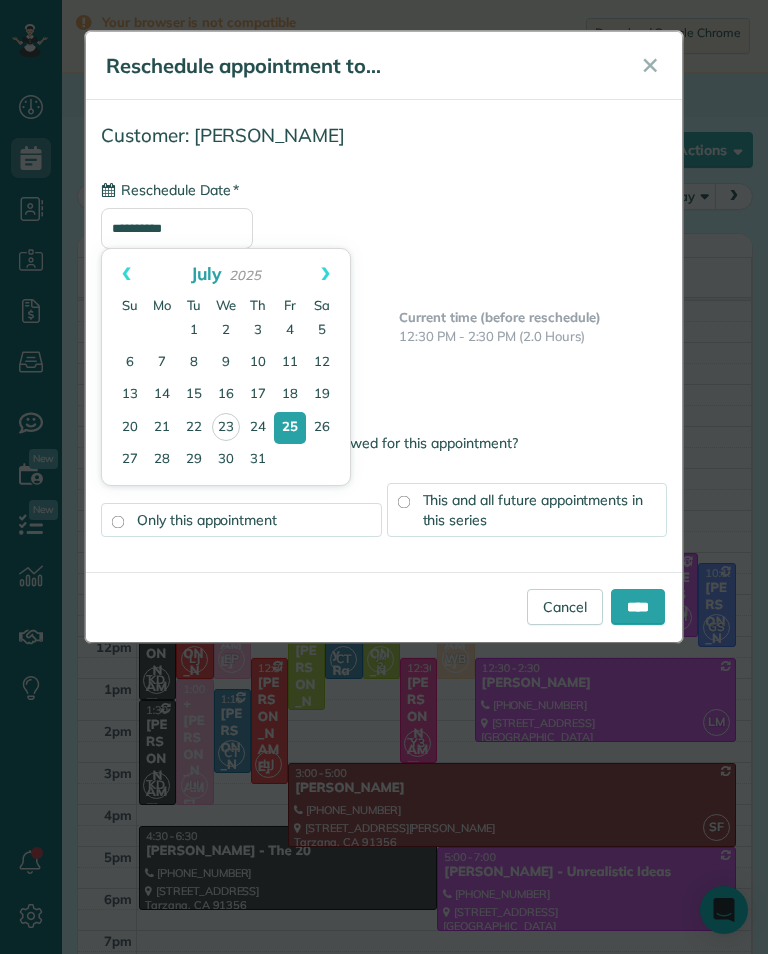 click on "Next" at bounding box center [325, 274] 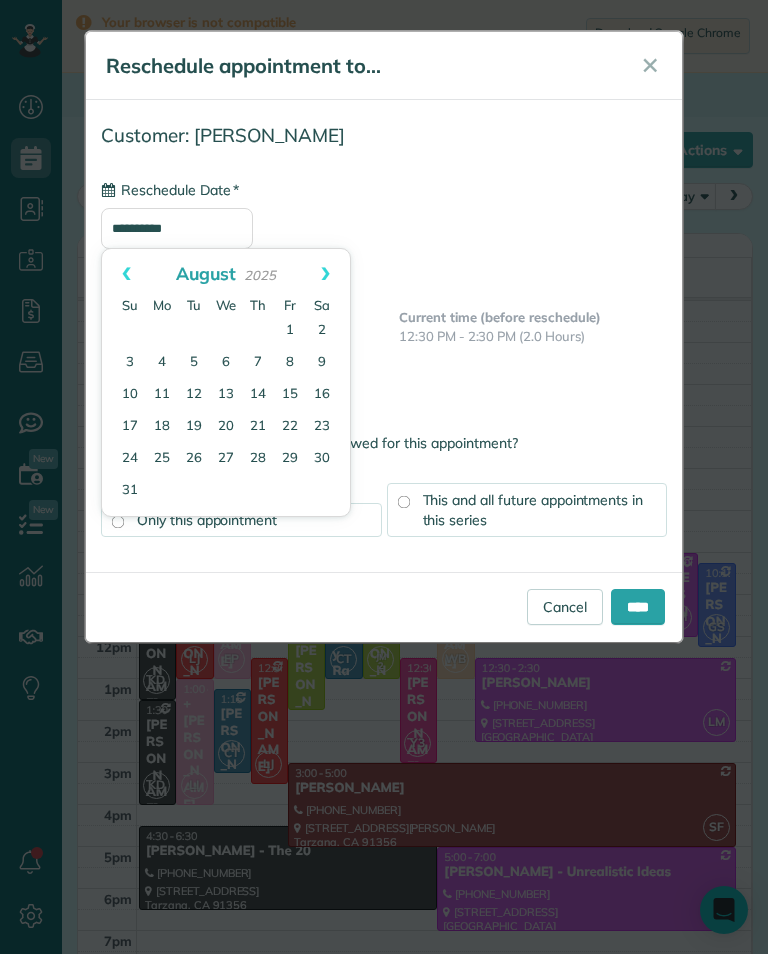 click on "1" at bounding box center (290, 331) 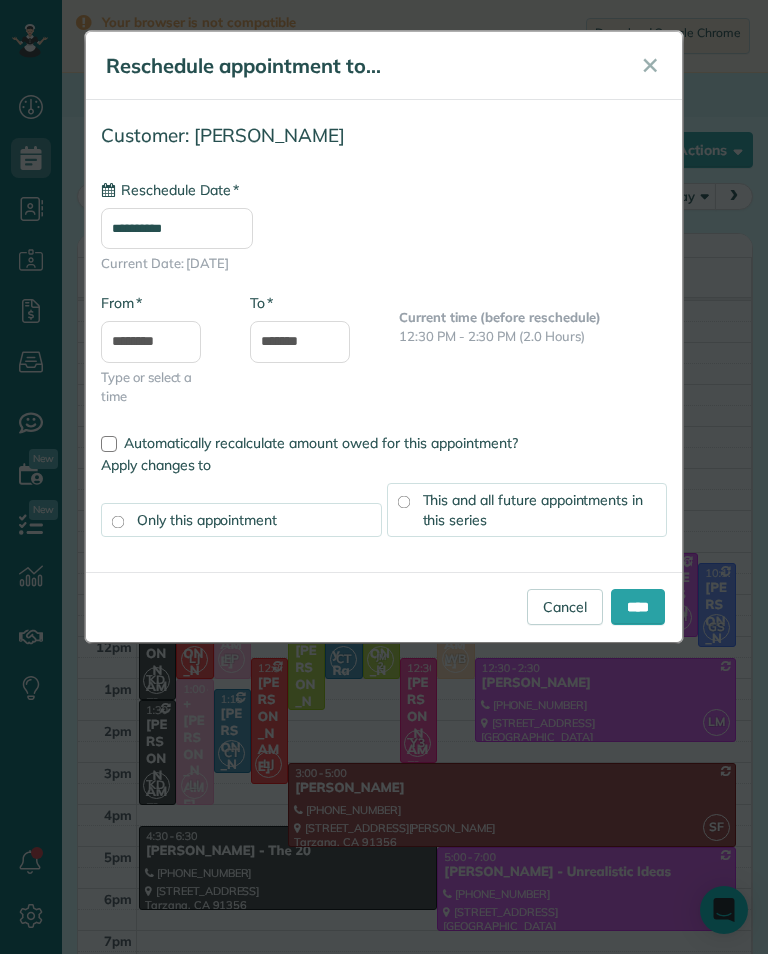 click on "****" at bounding box center [638, 607] 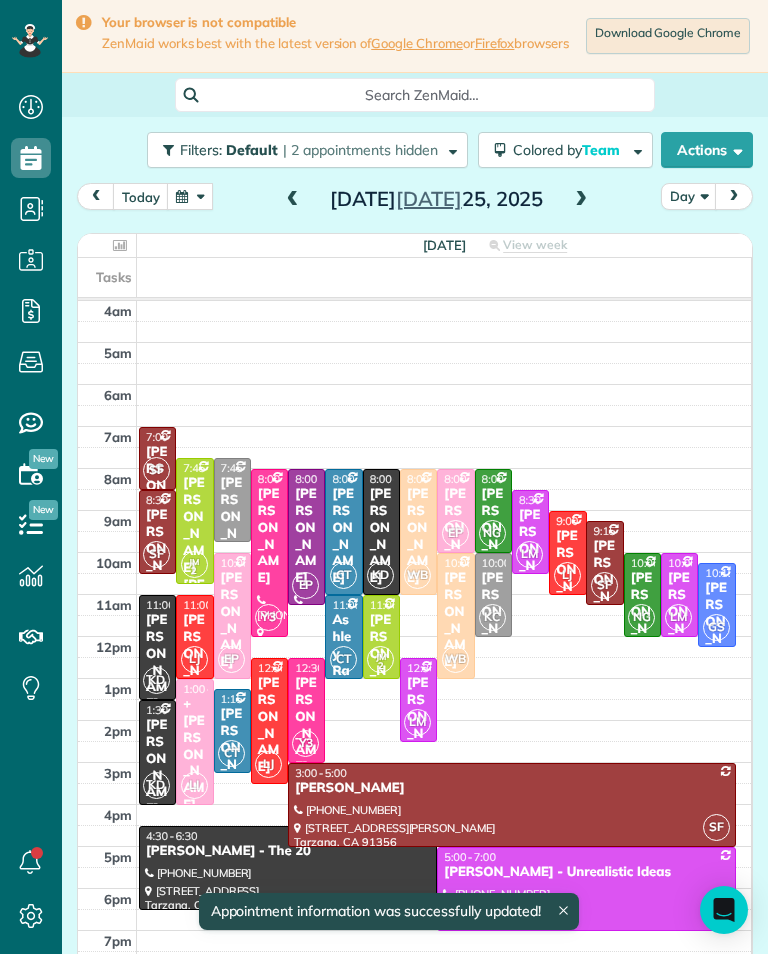 click at bounding box center (190, 196) 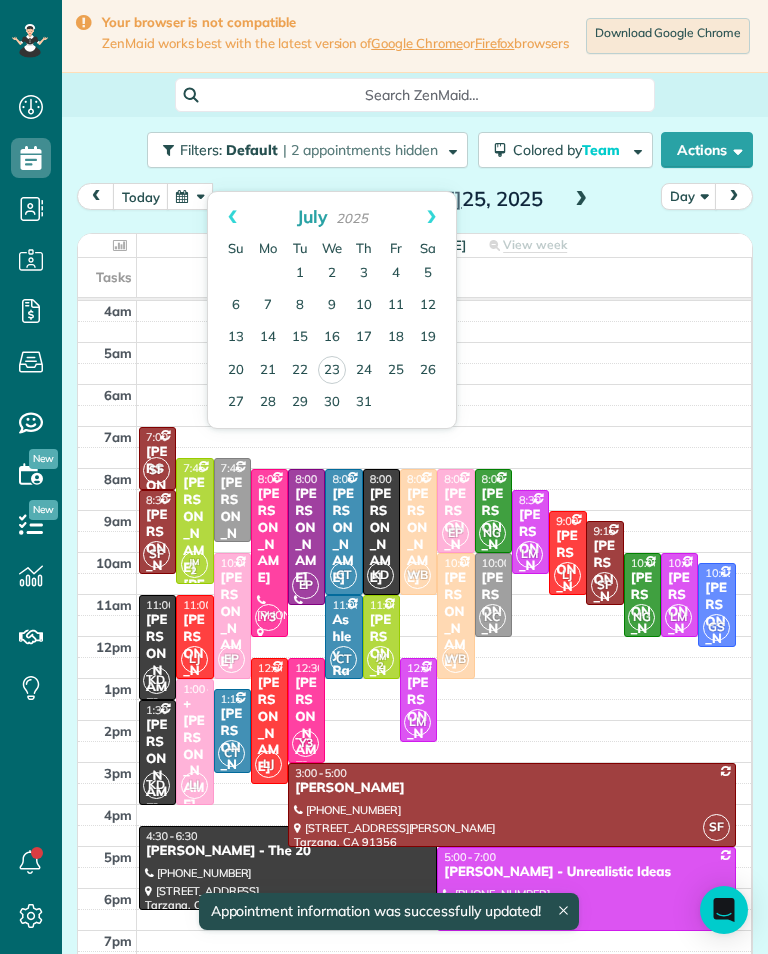 click on "Next" at bounding box center [431, 217] 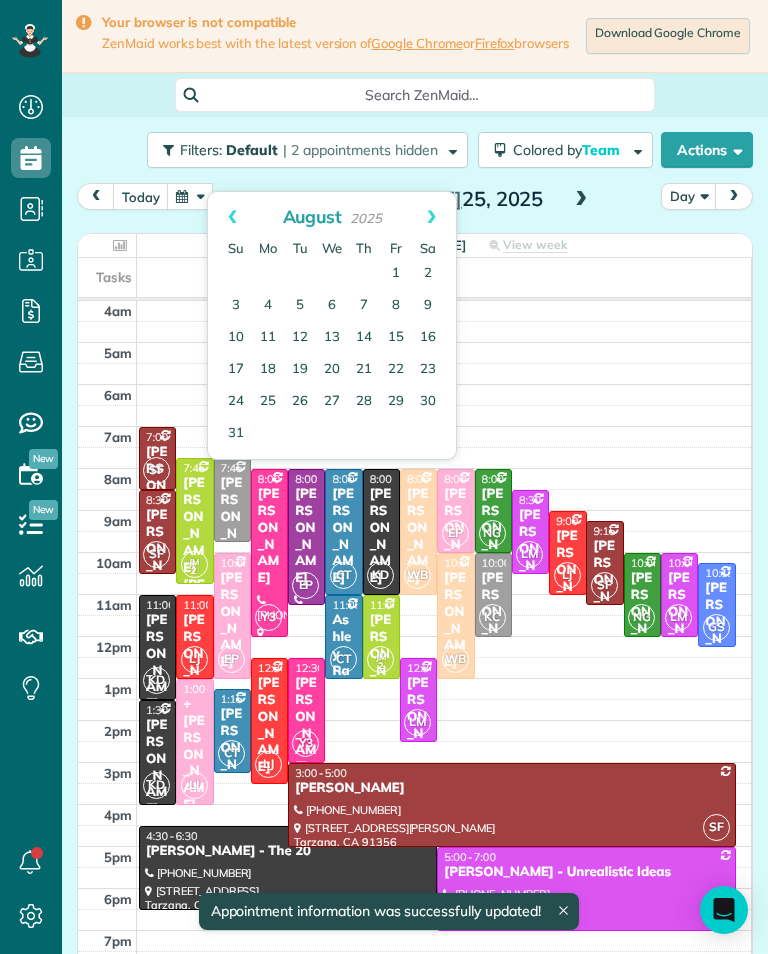 click on "1" at bounding box center [396, 274] 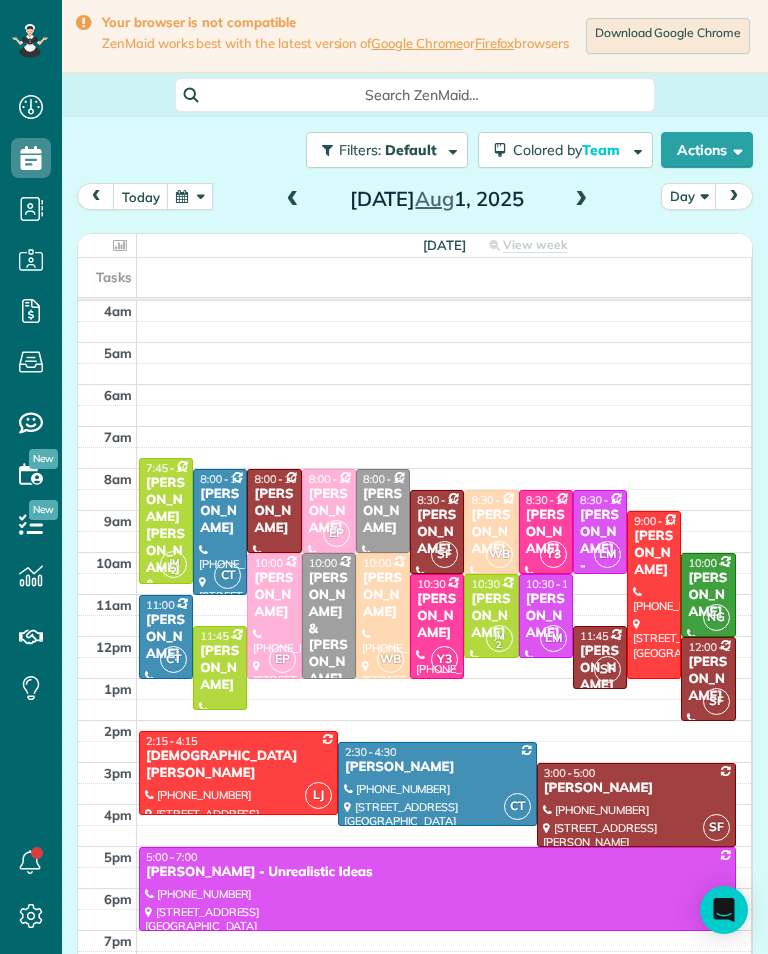 click at bounding box center [190, 196] 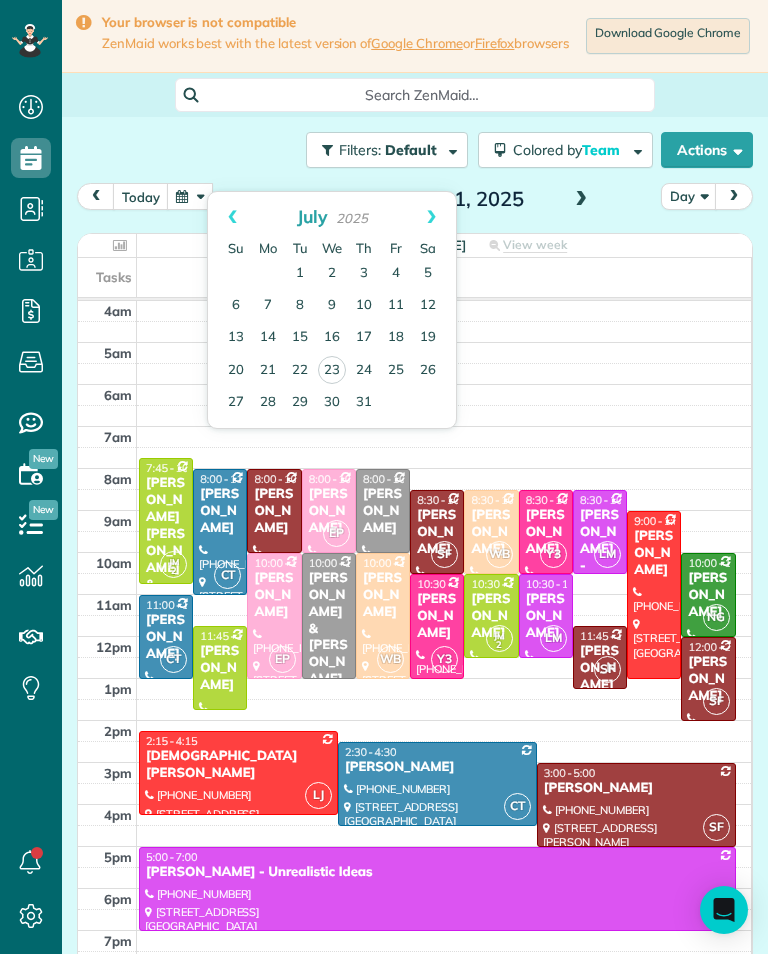 click on "25" at bounding box center (396, 371) 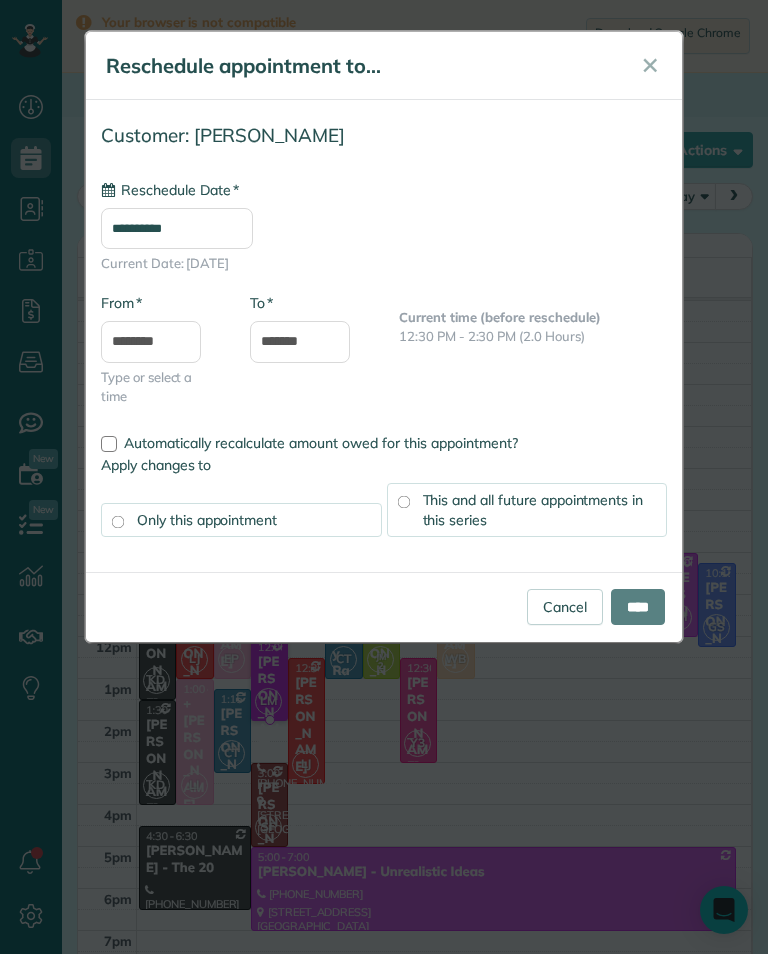 click on "**********" at bounding box center [177, 228] 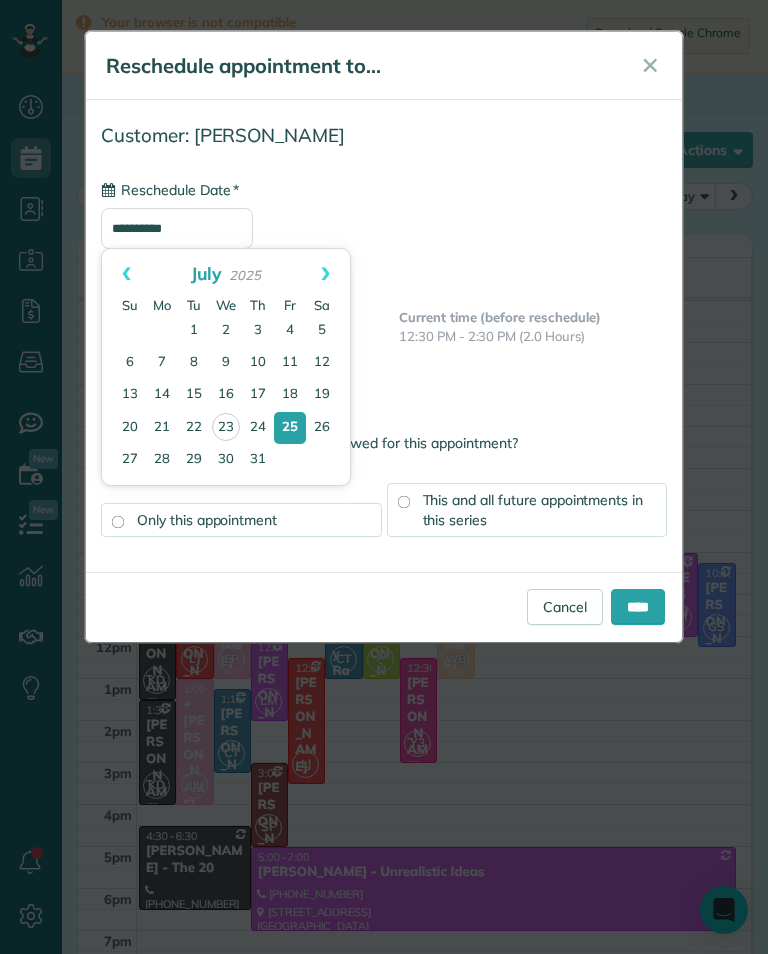 click on "Next" at bounding box center [325, 274] 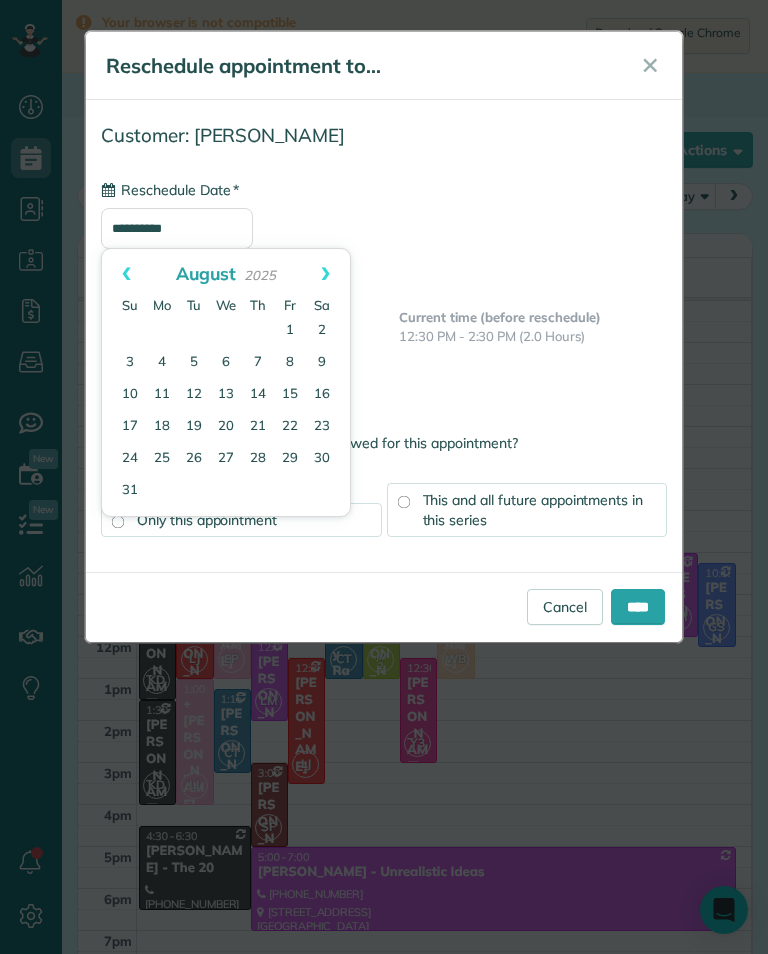 click on "Fr" at bounding box center [290, 305] 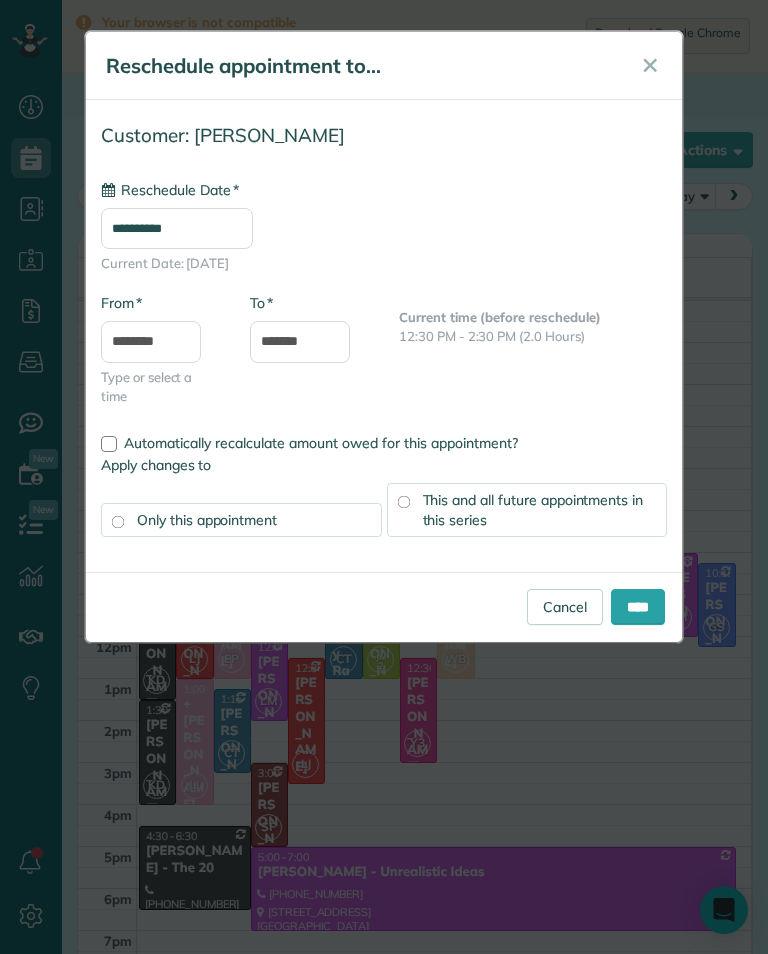 click on "This and all future appointments in this series" at bounding box center [533, 510] 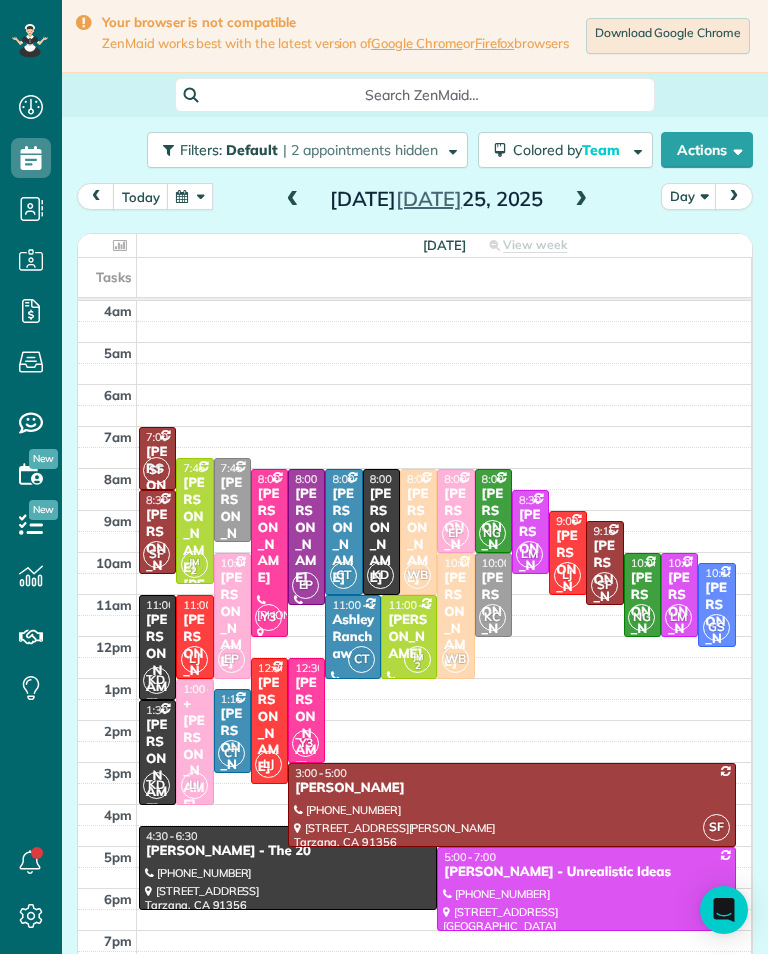 click at bounding box center (190, 196) 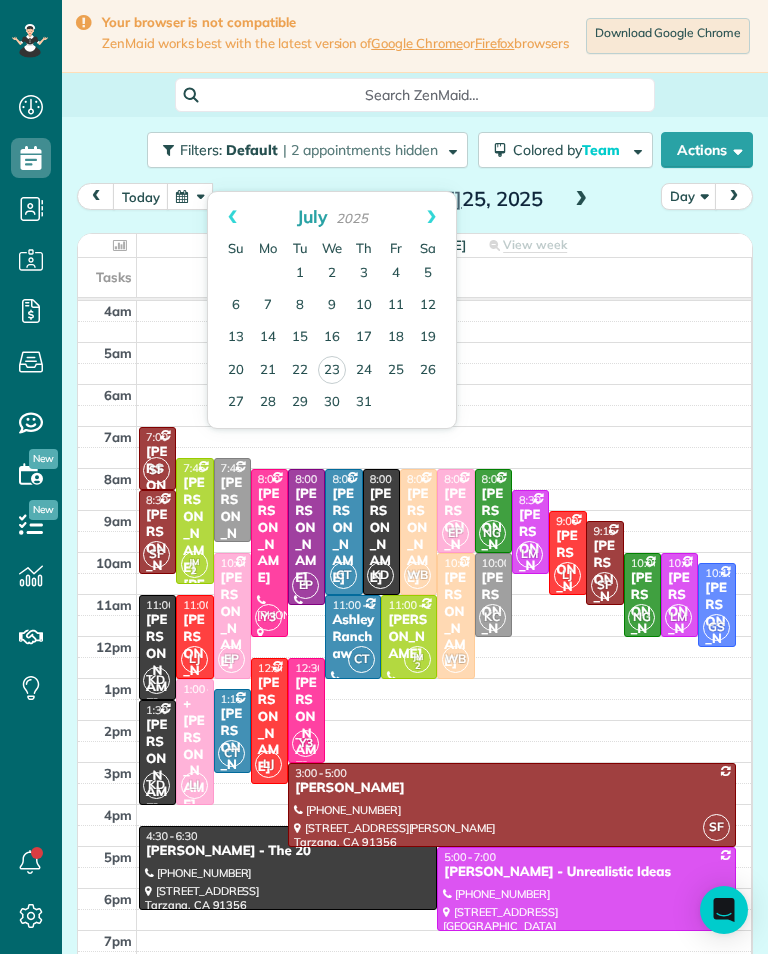 click on "10" at bounding box center [364, 306] 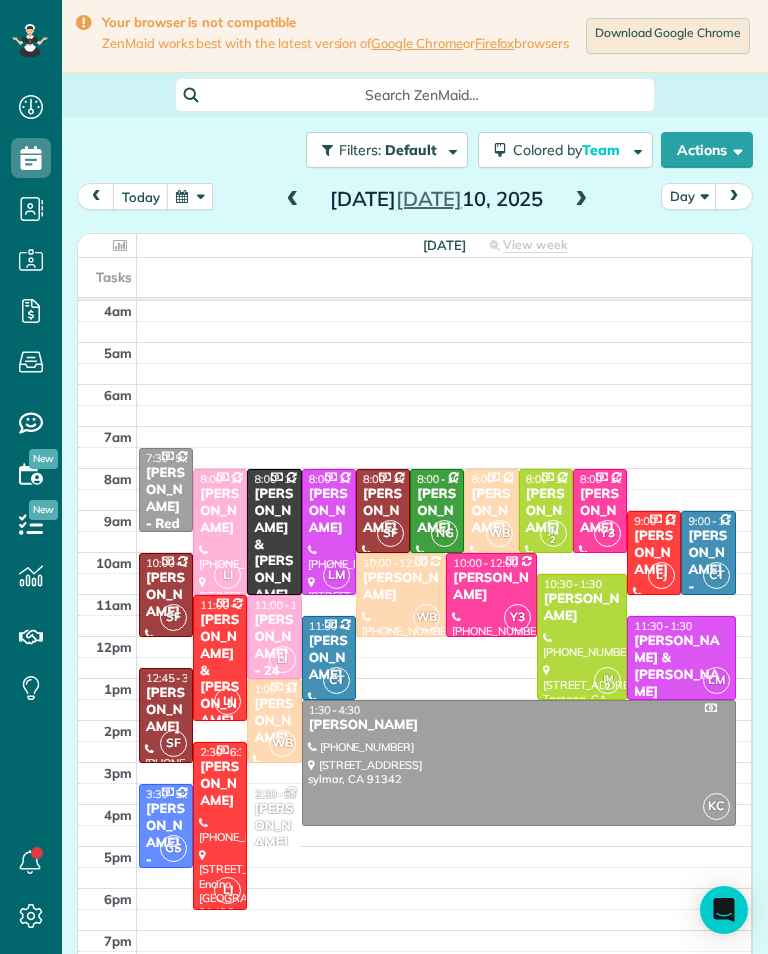 click at bounding box center [519, 763] 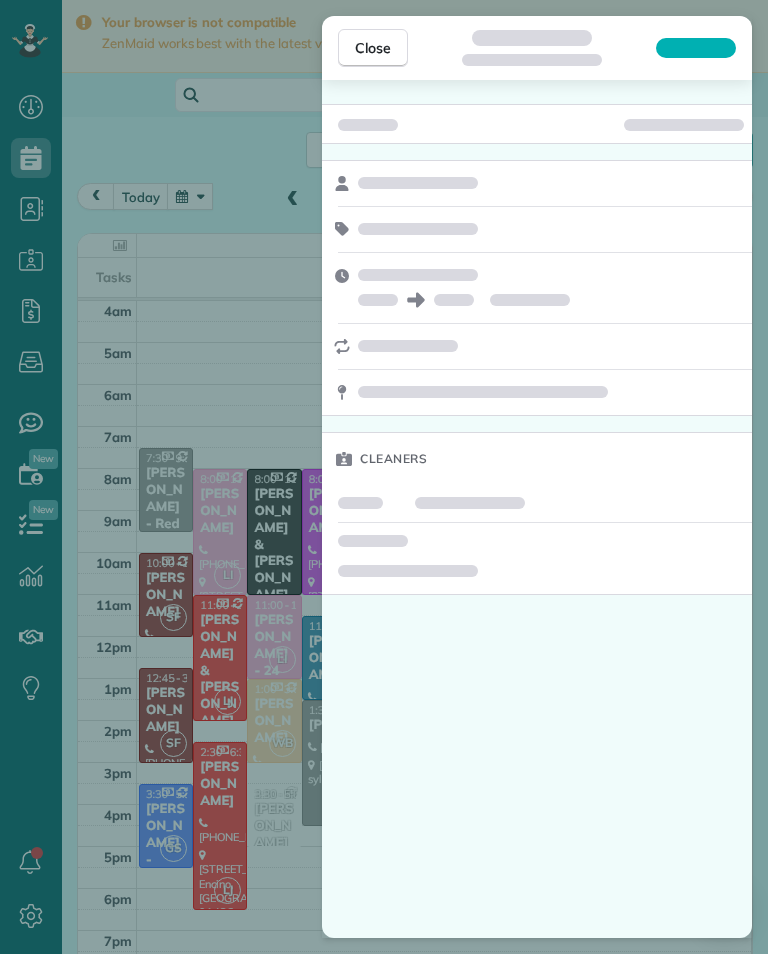 click on "Close   Cleaners" at bounding box center [384, 477] 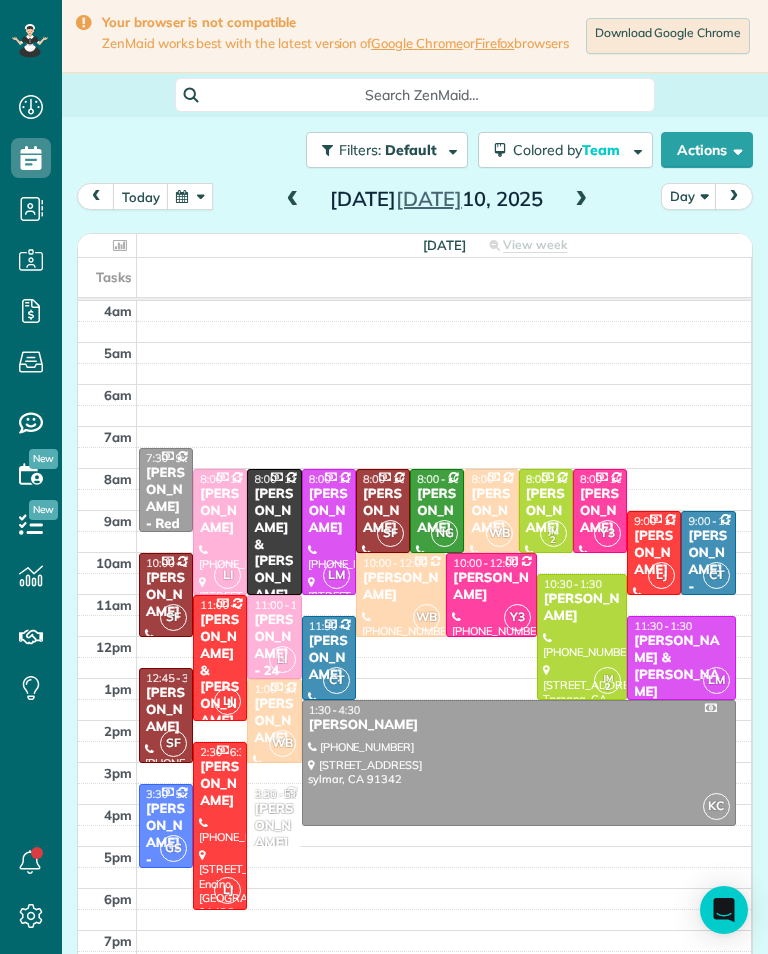 click at bounding box center [190, 196] 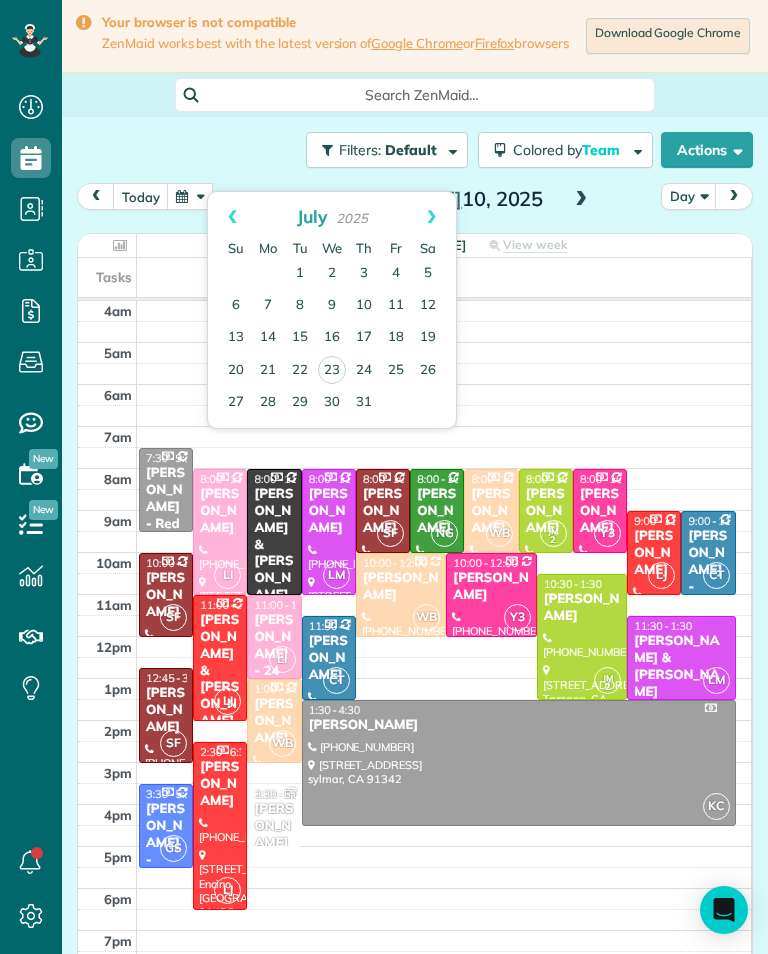 click on "3" at bounding box center (364, 274) 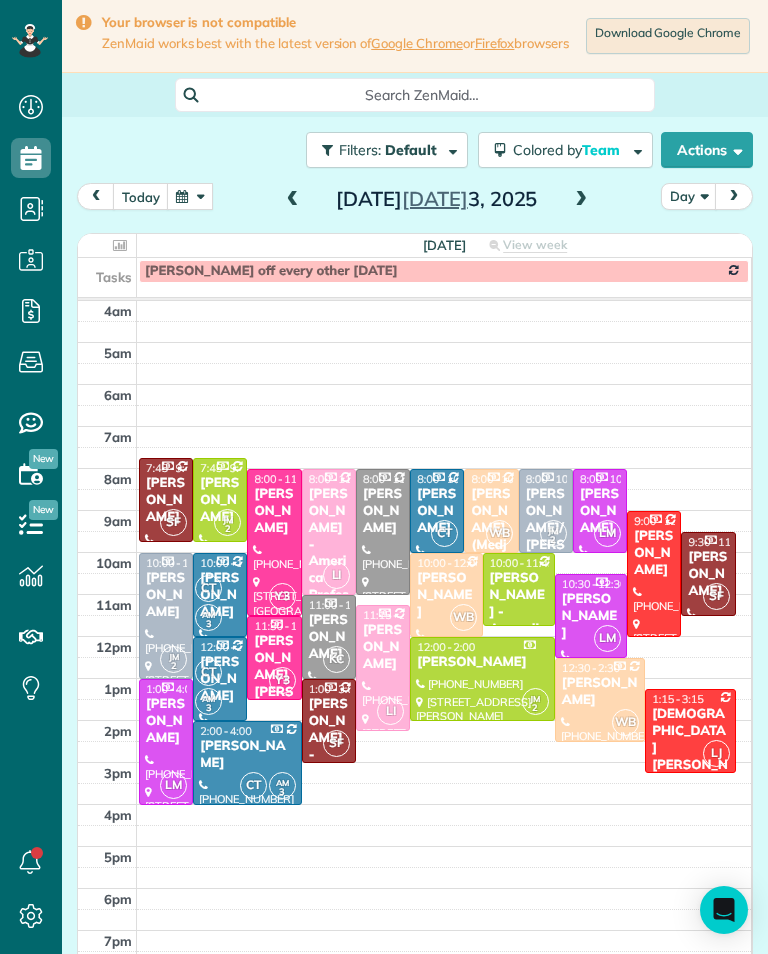 click on "Gina Zupsich" at bounding box center (383, 511) 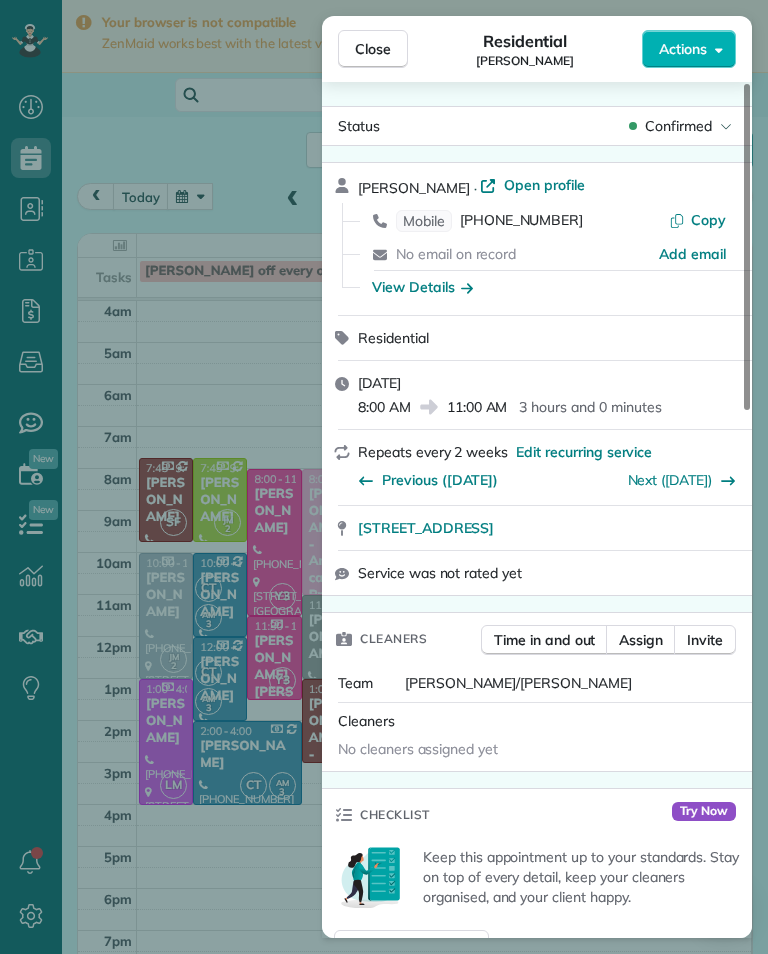 click on "Next (Jul 14)" at bounding box center [670, 480] 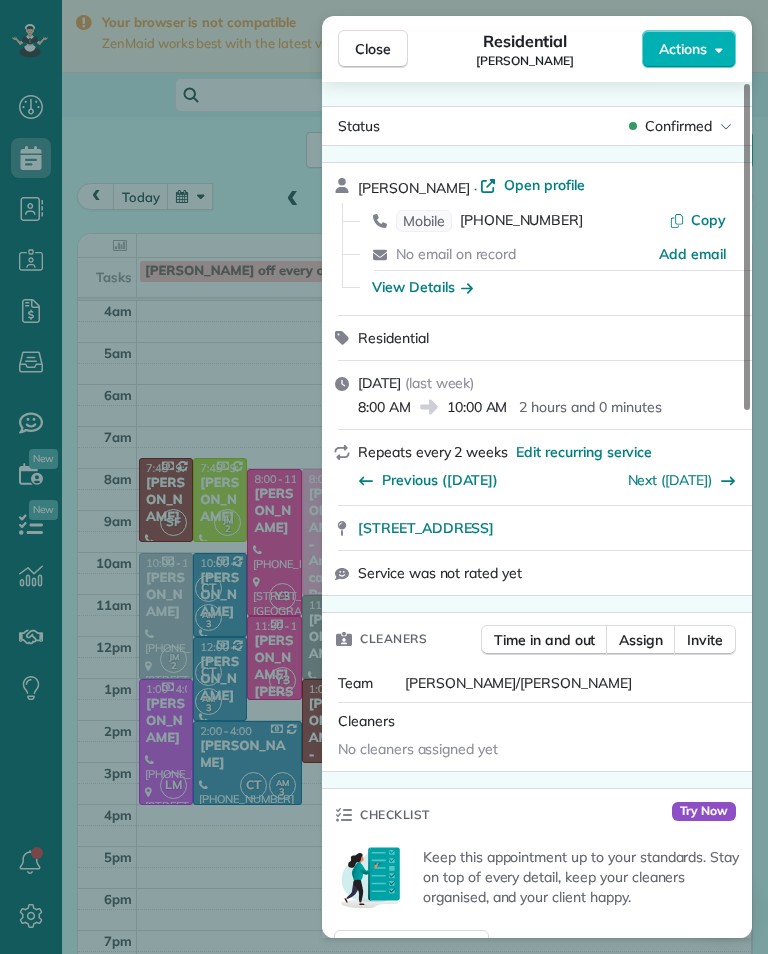 click on "Close Residential Gina Zupsich Actions Status Confirmed Gina Zupsich · Open profile Mobile (415) 519-5435 Copy No email on record Add email View Details Residential Monday, July 14, 2025 ( last week ) 8:00 AM 10:00 AM 2 hours and 0 minutes Repeats every 2 weeks Edit recurring service Previous (Jul 03) Next (Jul 28) 1210 North Avenue 63 Los Angeles CA 90042 Service was not rated yet Cleaners Time in and out Assign Invite Team Karla/Karina Cleaners No cleaners assigned yet Checklist Try Now Keep this appointment up to your standards. Stay on top of every detail, keep your cleaners organised, and your client happy. Assign a checklist Watch a 5 min demo Billing Billing actions Price $160.00 Overcharge $0.00 Discount $0.00 Coupon discount - Primary tax - Secondary tax - Total appointment price $160.00 Tips collected New feature! $0.00 Paid Total including tip $160.00 Get paid online in no-time! Send an invoice and reward your cleaners with tips Charge customer credit card Appointment custom fields Key # - Notes 1" at bounding box center (384, 477) 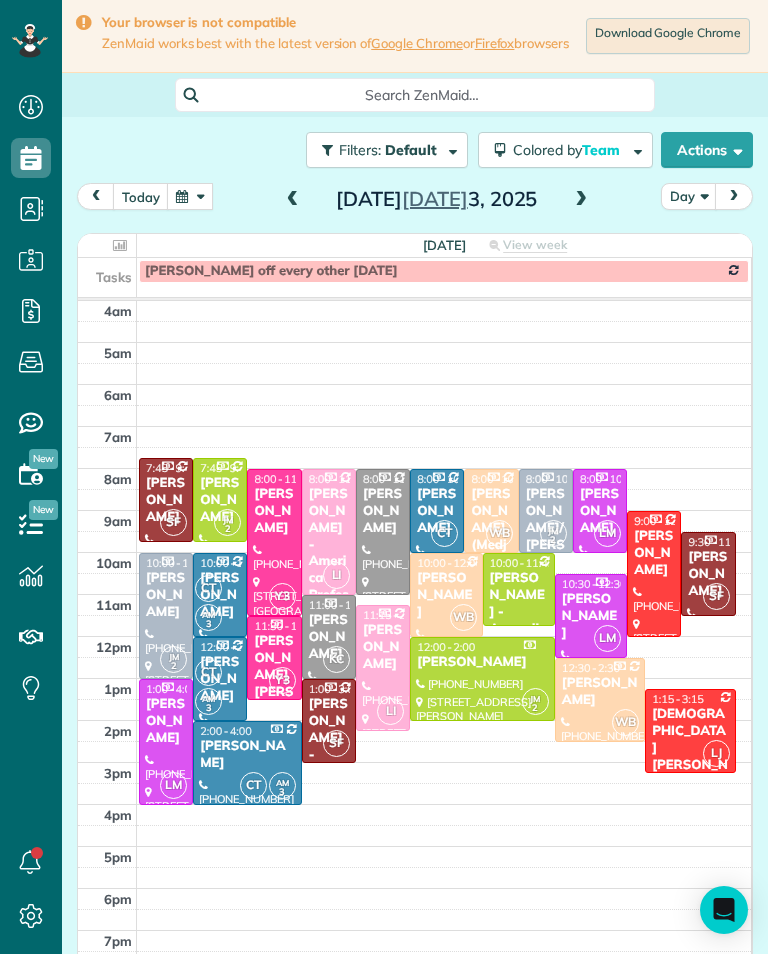 click on "[PERSON_NAME]" at bounding box center [329, 637] 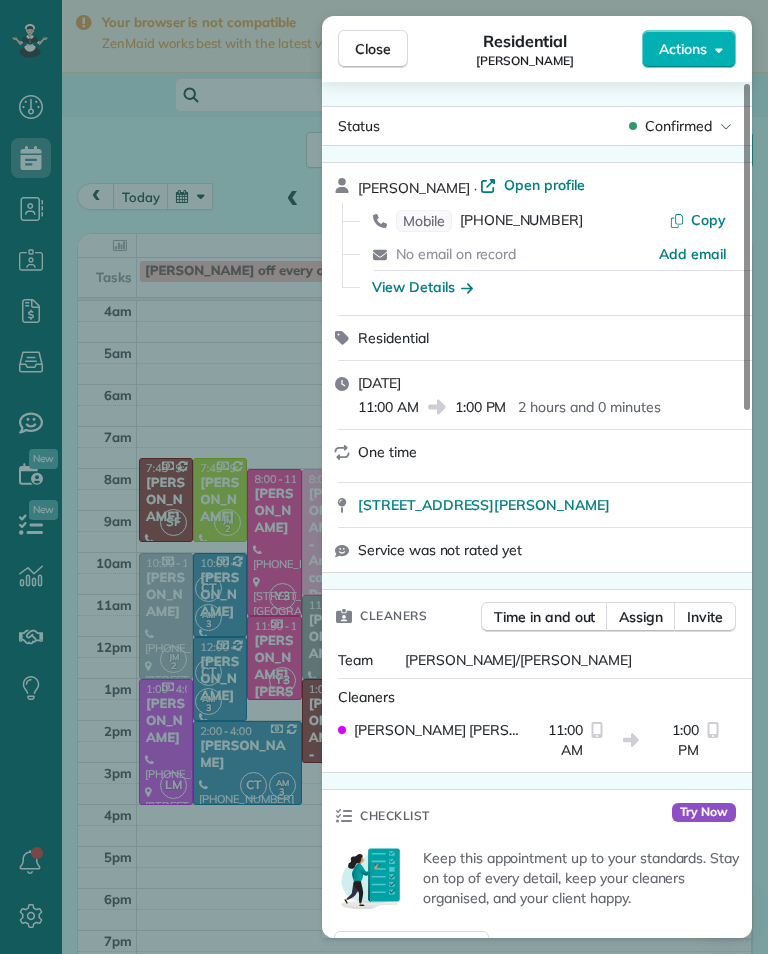 click on "View Details" at bounding box center (422, 287) 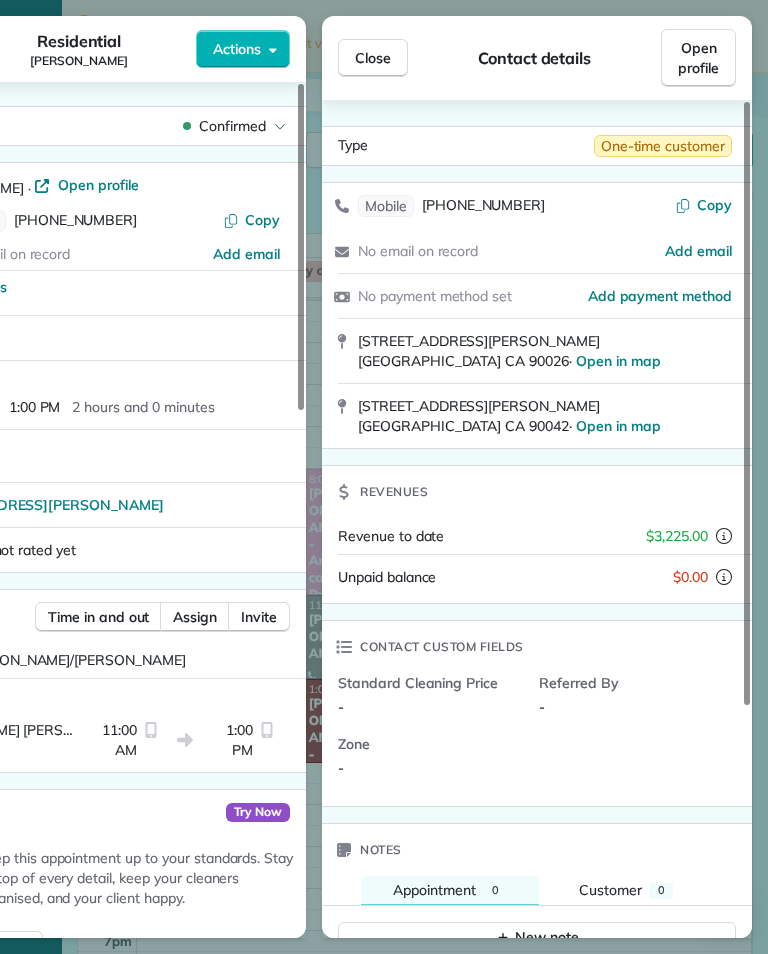 click on "Close" at bounding box center (373, 58) 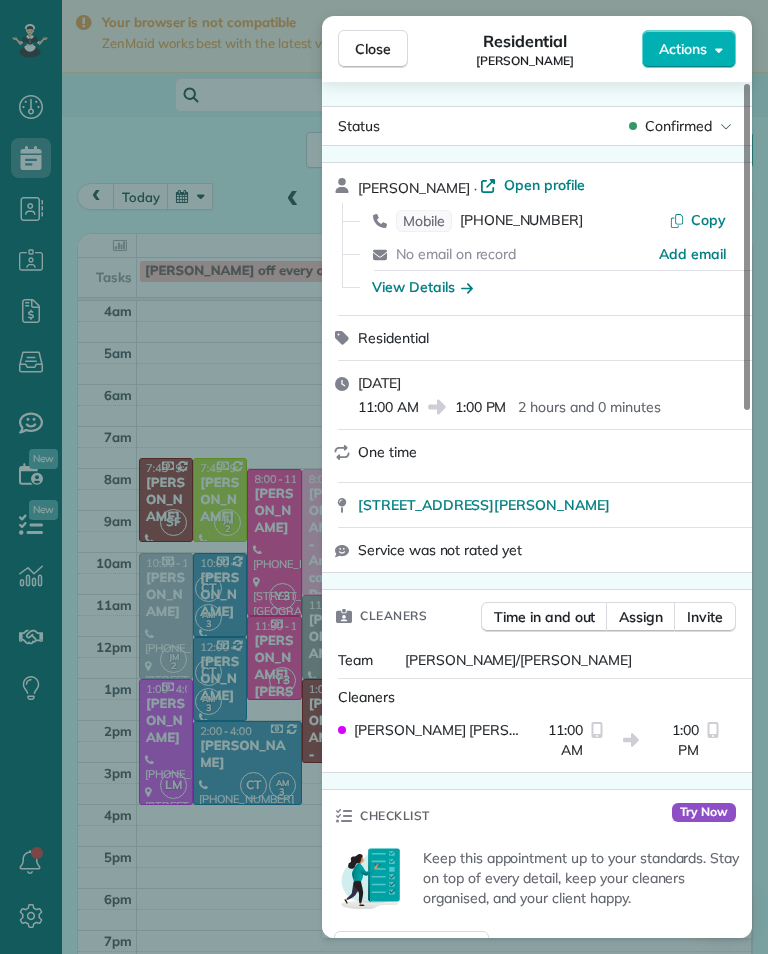 click on "[PHONE_NUMBER]" at bounding box center [521, 221] 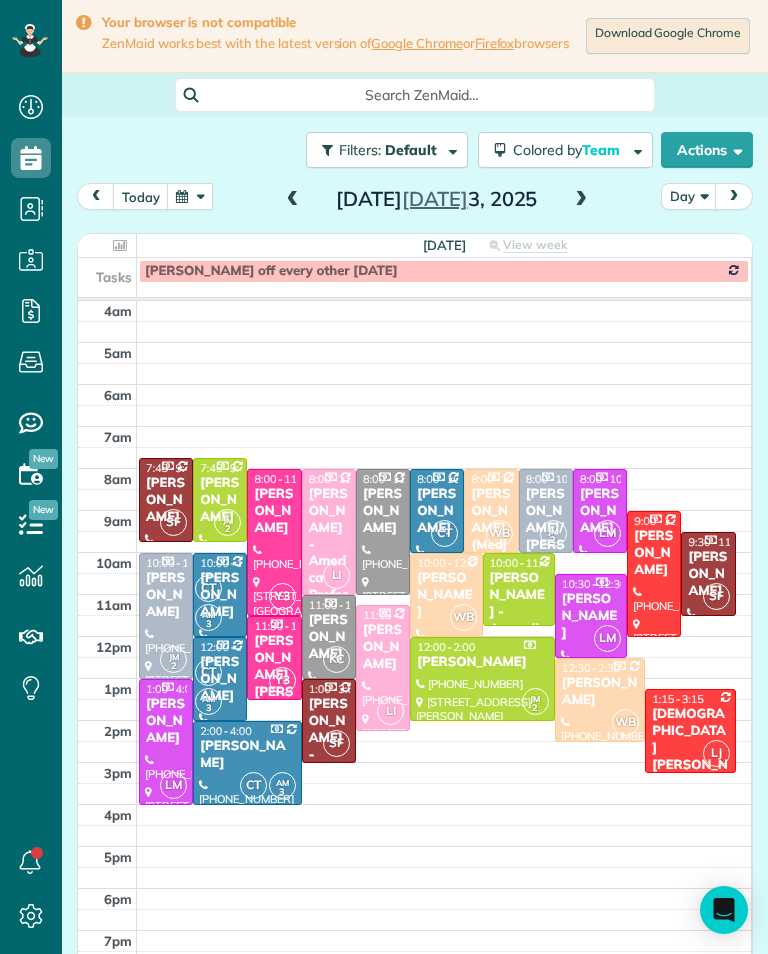 click on "Kelly Luciani" at bounding box center (220, 500) 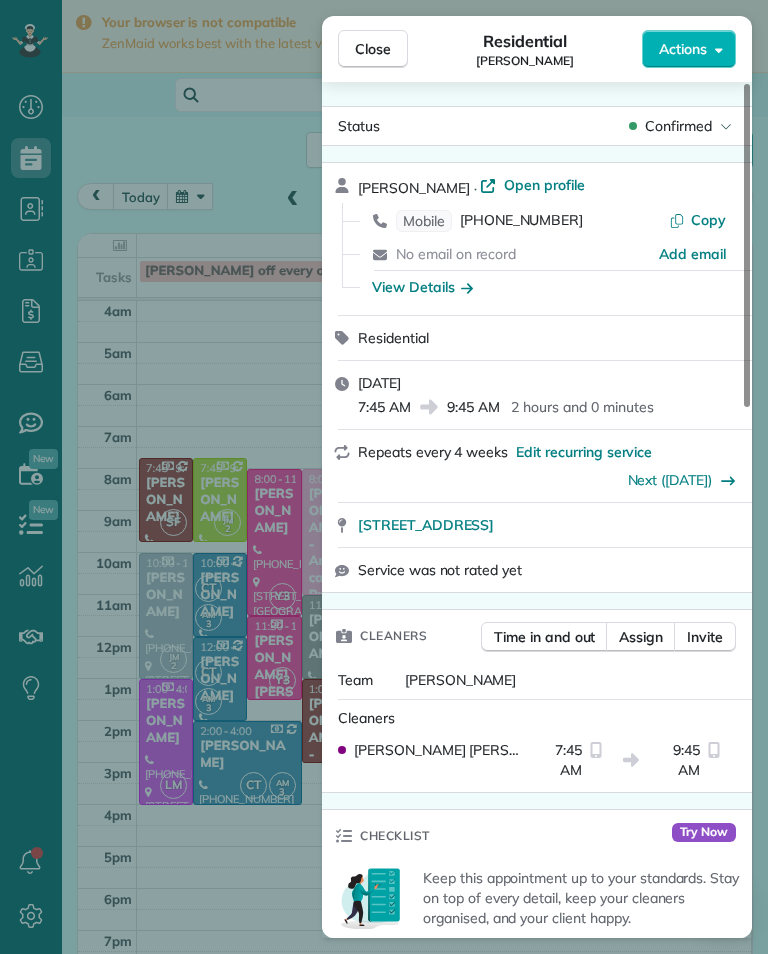 click on "(571) 249-9046" at bounding box center [521, 221] 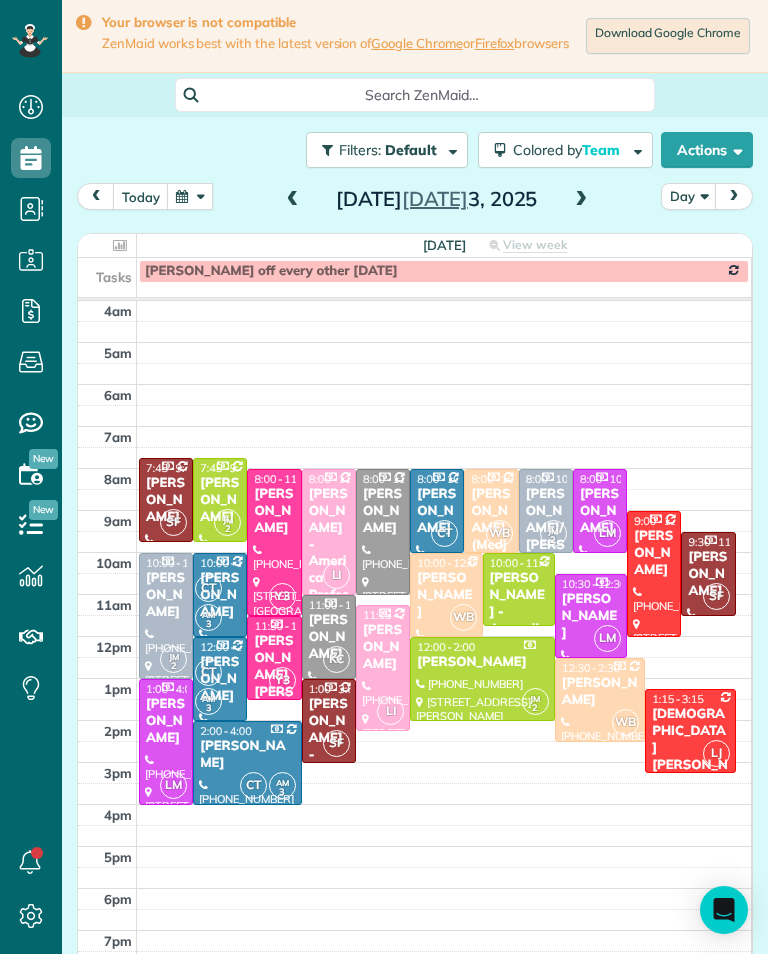 click on "Keshiia Rosenberg - Ascending Medicine" at bounding box center [519, 620] 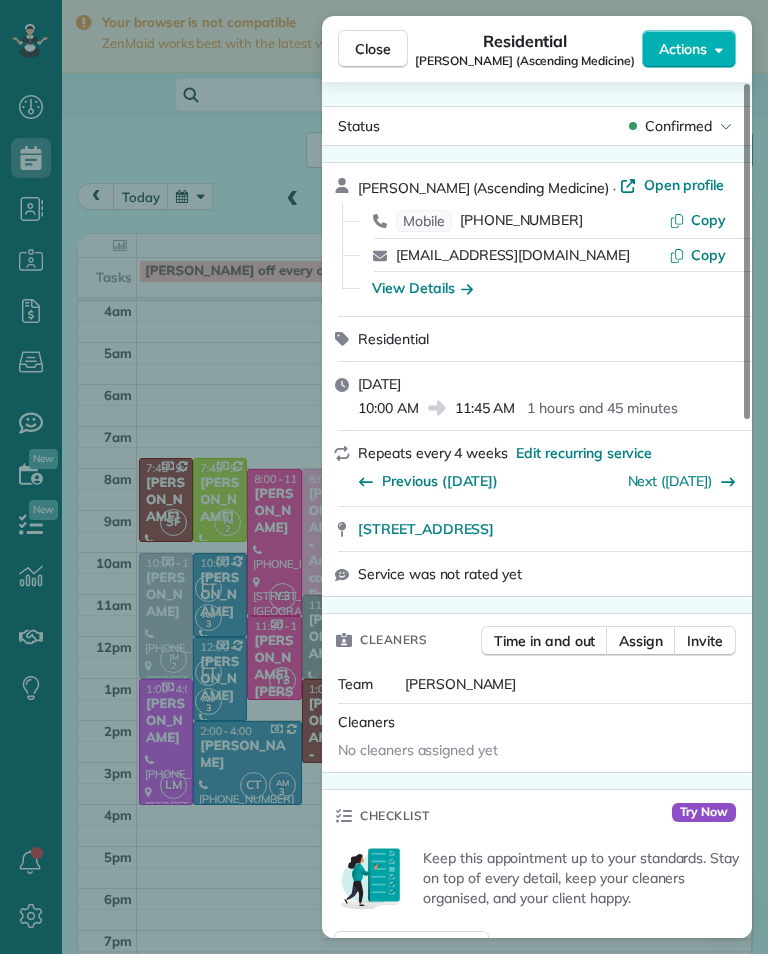 click on "(310) 995-6936" at bounding box center (521, 221) 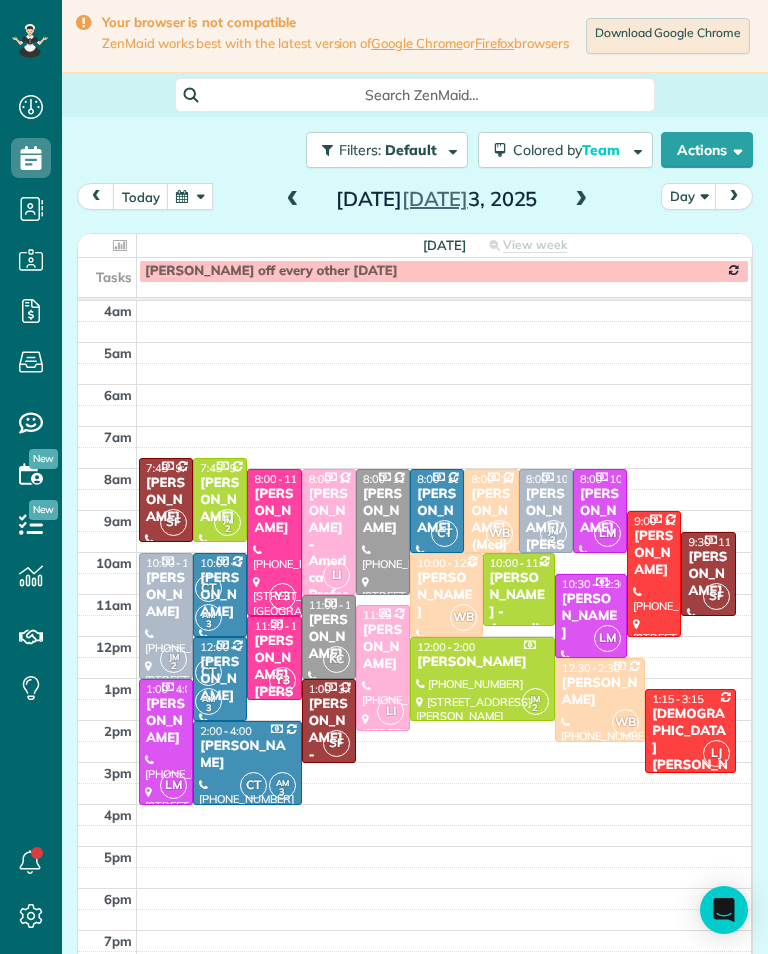 click on "today   Day Thursday  Jul  3, 2025" at bounding box center [415, 201] 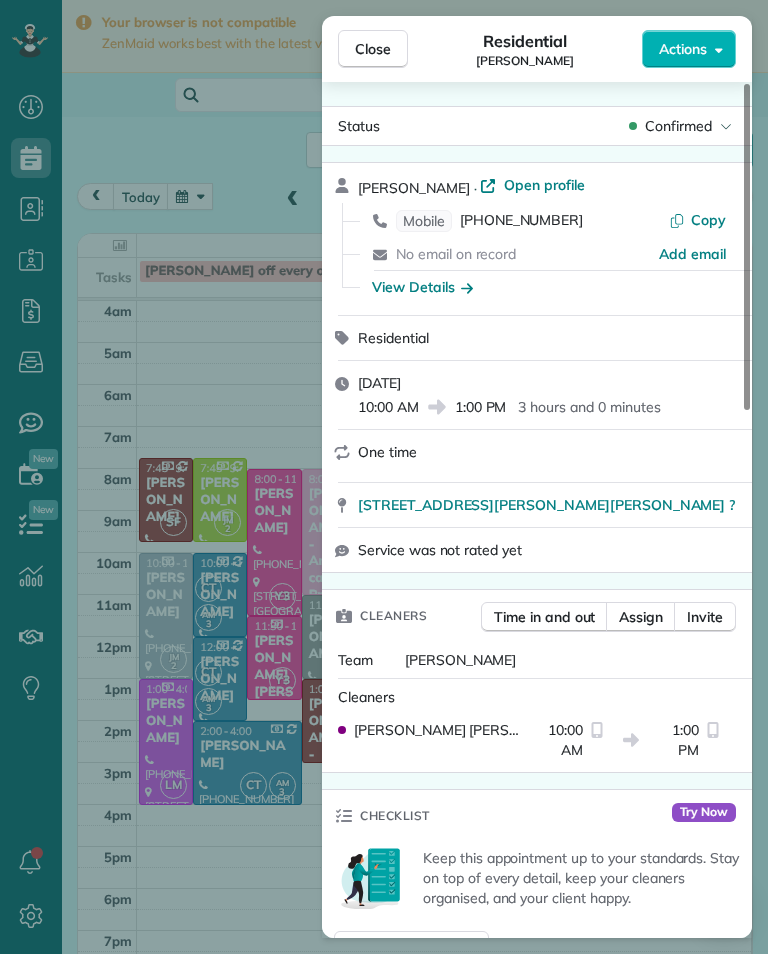 click on "(401) 345-8574" at bounding box center [521, 221] 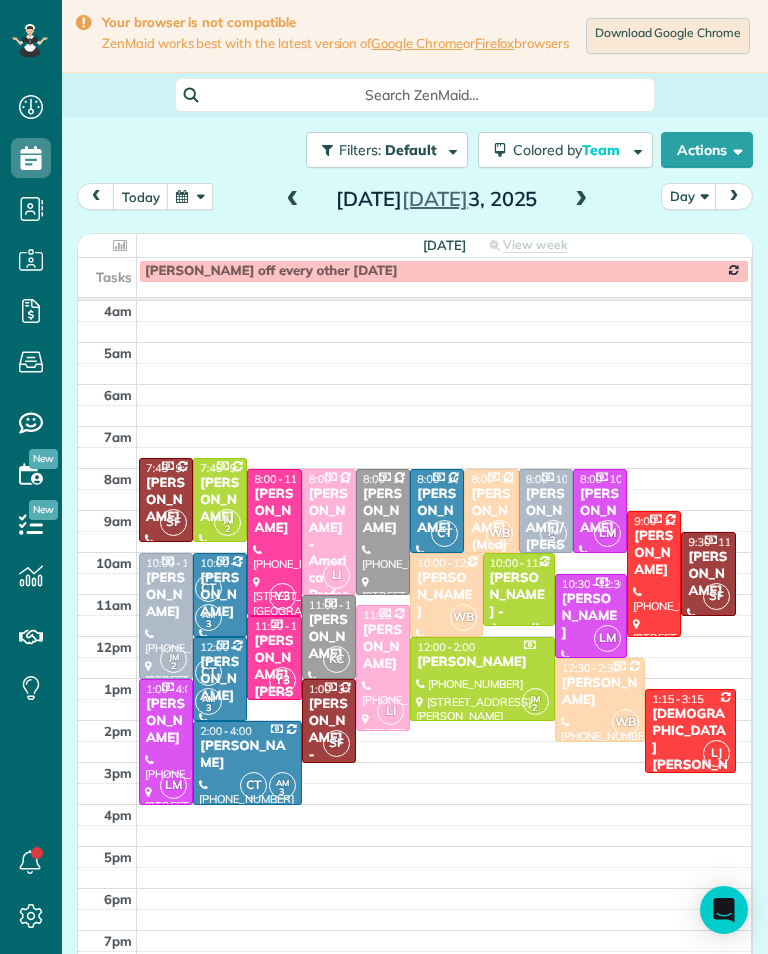 click at bounding box center [190, 196] 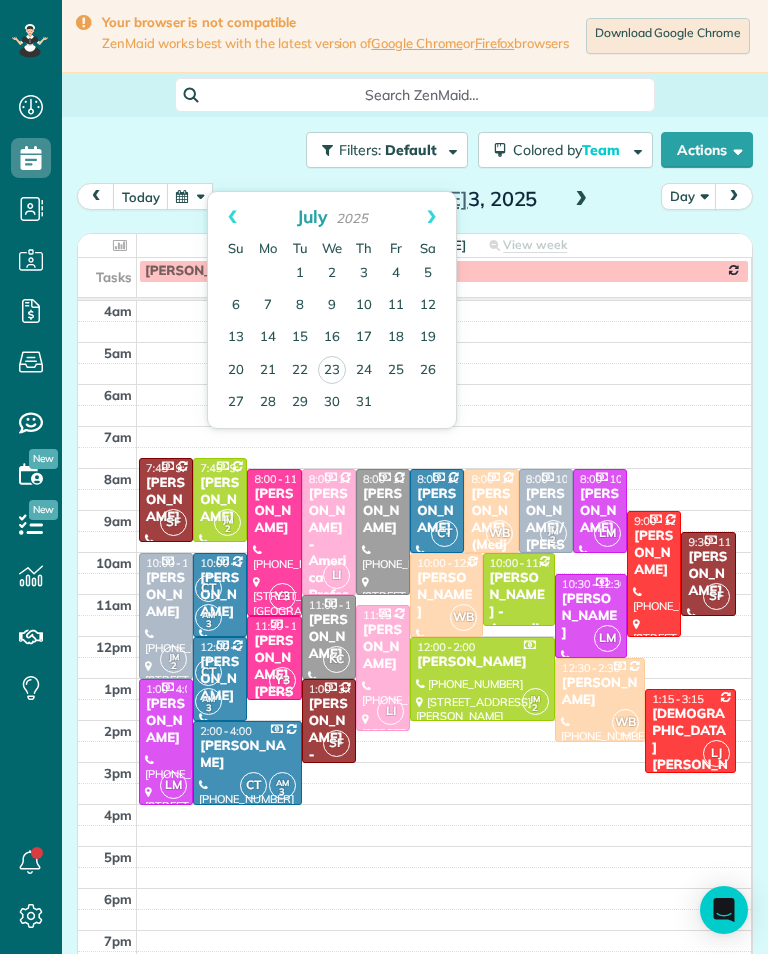 click on "25" at bounding box center [396, 371] 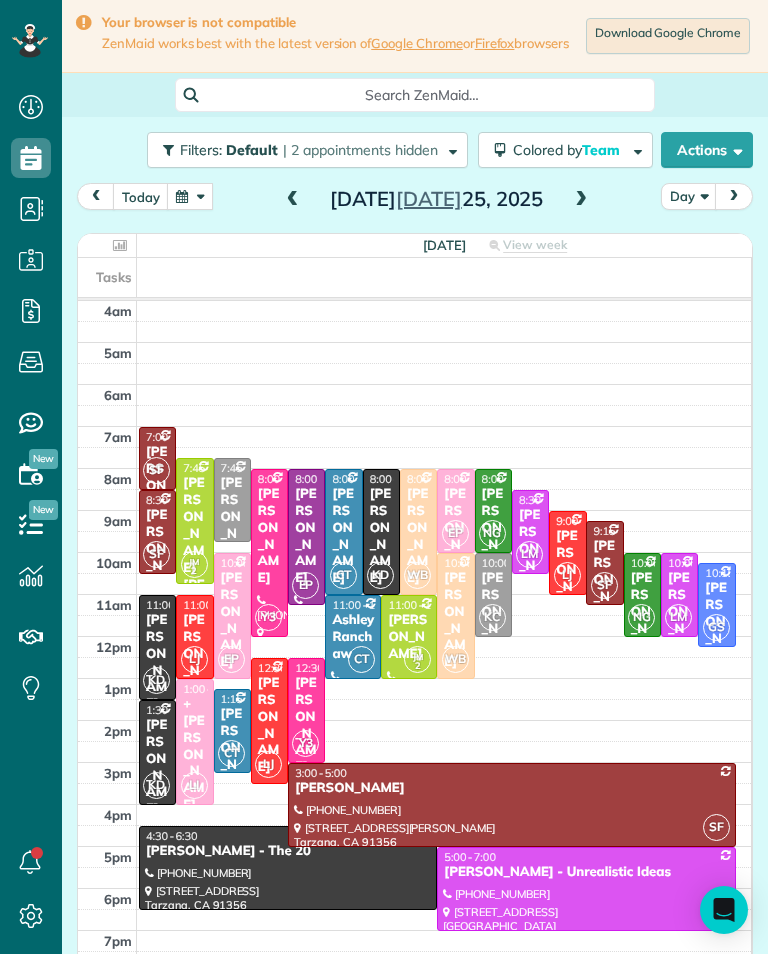 click at bounding box center (190, 196) 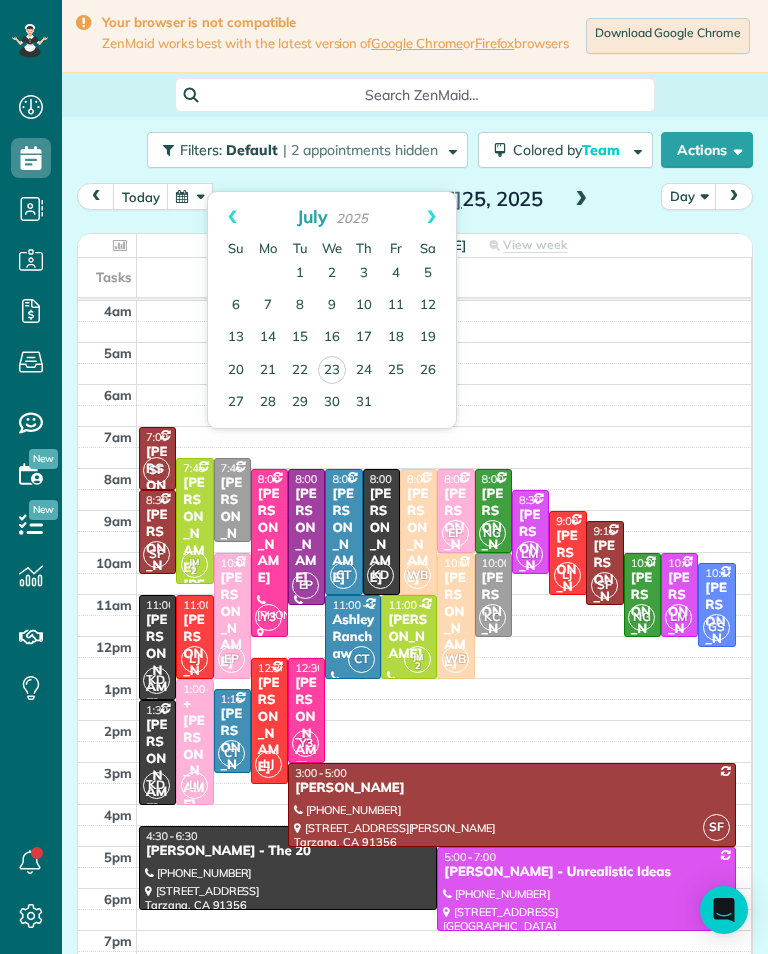 scroll, scrollTop: 985, scrollLeft: 62, axis: both 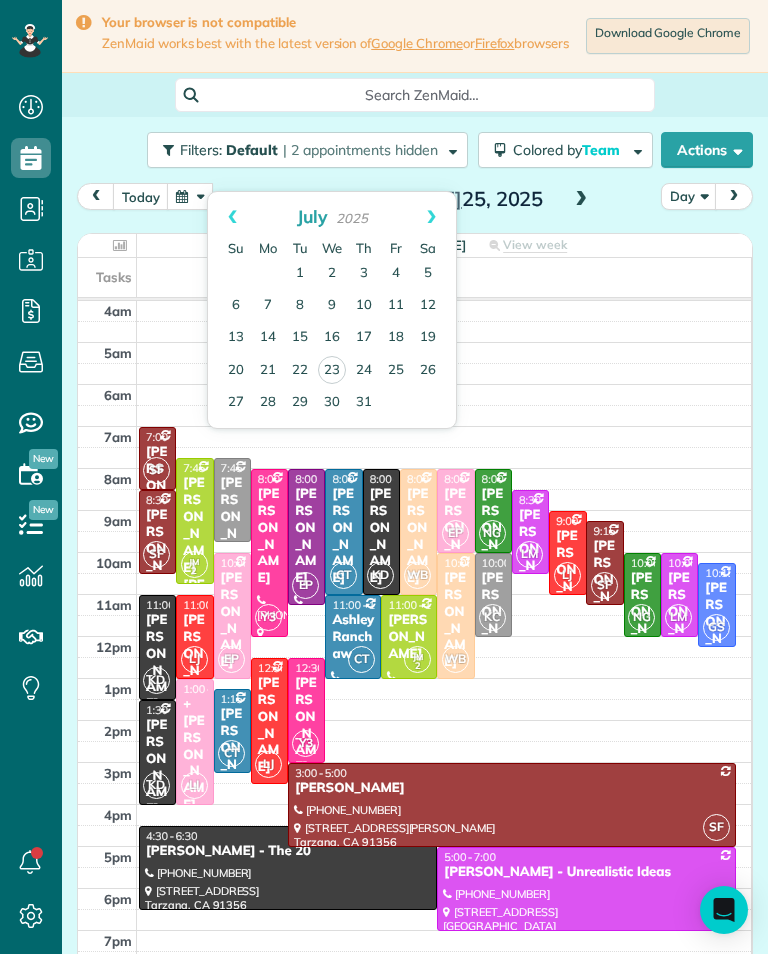click on "Prev" at bounding box center [232, 217] 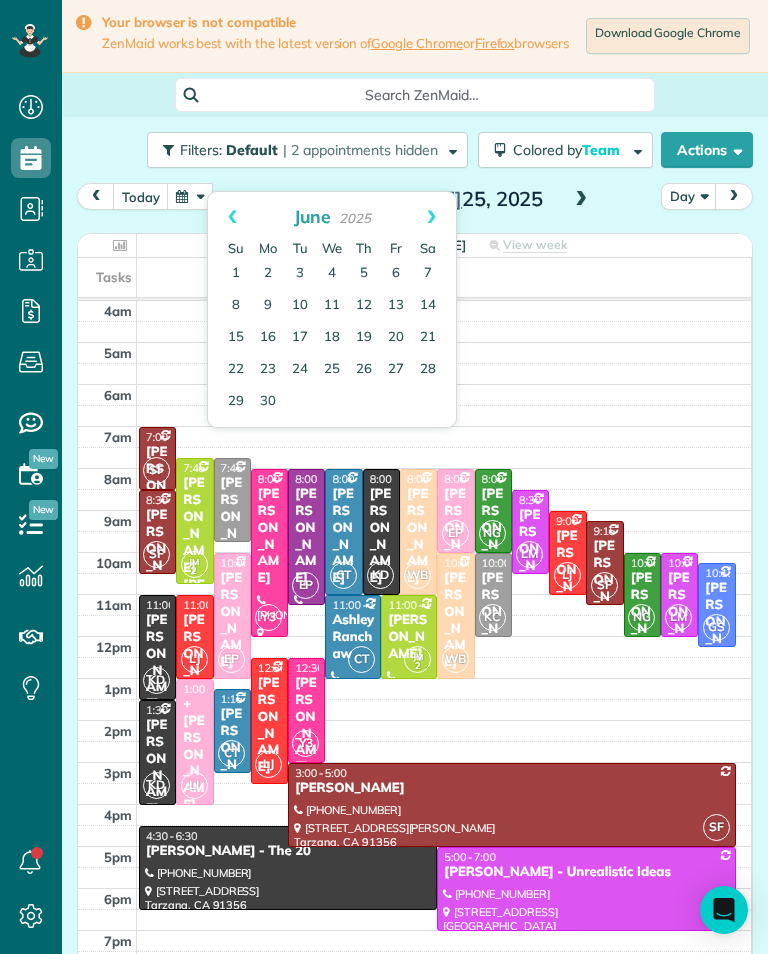 click on "26" at bounding box center (364, 370) 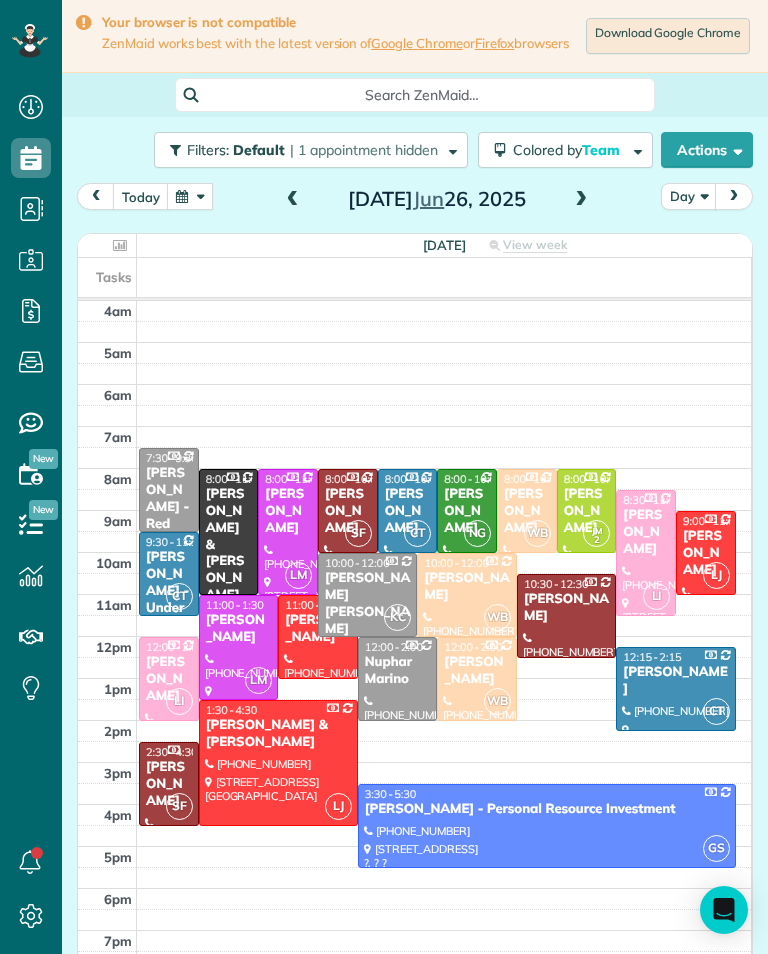 click at bounding box center [293, 200] 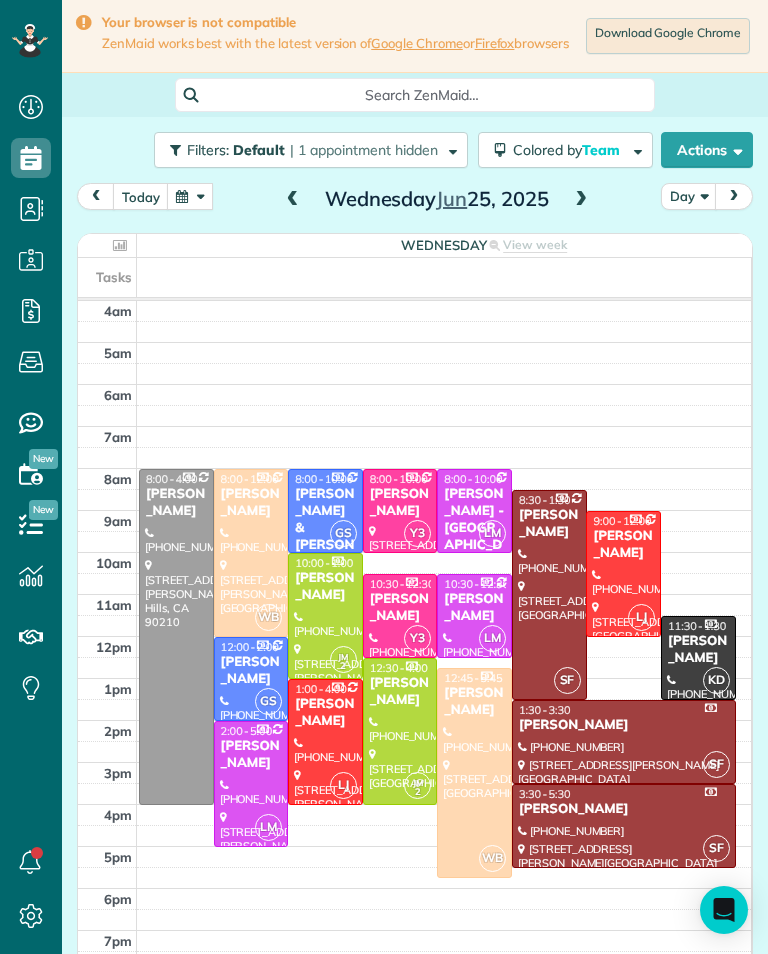 click on "Jeff Bonura" at bounding box center (325, 587) 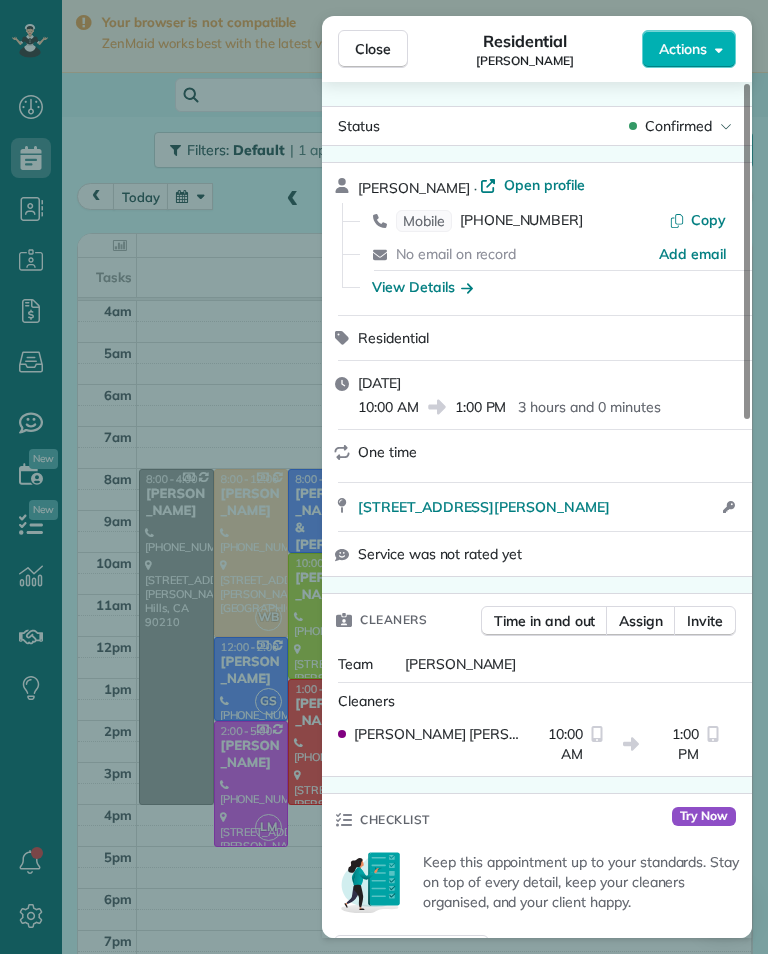 click on "(310) 403-1342" at bounding box center (521, 221) 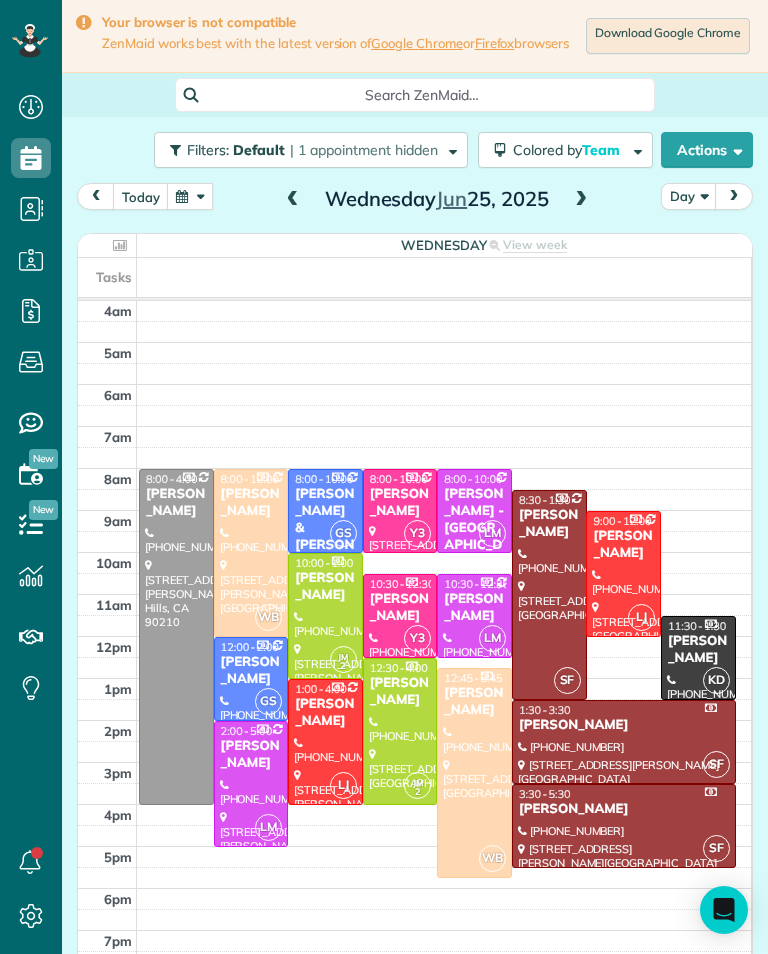 click at bounding box center (251, 679) 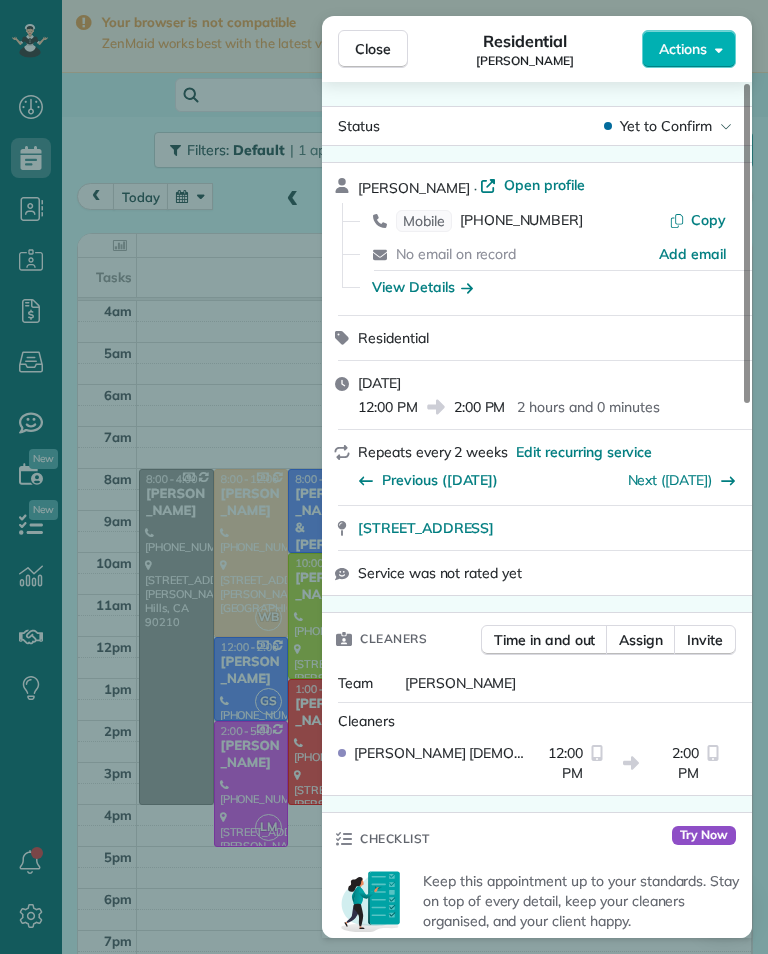 click on "Close Residential Jessica Speas Actions Status Yet to Confirm Jessica Speas · Open profile Mobile (818) 298-6167 Copy No email on record Add email View Details Residential Wednesday, June 25, 2025 12:00 PM 2:00 PM 2 hours and 0 minutes Repeats every 2 weeks Edit recurring service Previous (Jun 11) Next (Jul 09) 11350 Foothill Blvd #26 Sylmar CA 91342 Service was not rated yet Cleaners Time in and out Assign Invite Team Gilma Cleaners Gilma   Sante 12:00 PM 2:00 PM Checklist Try Now Keep this appointment up to your standards. Stay on top of every detail, keep your cleaners organised, and your client happy. Assign a checklist Watch a 5 min demo Billing Billing actions Price $130.00 Overcharge $0.00 Discount $0.00 Coupon discount - Primary tax - Secondary tax - Total appointment price $130.00 Tips collected New feature! $0.00 Paid Total including tip $130.00 Get paid online in no-time! Send an invoice and reward your cleaners with tips Charge customer credit card Appointment custom fields Key # Check#210 Notes" at bounding box center (384, 477) 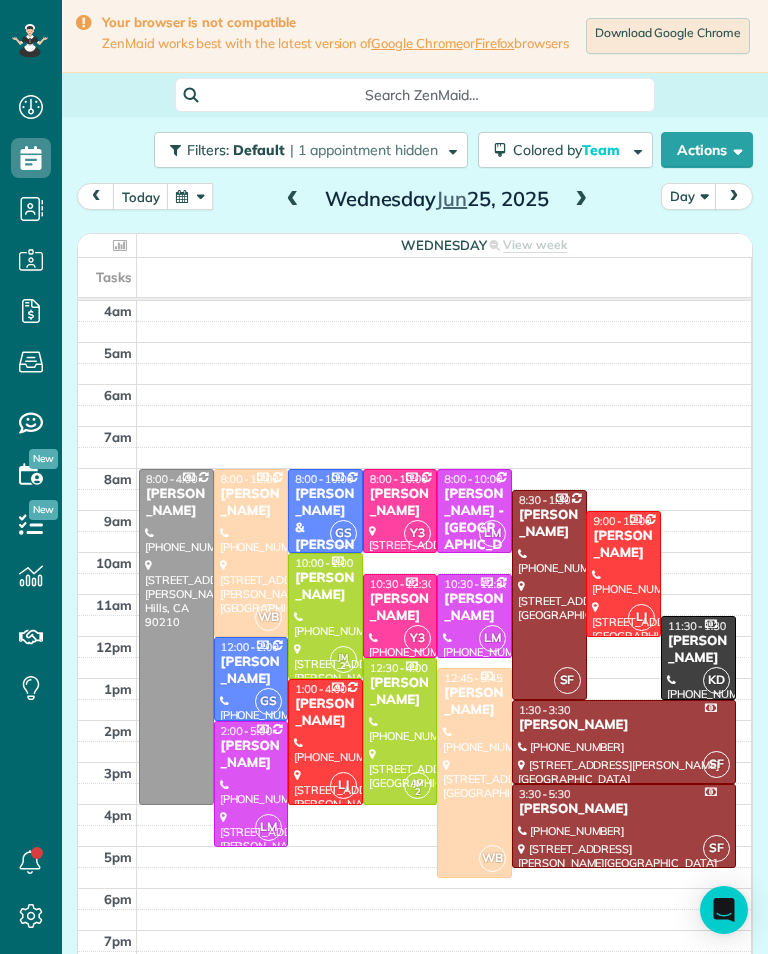 click at bounding box center [400, 731] 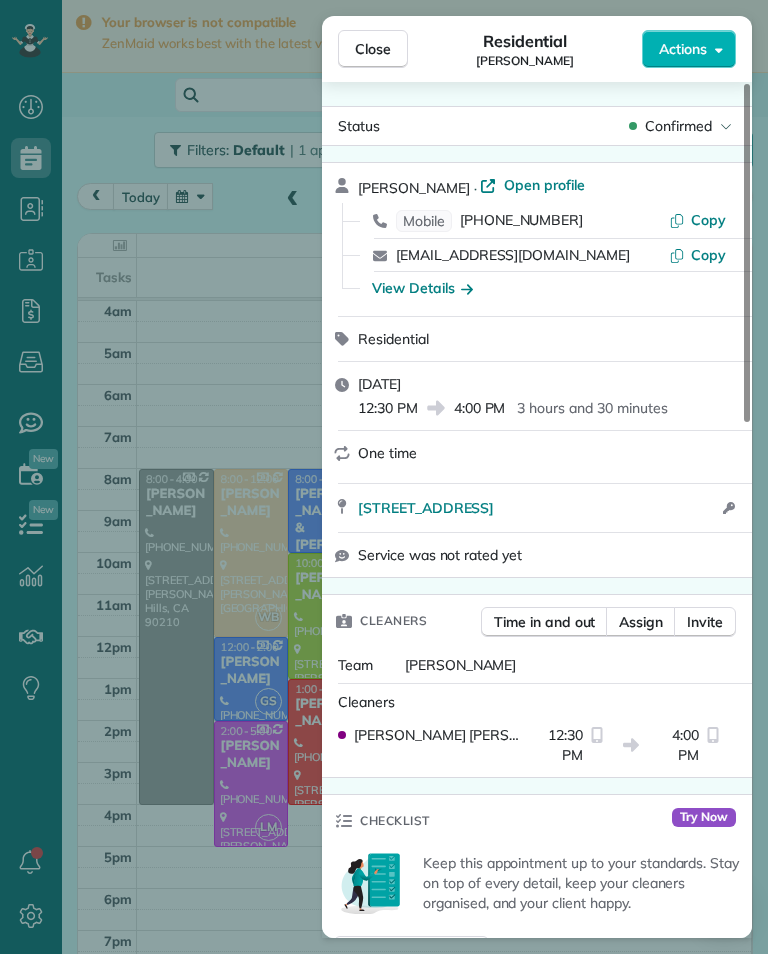 click on "(818) 805-6623" at bounding box center (521, 221) 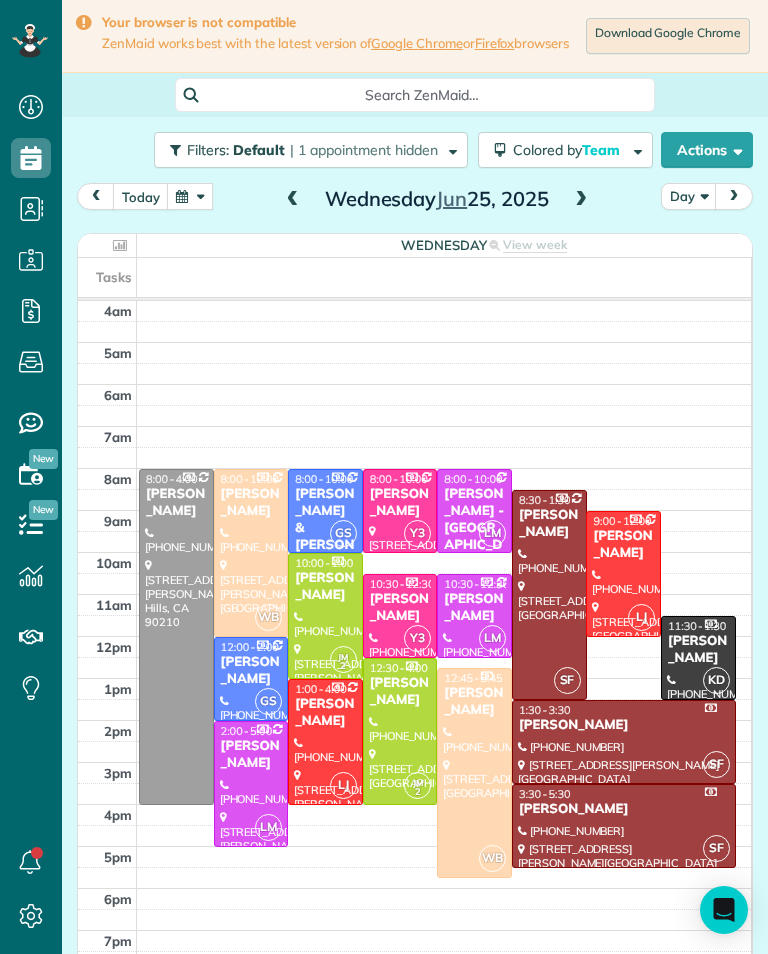 click on "[PERSON_NAME]" at bounding box center (474, 608) 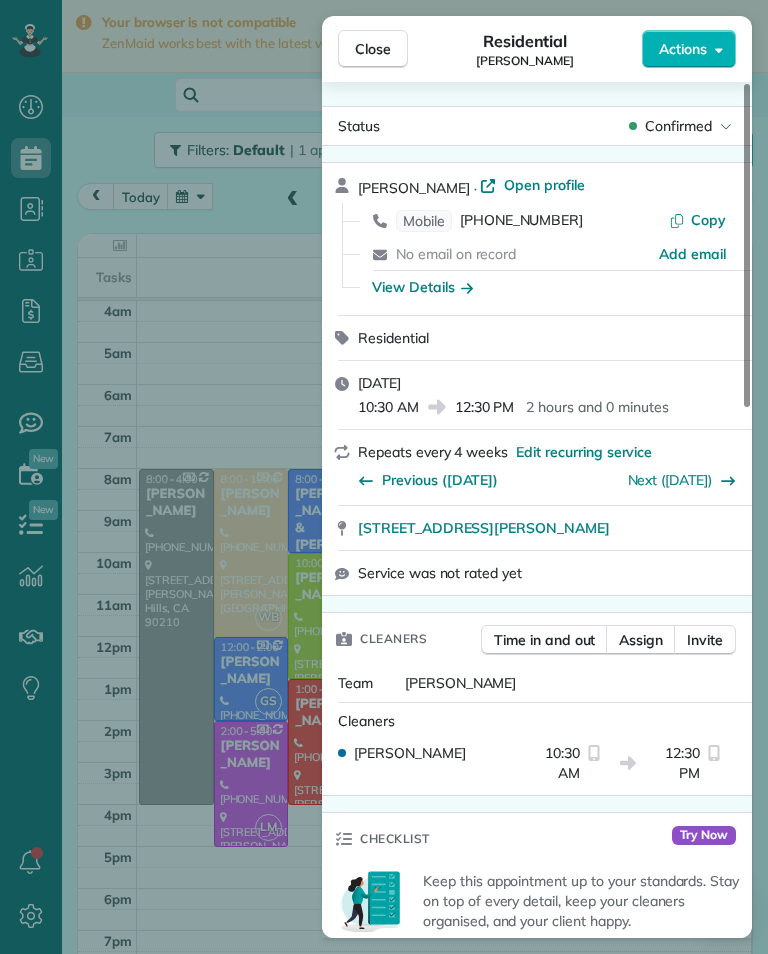 click on "Close Residential Jake Trusheim Actions Status Confirmed Jake Trusheim · Open profile Mobile (503) 310-1438 Copy No email on record Add email View Details Residential Wednesday, June 25, 2025 10:30 AM 12:30 PM 2 hours and 0 minutes Repeats every 4 weeks Edit recurring service Previous (May 28) Next (Jul 23) 5203 Lemona Avenue #2 Sherman Oaks CA 91411 Service was not rated yet Cleaners Time in and out Assign Invite Team Leslie Miranda Cleaners Leslie Mirnada   10:30 AM 12:30 PM Checklist Try Now Keep this appointment up to your standards. Stay on top of every detail, keep your cleaners organised, and your client happy. Assign a checklist Watch a 5 min demo Billing Billing actions Price $145.00 Overcharge $0.00 Discount $0.00 Coupon discount - Primary tax - Secondary tax - Total appointment price $145.00 Tips collected New feature! $0.00 Paid Total including tip $145.00 Get paid online in no-time! Send an invoice and reward your cleaners with tips Charge customer credit card Appointment custom fields Key # - 1" at bounding box center [384, 477] 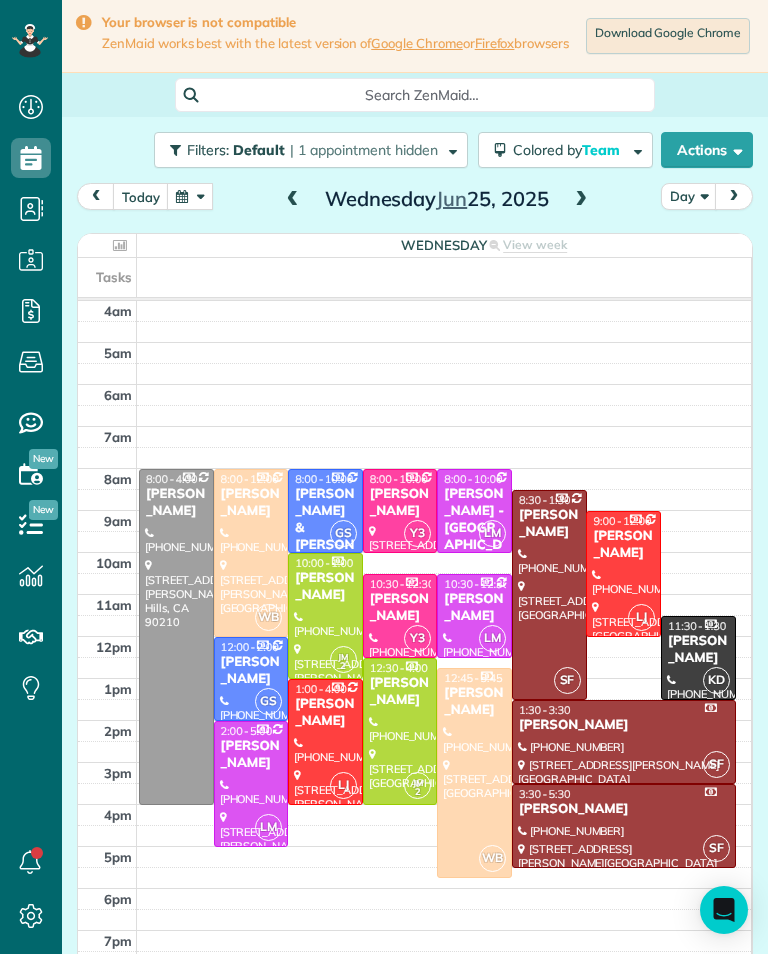click at bounding box center [293, 200] 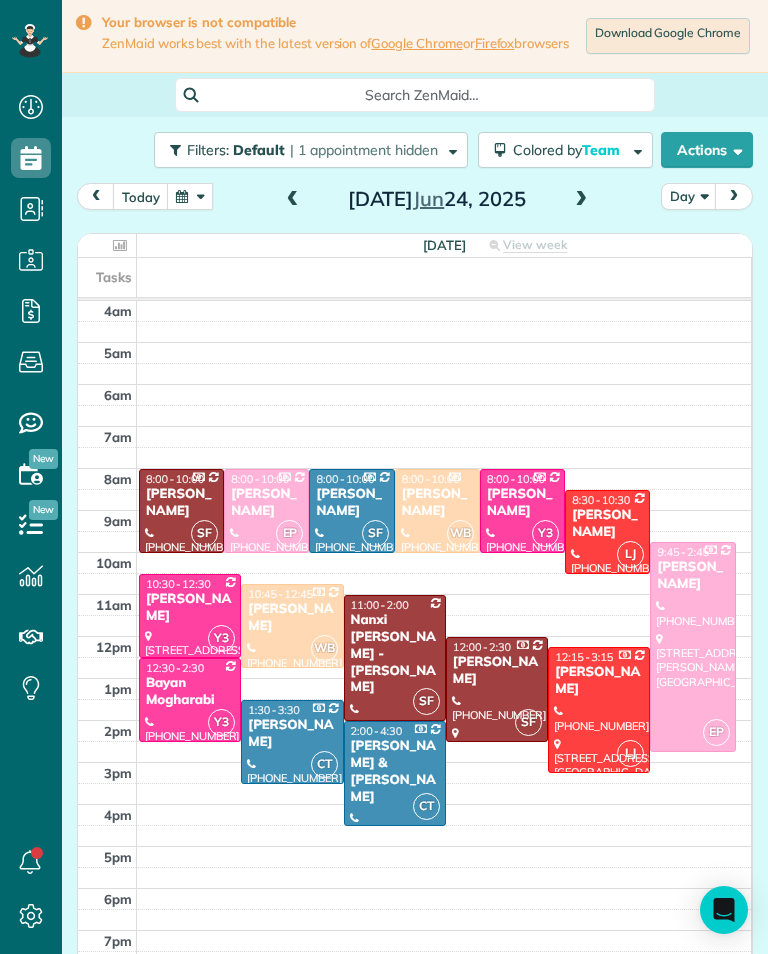click at bounding box center (190, 196) 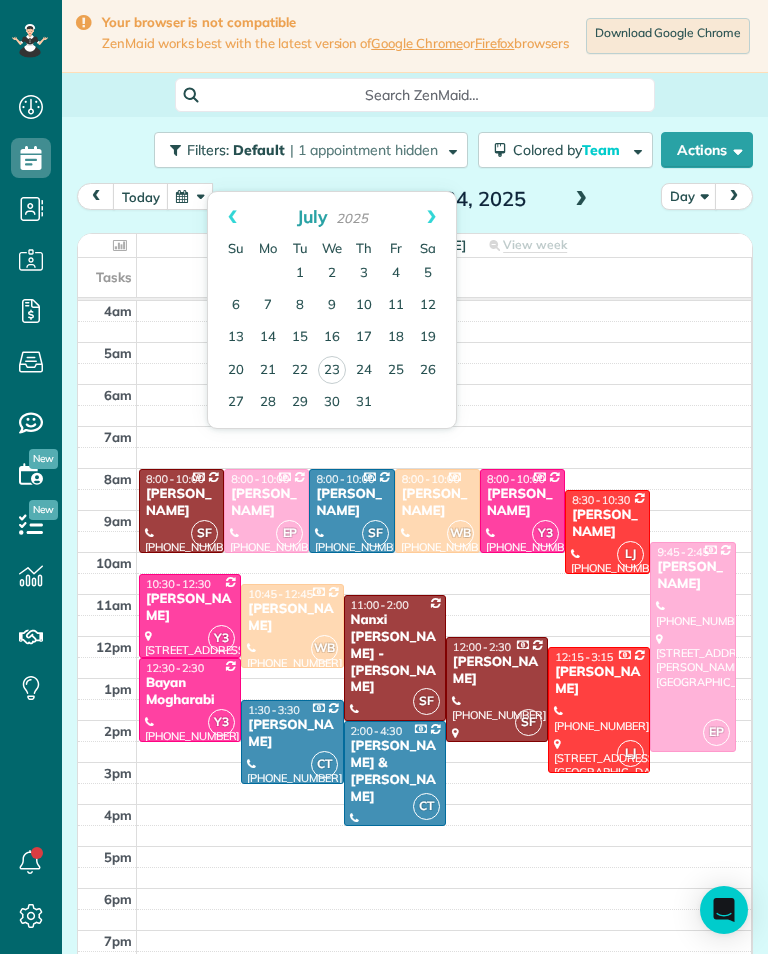 click on "Prev" at bounding box center [232, 217] 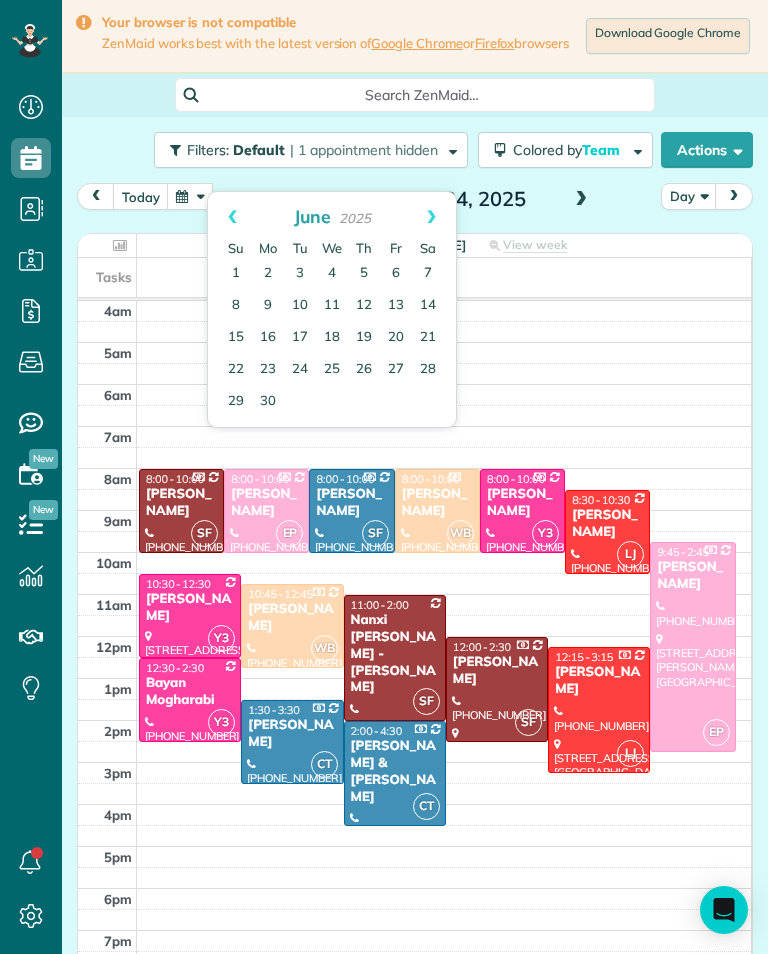 click on "19" at bounding box center (364, 338) 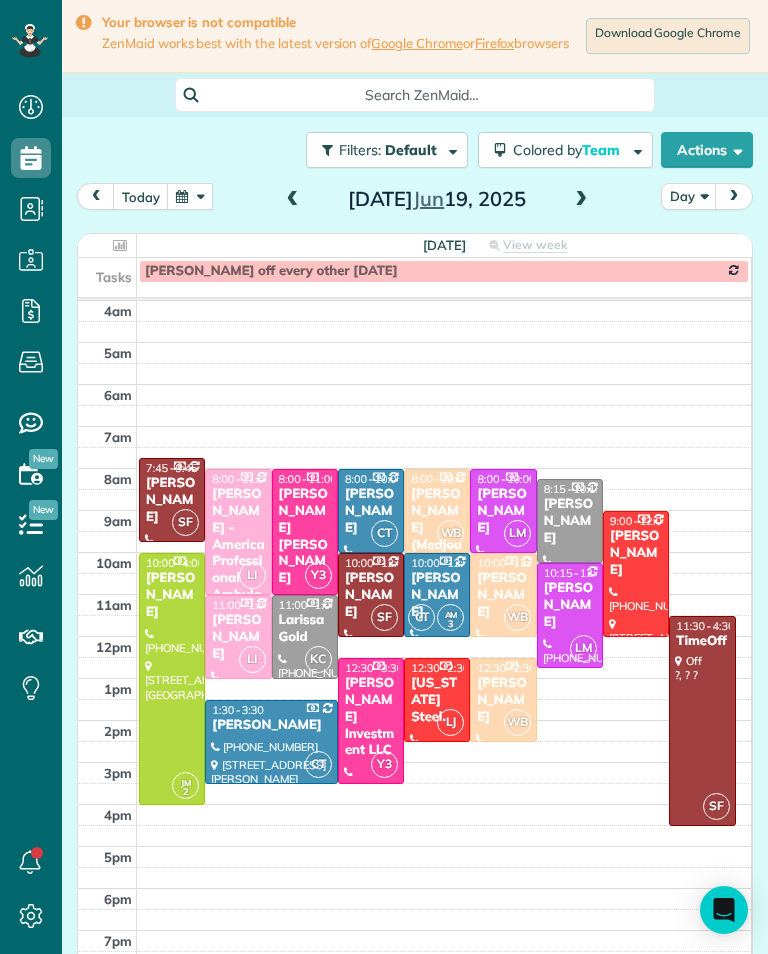click at bounding box center (172, 679) 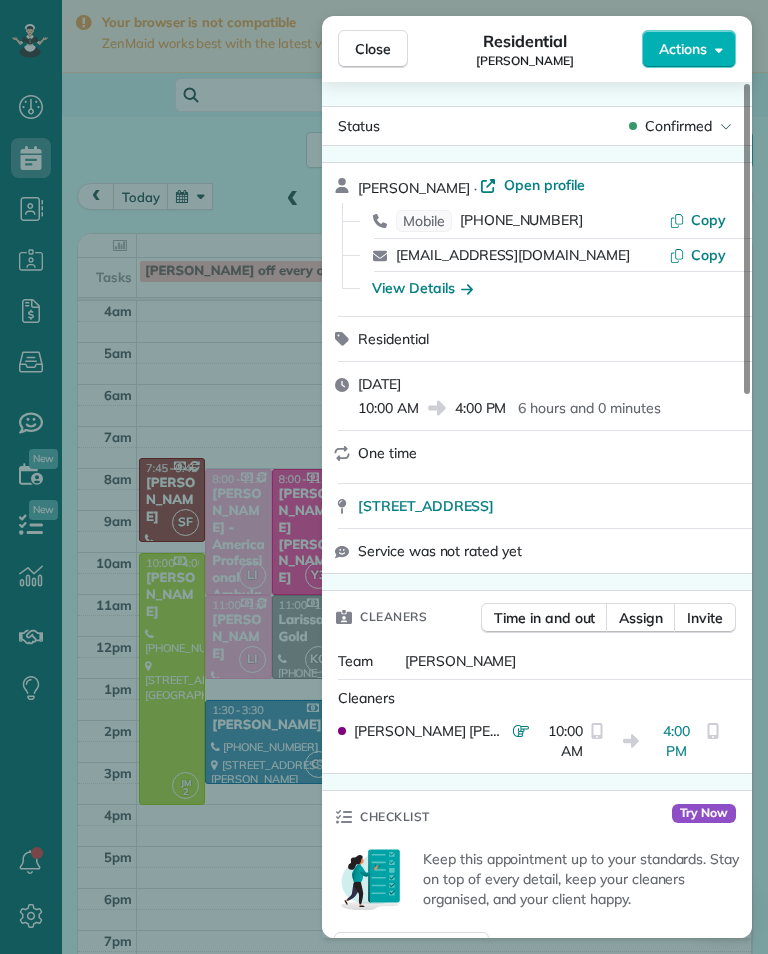 click on "wolkmorais@gmail.com" at bounding box center [513, 255] 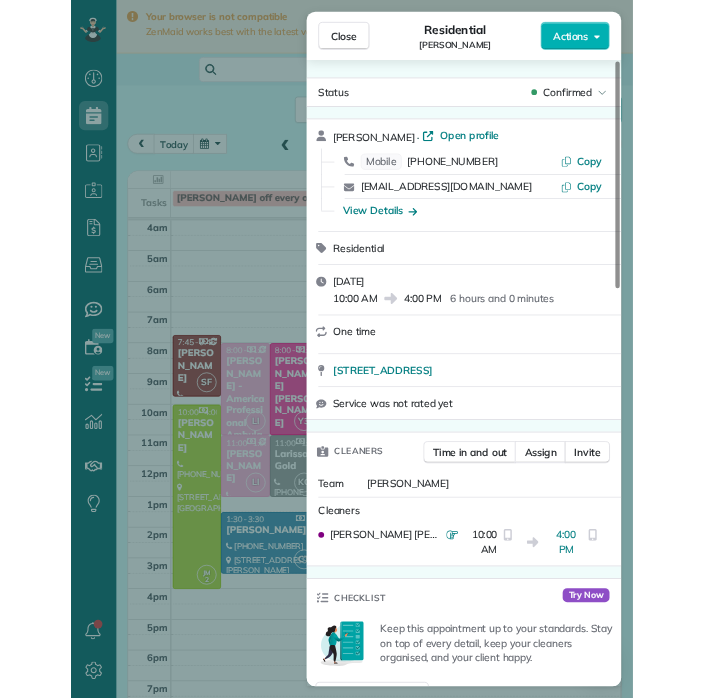 scroll, scrollTop: 985, scrollLeft: 62, axis: both 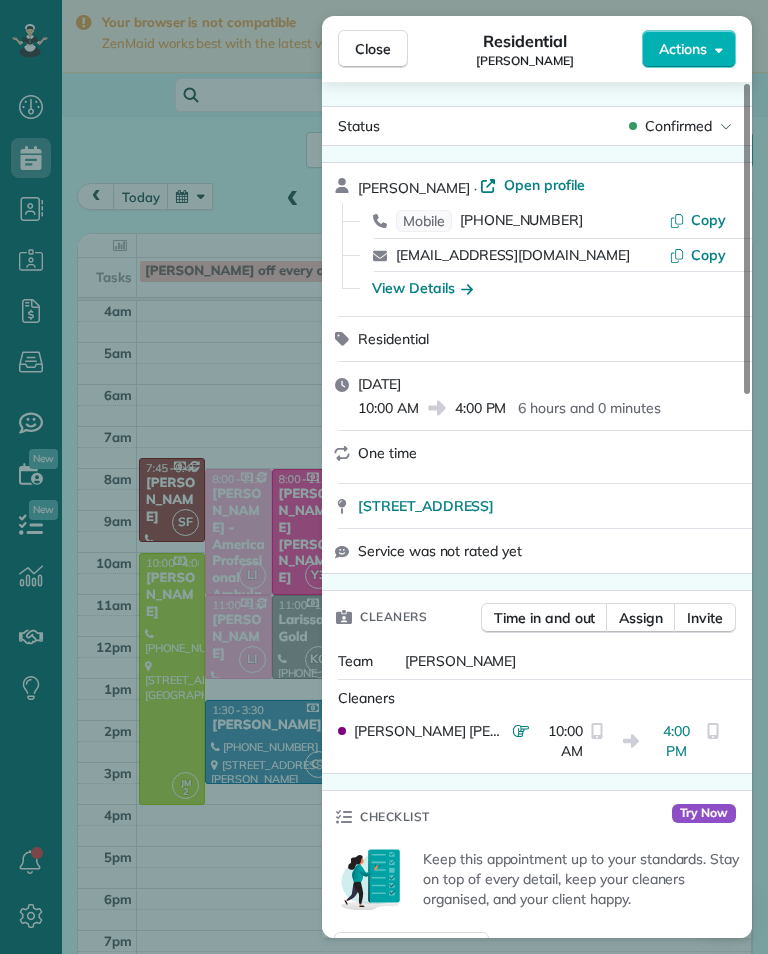 click on "Close Residential Brian Wolk Actions Status Confirmed Brian Wolk · Open profile Mobile (646) 244-3777 Copy wolkmorais@gmail.com Copy View Details Residential Thursday, June 19, 2025 10:00 AM 4:00 PM 6 hours and 0 minutes One time 527 Euclid Street Santa Monica CA 90402 Service was not rated yet Cleaners Time in and out Assign Invite Team Jacqueline Cleaners Johanna   Martinez 10:00 AM 4:00 PM Checklist Try Now Keep this appointment up to your standards. Stay on top of every detail, keep your cleaners organised, and your client happy. Assign a checklist Watch a 5 min demo Billing Billing actions Price $600.00 Overcharge $0.00 Discount $0.00 Coupon discount - Primary tax - Secondary tax - Total appointment price $600.00 Tips collected New feature! $0.00 Paid Total including tip $600.00 Get paid online in no-time! Send an invoice and reward your cleaners with tips Charge customer credit card Appointment custom fields Key # - Work items No work items to display Notes Appointment 1 Customer 0 New note Public ( )" at bounding box center (384, 477) 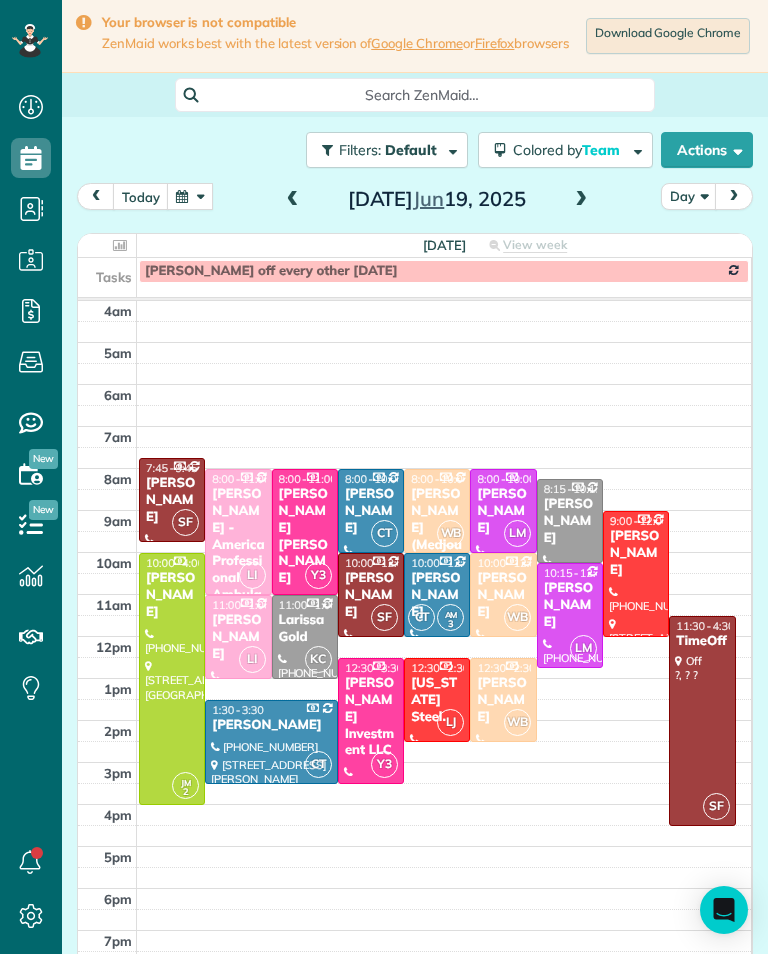 click on "Filters:   Default
|  1 appointment hidden
Colored by  Team
Color by Cleaner
Color by Team
Color by Status
Color by Recurrence
Color by Paid/Unpaid
Filters  Default
Schedule Changes
Actions
Create Appointment
Create Task
Clock In/Out
Send Work Orders
Print Route Sheets
Today's Emails/Texts
View Metrics" at bounding box center (415, 150) 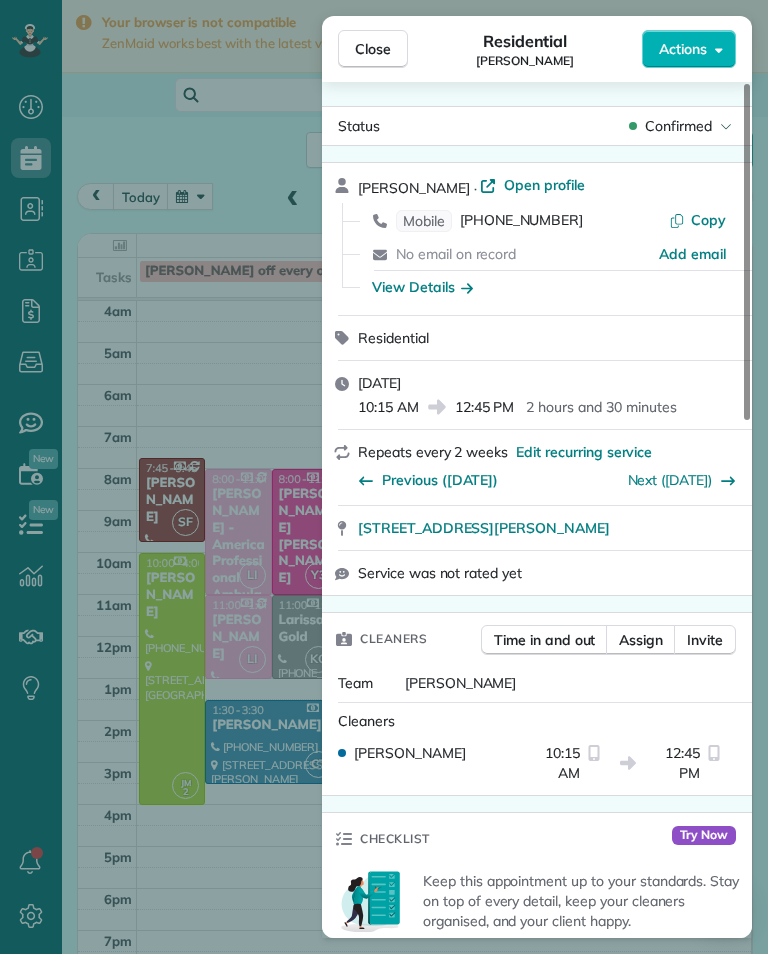 click on "(267) 414-3007" at bounding box center [521, 221] 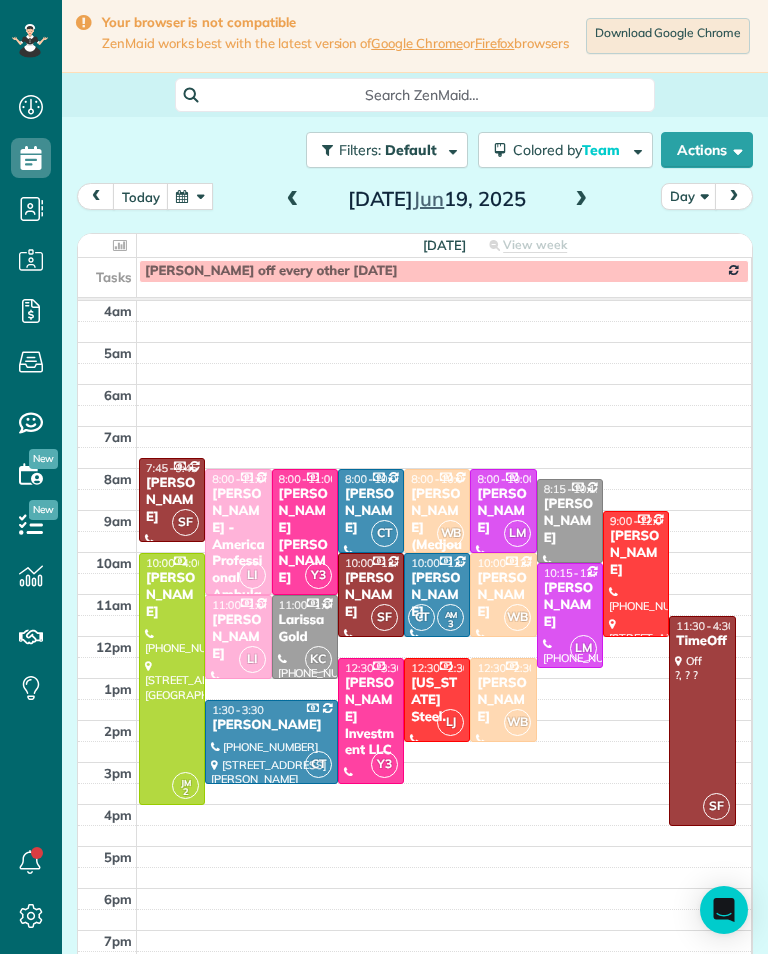 click at bounding box center [190, 196] 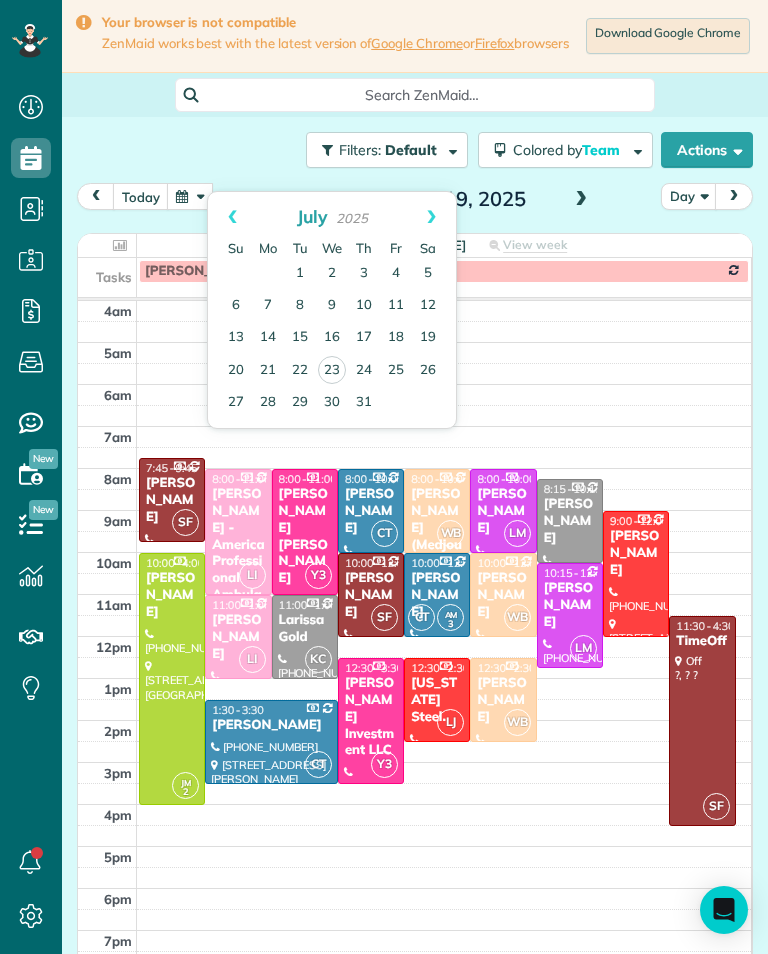 click on "24" at bounding box center (364, 371) 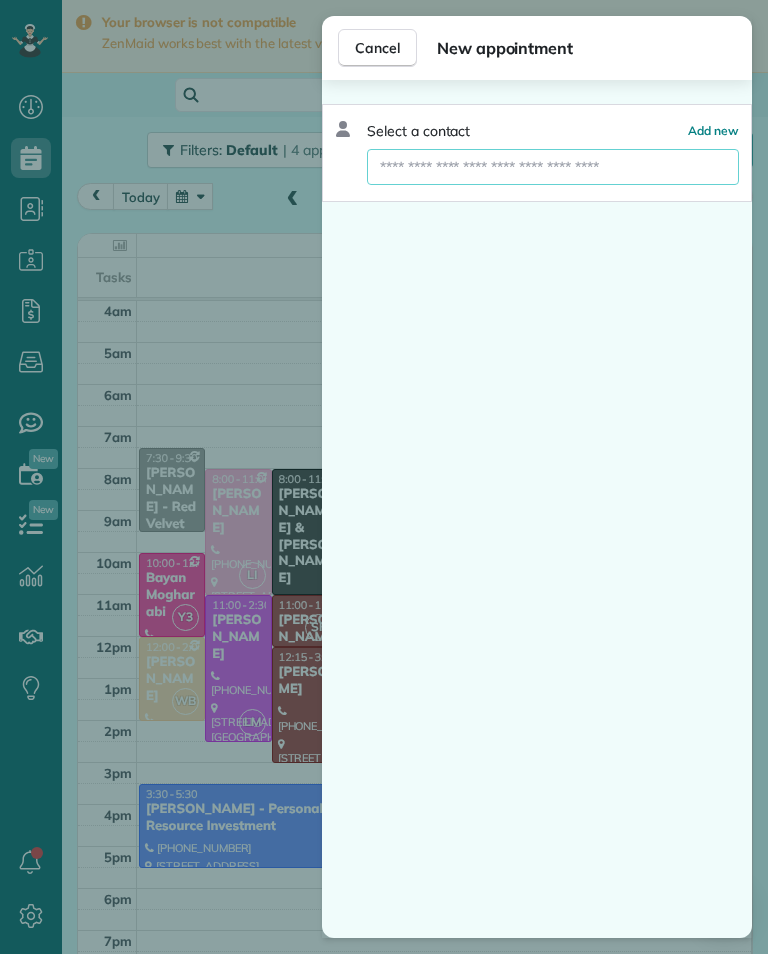 click at bounding box center (553, 167) 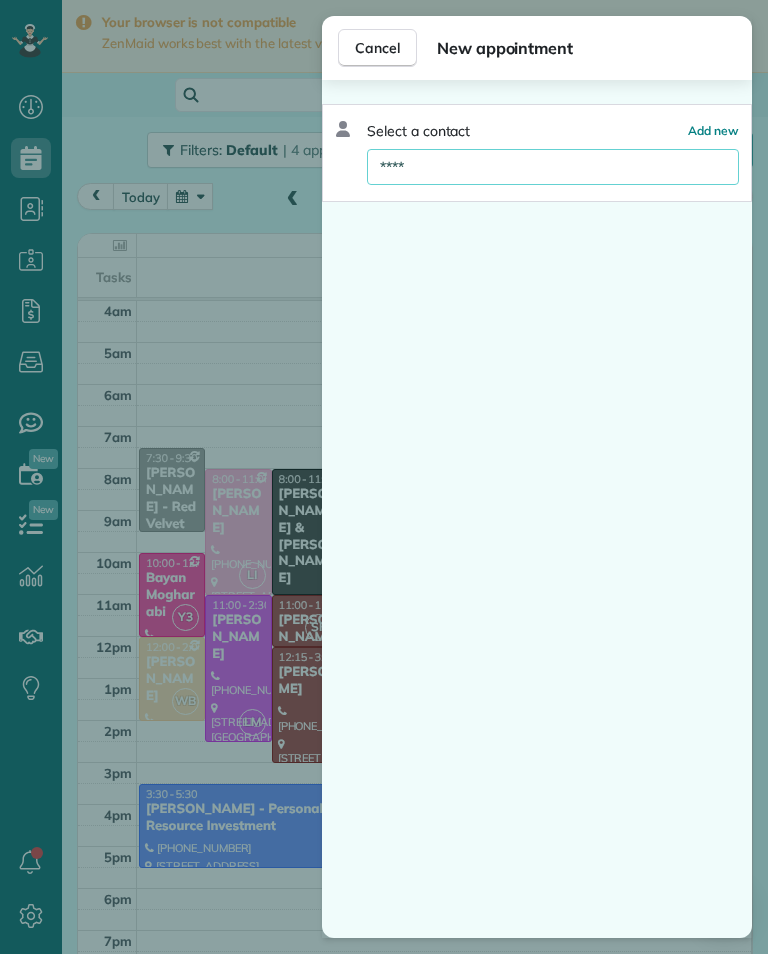 type on "******" 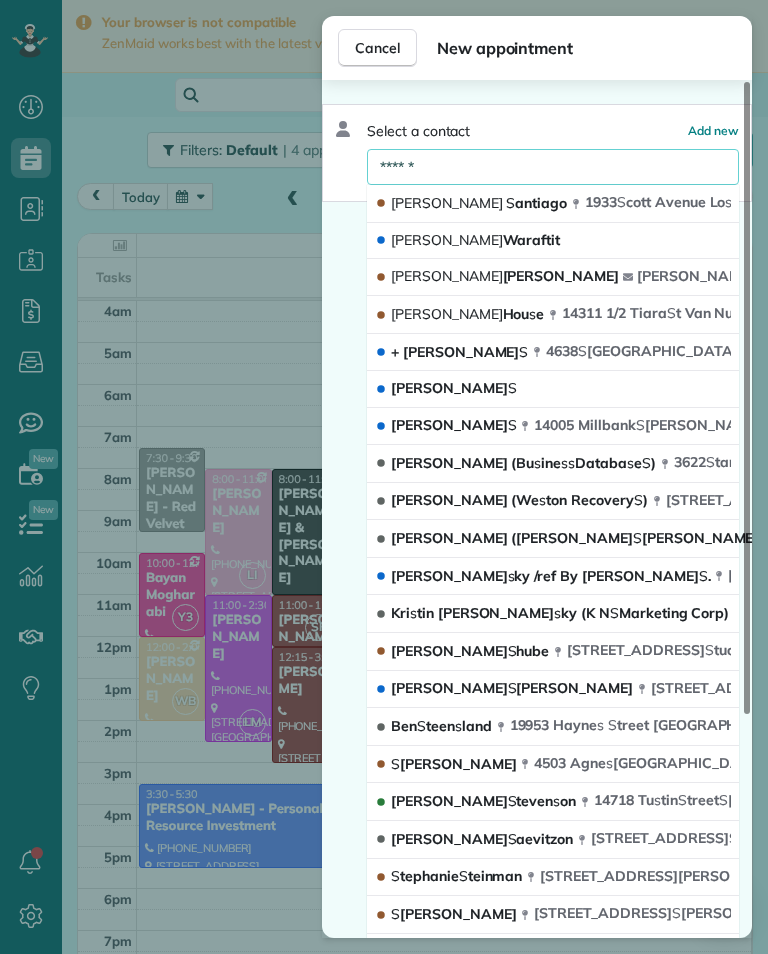 click on "1933  S cott Avenue Lo s  Angele s  CA 90026" at bounding box center [718, 202] 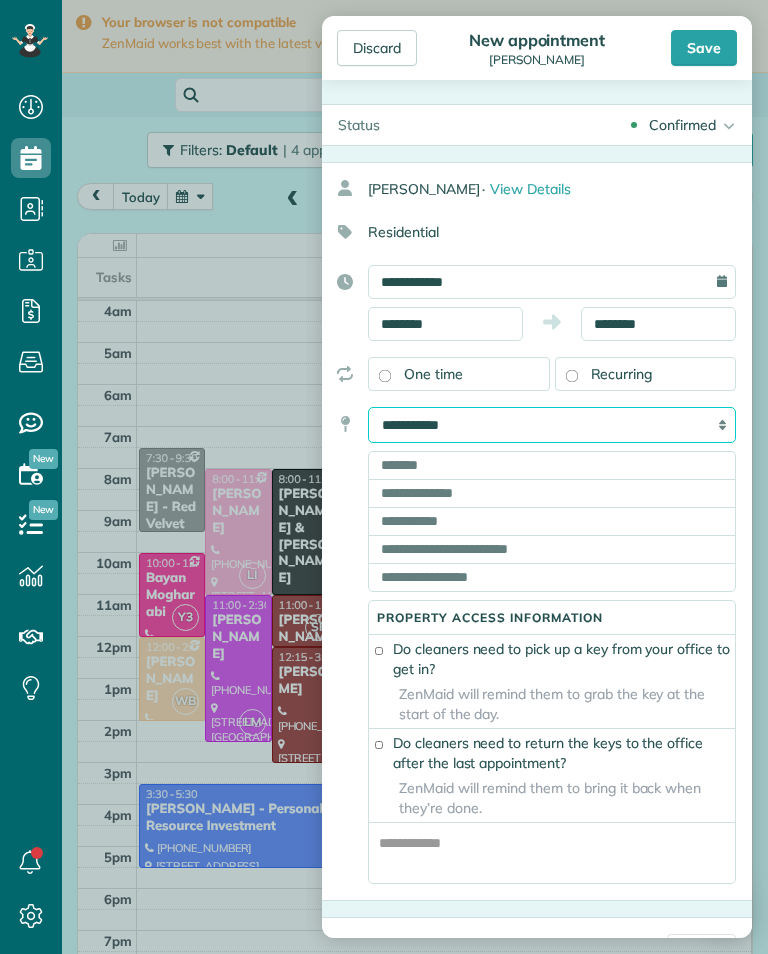 click on "**********" at bounding box center (552, 425) 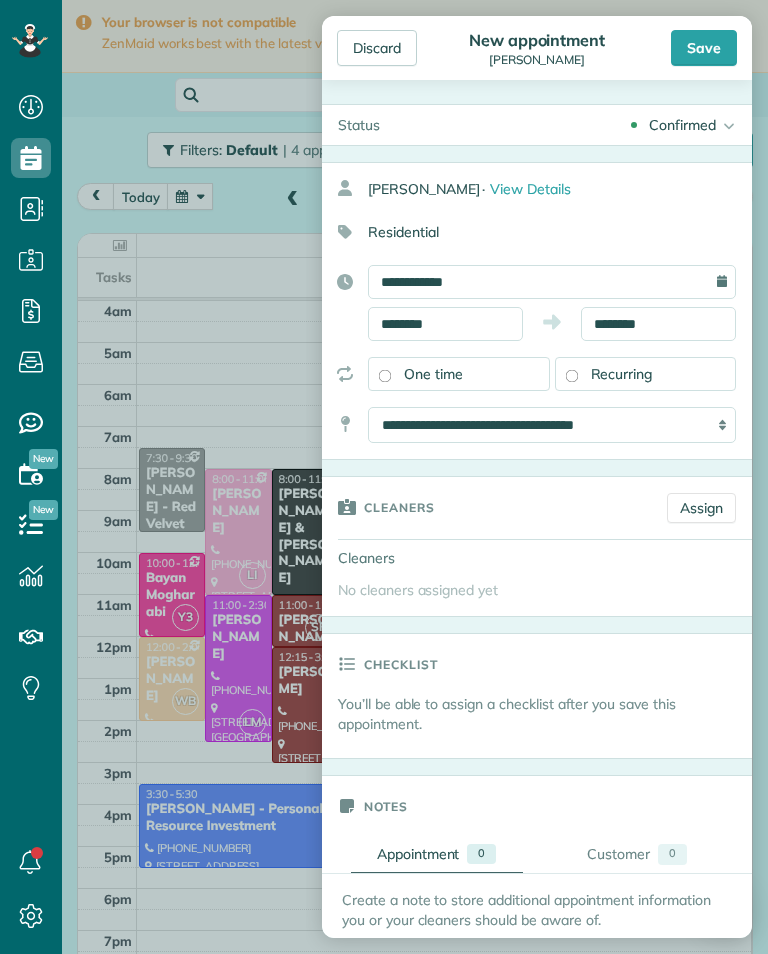 click on "Assign" at bounding box center (701, 508) 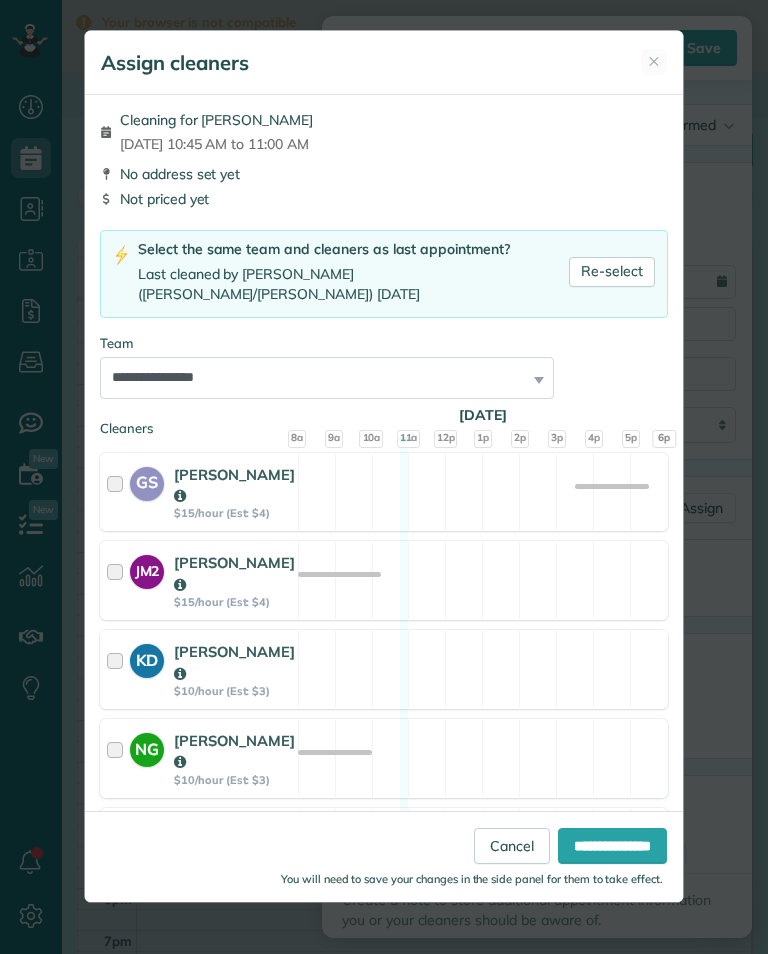 click on "Re-select" at bounding box center [612, 272] 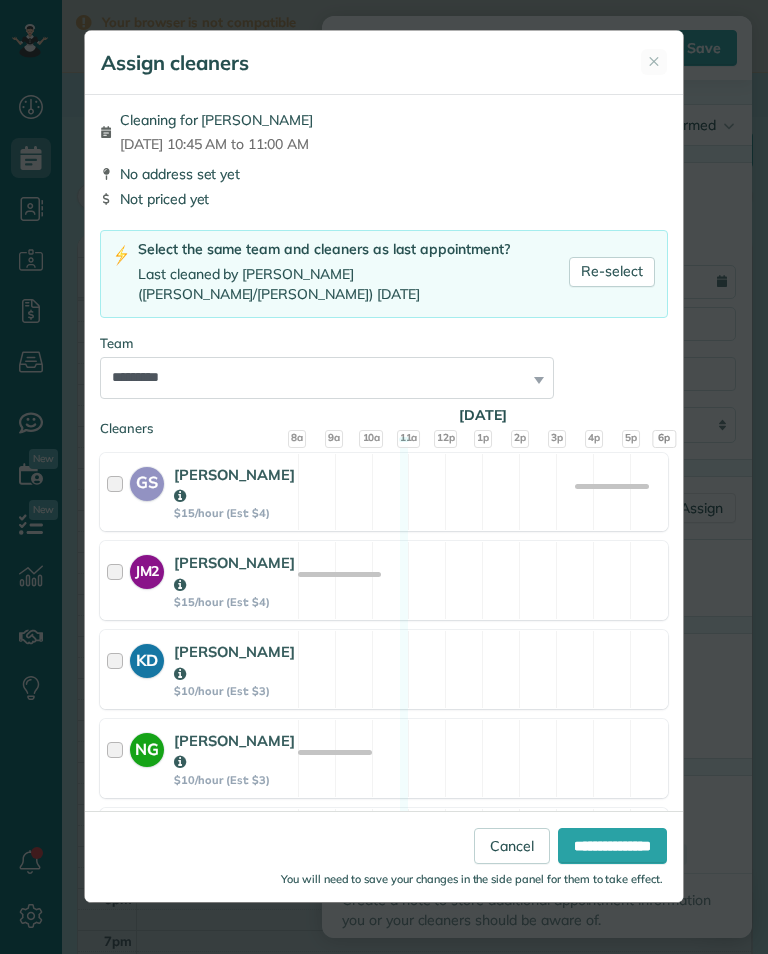click on "**********" at bounding box center (612, 846) 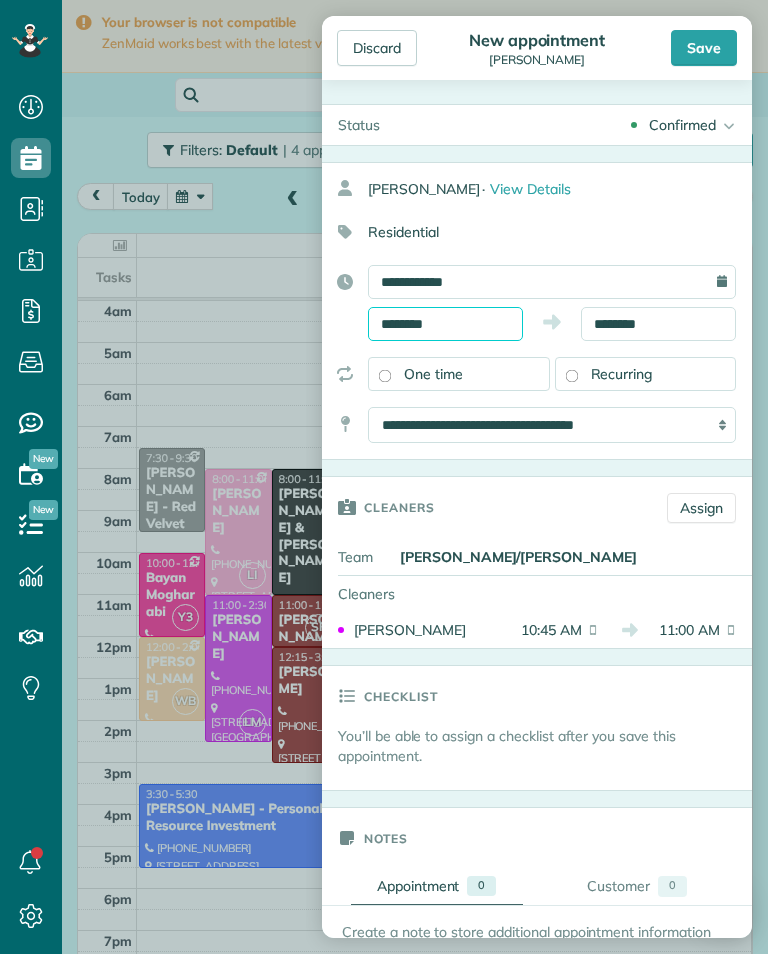 click on "********" at bounding box center [445, 324] 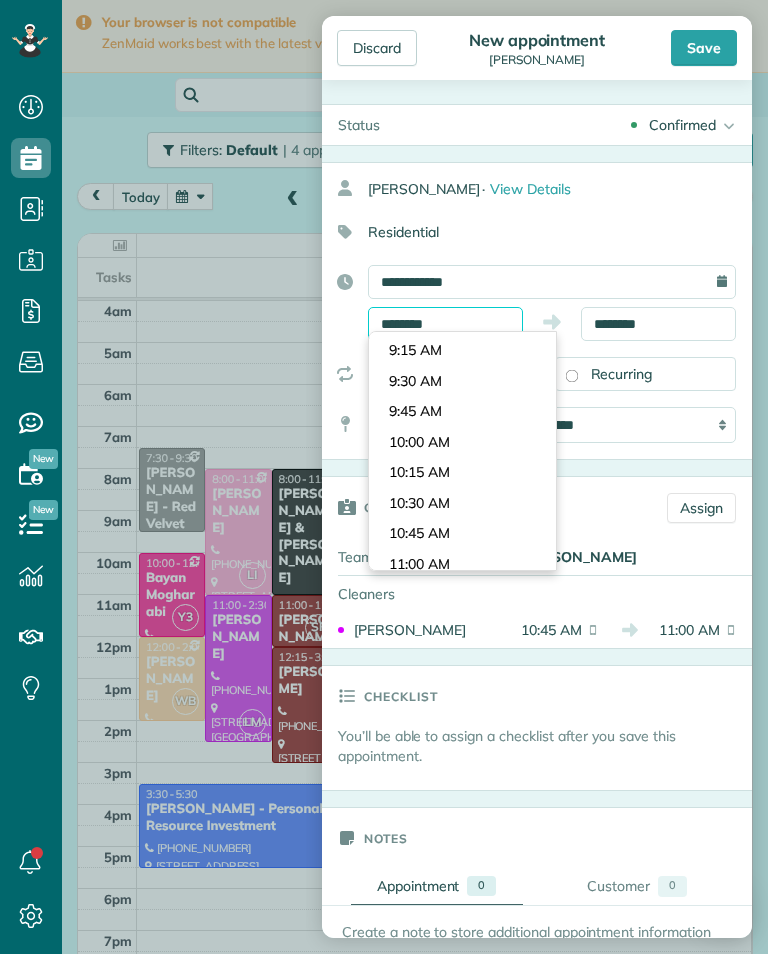 scroll, scrollTop: 1087, scrollLeft: 0, axis: vertical 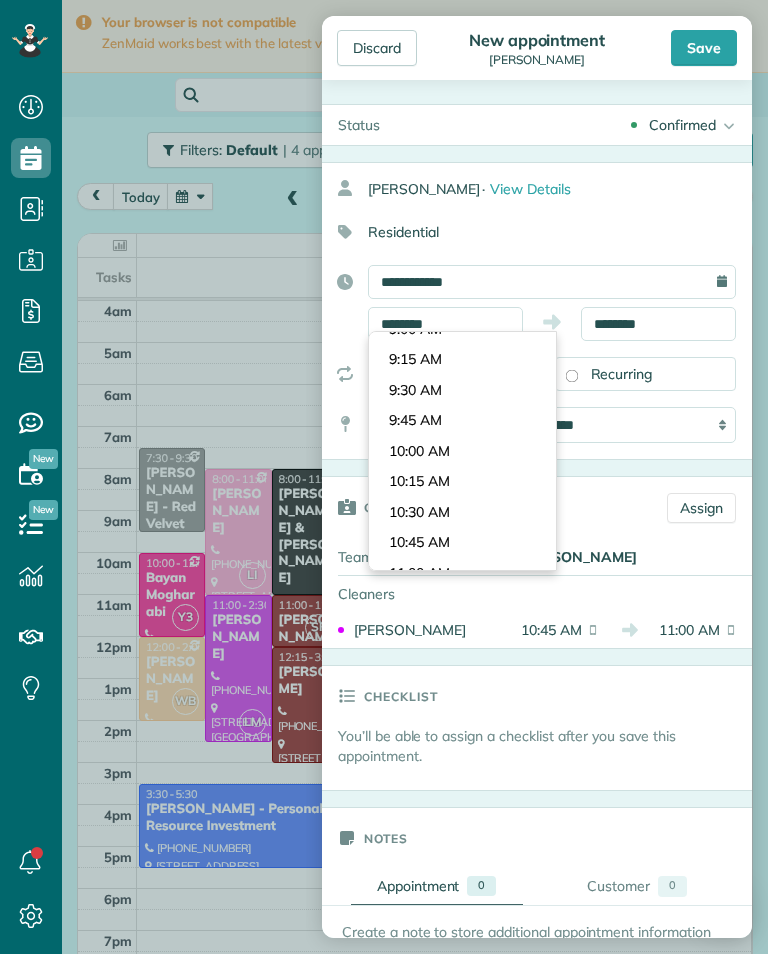 click on "Dashboard
Scheduling
Calendar View
List View
Dispatch View - Weekly scheduling (Beta)" at bounding box center [384, 477] 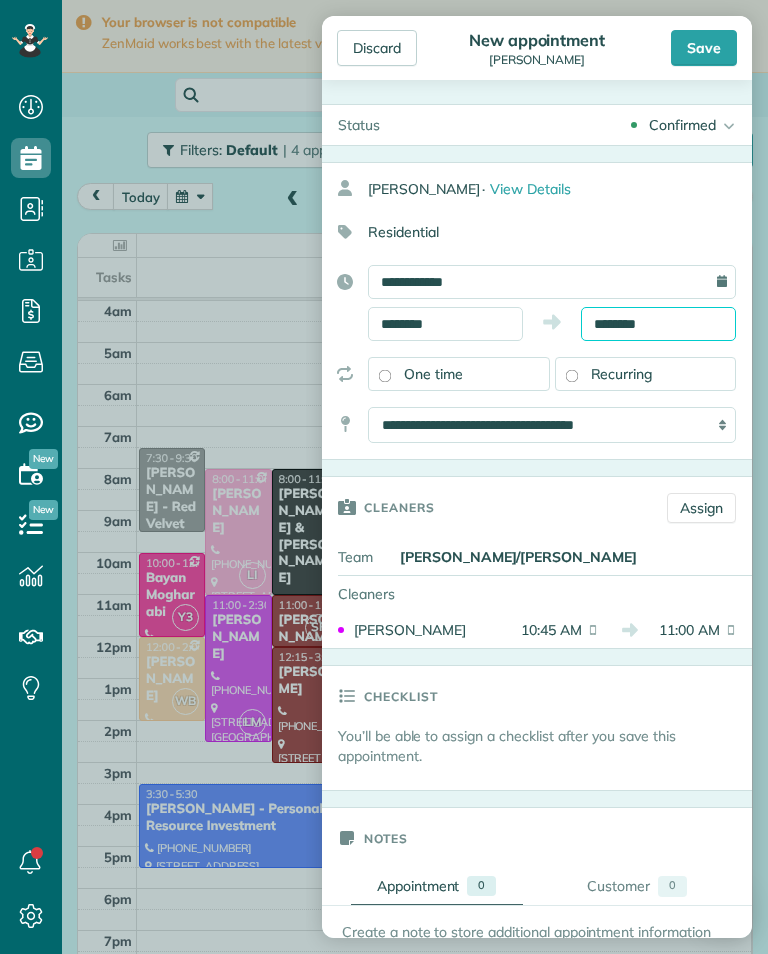 click on "********" at bounding box center [658, 324] 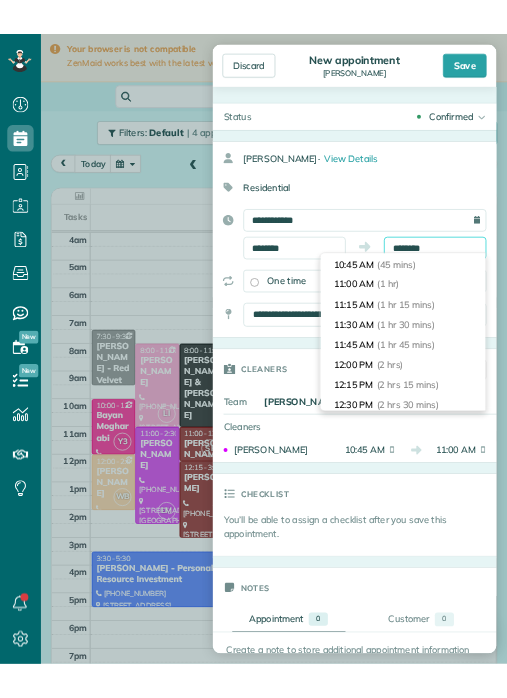 scroll, scrollTop: 145, scrollLeft: 0, axis: vertical 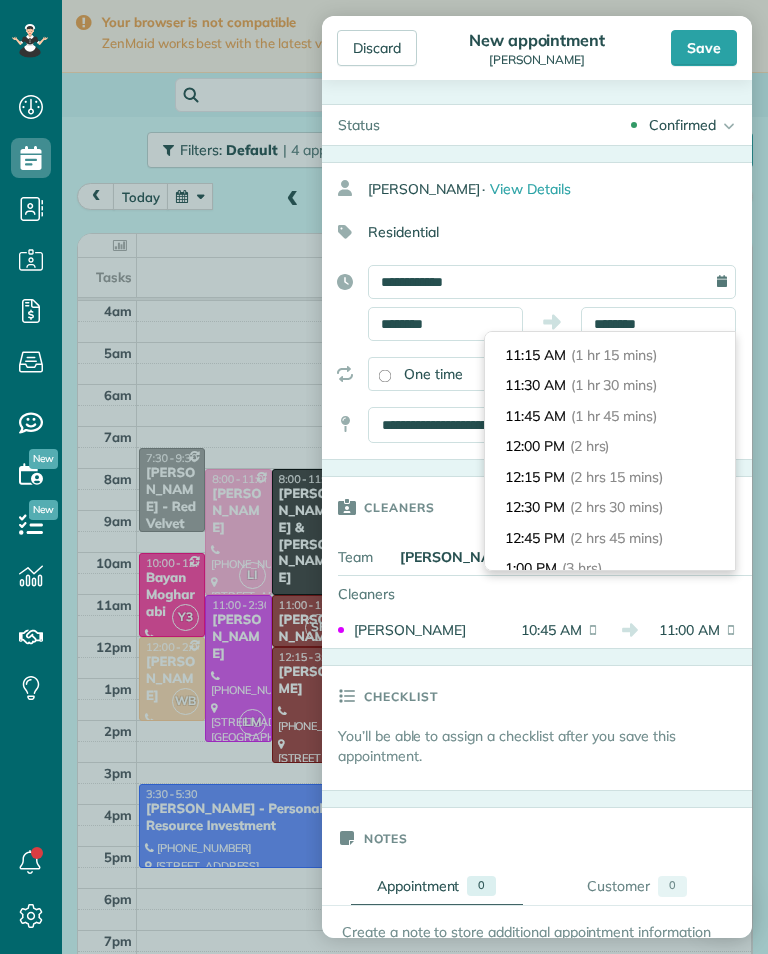 click on "12:00 PM  (2 hrs)" at bounding box center [610, 446] 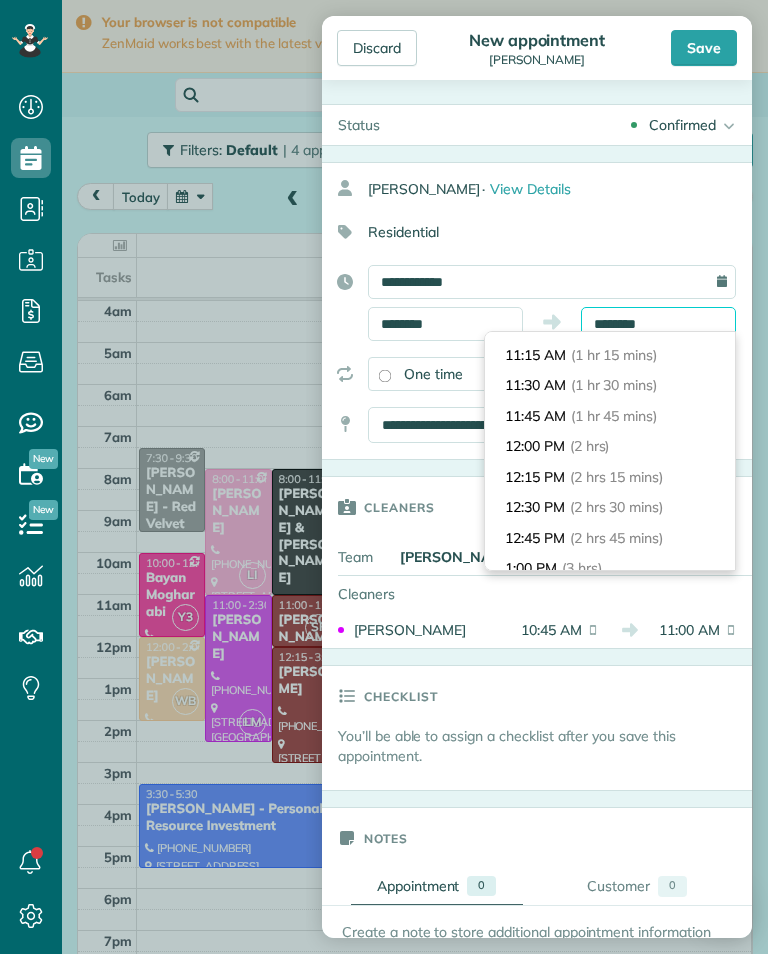 type on "********" 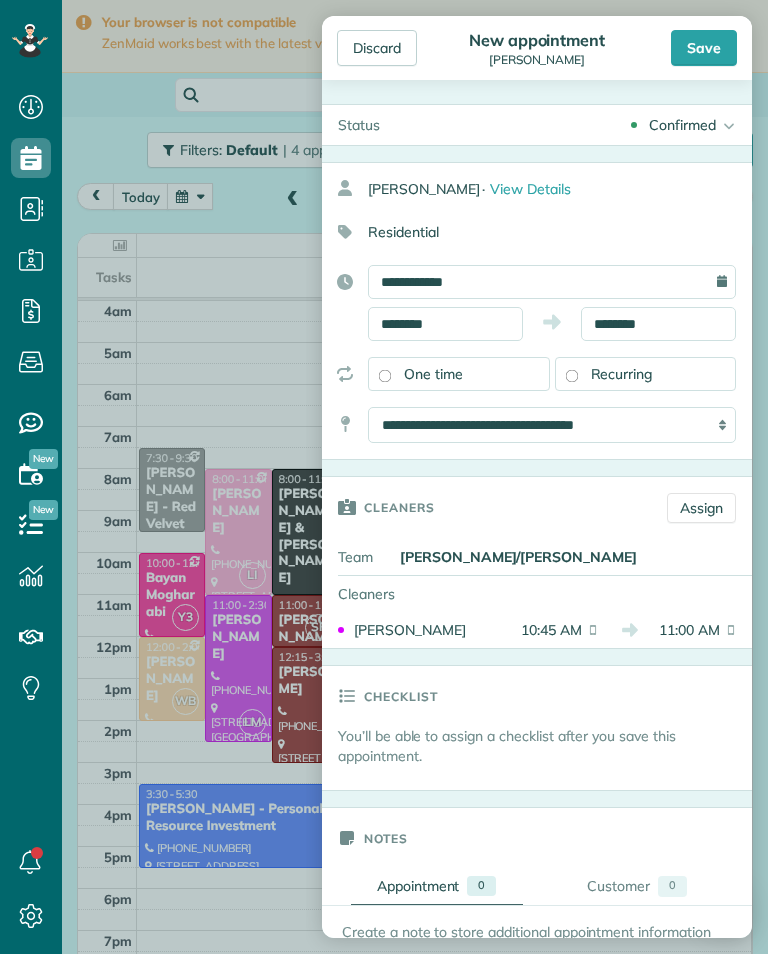 click on "Save" at bounding box center (704, 48) 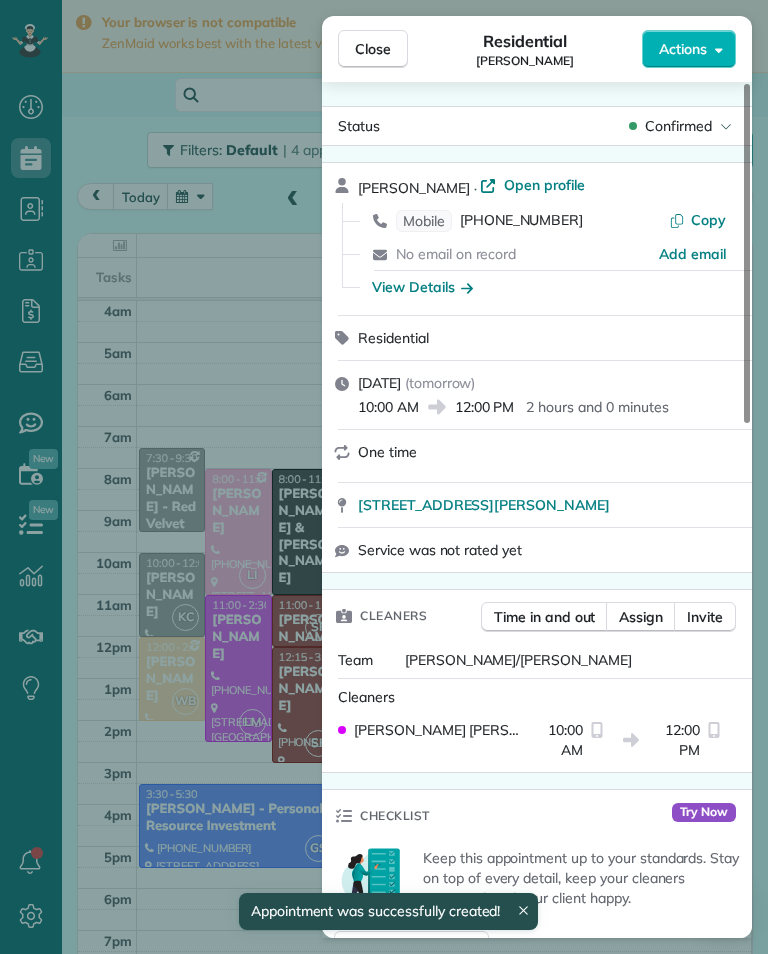 click on "Close Residential Erik Santiago Actions Status Confirmed Erik Santiago · Open profile Mobile (617) 869-9992 Copy No email on record Add email View Details Residential Thursday, July 24, 2025 ( tomorrow ) 10:00 AM 12:00 PM 2 hours and 0 minutes One time 1933 Scott Avenue Los Angeles CA 90026 Service was not rated yet Cleaners Time in and out Assign Invite Team Karla/Karina Cleaners Karla   Castro 10:00 AM 12:00 PM Checklist Try Now Keep this appointment up to your standards. Stay on top of every detail, keep your cleaners organised, and your client happy. Assign a checklist Watch a 5 min demo Billing Billing actions Price $0.00 Overcharge $0.00 Discount $0.00 Coupon discount - Primary tax - Secondary tax - Total appointment price $0.00 Tips collected New feature! $0.00 Mark as paid Total including tip $0.00 Get paid online in no-time! Send an invoice and reward your cleaners with tips Charge customer credit card Appointment custom fields Key # - Work items No work items to display Notes Appointment 0 Customer" at bounding box center (384, 477) 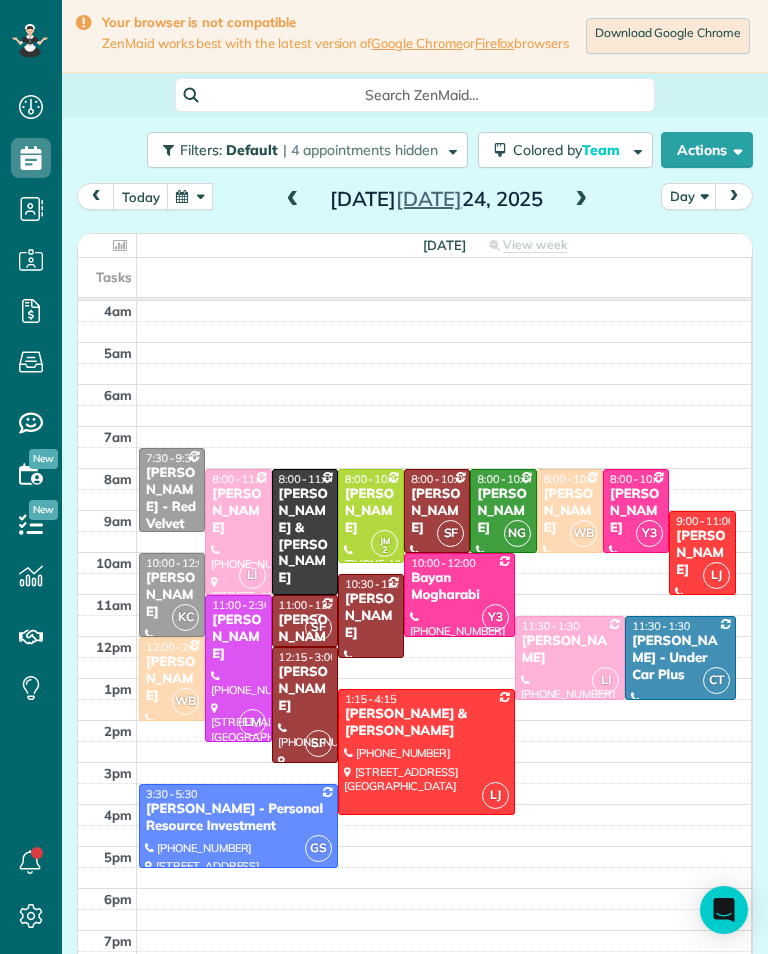 click on "[PERSON_NAME]" at bounding box center (172, 595) 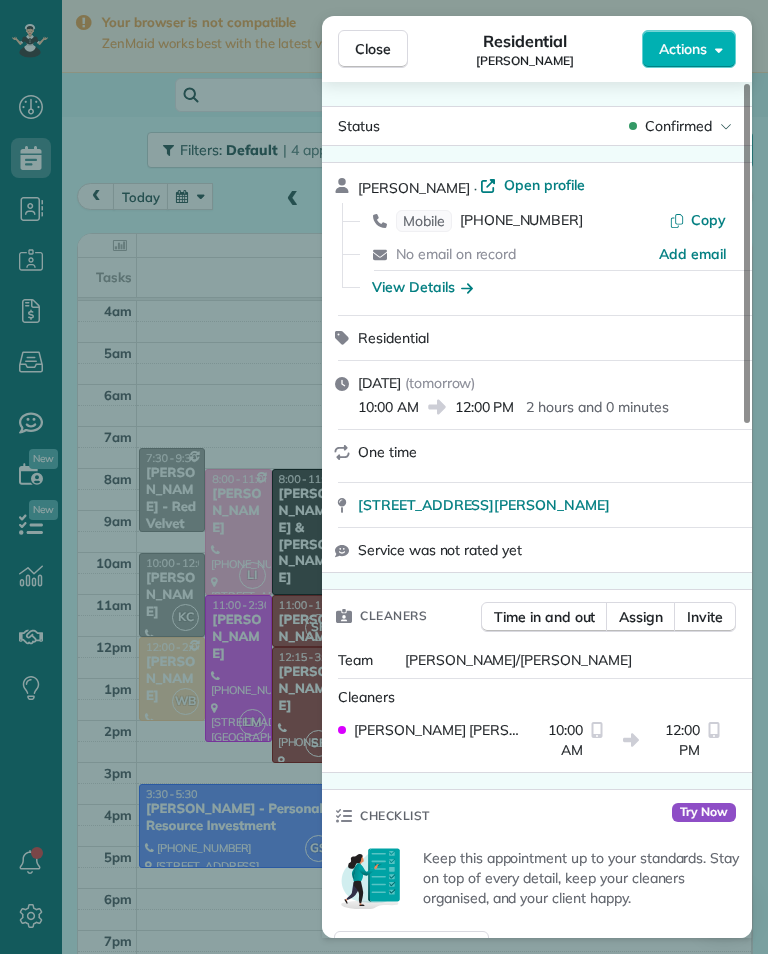 scroll, scrollTop: 985, scrollLeft: 62, axis: both 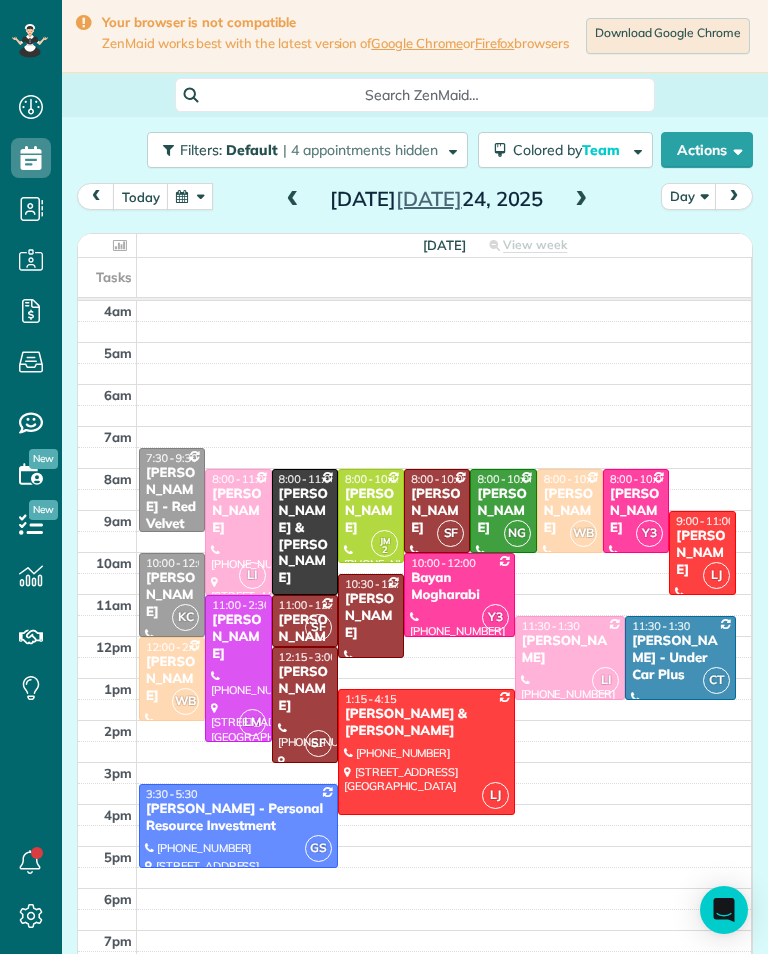 click at bounding box center (581, 200) 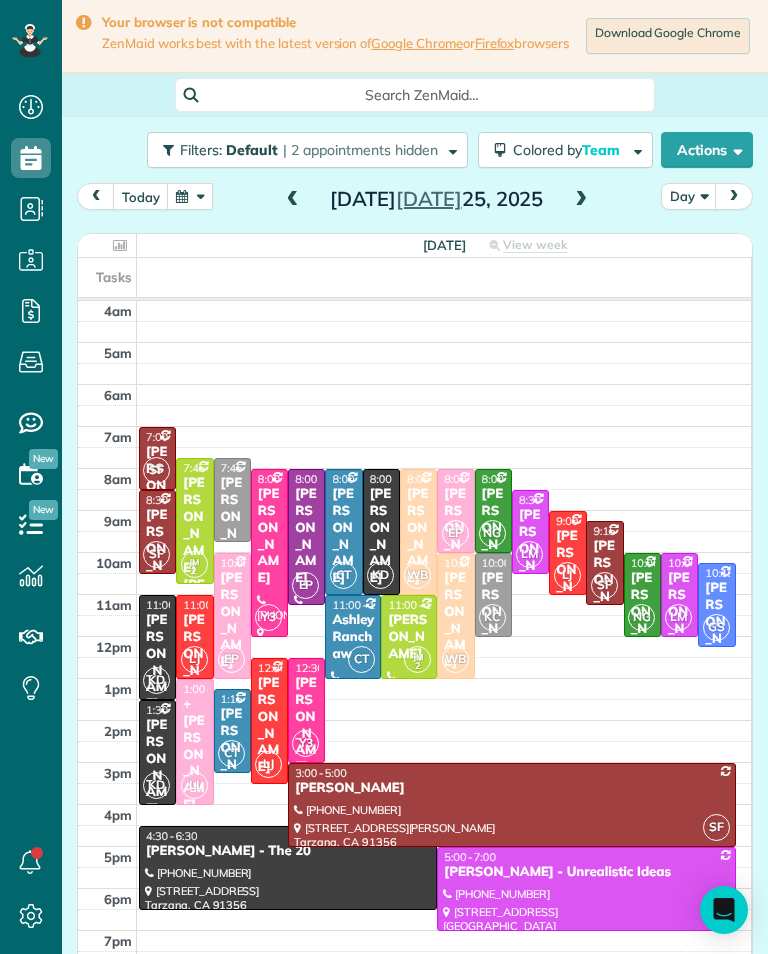 click at bounding box center (581, 200) 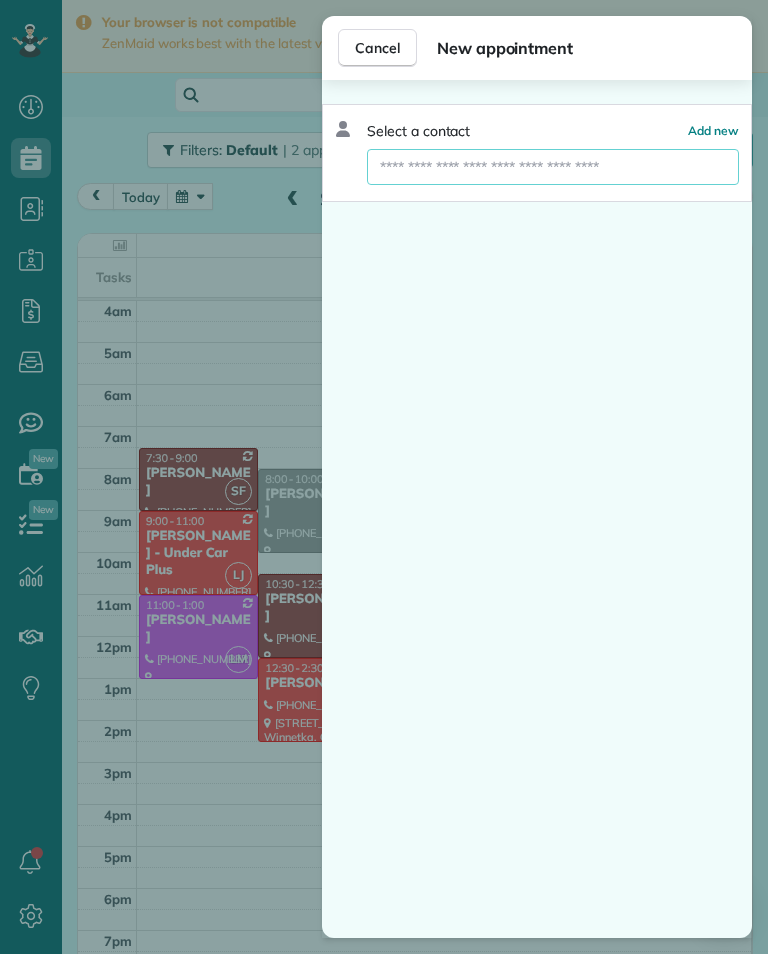 click at bounding box center [553, 167] 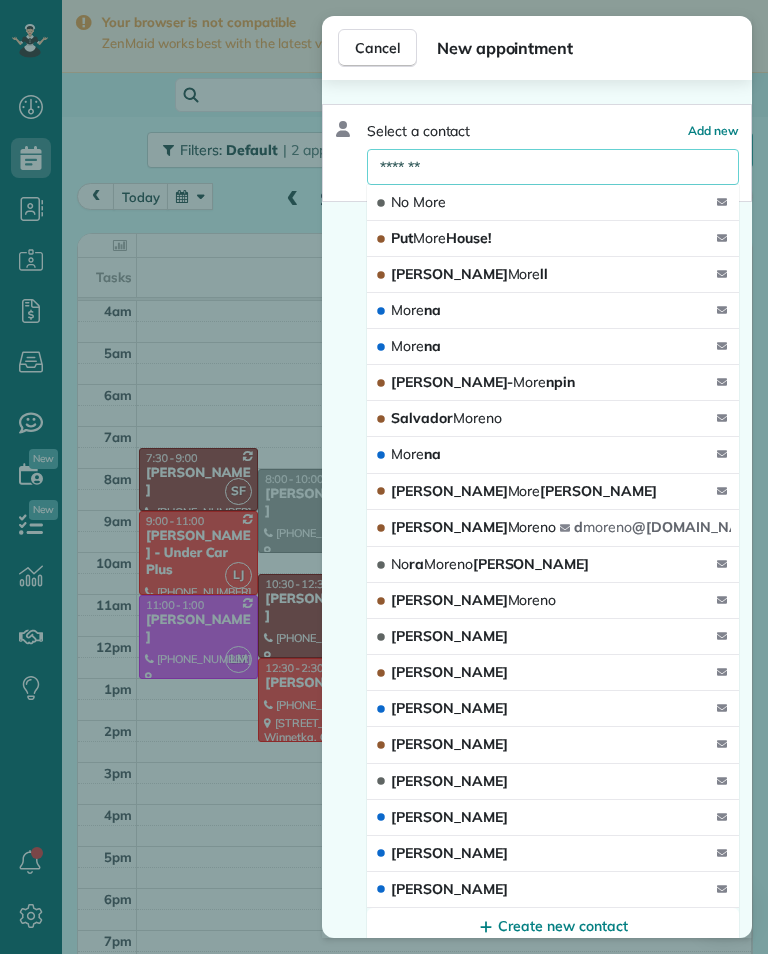 type on "*******" 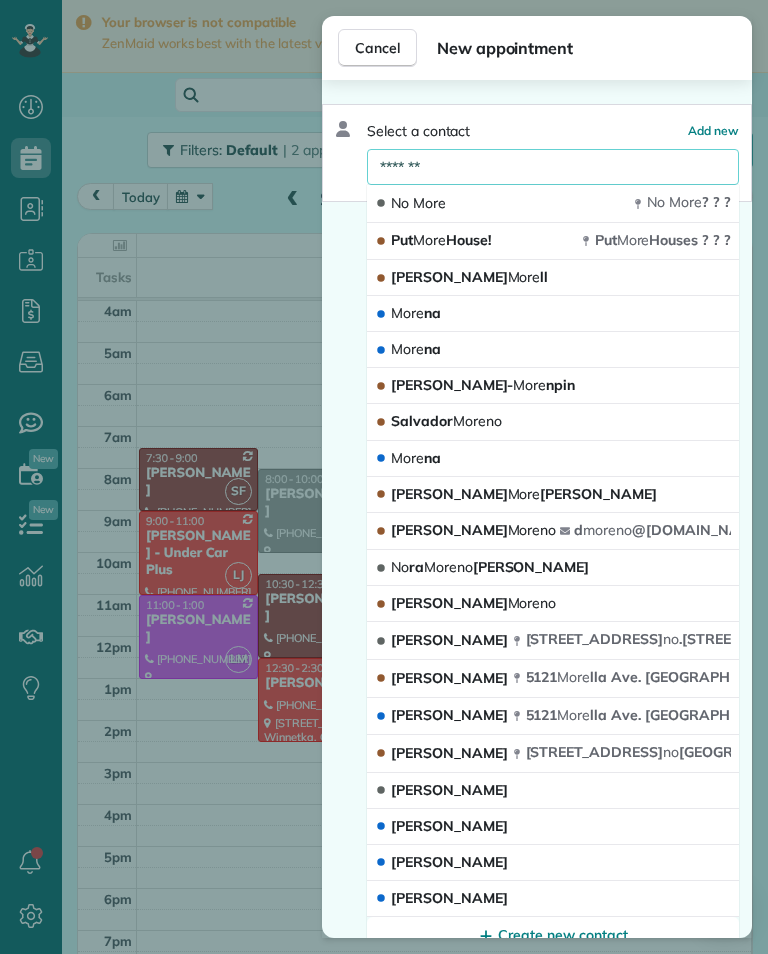 click on "No   More No   More  ? ? ?" at bounding box center (553, 204) 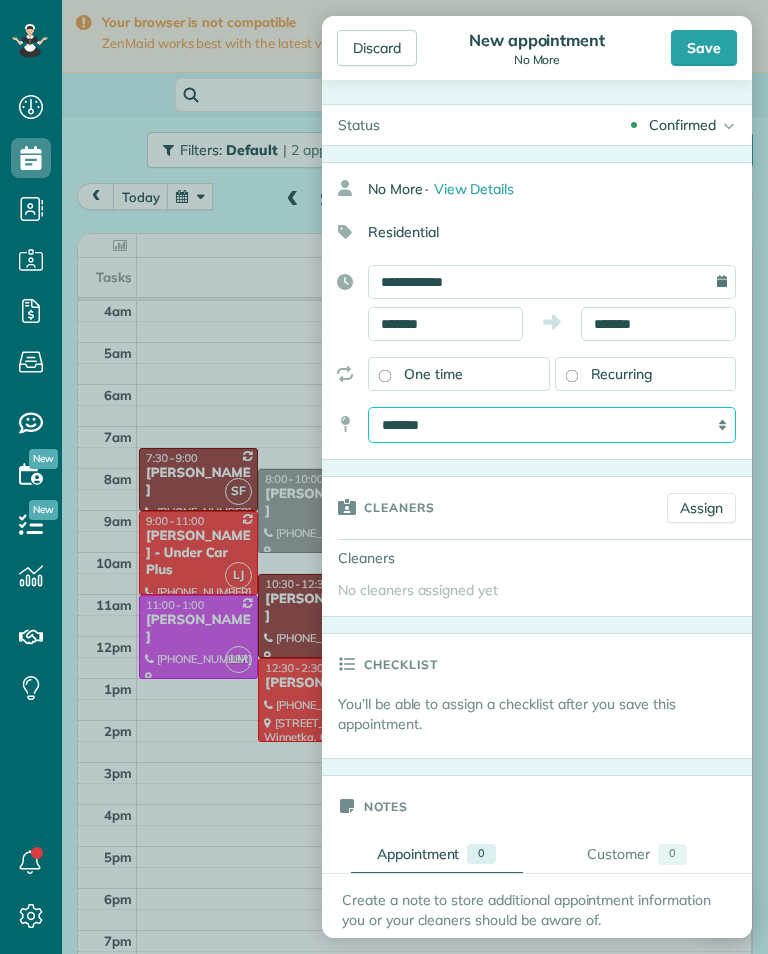 click on "**********" at bounding box center (552, 425) 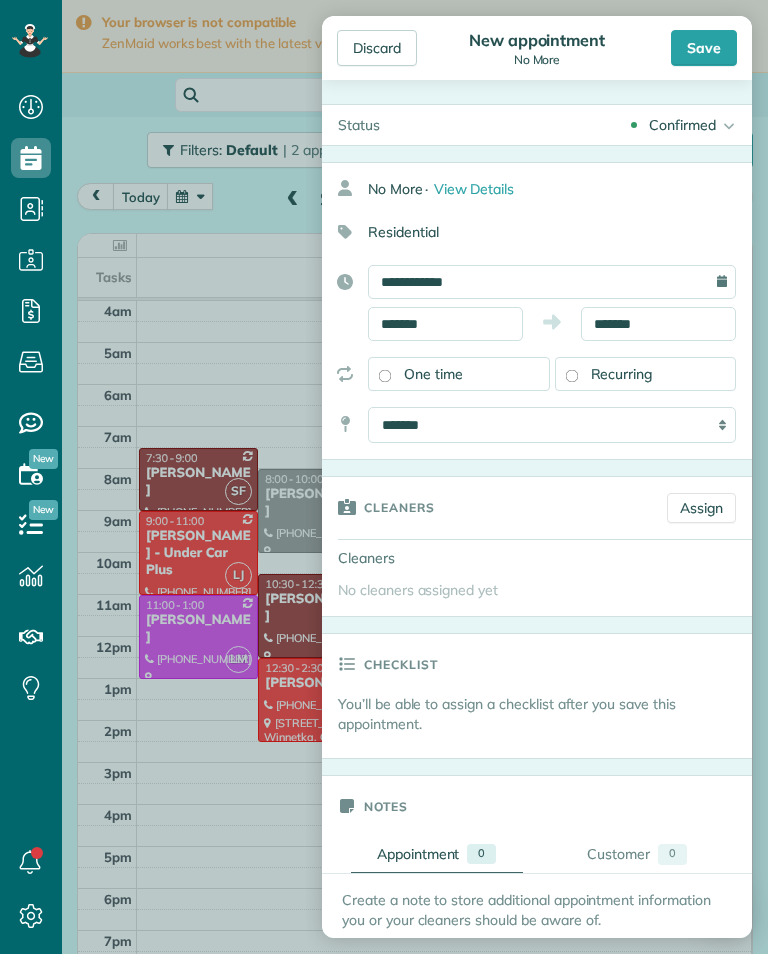 click on "Assign" at bounding box center (701, 508) 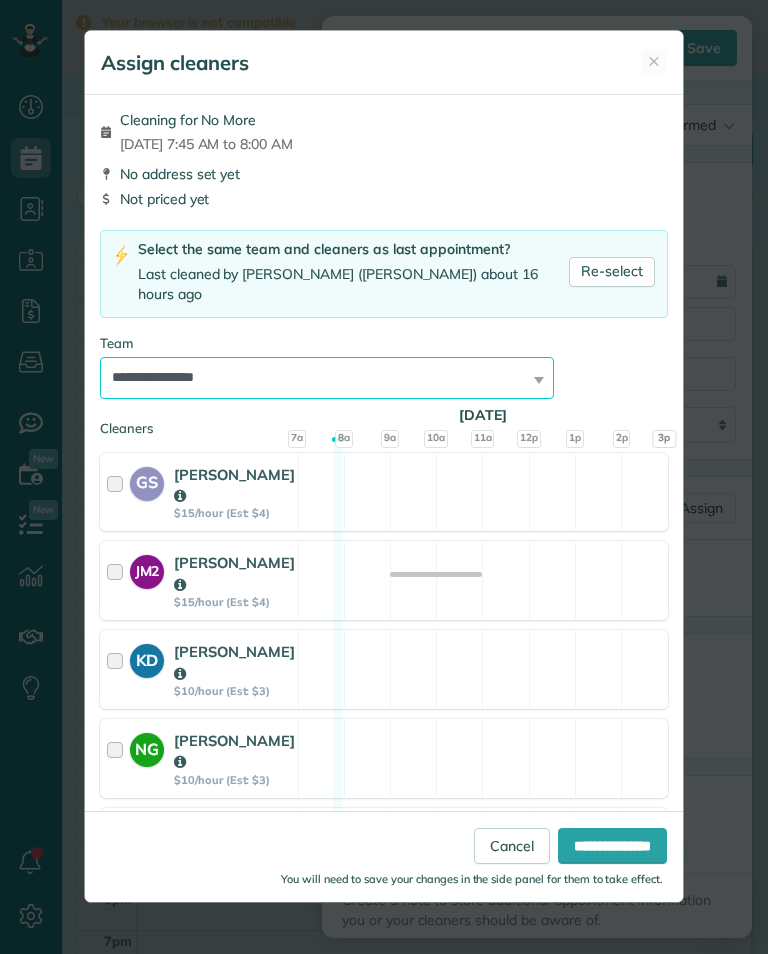 click on "**********" at bounding box center [327, 378] 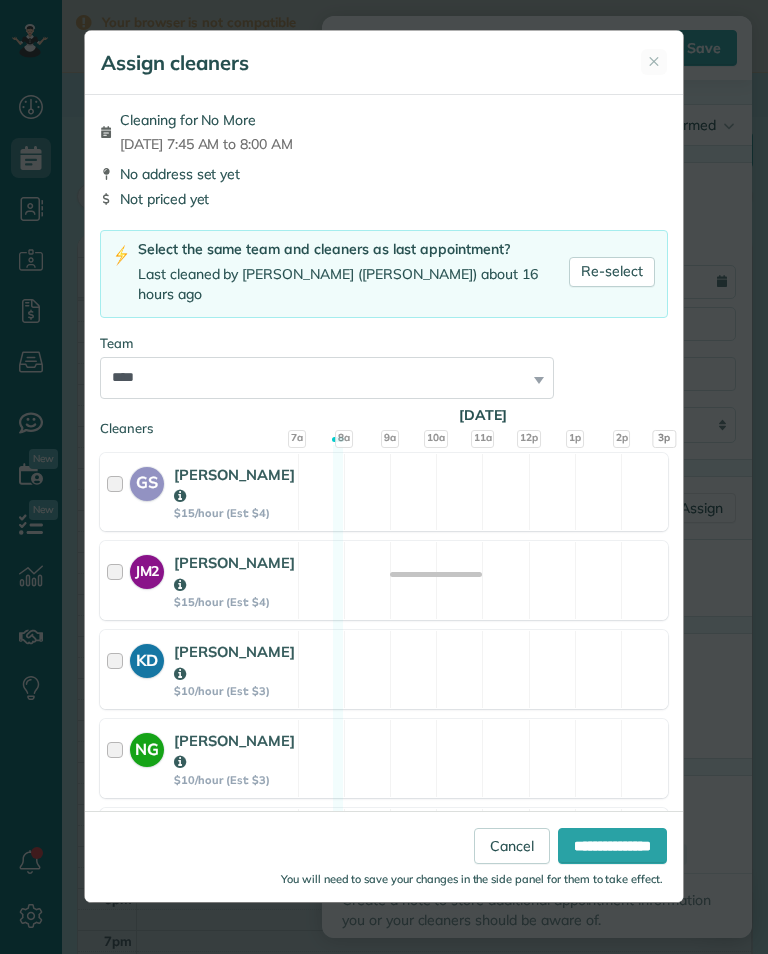 click on "**********" at bounding box center [612, 846] 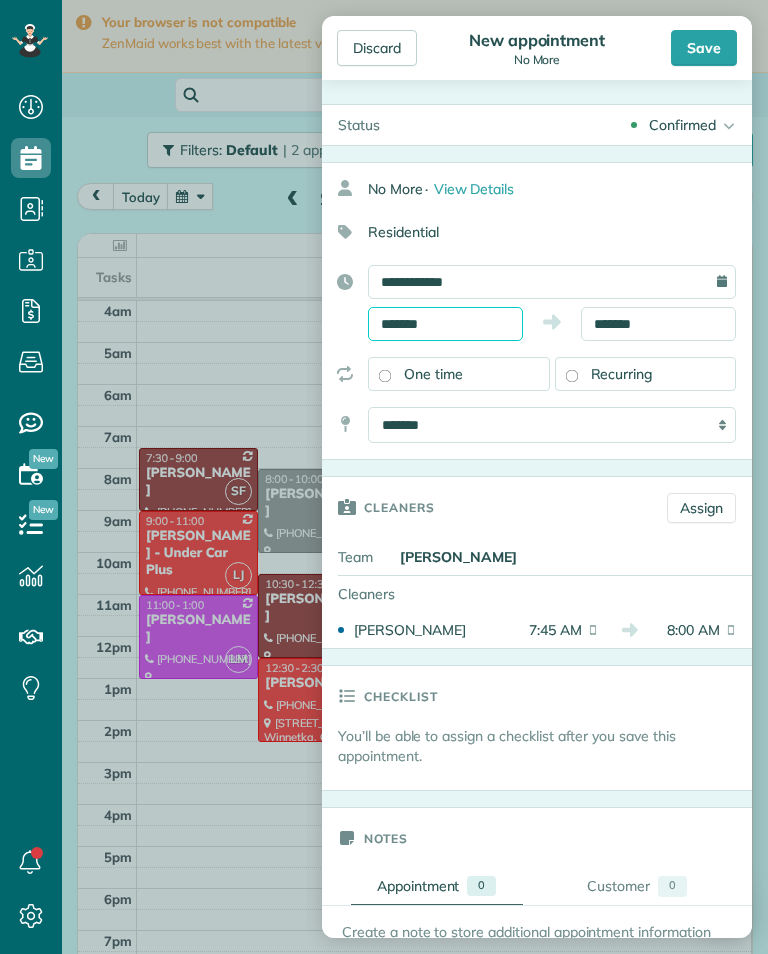 click on "*******" at bounding box center (445, 324) 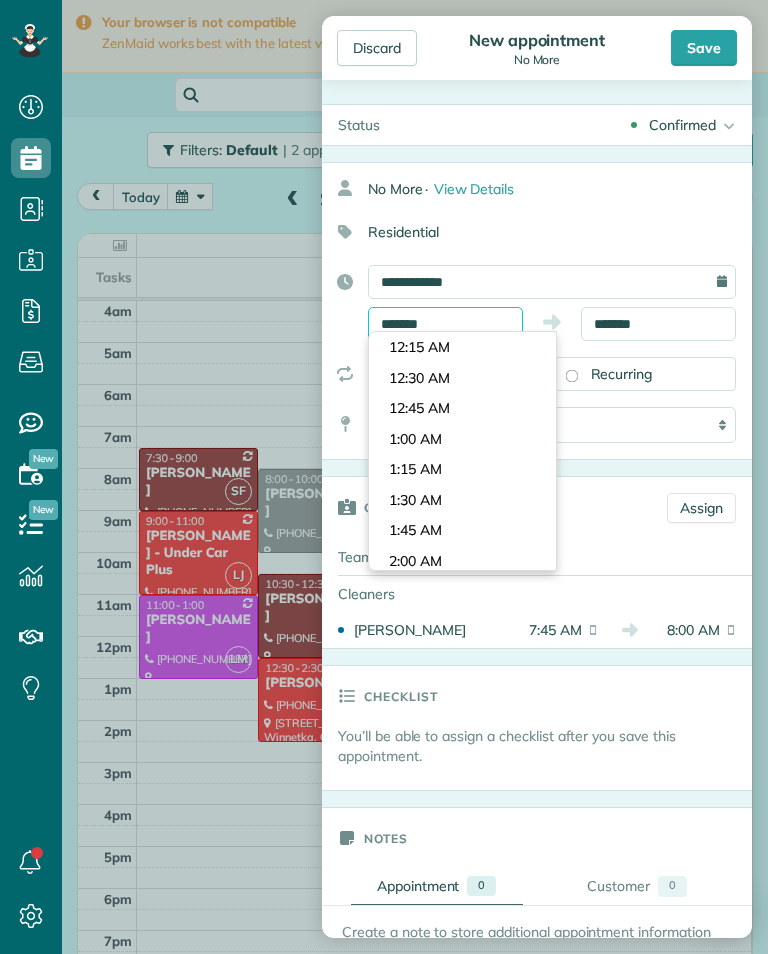 scroll, scrollTop: 870, scrollLeft: 0, axis: vertical 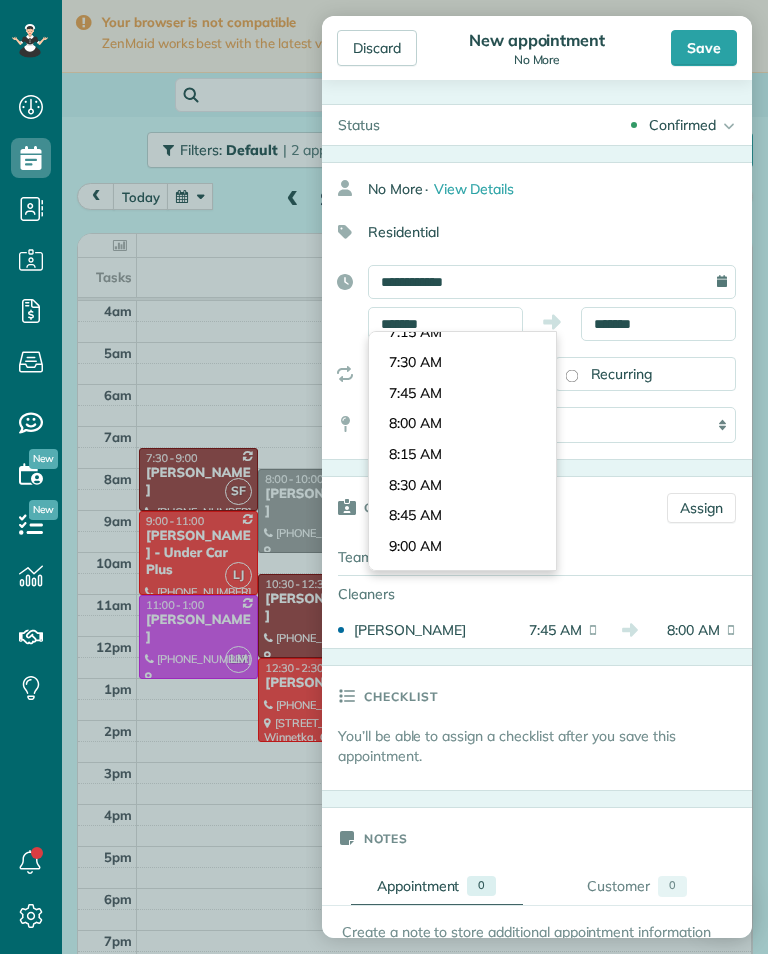 click on "Dashboard
Scheduling
Calendar View
List View
Dispatch View - Weekly scheduling (Beta)" at bounding box center (384, 477) 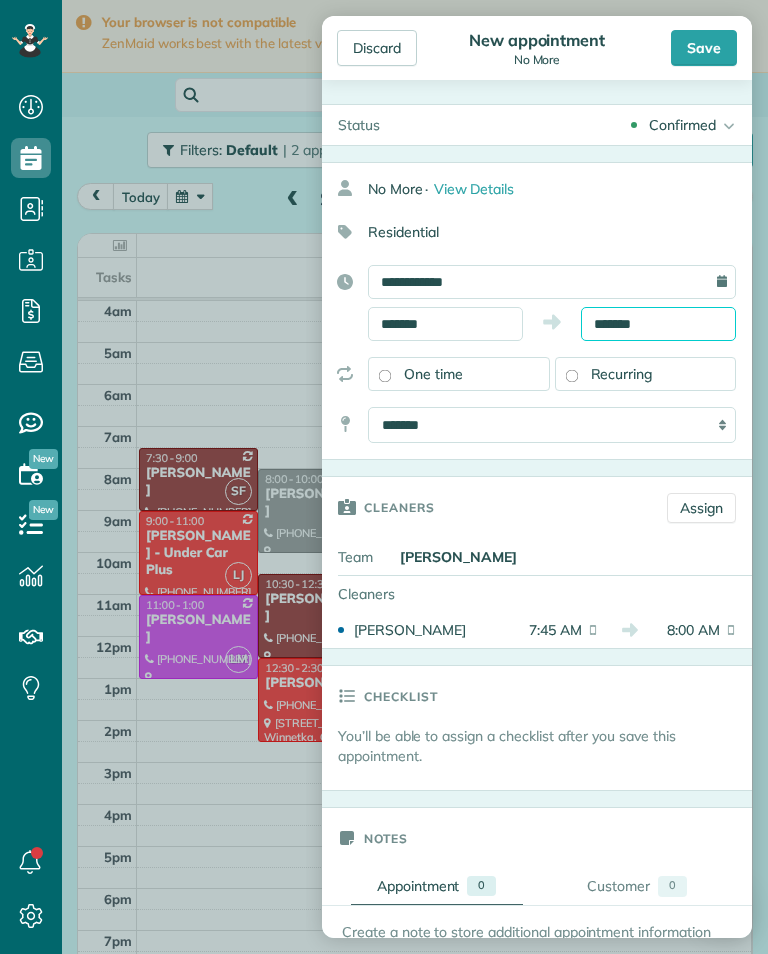 click on "*******" at bounding box center (658, 324) 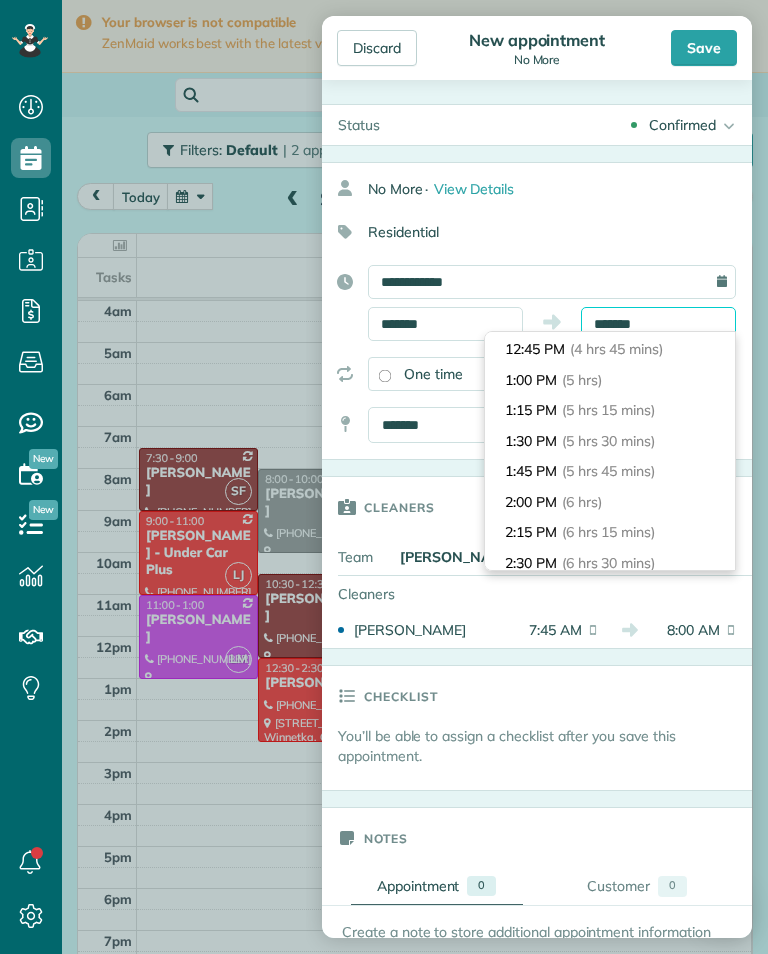 scroll, scrollTop: 596, scrollLeft: 0, axis: vertical 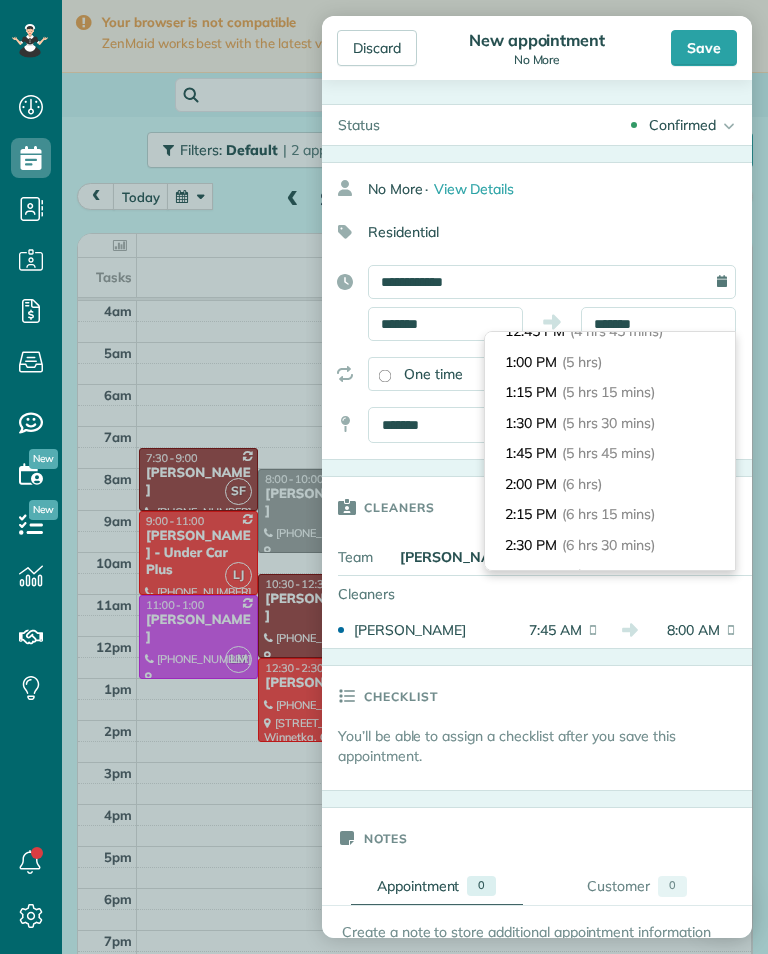 click on "1:45 PM  (5 hrs 45 mins)" at bounding box center (610, 453) 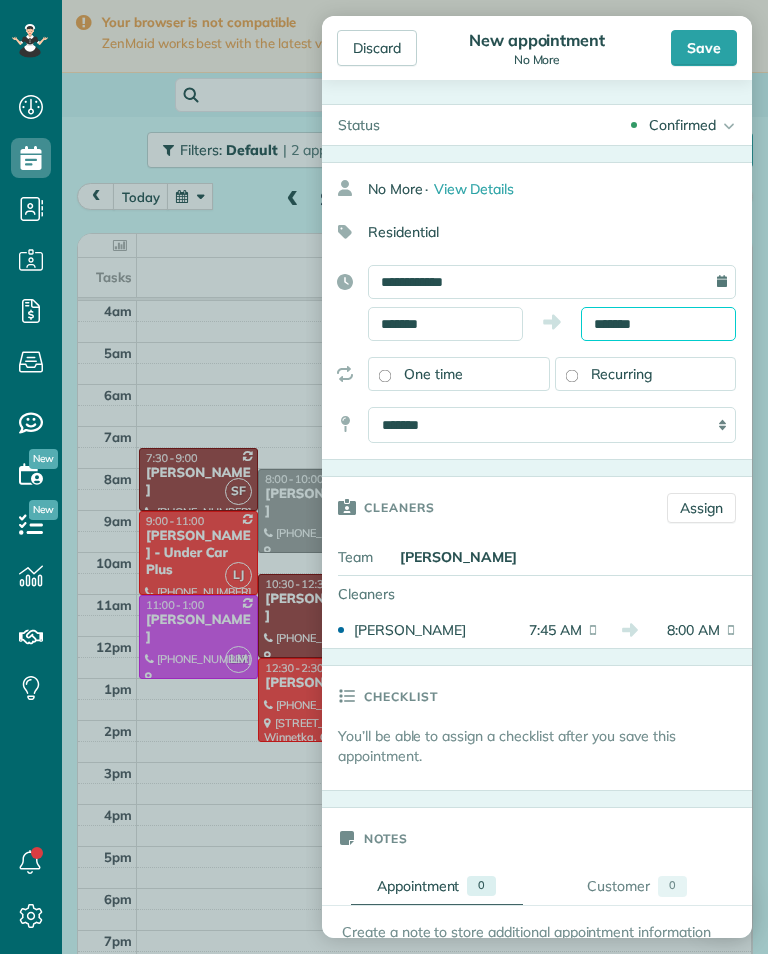 click on "*******" at bounding box center (658, 324) 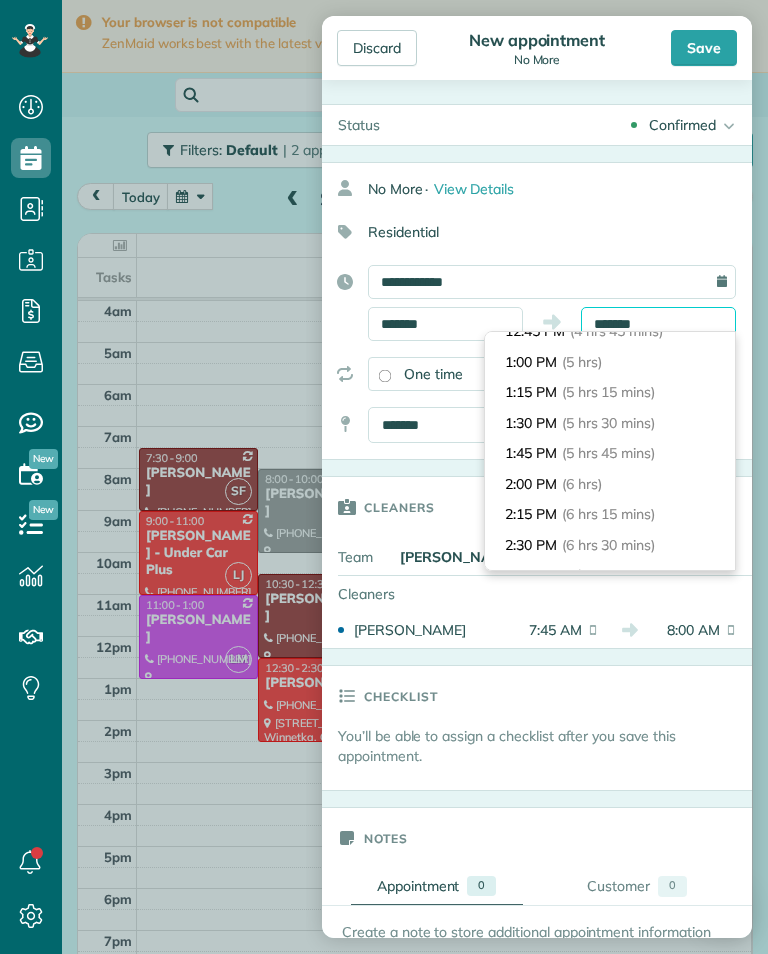scroll, scrollTop: 660, scrollLeft: 0, axis: vertical 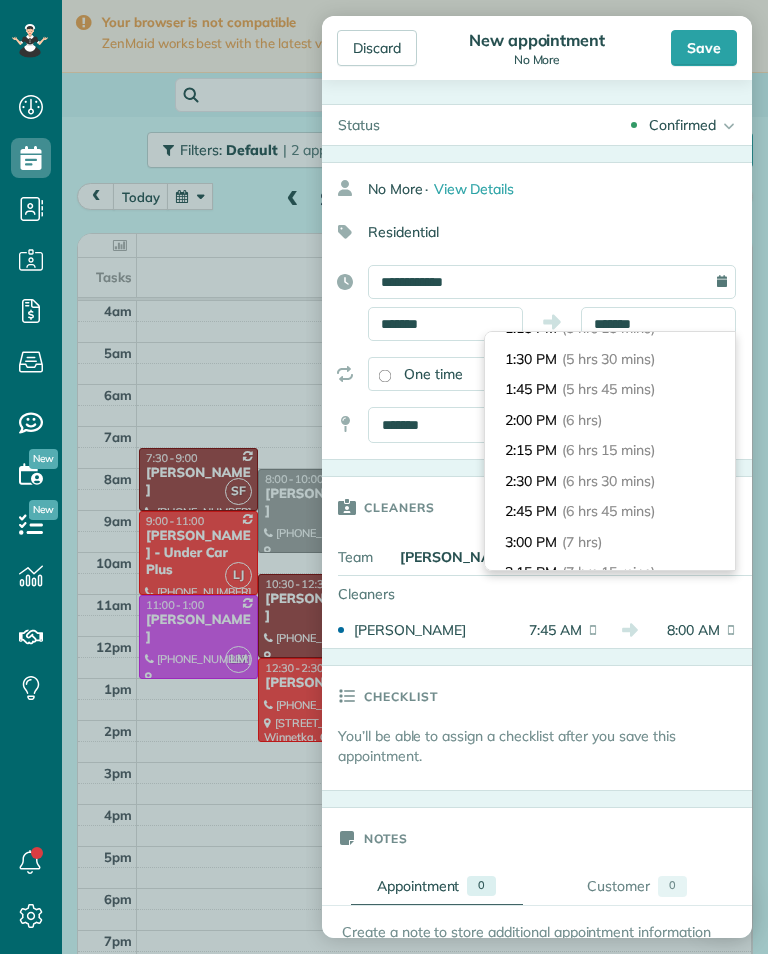 click on "3:00 PM  (7 hrs)" at bounding box center (610, 542) 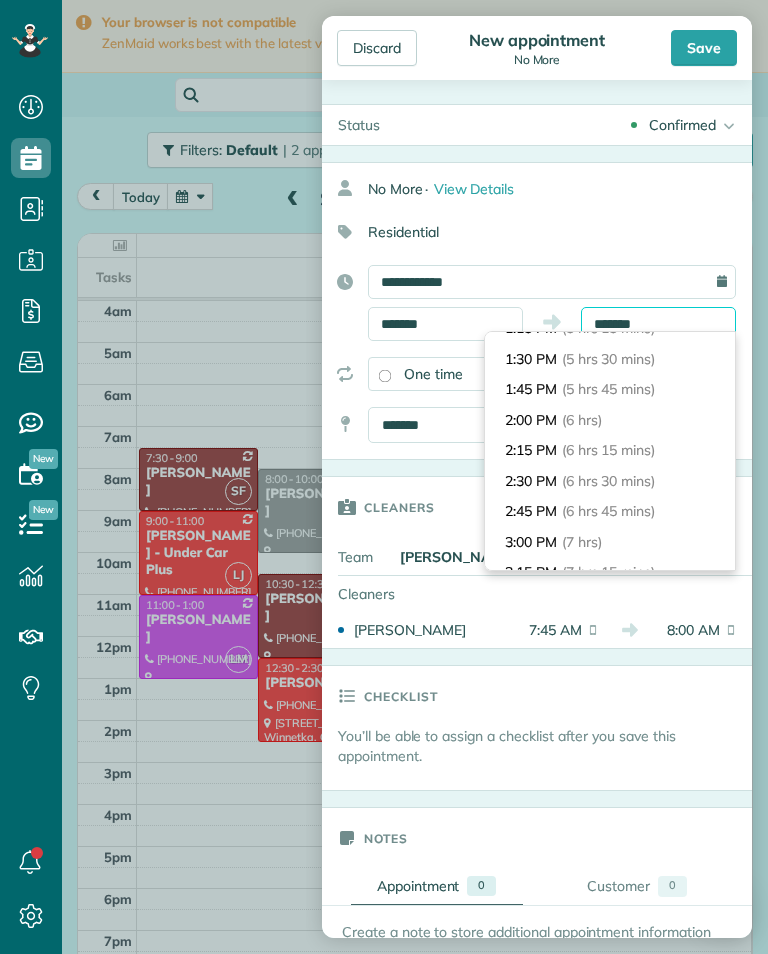 type on "*******" 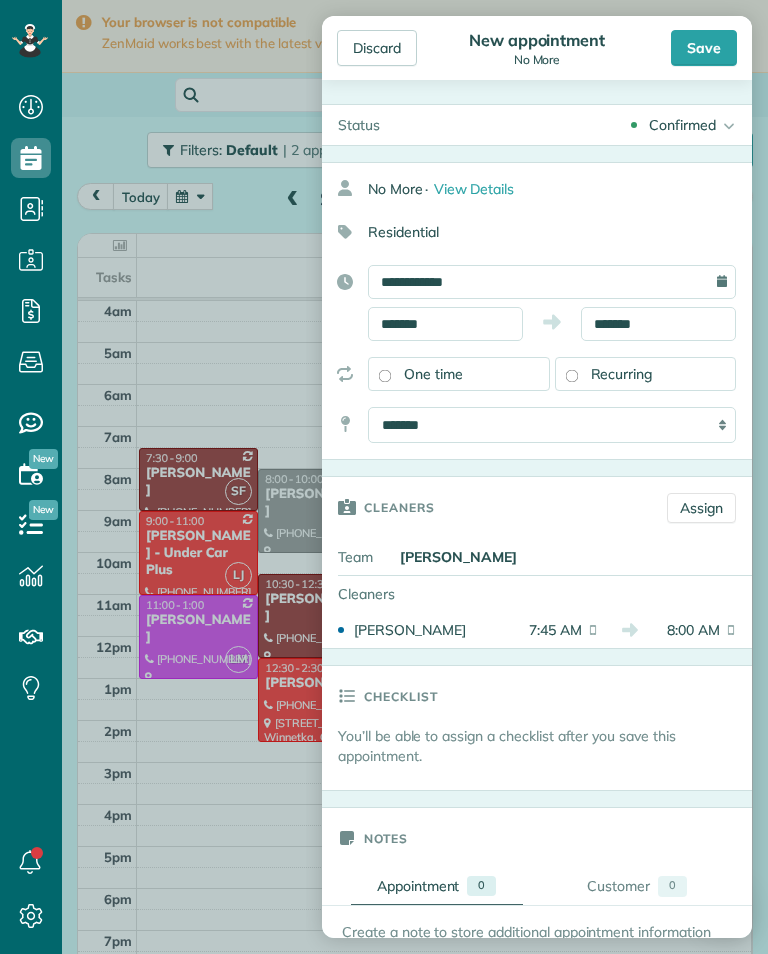 click on "Save" at bounding box center (704, 48) 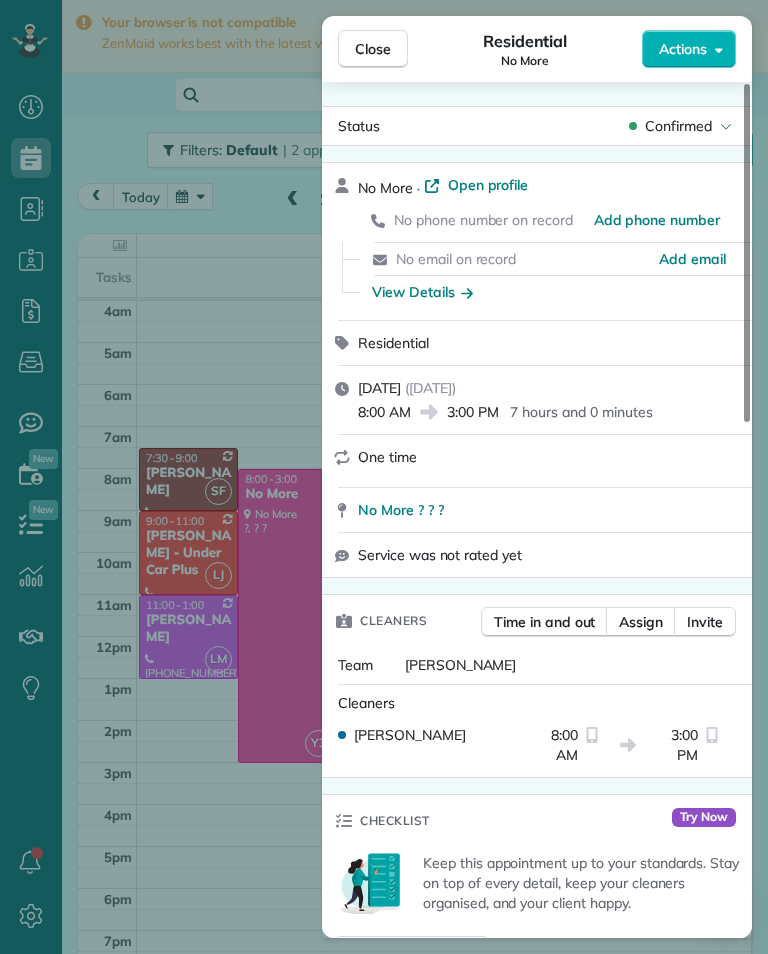 click on "Close Residential No More Actions Status Confirmed No More · Open profile No phone number on record Add phone number No email on record Add email View Details Residential Saturday, July 26, 2025 ( in 3 days ) 8:00 AM 3:00 PM 7 hours and 0 minutes One time No More ? ? ? Service was not rated yet Cleaners Time in and out Assign Invite Team Yuri Cleaners Yuri   8:00 AM 3:00 PM Checklist Try Now Keep this appointment up to your standards. Stay on top of every detail, keep your cleaners organised, and your client happy. Assign a checklist Watch a 5 min demo Billing Billing actions Price $0.00 Overcharge $0.00 Discount $0.00 Coupon discount - Primary tax - Secondary tax - Total appointment price $0.00 Tips collected New feature! $0.00 Mark as paid Total including tip $0.00 Get paid online in no-time! Send an invoice and reward your cleaners with tips Charge customer credit card Appointment custom fields Key # - Work items No work items to display Notes Appointment 0 Customer 0 New note No notes to display New note" at bounding box center (384, 477) 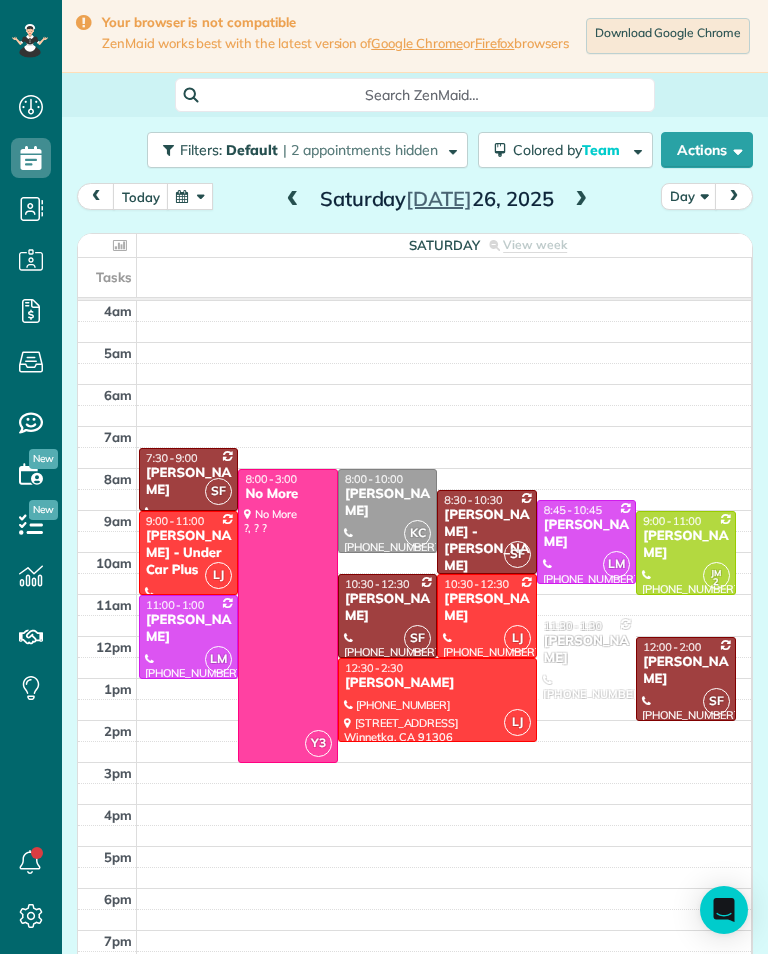 click on "Cel Mercado" at bounding box center (387, 503) 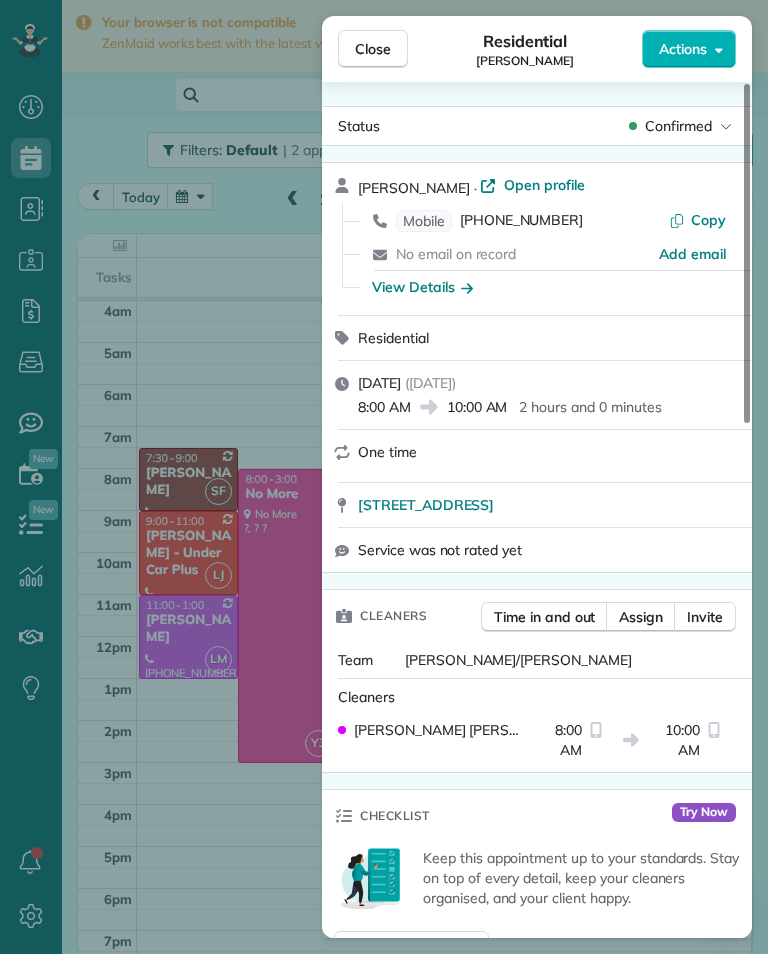 click on "(818) 355-8766" at bounding box center (521, 221) 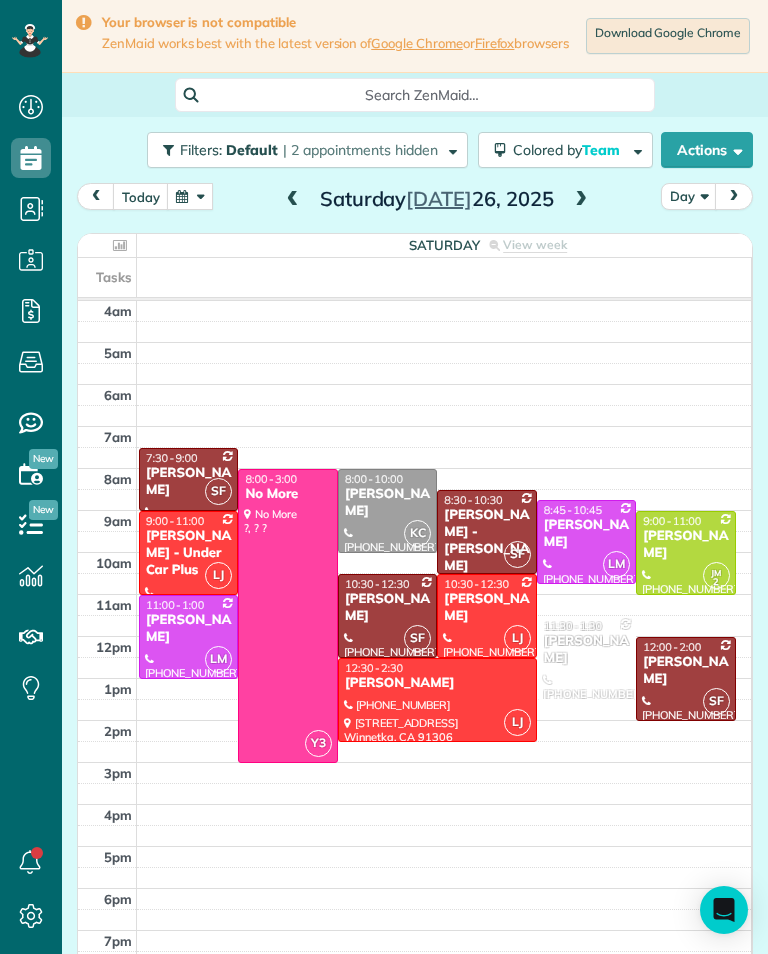 scroll, scrollTop: 985, scrollLeft: 62, axis: both 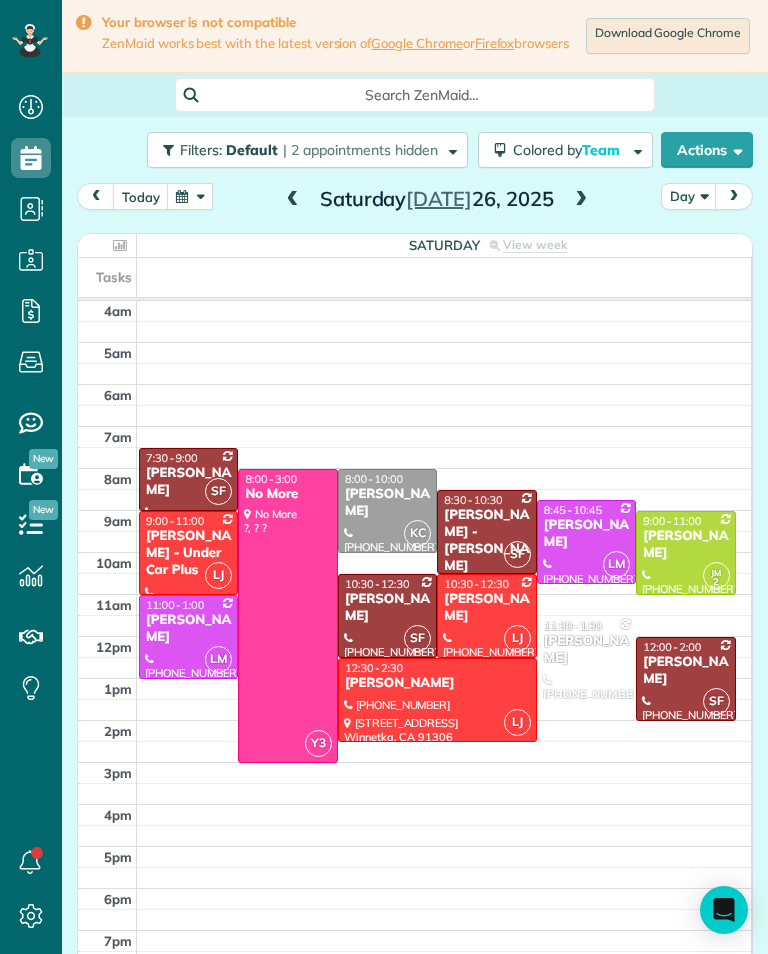 click at bounding box center (293, 200) 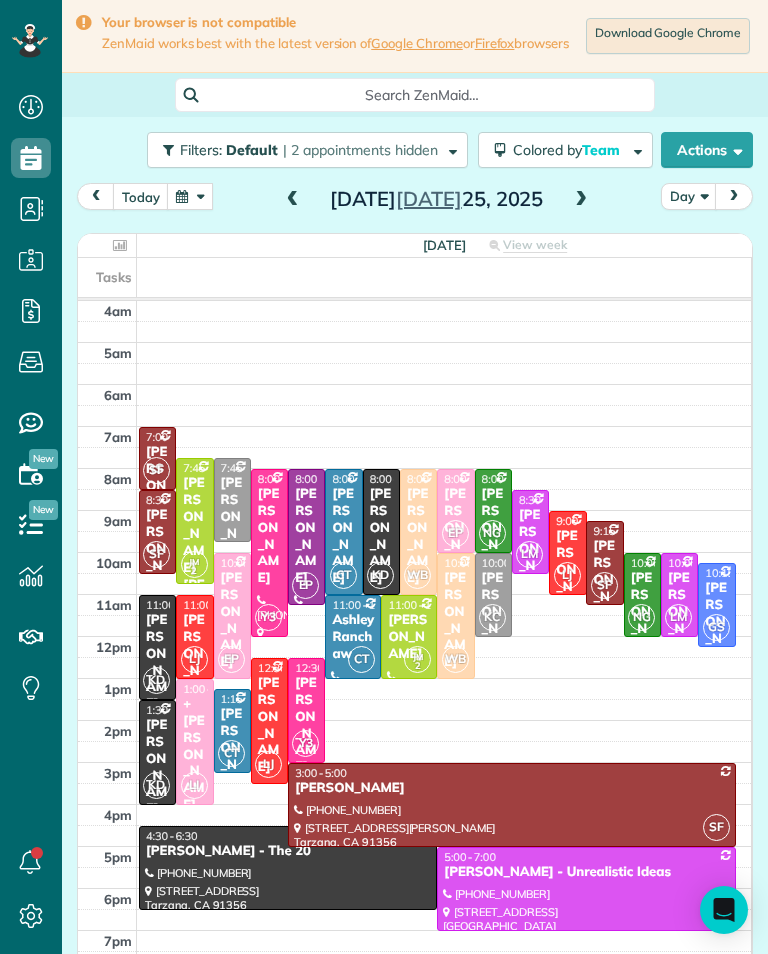 scroll, scrollTop: 985, scrollLeft: 62, axis: both 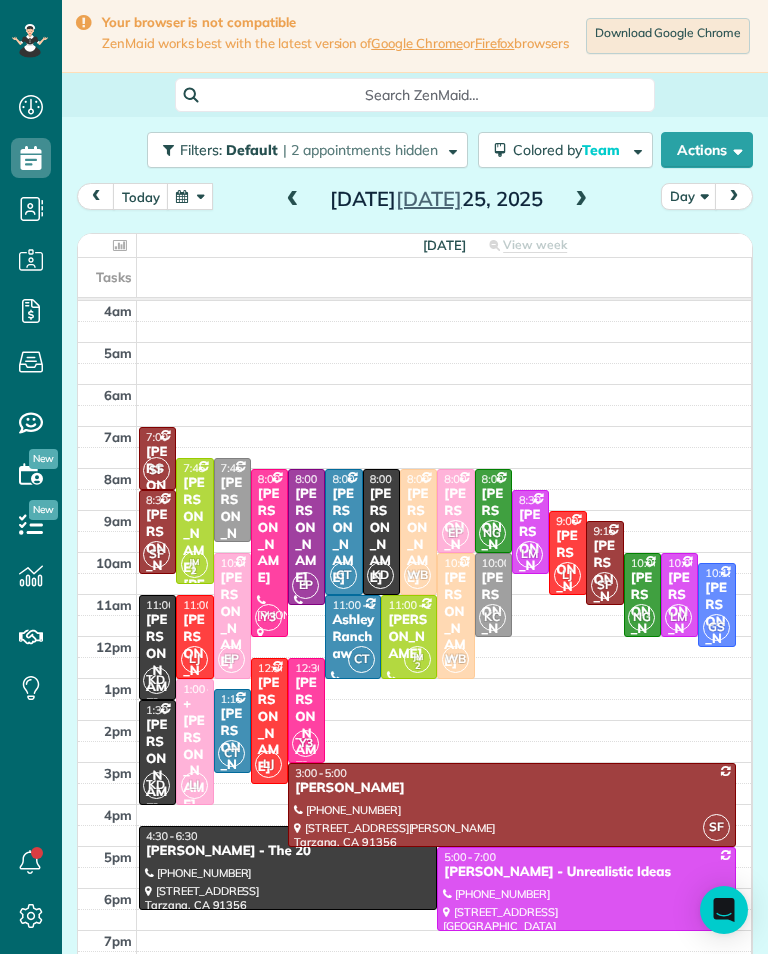 click at bounding box center (190, 196) 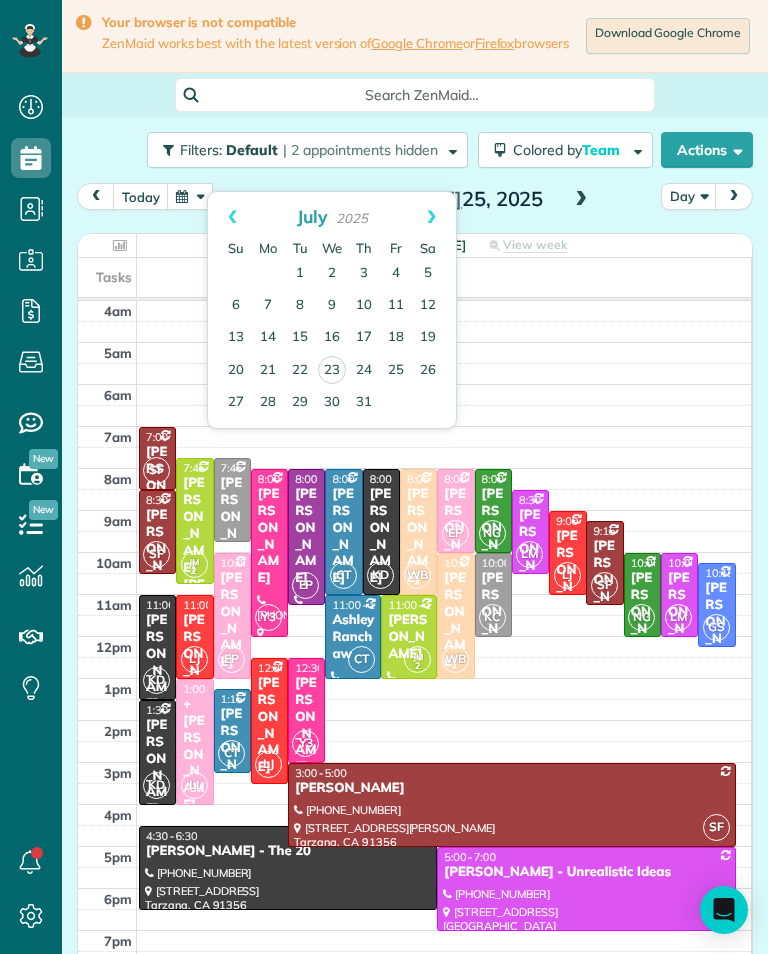 click at bounding box center [190, 196] 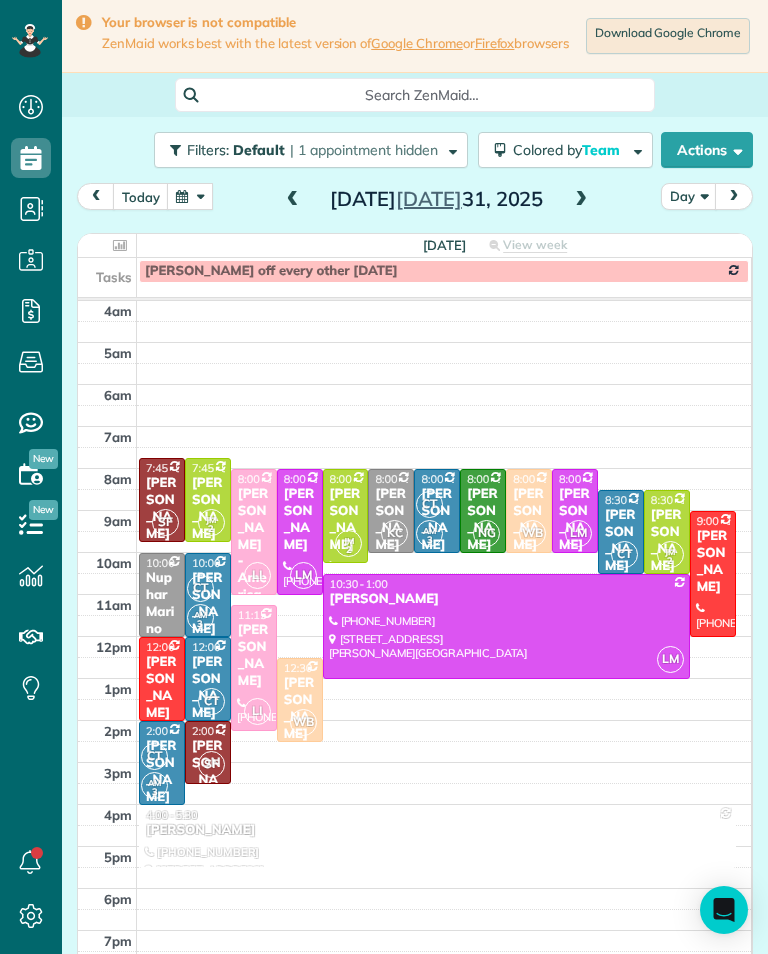 click at bounding box center (293, 200) 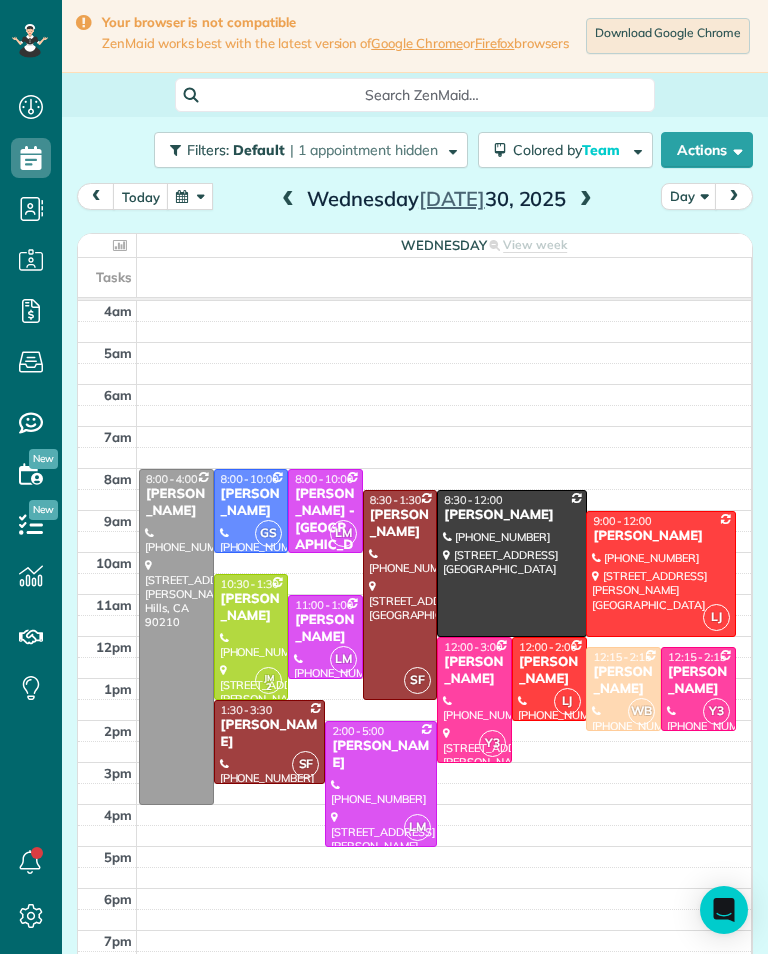 click on "today   Day Wednesday  Jul  30, 2025" at bounding box center [415, 201] 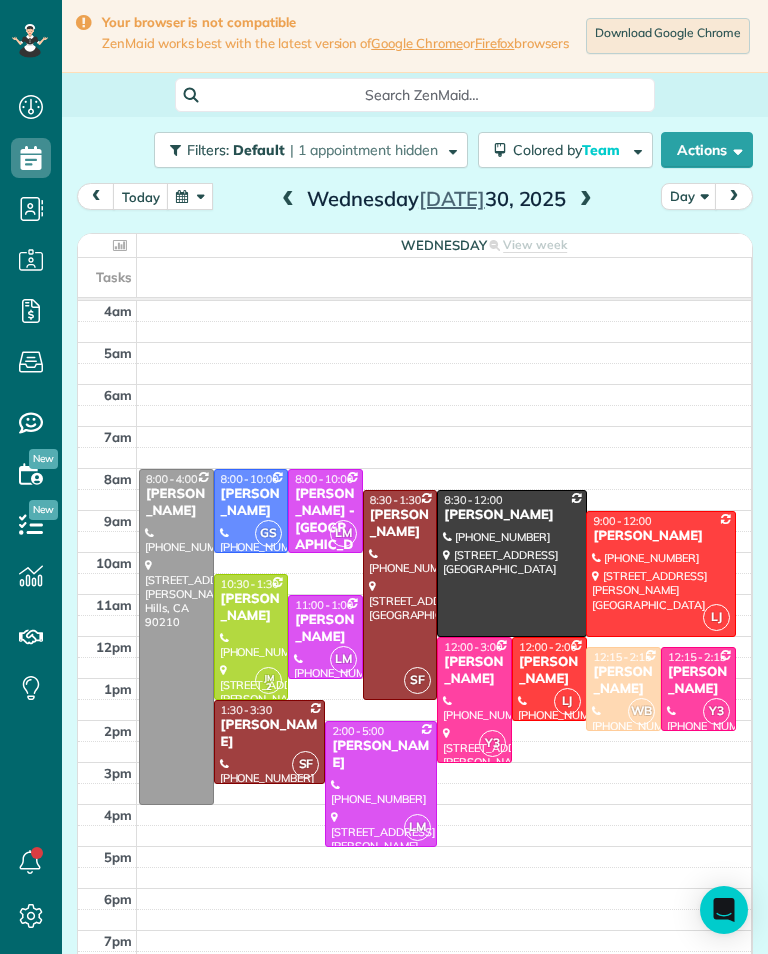 click at bounding box center [288, 200] 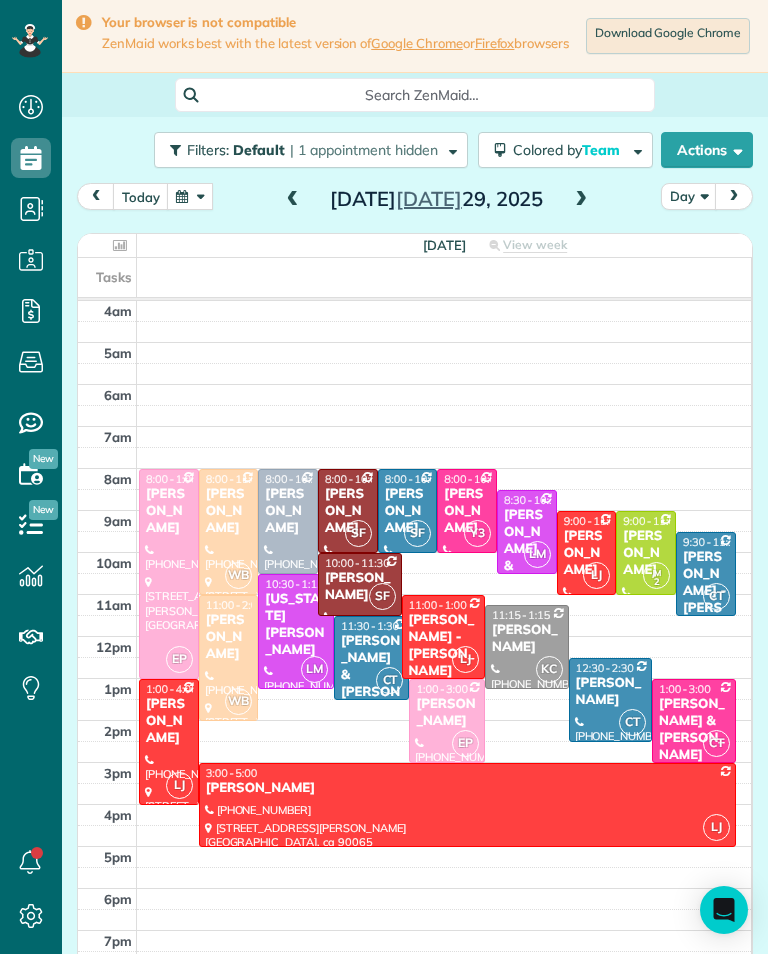 click at bounding box center [293, 200] 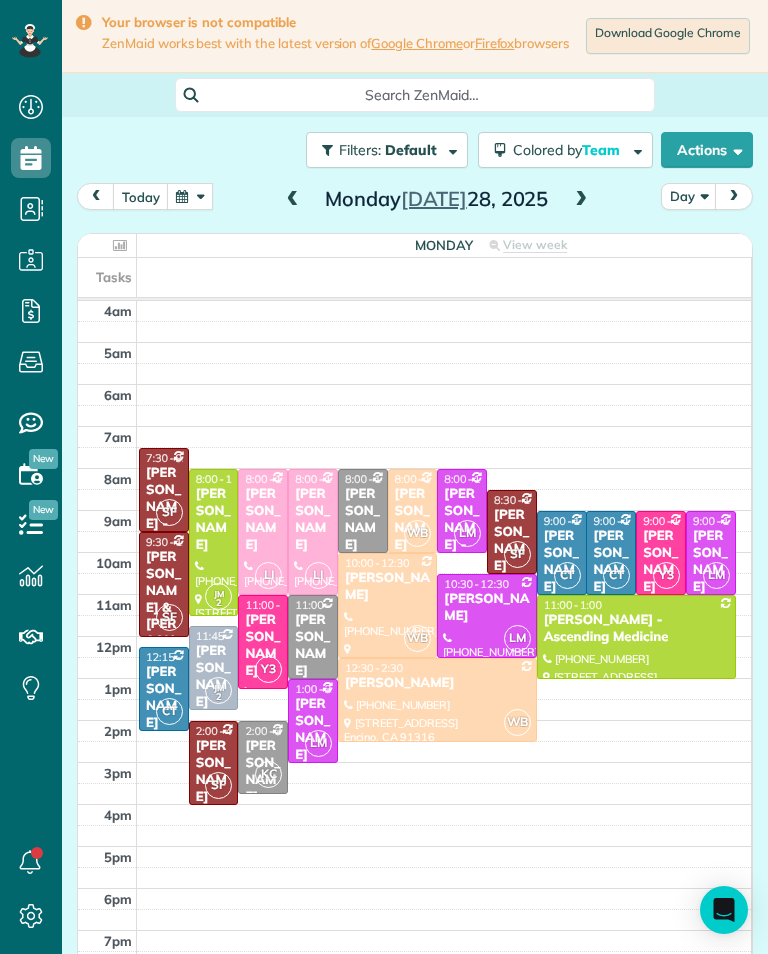 click at bounding box center (581, 200) 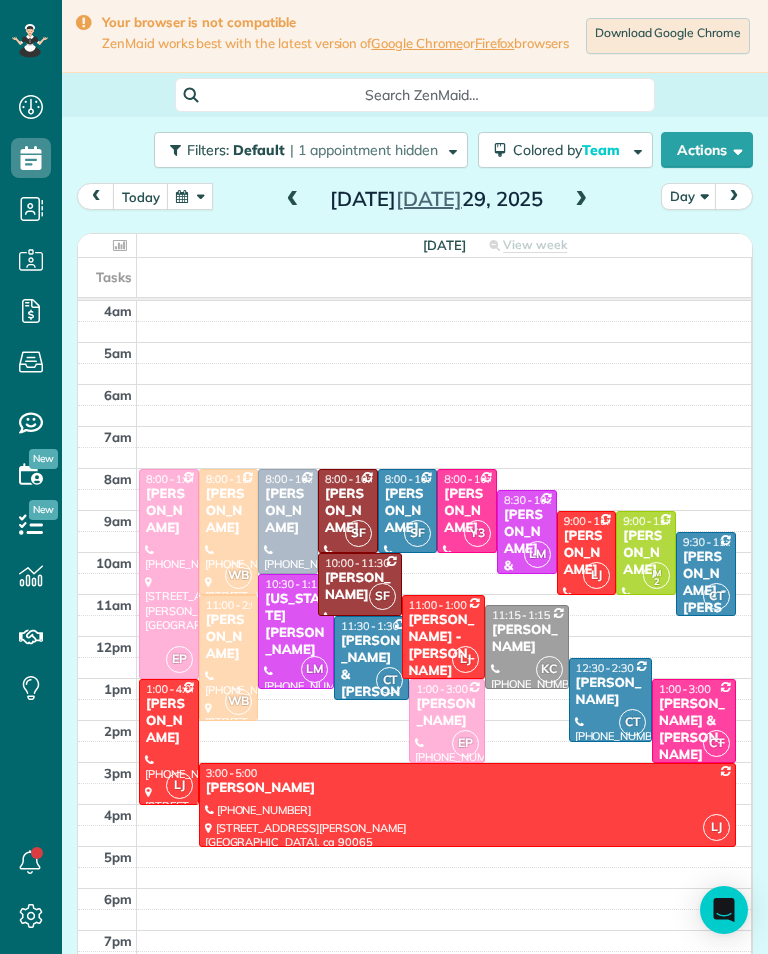 click at bounding box center [581, 200] 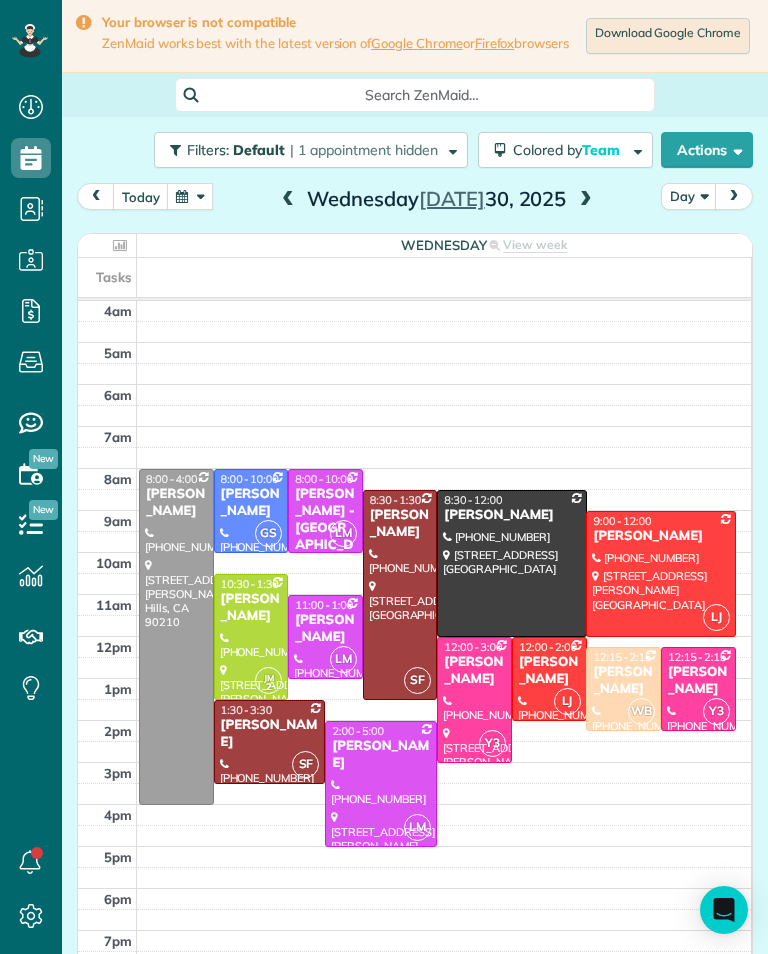click at bounding box center [586, 200] 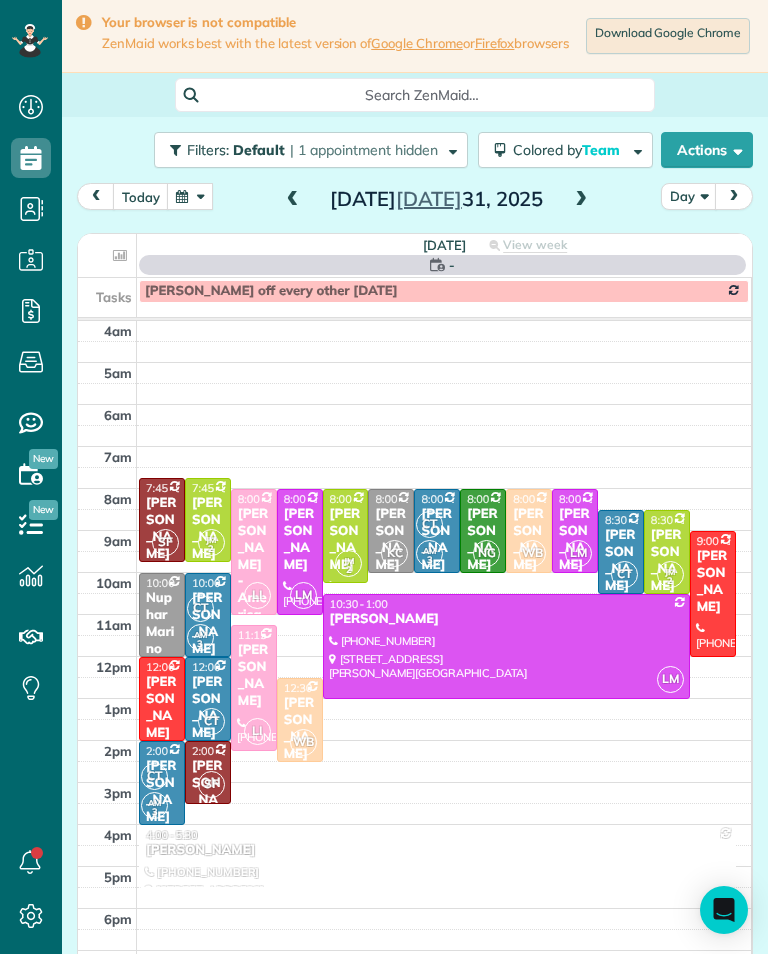 click at bounding box center (581, 200) 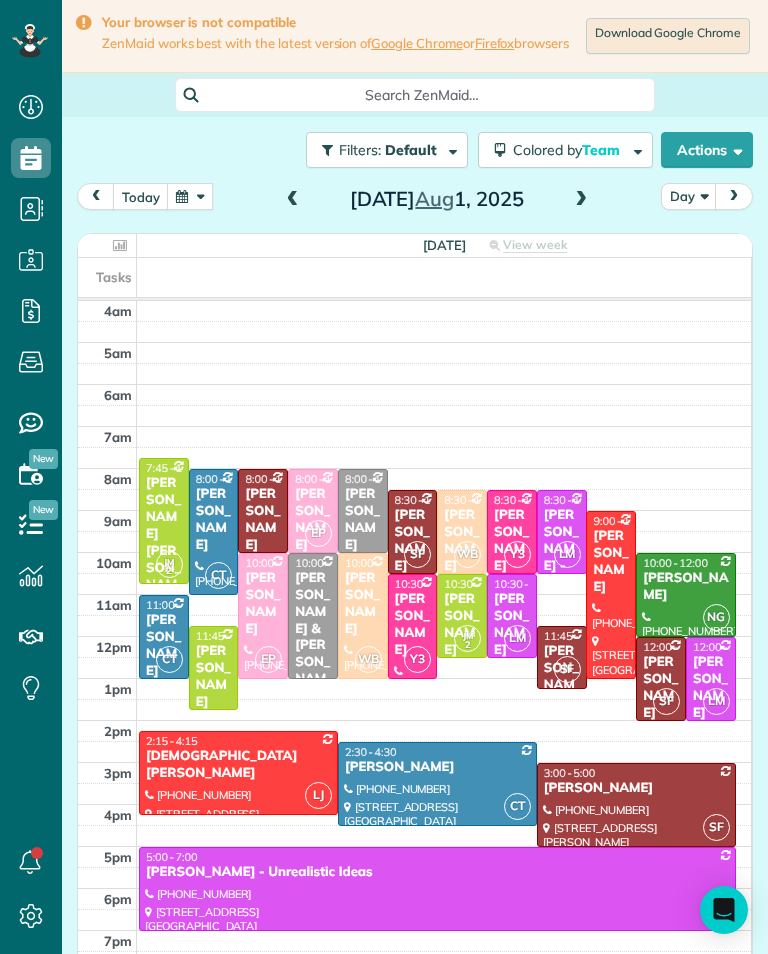 click at bounding box center (190, 196) 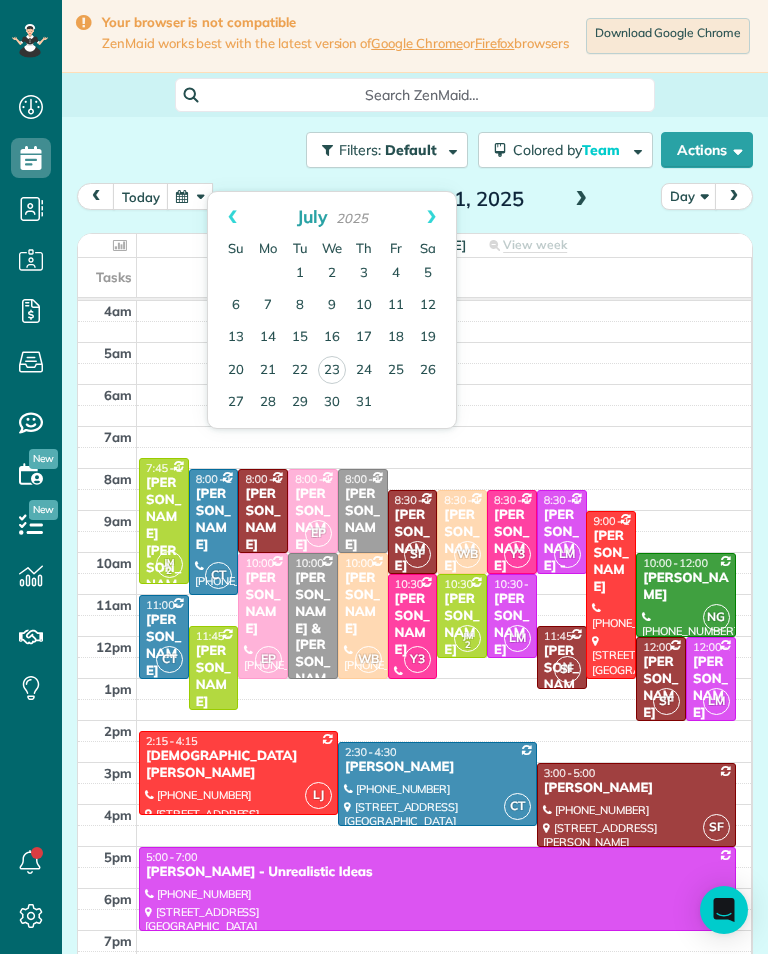 click on "24" at bounding box center [364, 371] 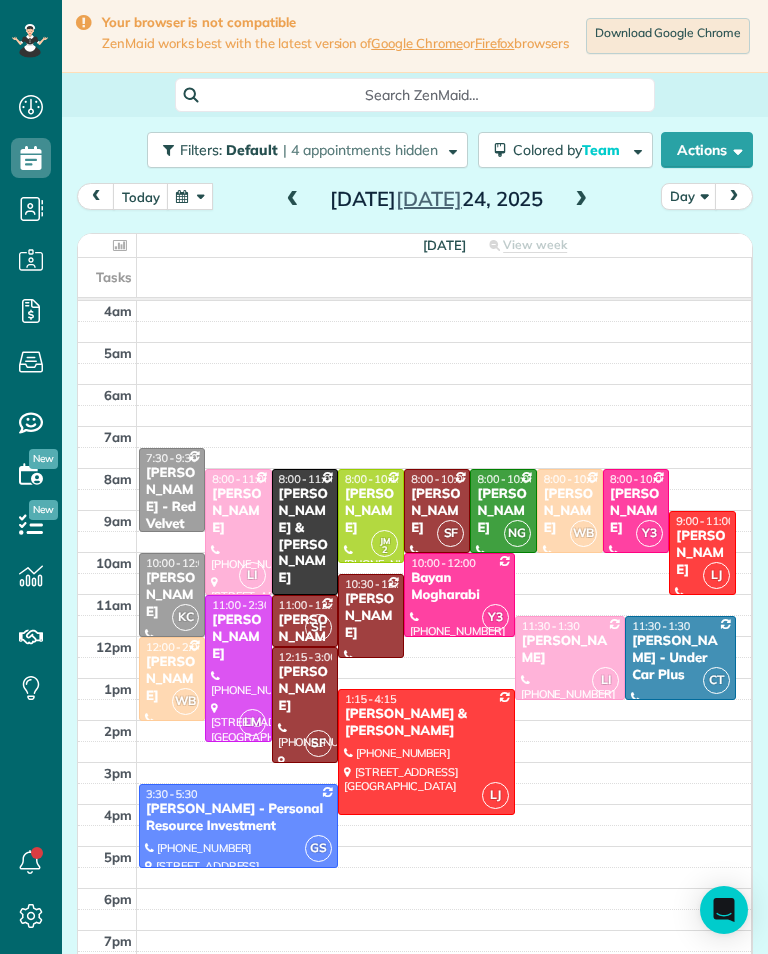 scroll, scrollTop: 985, scrollLeft: 62, axis: both 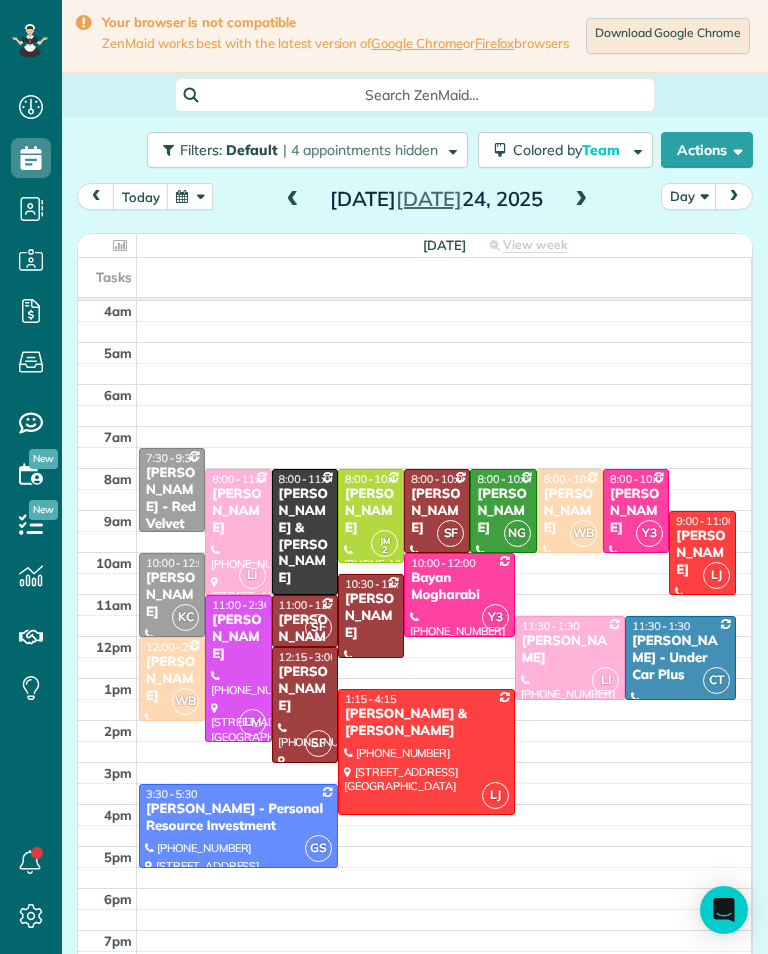 click at bounding box center [190, 196] 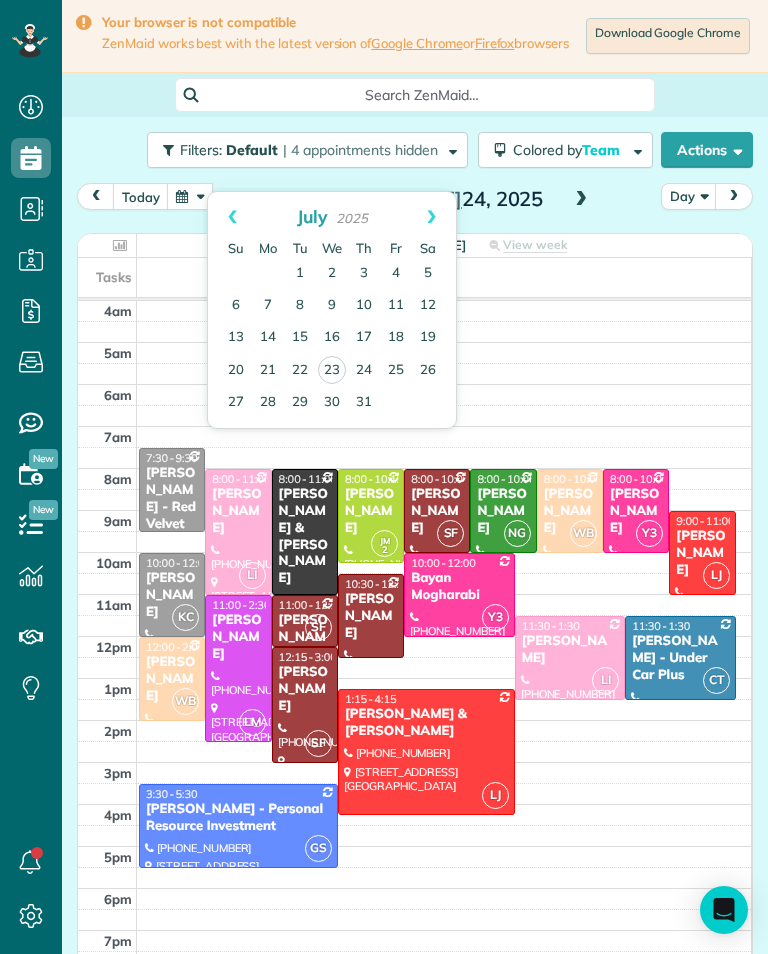 click on "31" at bounding box center (364, 403) 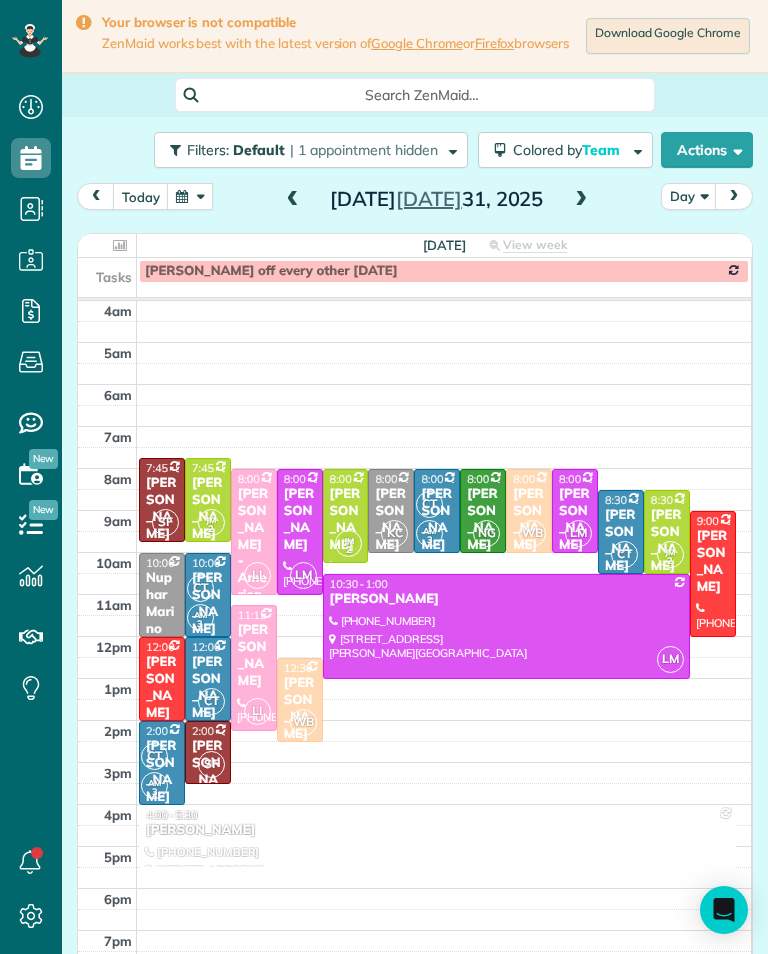 click at bounding box center (293, 200) 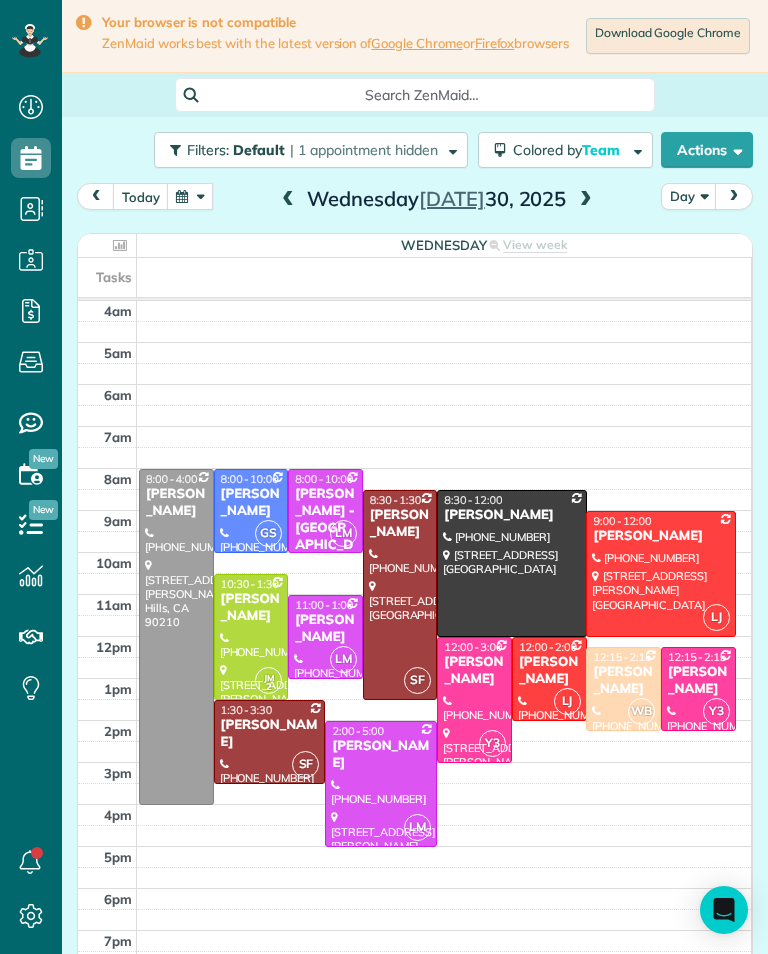 click at bounding box center (586, 200) 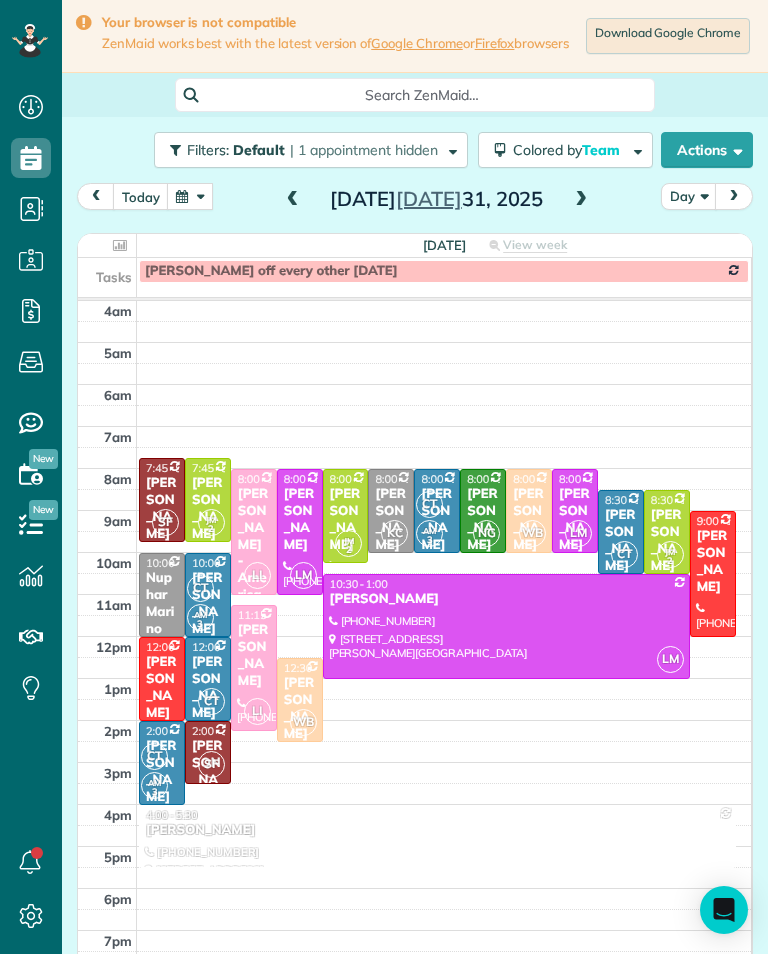 click at bounding box center [581, 200] 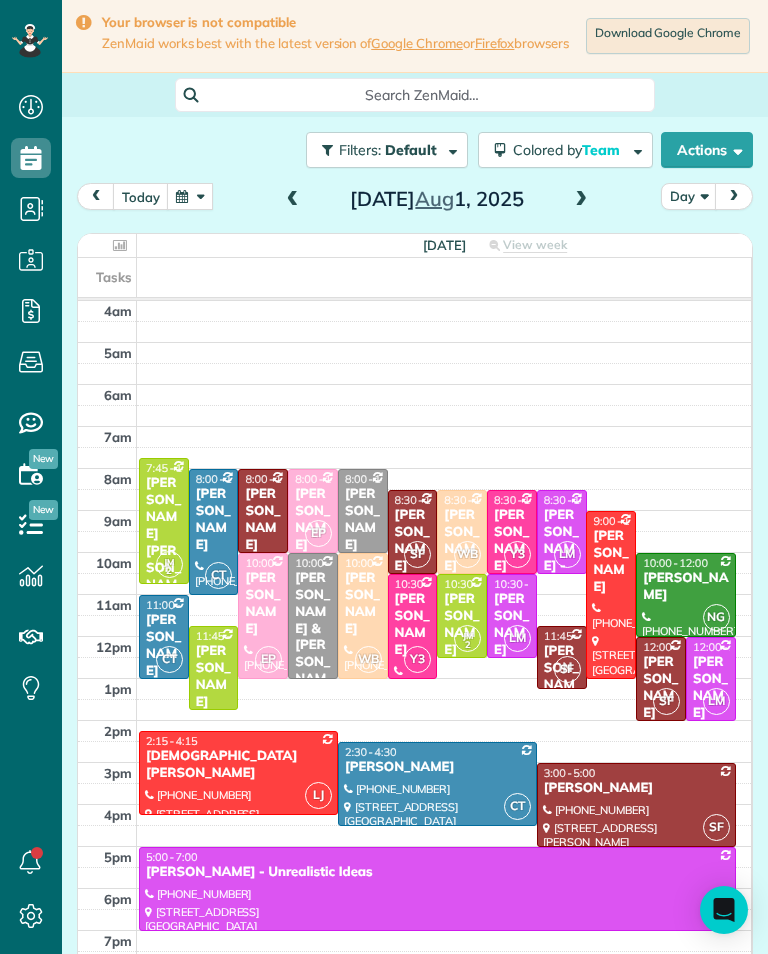 click at bounding box center (293, 200) 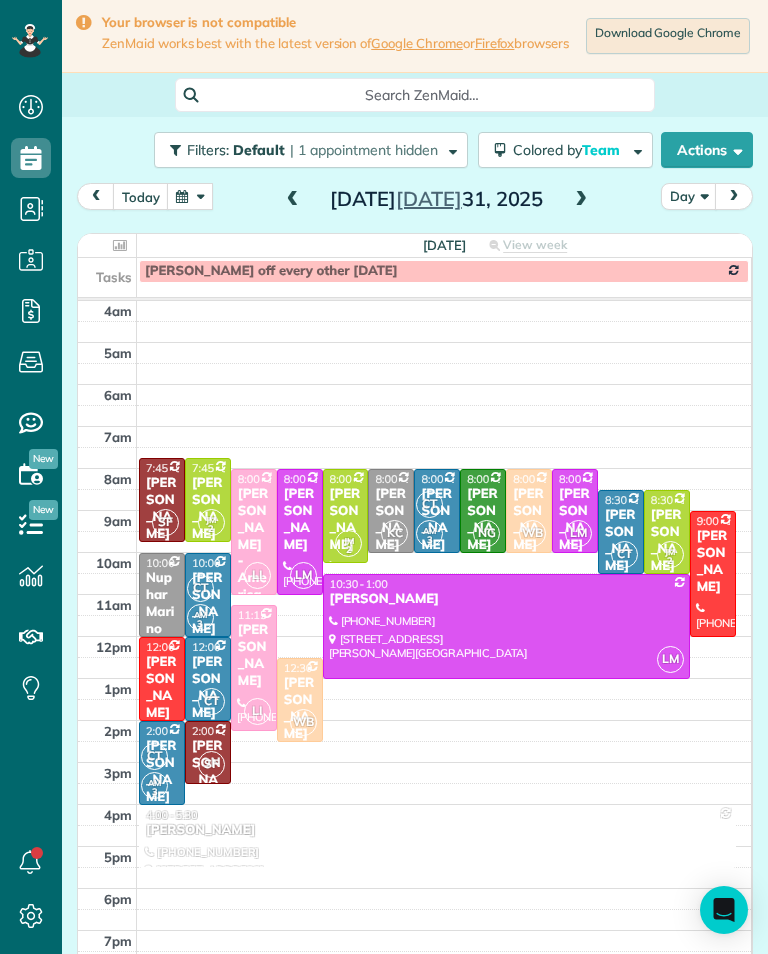 click at bounding box center (190, 196) 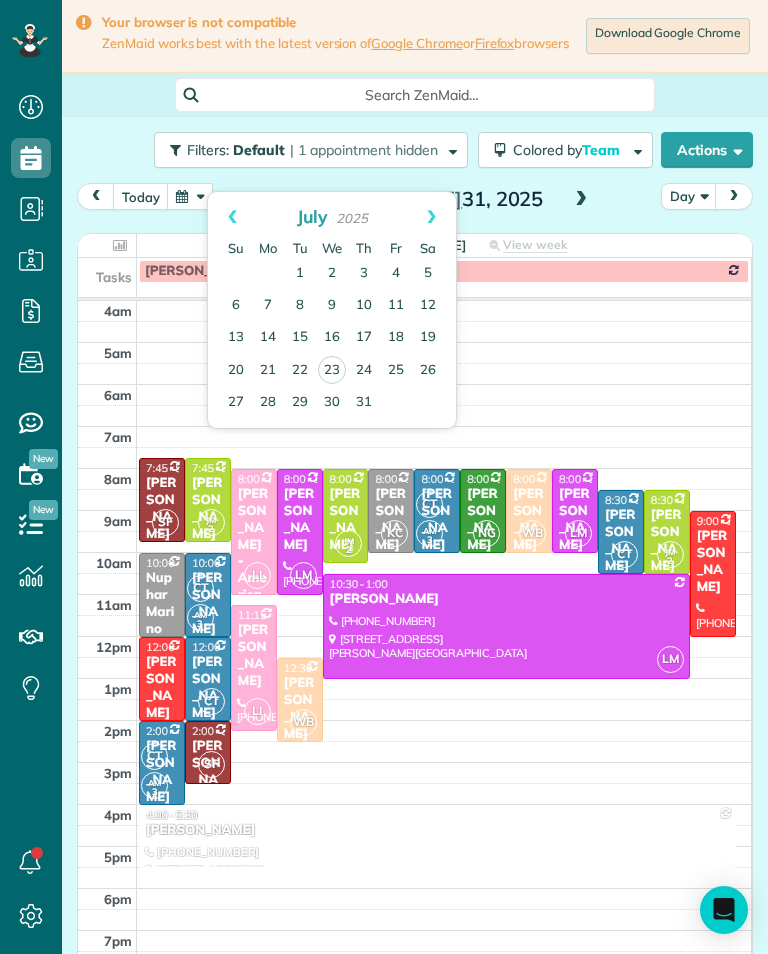 click on "24" at bounding box center [364, 371] 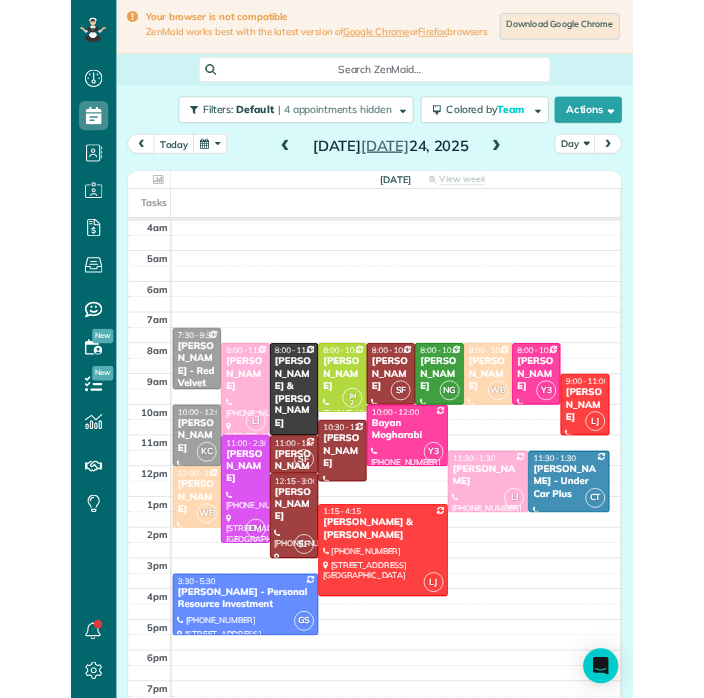 scroll, scrollTop: 985, scrollLeft: 62, axis: both 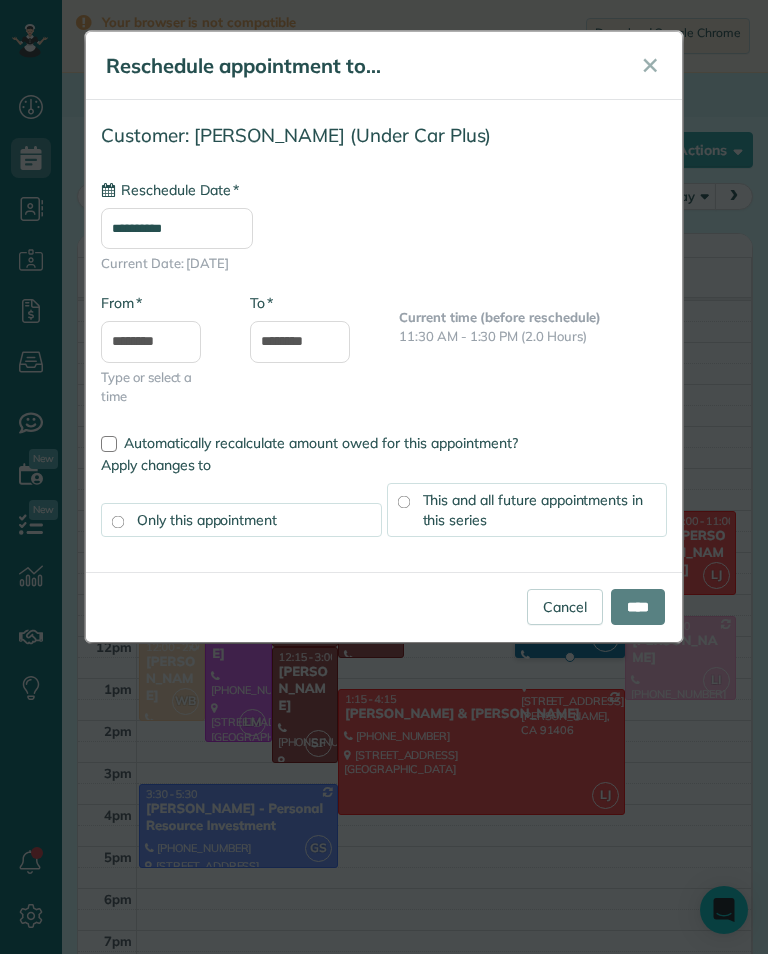 click on "**********" at bounding box center [177, 228] 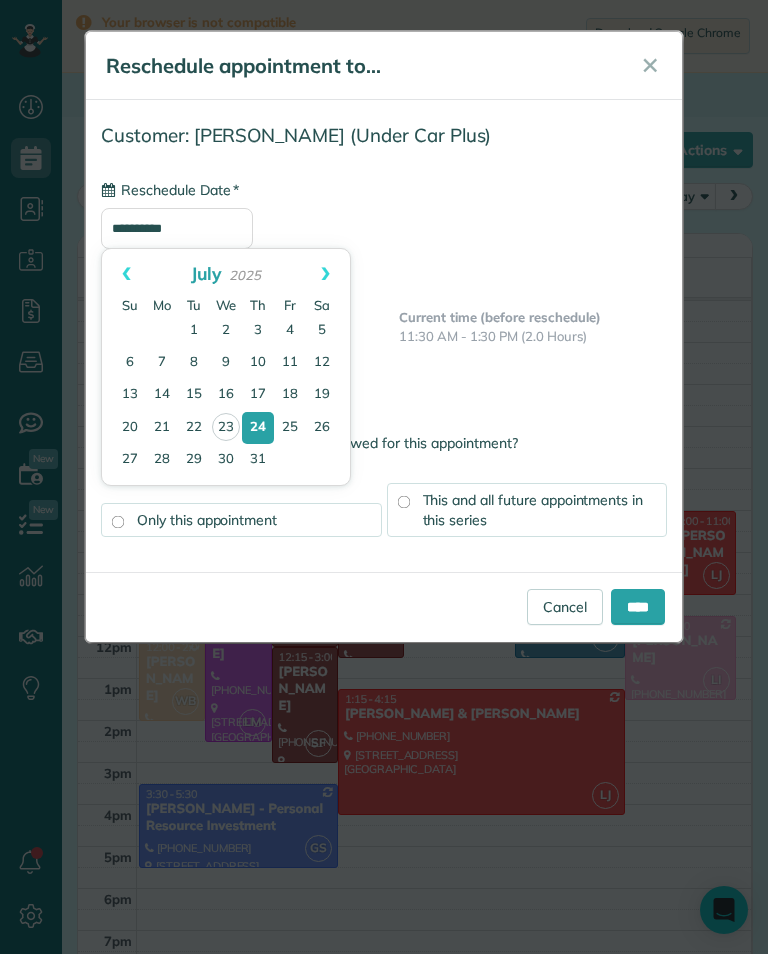 click on "31" at bounding box center [258, 460] 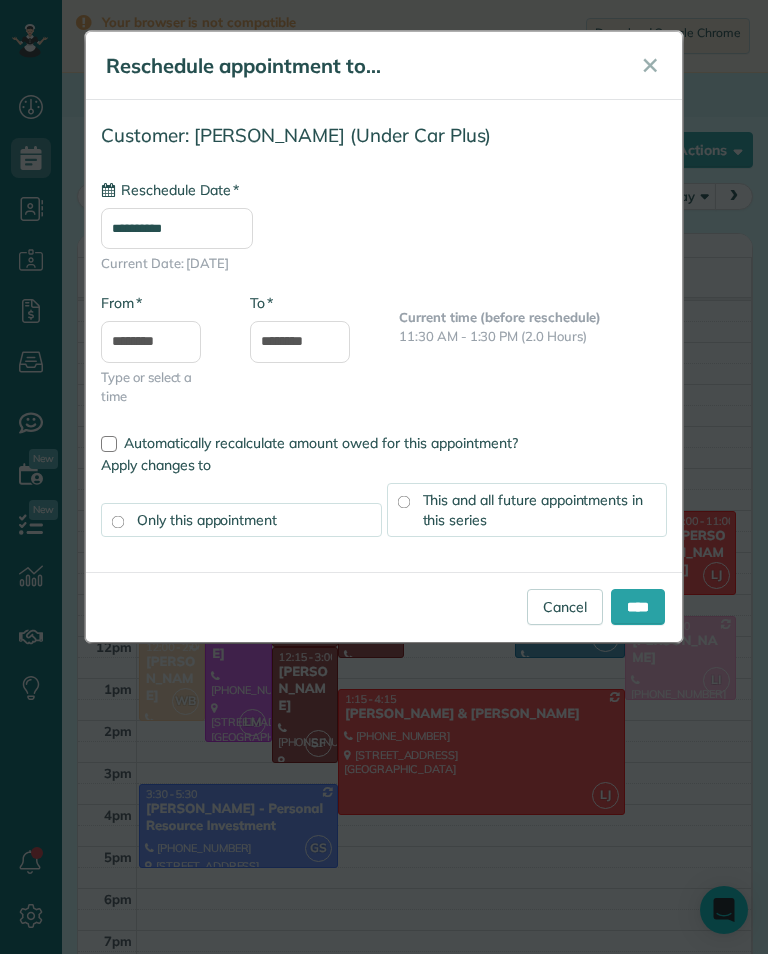 click on "****" at bounding box center (638, 607) 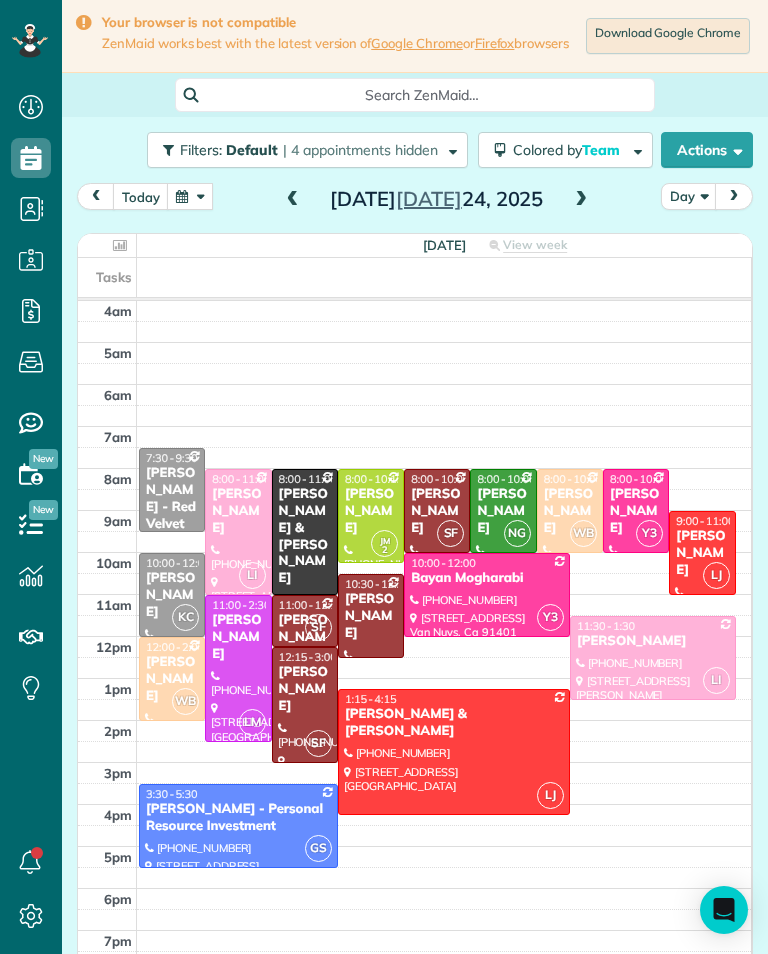 scroll, scrollTop: 985, scrollLeft: 62, axis: both 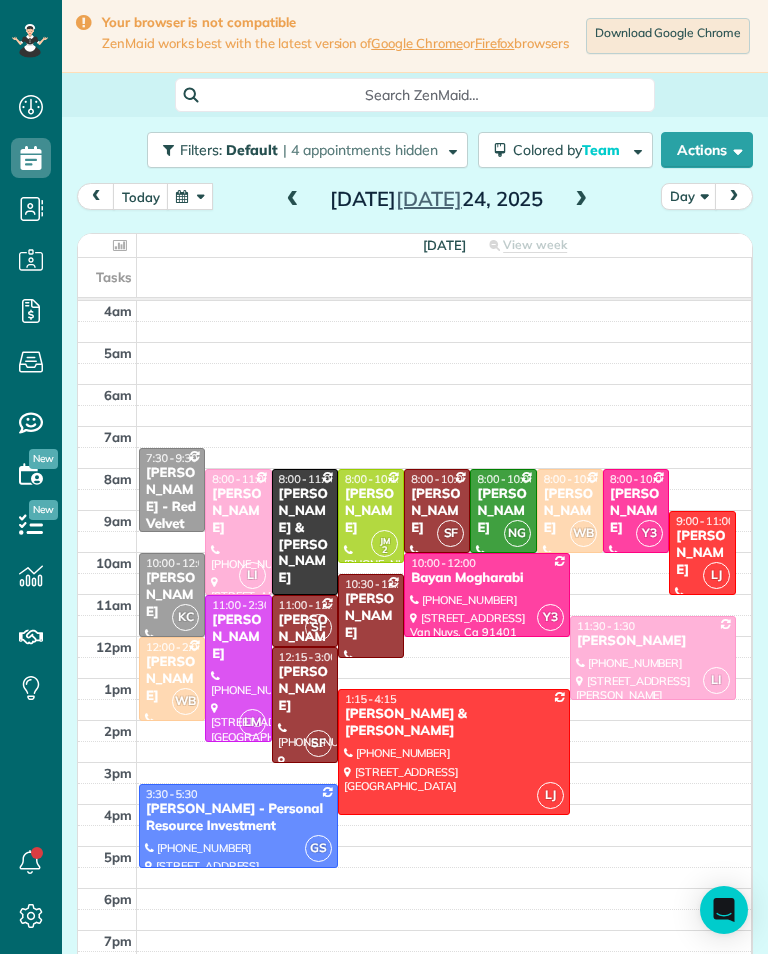 click at bounding box center [190, 196] 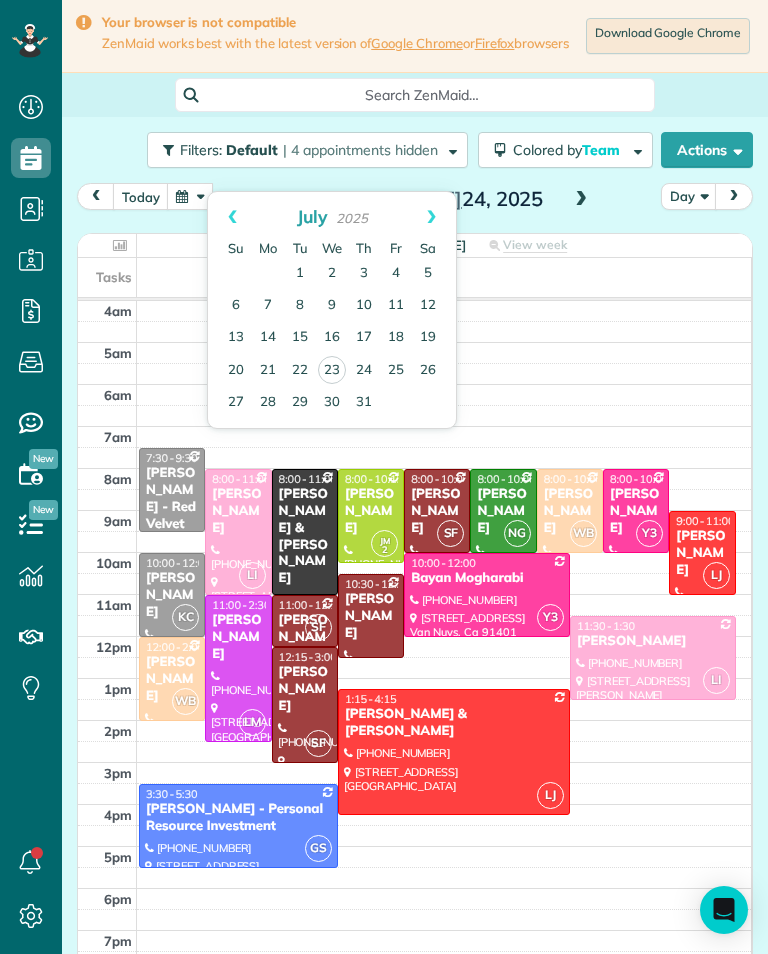 click on "26" at bounding box center [428, 371] 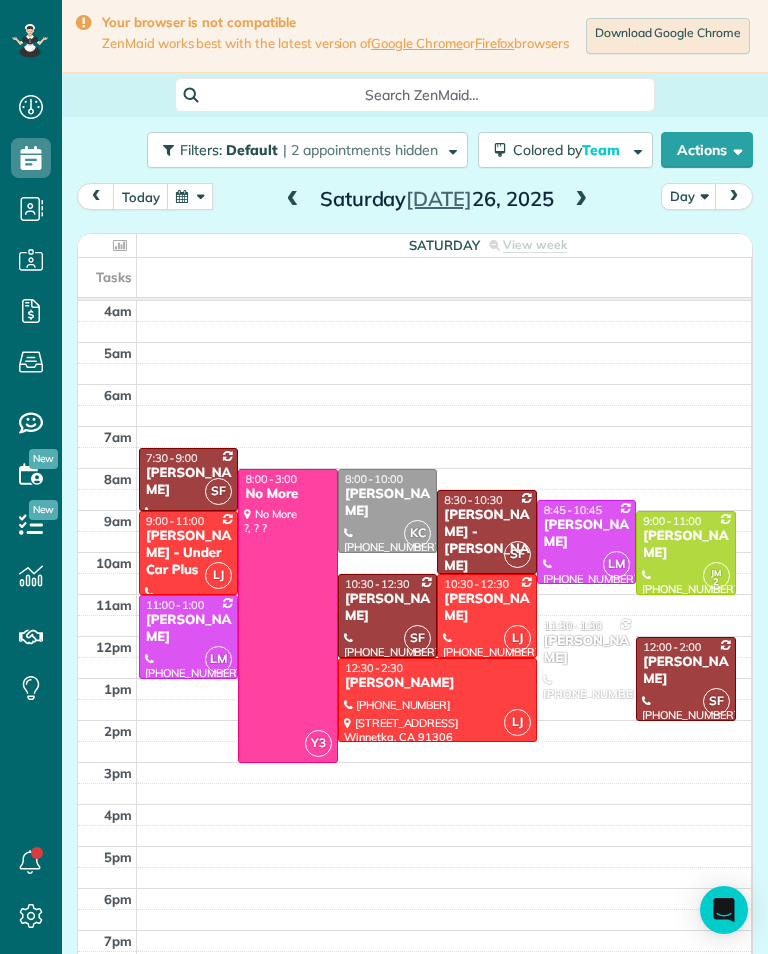 click at bounding box center (581, 200) 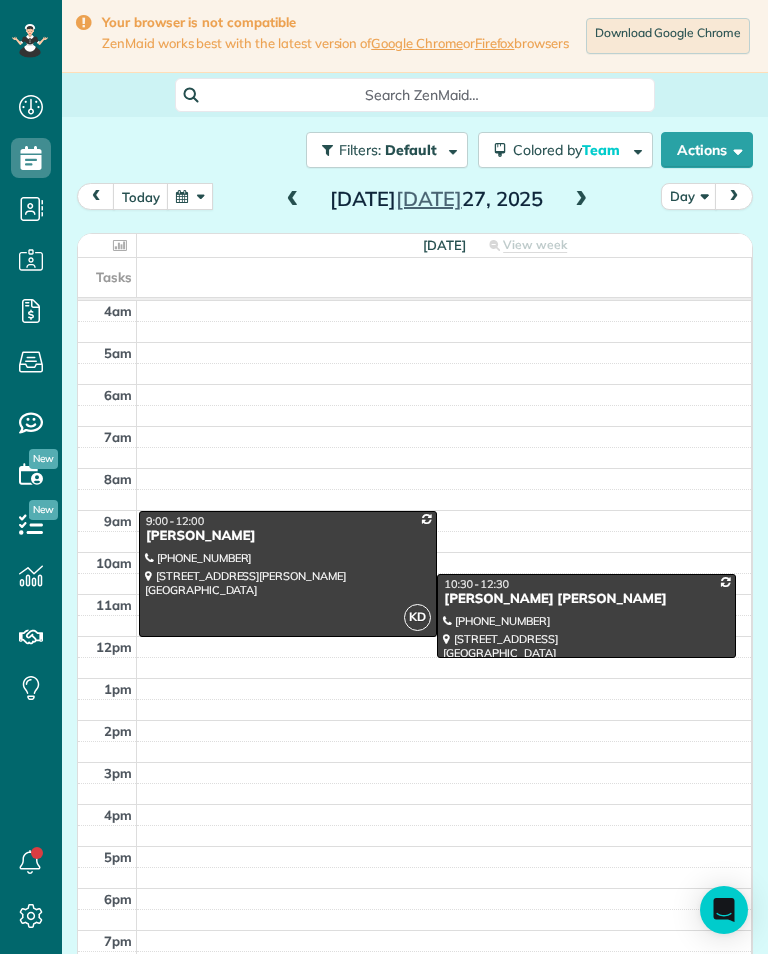 click at bounding box center [581, 200] 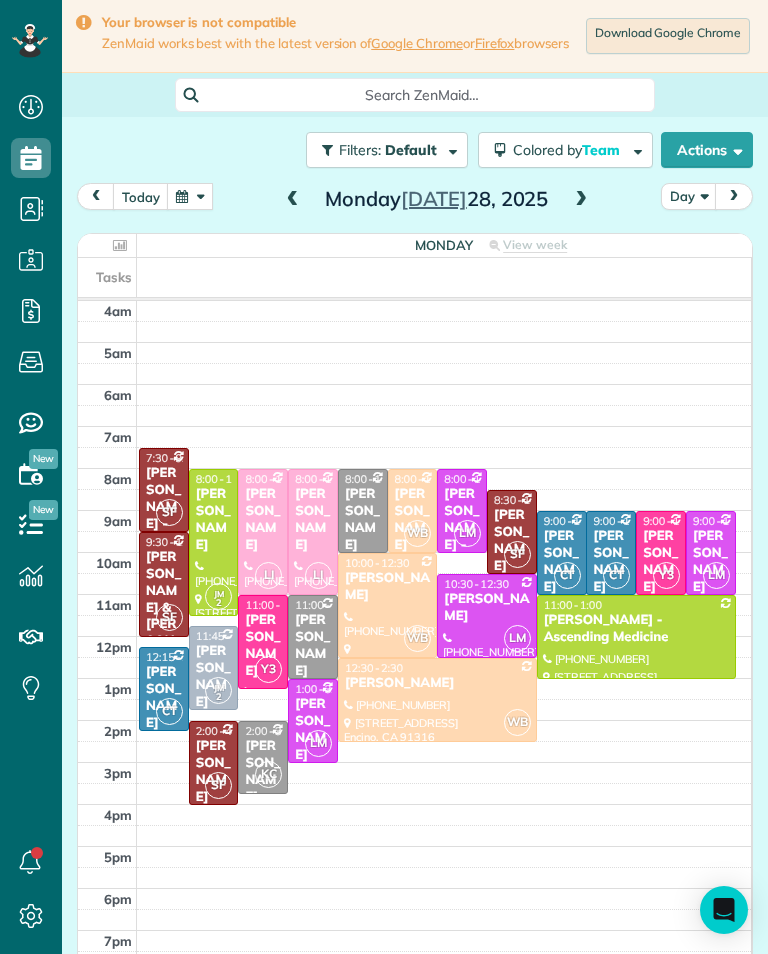 click at bounding box center [581, 200] 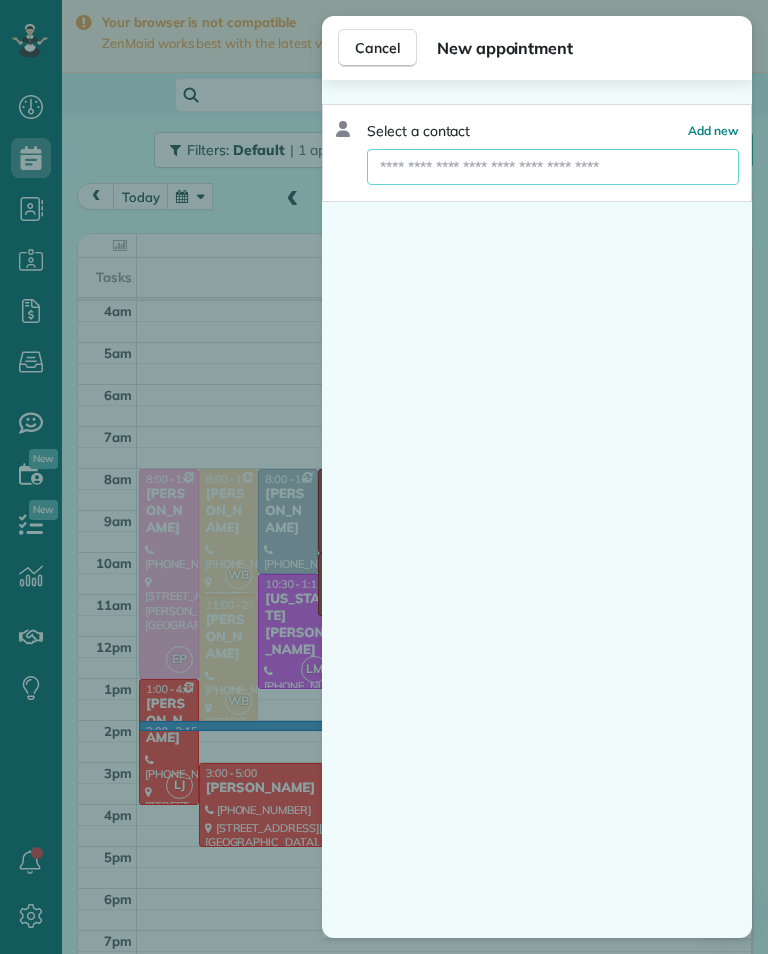 click at bounding box center (553, 167) 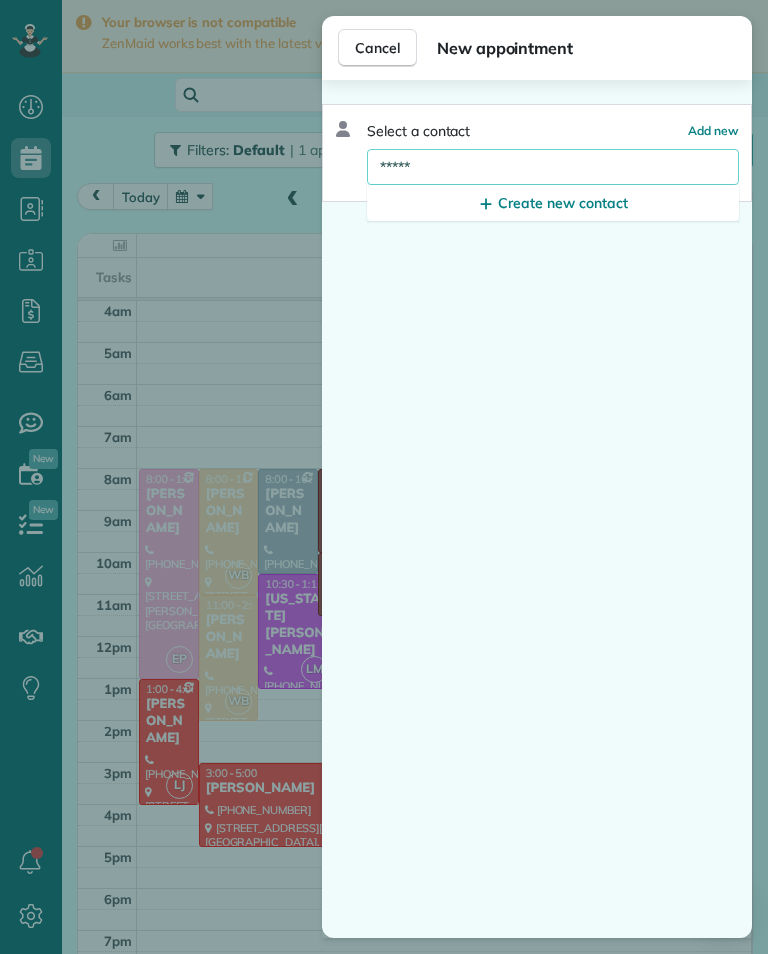 type on "****" 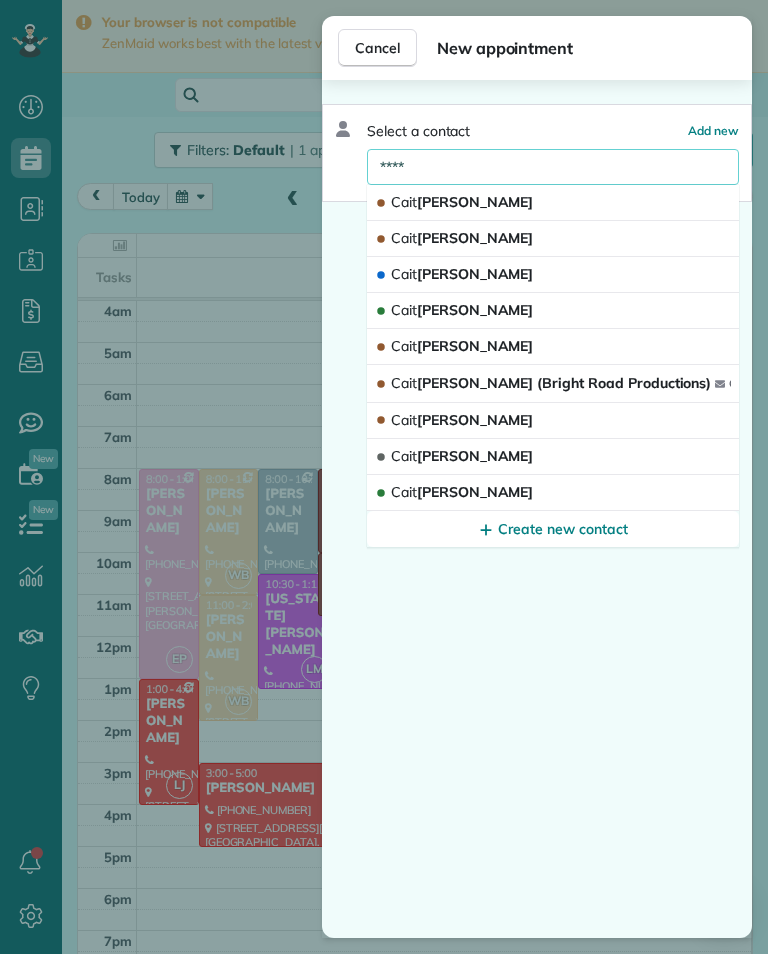 click on "Cait lin Fleming" at bounding box center [553, 239] 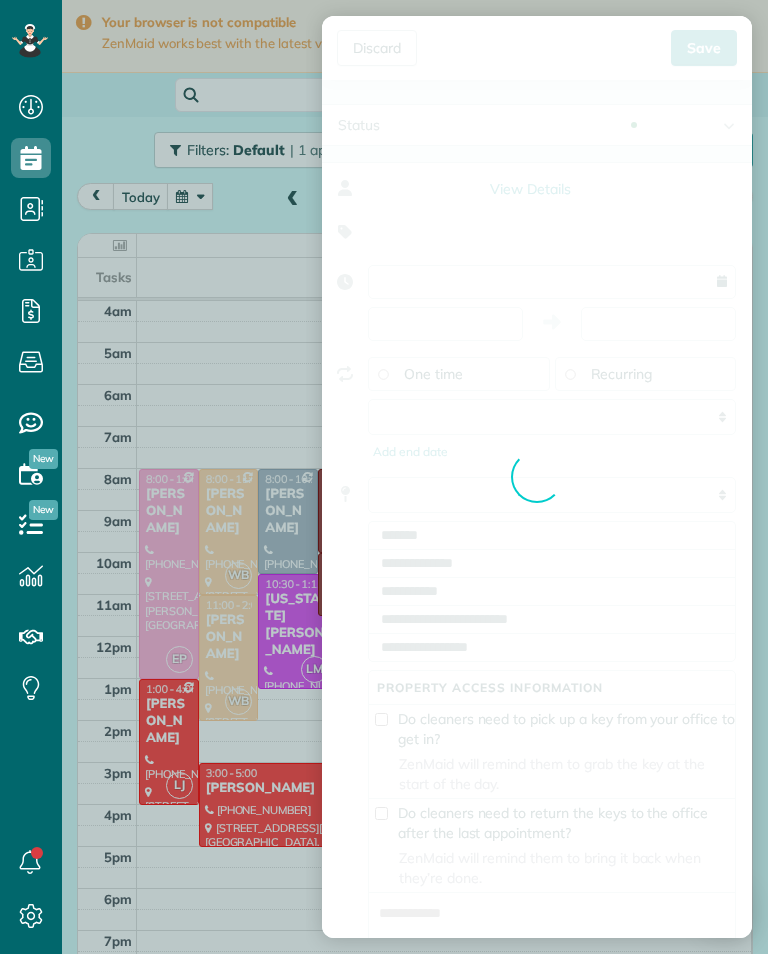 type on "**********" 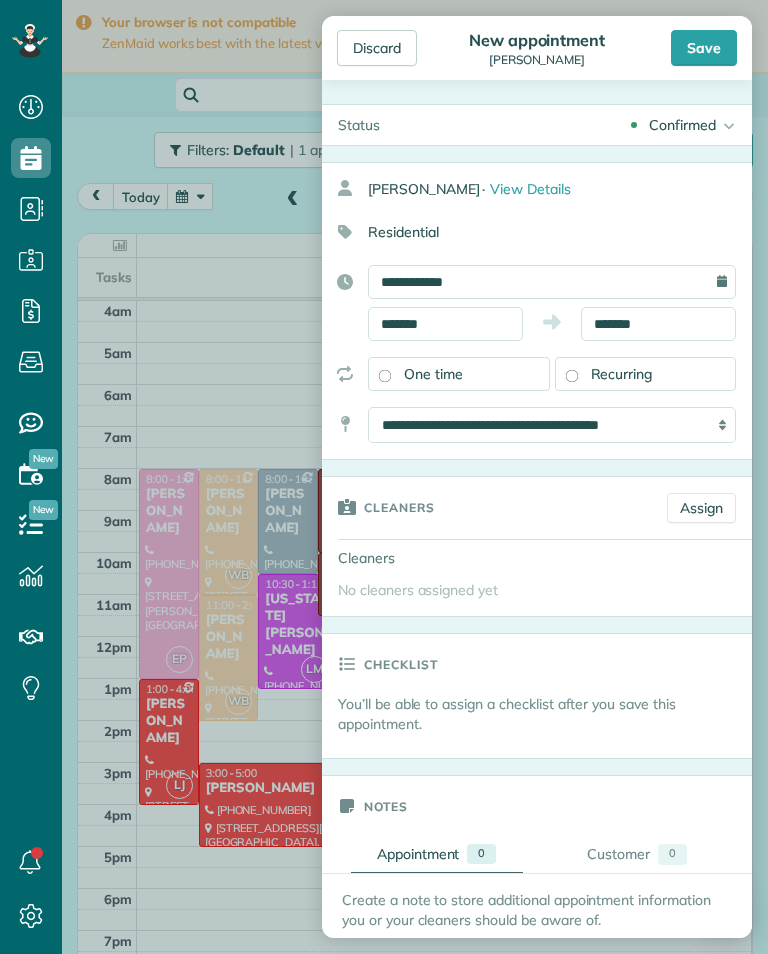 click on "Discard" at bounding box center (377, 48) 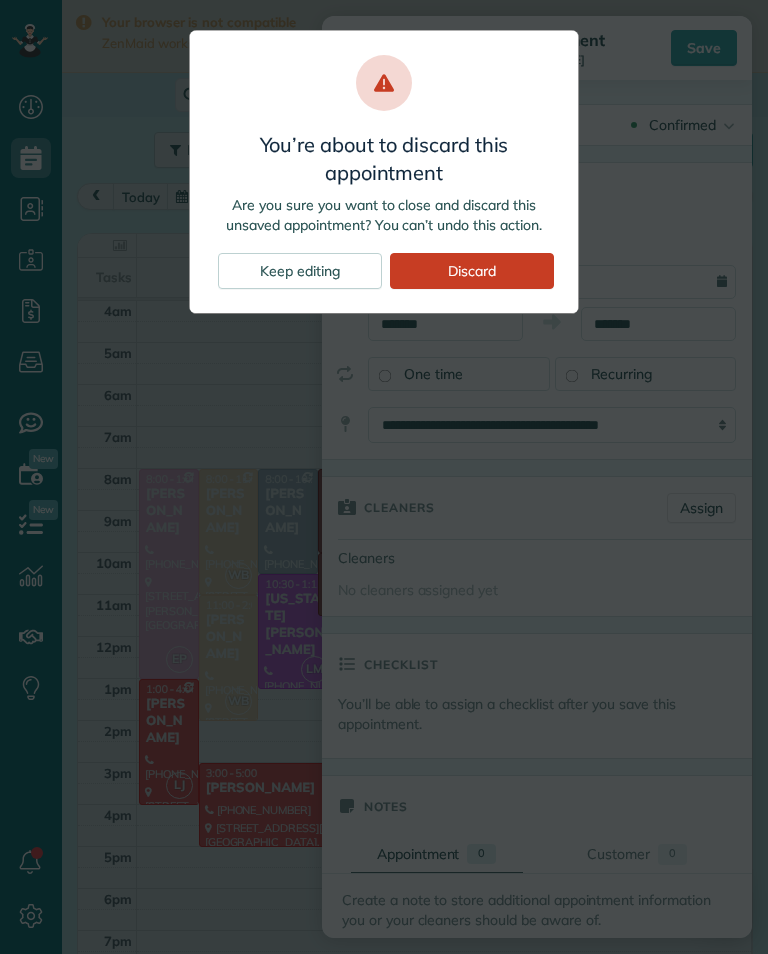 click on "Discard" at bounding box center (472, 271) 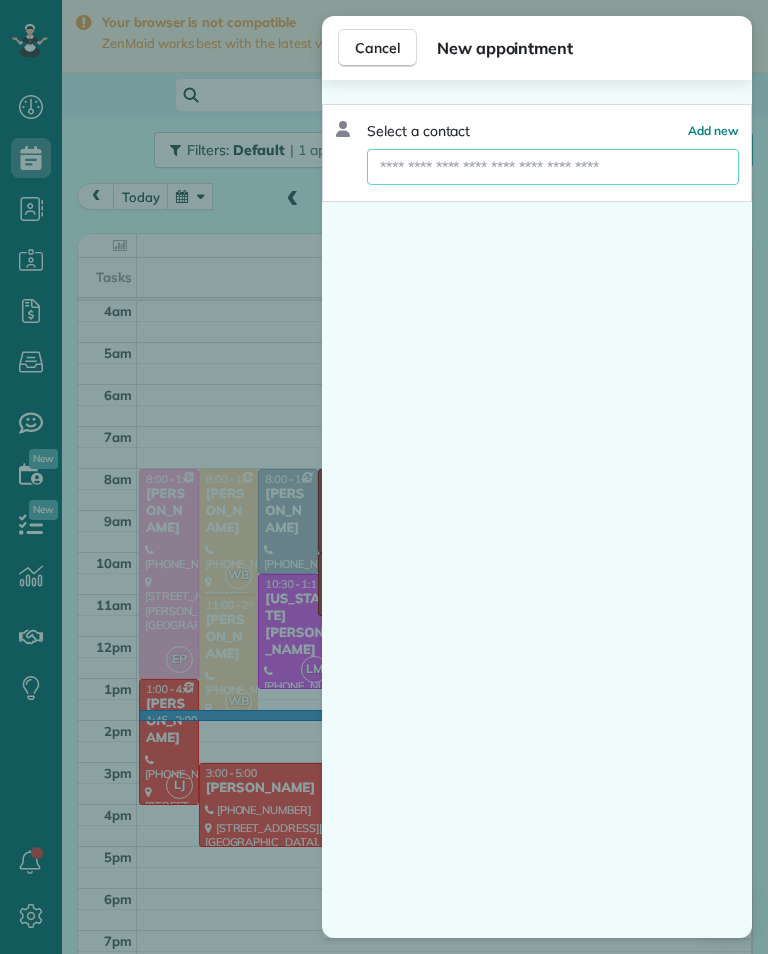 click at bounding box center [553, 167] 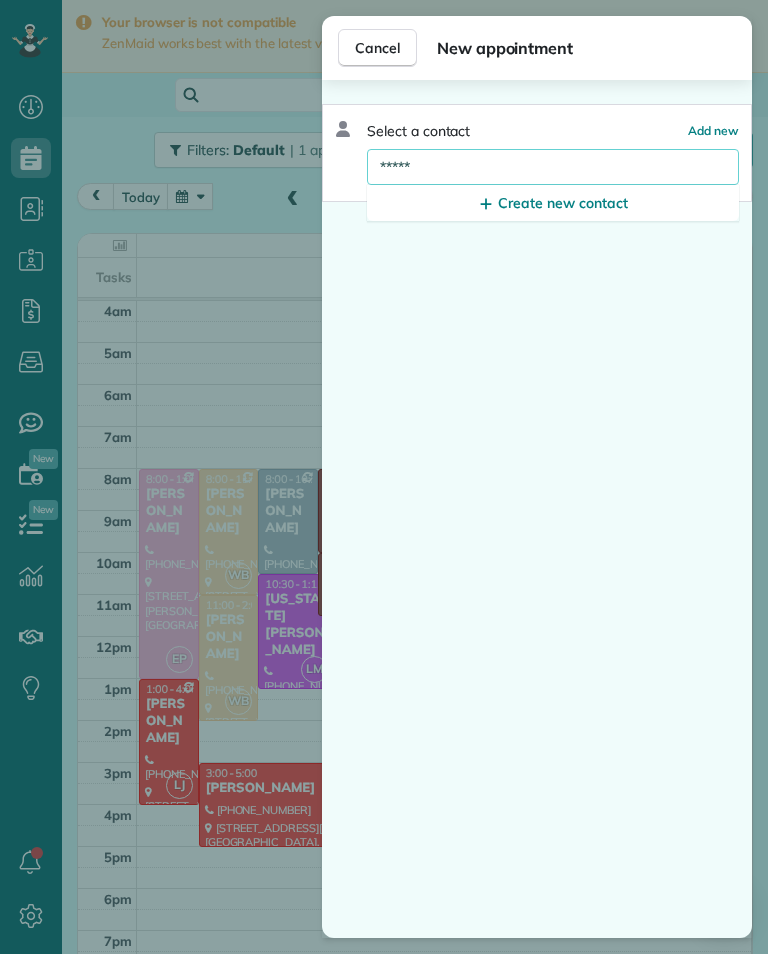 type on "****" 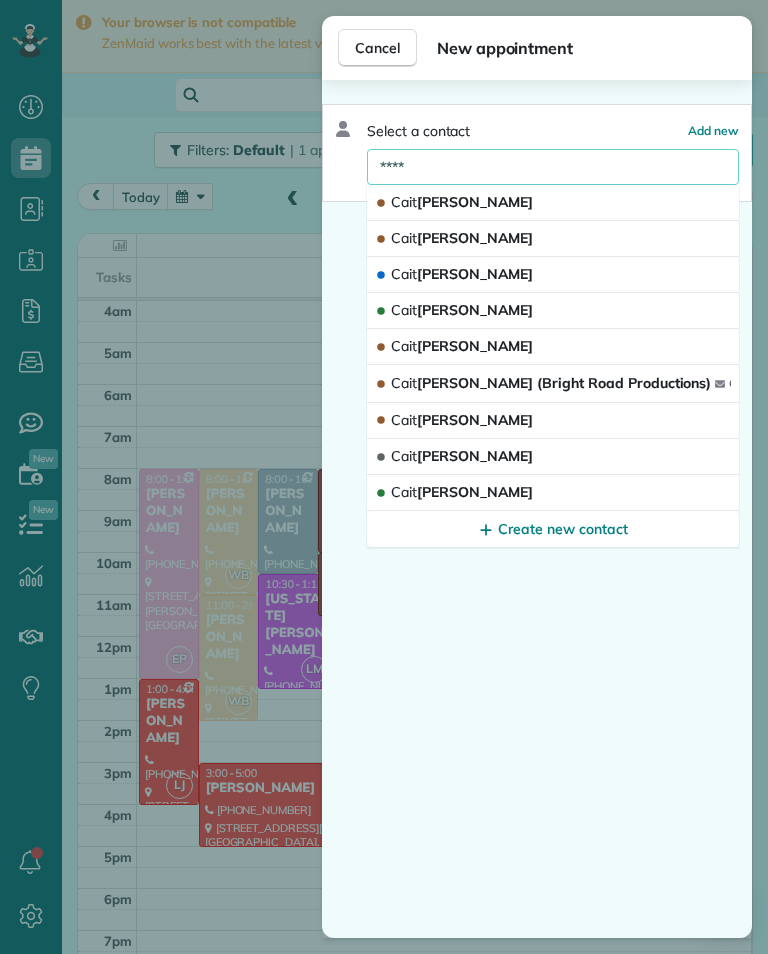 click on "Cait lyn Francis" at bounding box center [553, 311] 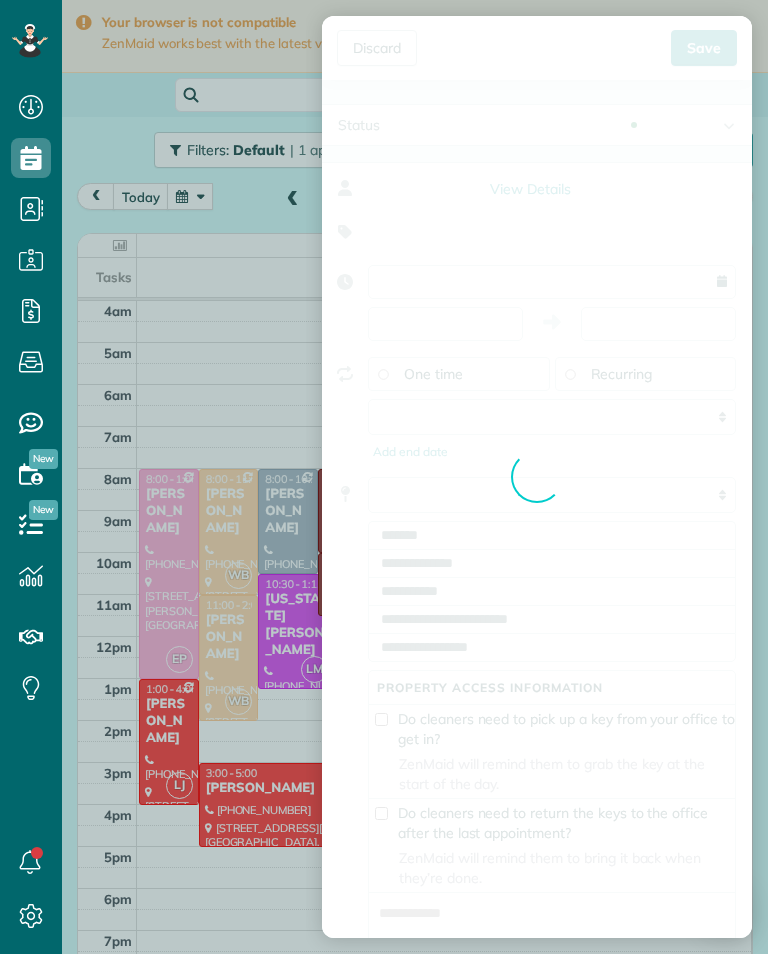 type on "**********" 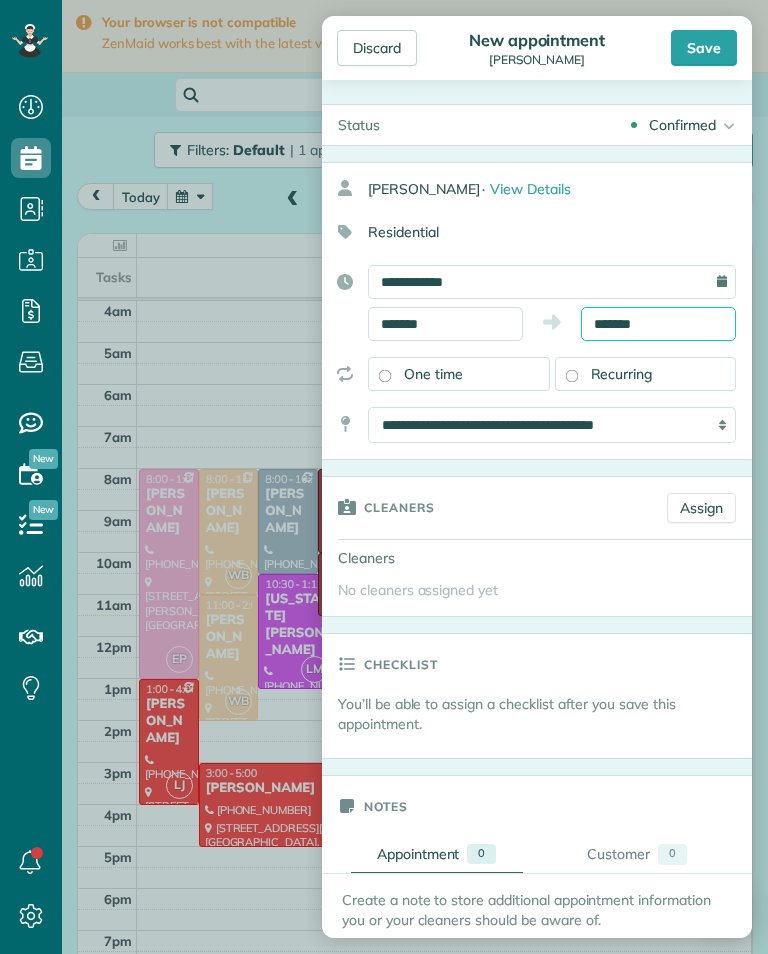 click on "*******" at bounding box center [658, 324] 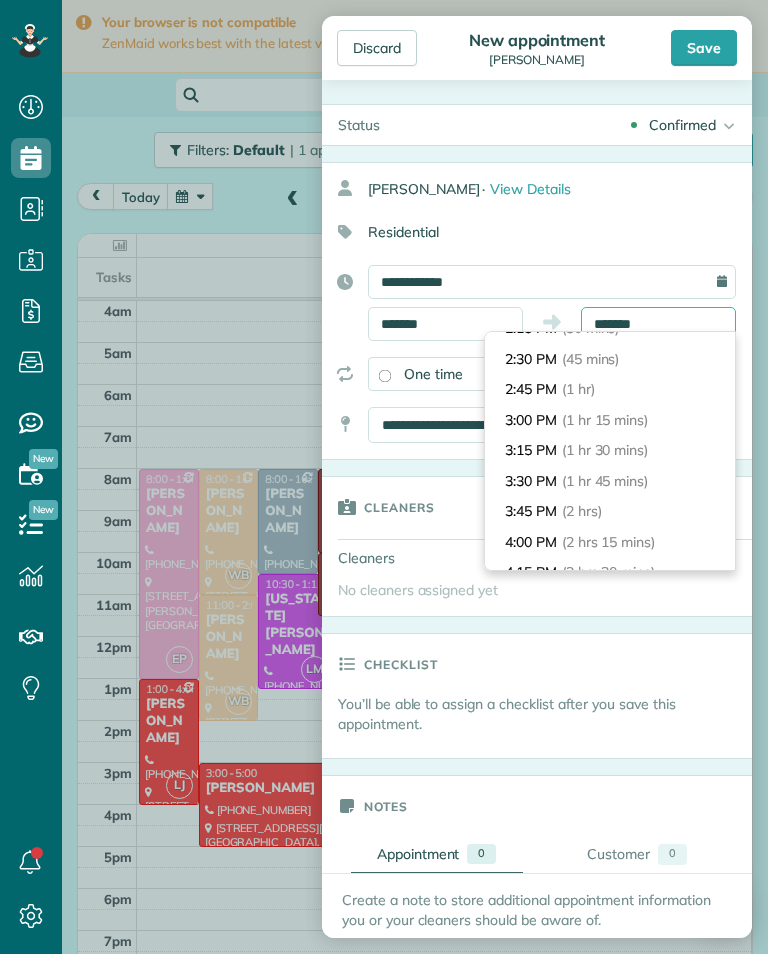 scroll, scrollTop: 82, scrollLeft: 0, axis: vertical 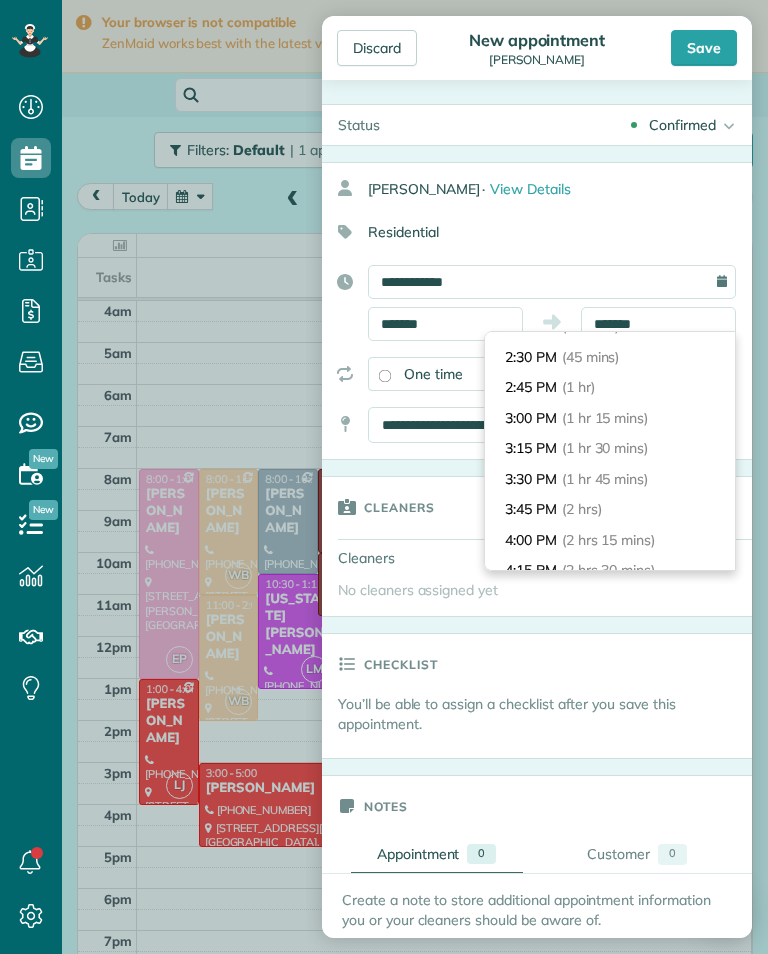 click on "3:45 PM  (2 hrs)" at bounding box center (610, 509) 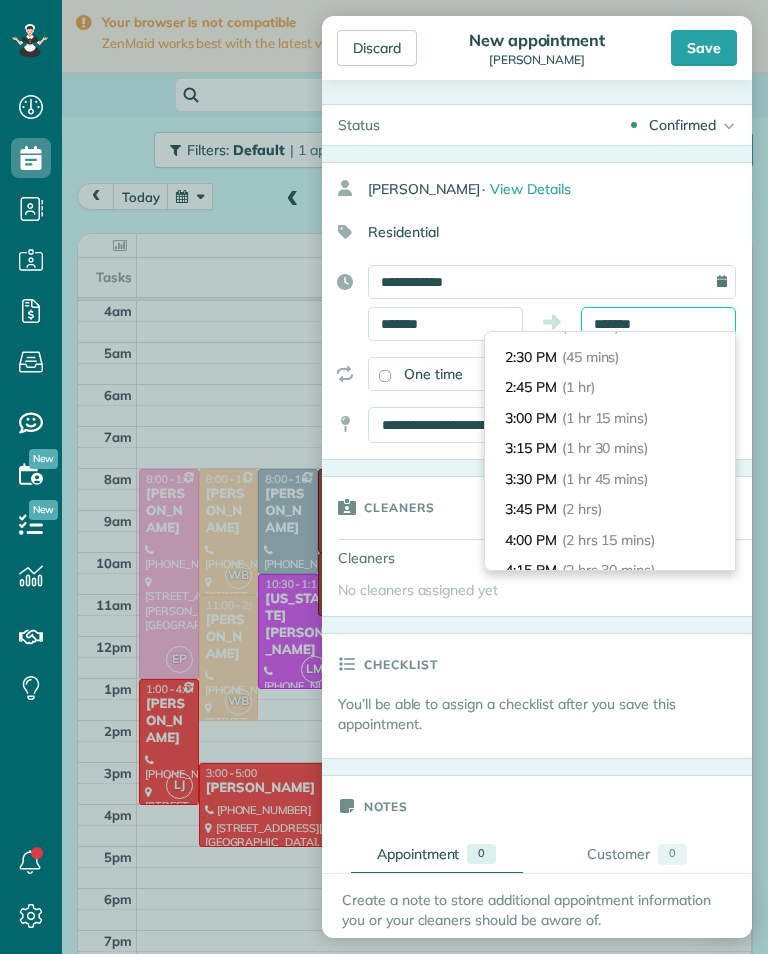 type on "*******" 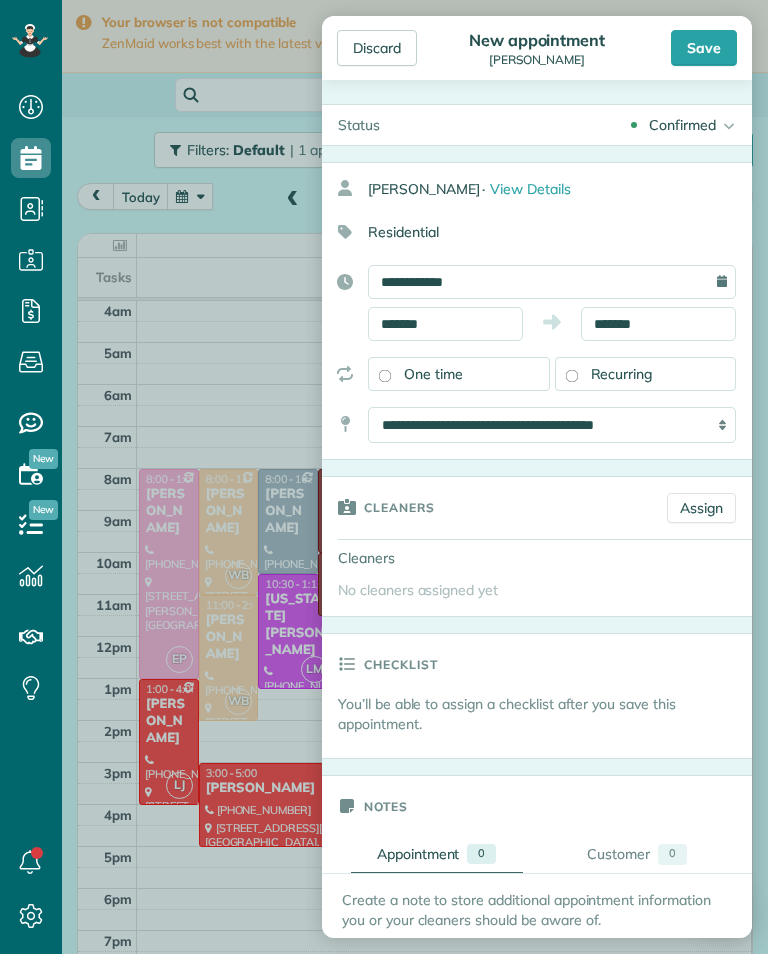 click on "Assign" at bounding box center [701, 508] 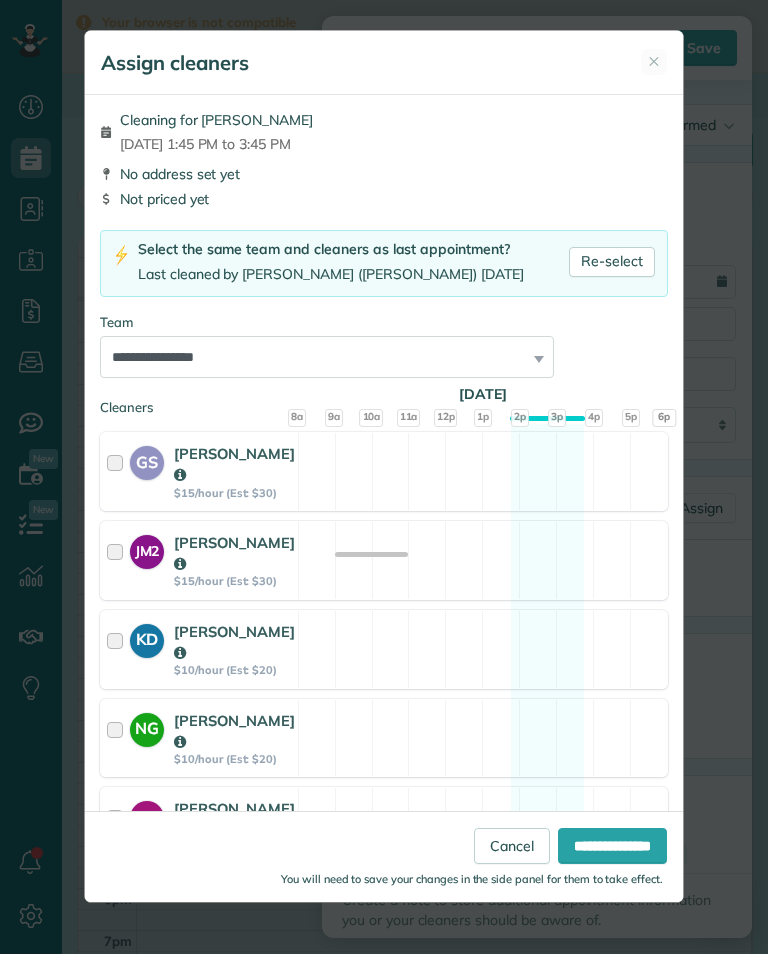 click on "Re-select" at bounding box center [612, 262] 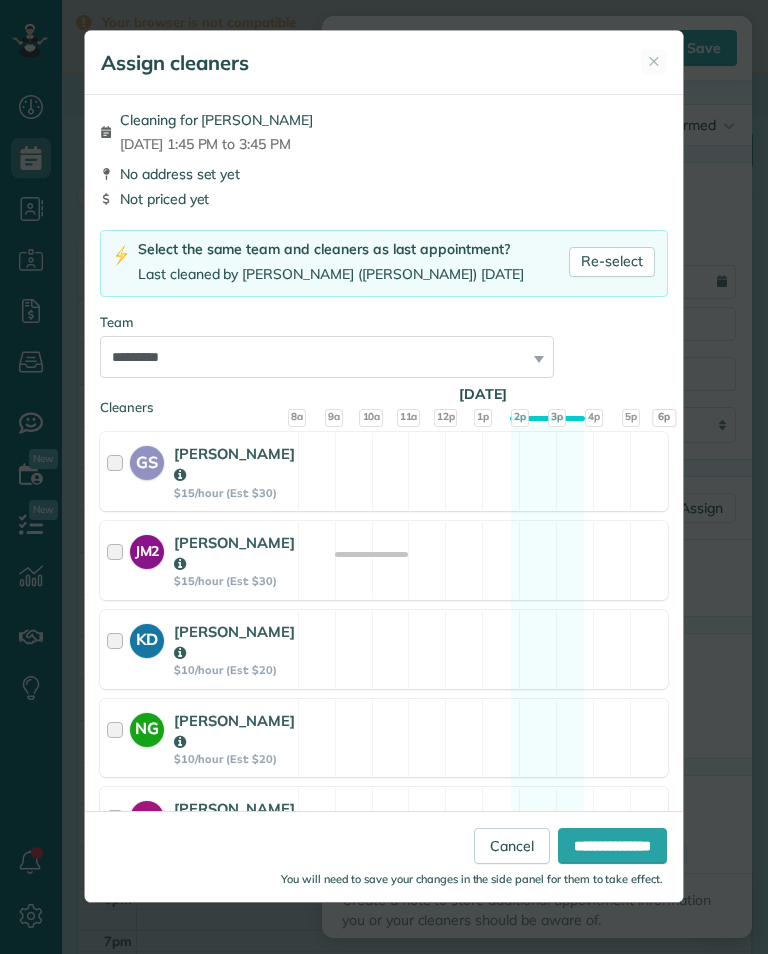 click on "**********" at bounding box center [612, 846] 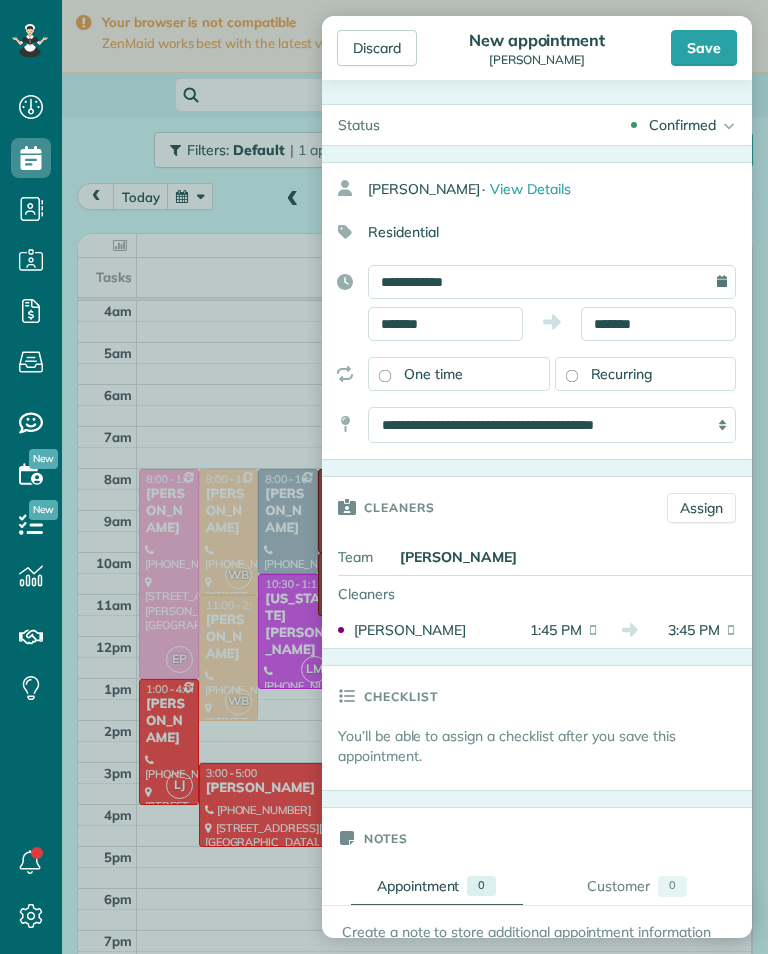 click on "Save" at bounding box center [704, 48] 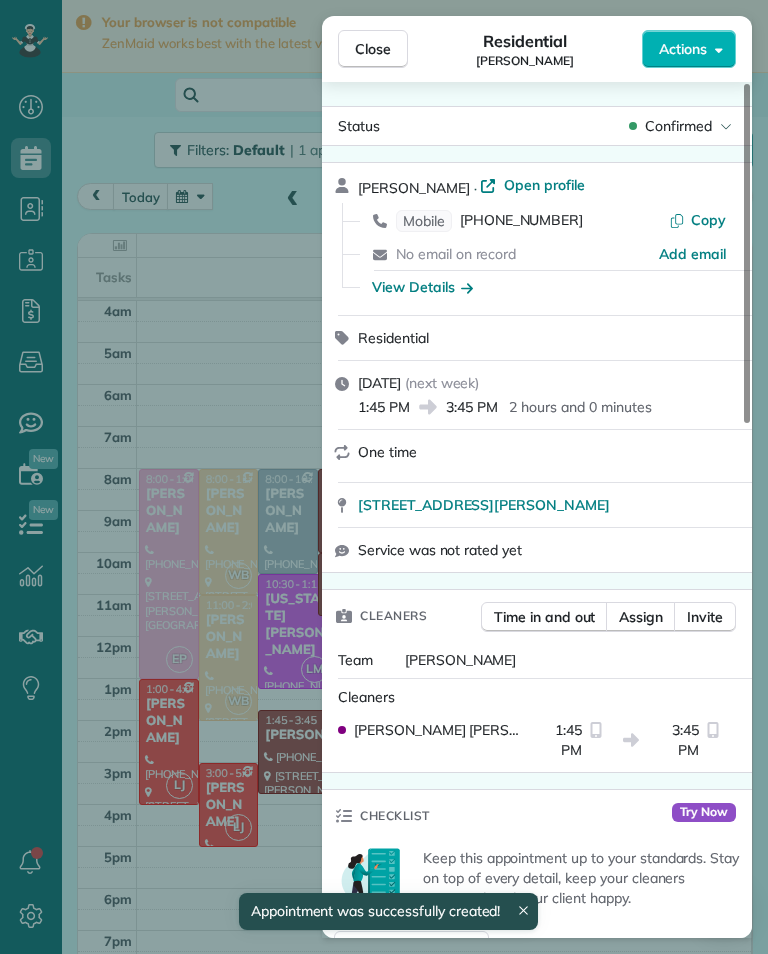 click on "Close Residential Caitlyn Francis Actions Status Confirmed Caitlyn Francis · Open profile Mobile (916) 759-2346 Copy No email on record Add email View Details Residential Tuesday, July 29, 2025 ( next week ) 1:45 PM 3:45 PM 2 hours and 0 minutes One time 5400 Halbrent Avenue Sherman Oaks CA 91411 Service was not rated yet Cleaners Time in and out Assign Invite Team Santy Cleaners Santy   Flores 1:45 PM 3:45 PM Checklist Try Now Keep this appointment up to your standards. Stay on top of every detail, keep your cleaners organised, and your client happy. Assign a checklist Watch a 5 min demo Billing Billing actions Price $0.00 Overcharge $0.00 Discount $0.00 Coupon discount - Primary tax - Secondary tax - Total appointment price $0.00 Tips collected New feature! $0.00 Mark as paid Total including tip $0.00 Get paid online in no-time! Send an invoice and reward your cleaners with tips Charge customer credit card Appointment custom fields Key # - Work items No work items to display Notes Appointment 0 Customer 0" at bounding box center (384, 477) 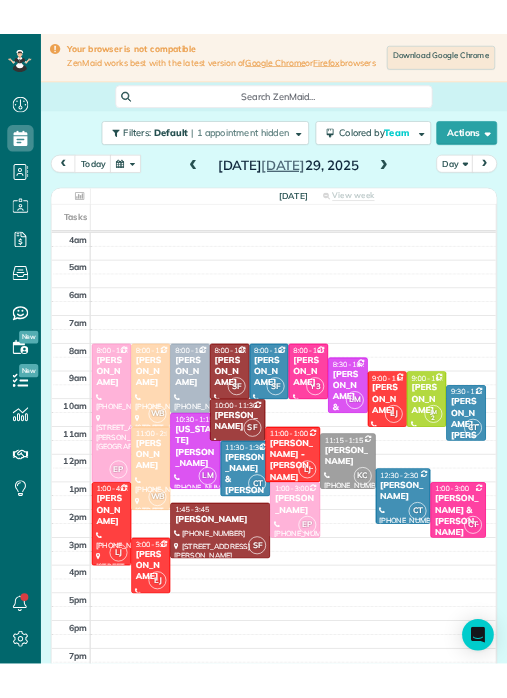 scroll, scrollTop: 985, scrollLeft: 62, axis: both 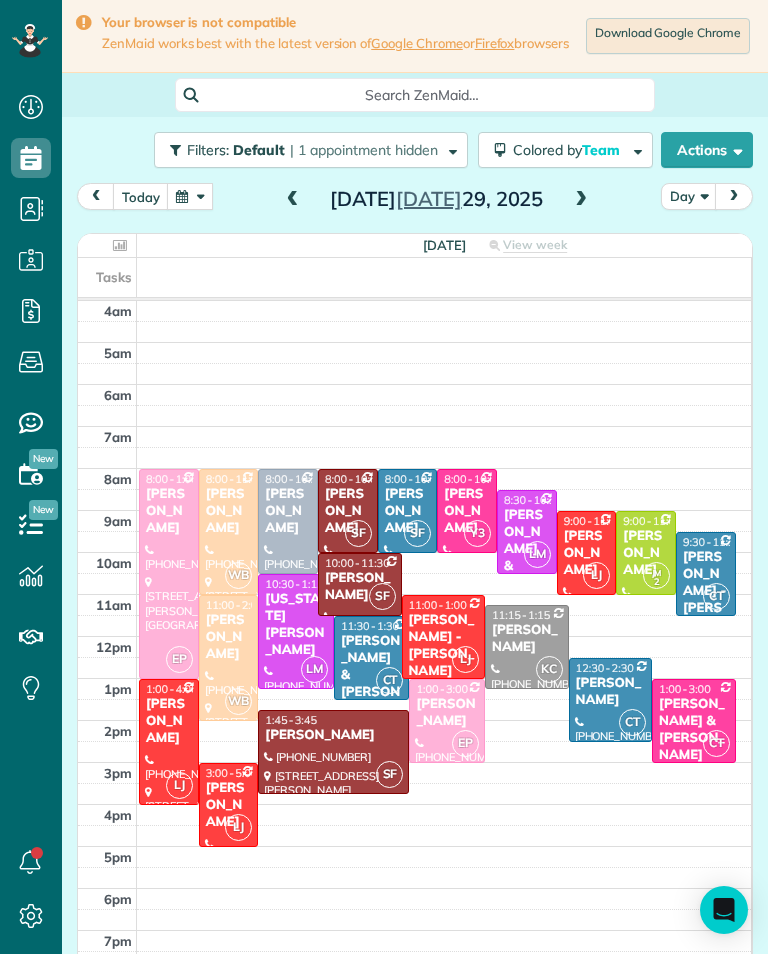 click at bounding box center (190, 196) 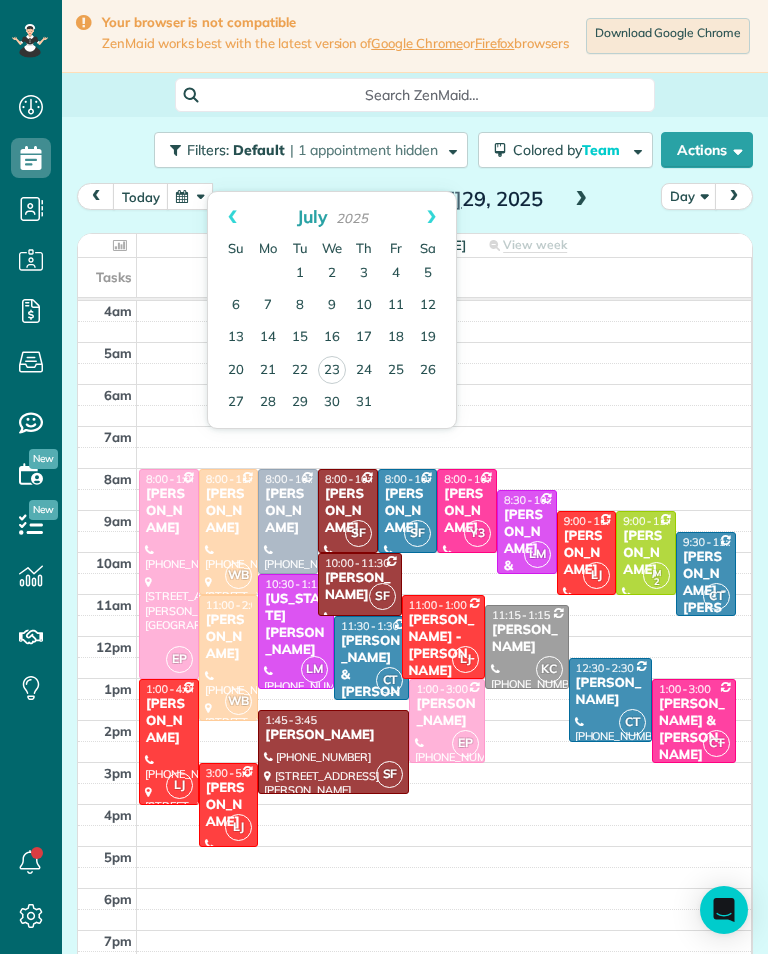 click on "24" at bounding box center (364, 371) 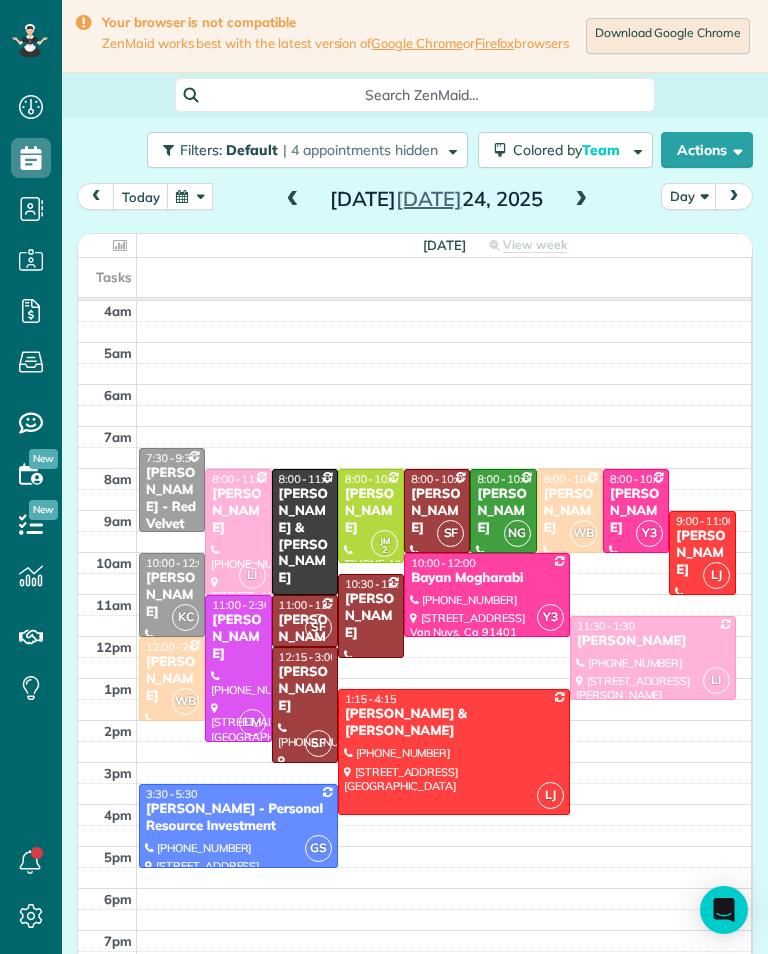 click on "[PERSON_NAME]" at bounding box center (172, 595) 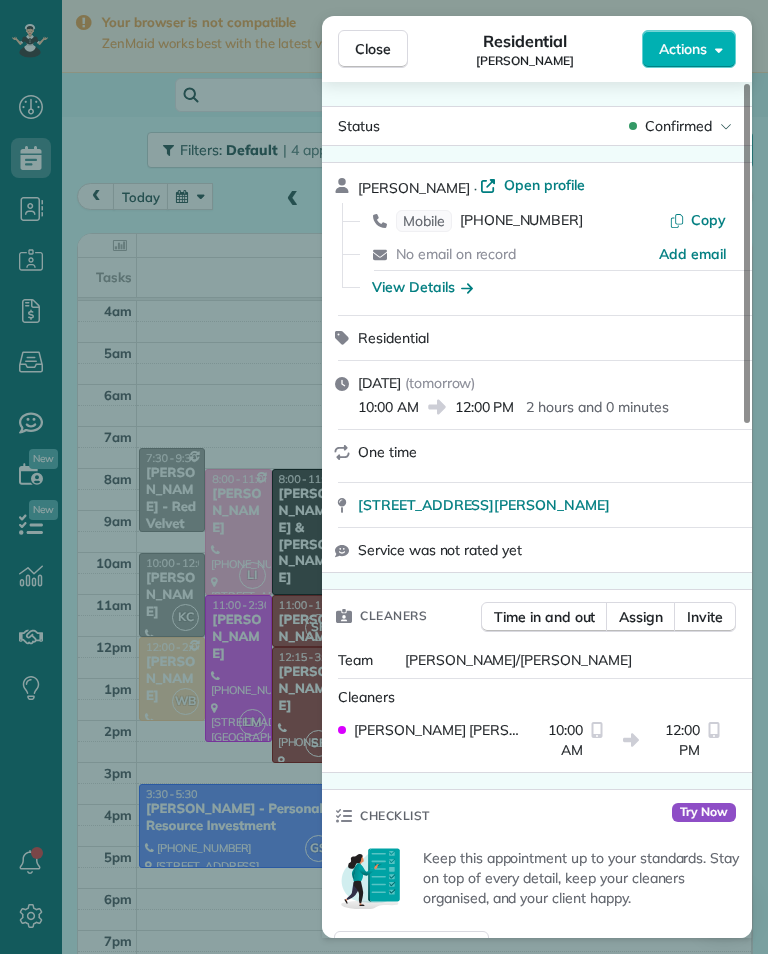 click on "View Details" at bounding box center [422, 287] 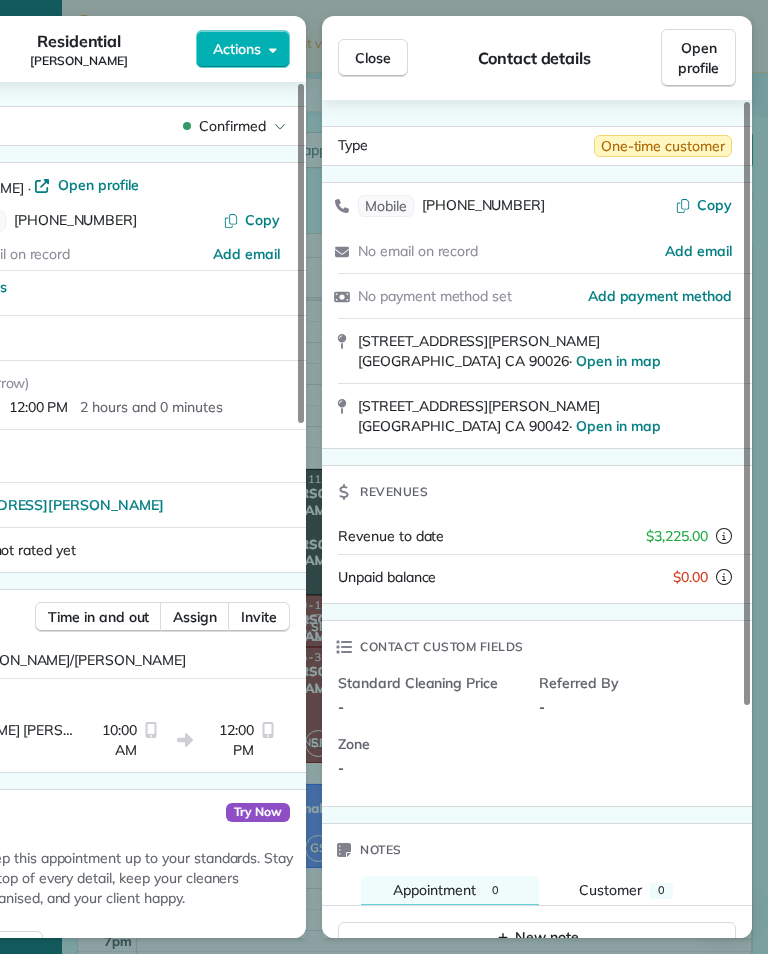 click on "Close Contact details Open profile" at bounding box center (537, 58) 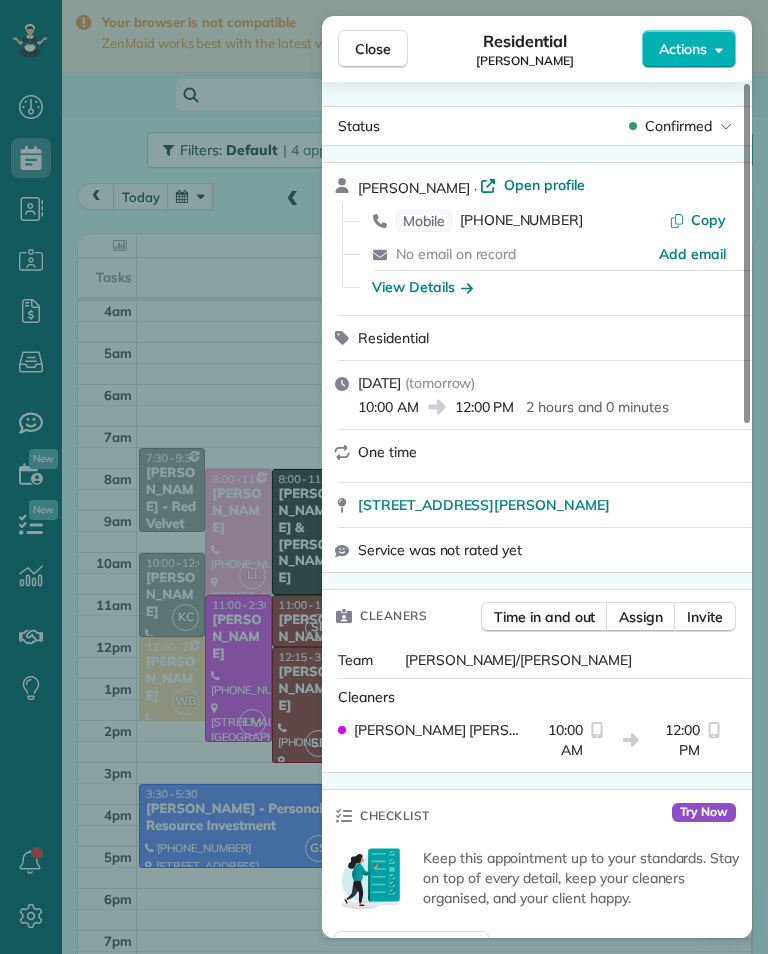 click on "Close Residential Erik Santiago Actions Status Confirmed Erik Santiago · Open profile Mobile (617) 869-9992 Copy No email on record Add email View Details Residential Thursday, July 24, 2025 ( tomorrow ) 10:00 AM 12:00 PM 2 hours and 0 minutes One time 1933 Scott Avenue Los Angeles CA 90026 Service was not rated yet Cleaners Time in and out Assign Invite Team Karla/Karina Cleaners Karla   Castro 10:00 AM 12:00 PM Checklist Try Now Keep this appointment up to your standards. Stay on top of every detail, keep your cleaners organised, and your client happy. Assign a checklist Watch a 5 min demo Billing Billing actions Price $0.00 Overcharge $0.00 Discount $0.00 Coupon discount - Primary tax - Secondary tax - Total appointment price $0.00 Tips collected New feature! $0.00 Mark as paid Total including tip $0.00 Get paid online in no-time! Send an invoice and reward your cleaners with tips Charge customer credit card Appointment custom fields Key # - Work items No work items to display Notes Appointment 0 Customer" at bounding box center [384, 477] 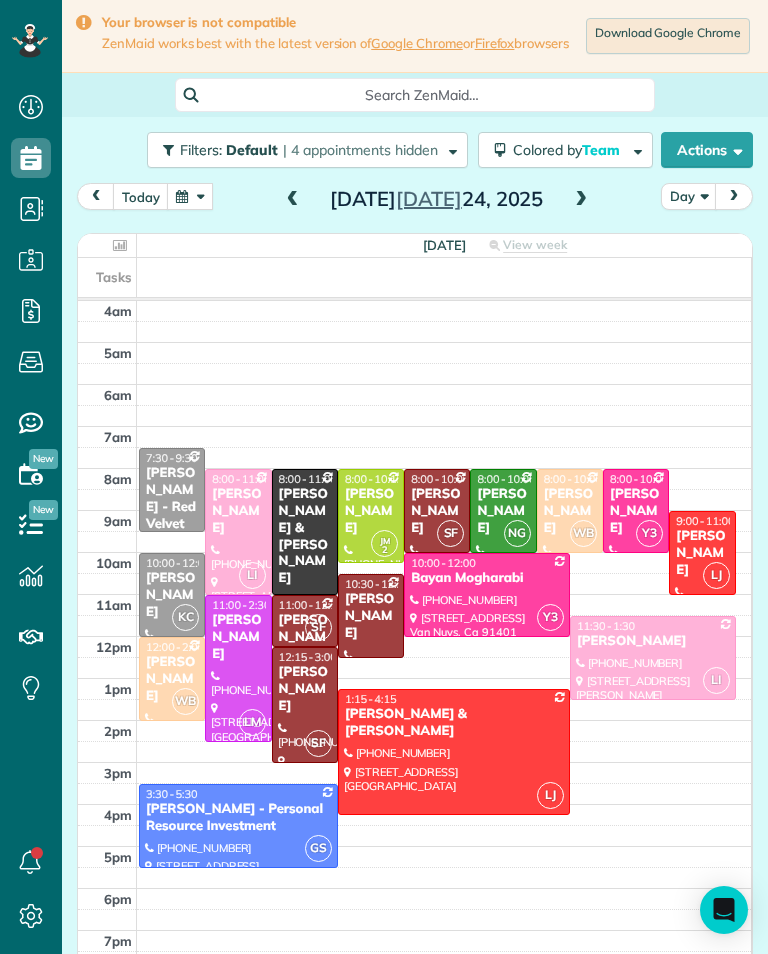 scroll, scrollTop: 985, scrollLeft: 62, axis: both 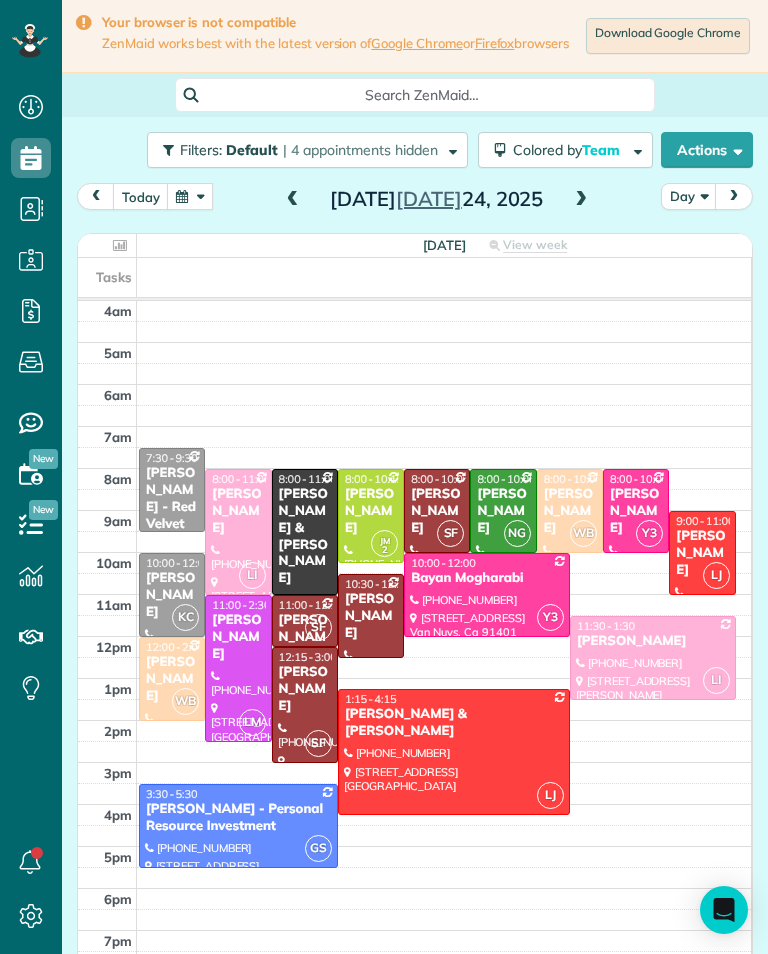 click at bounding box center (190, 196) 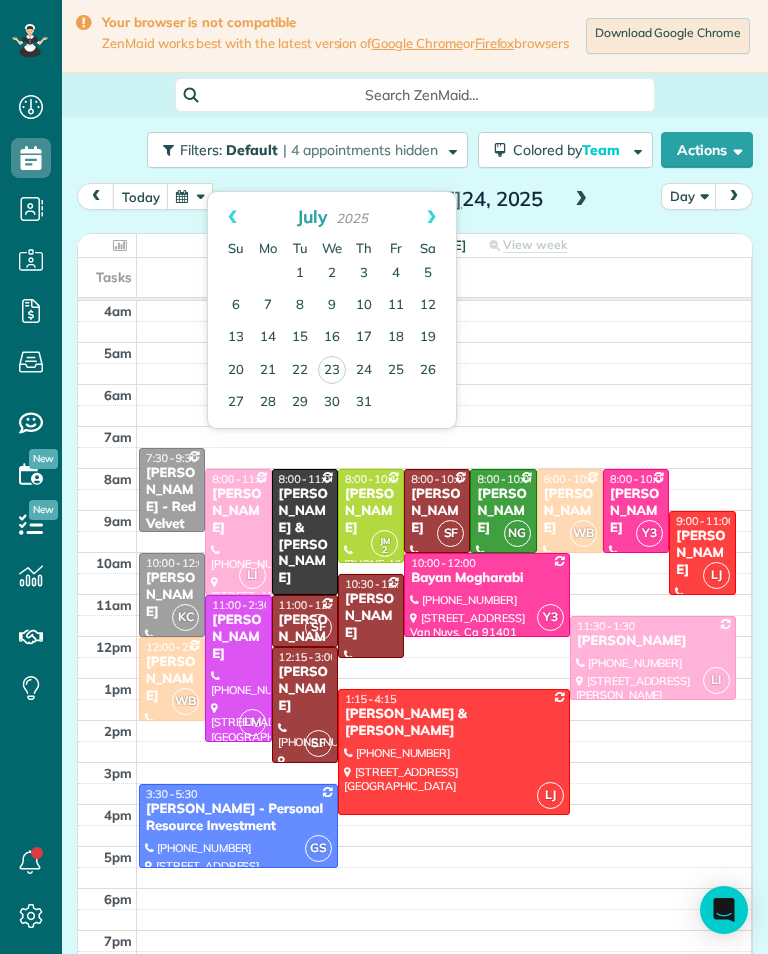 click on "30" at bounding box center [332, 403] 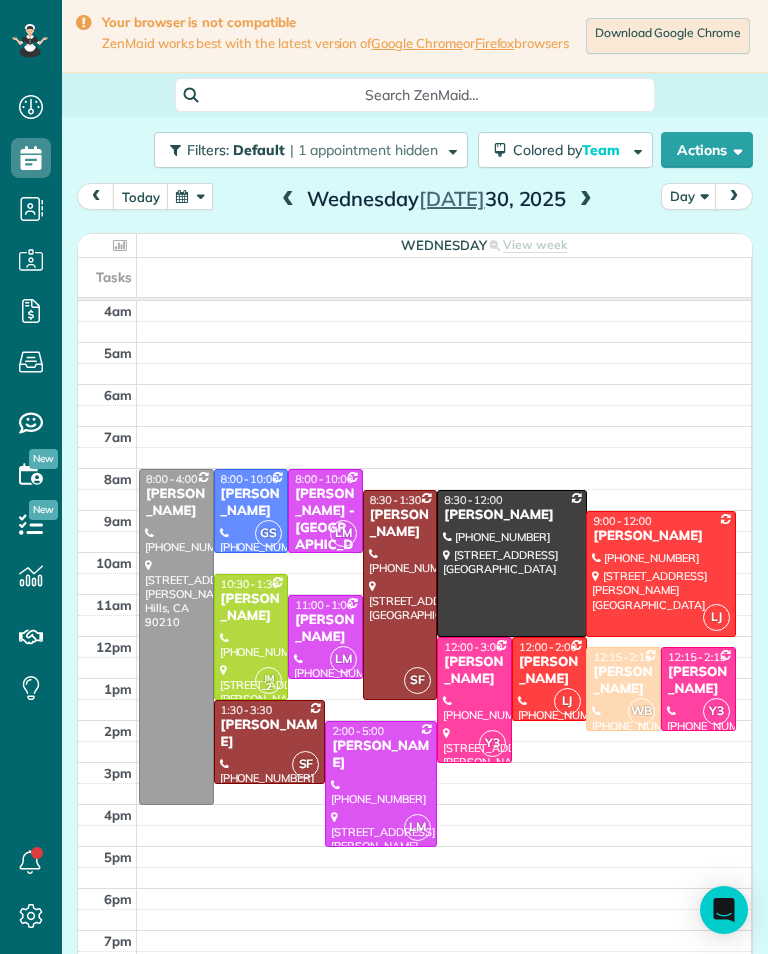 click at bounding box center [288, 200] 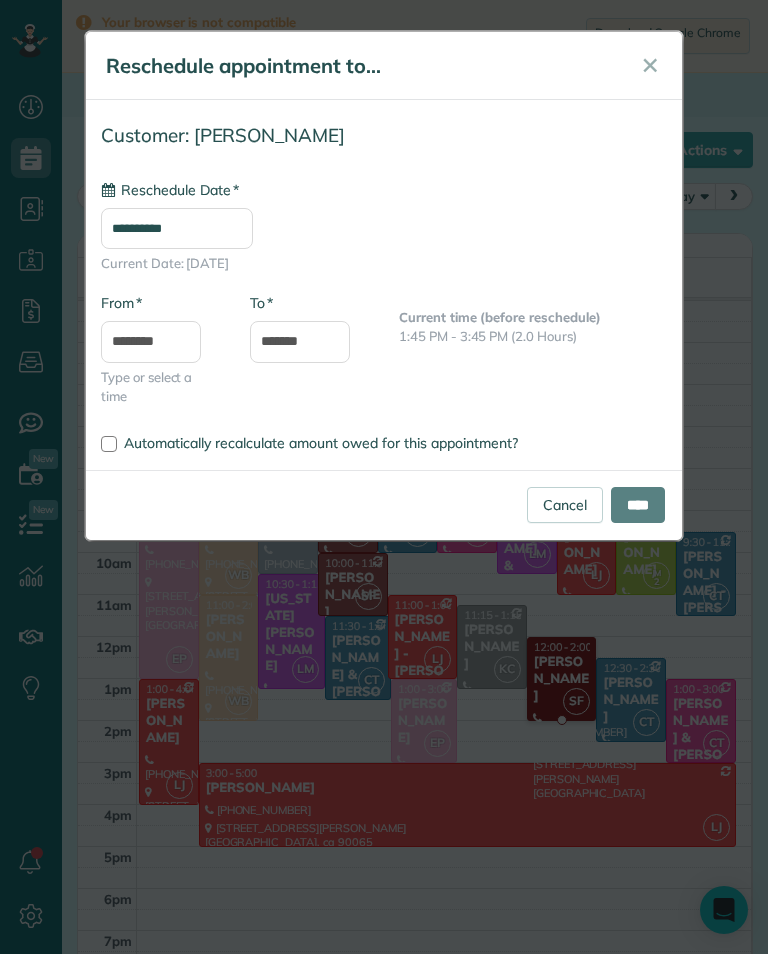 type on "**********" 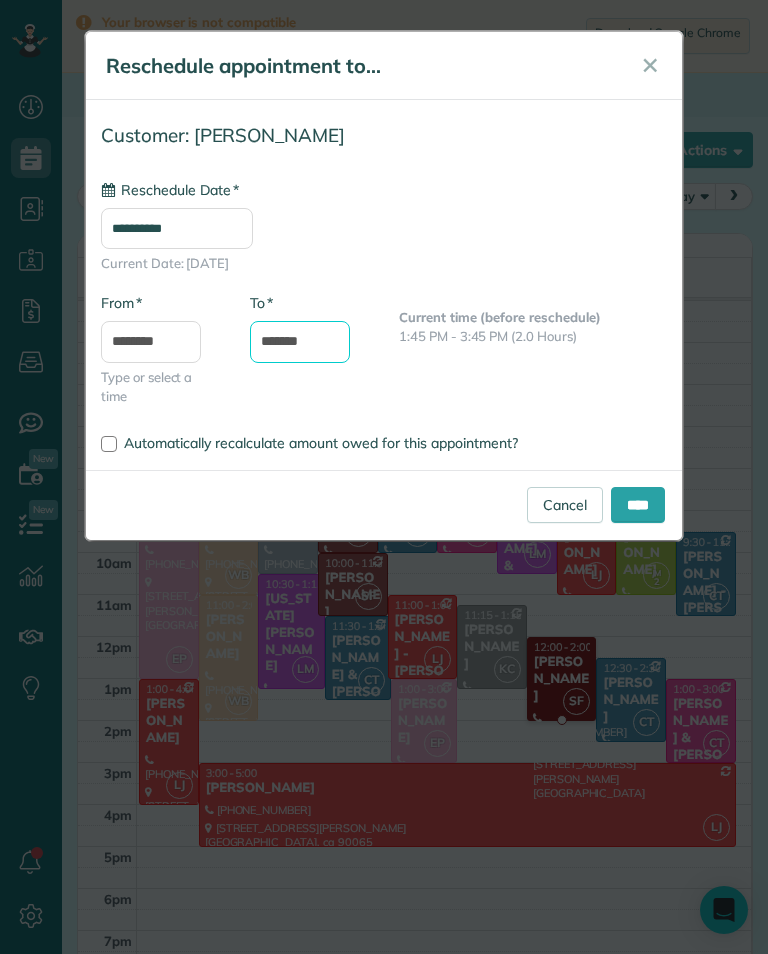 click on "*******" at bounding box center [300, 342] 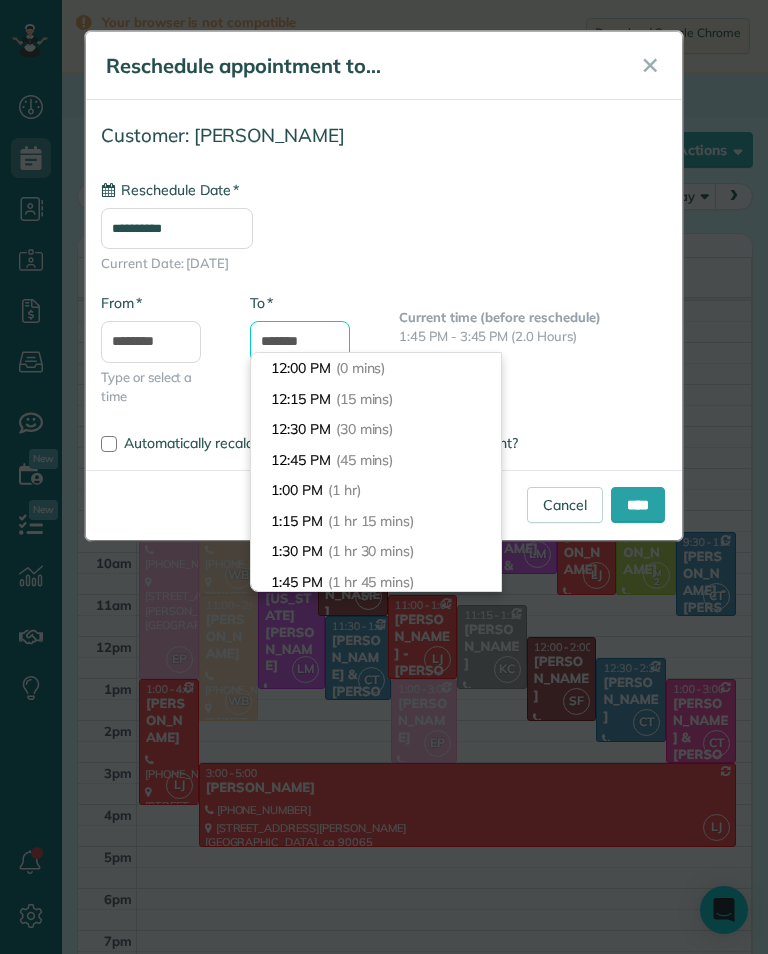 scroll, scrollTop: 210, scrollLeft: 0, axis: vertical 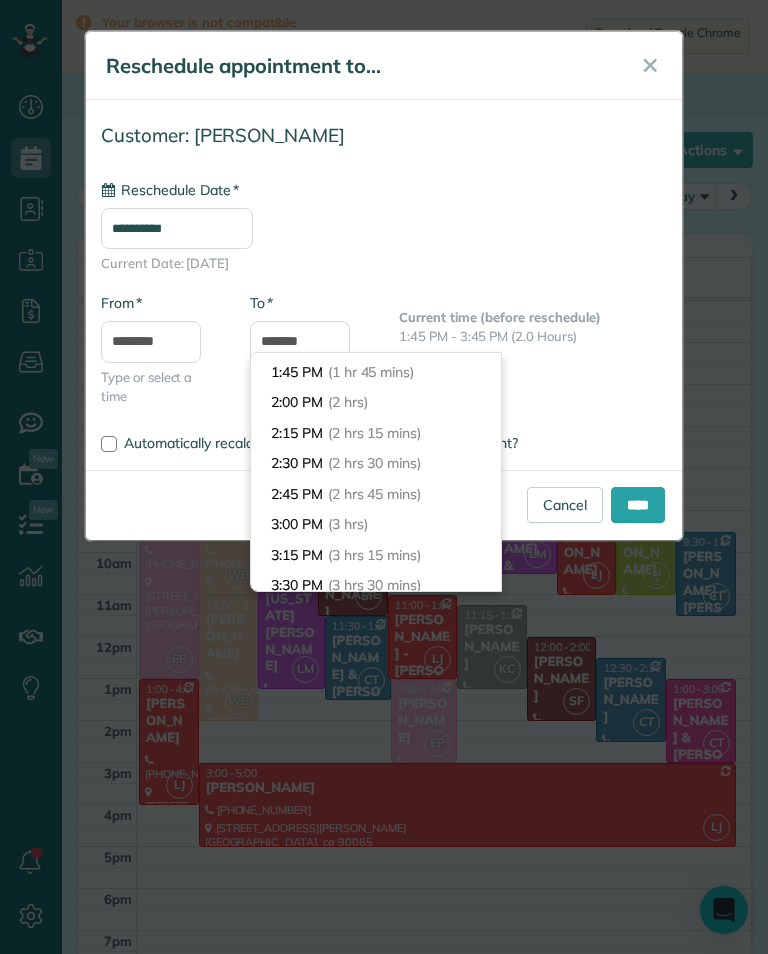 click on "3:00 PM  (3 hrs)" at bounding box center [376, 524] 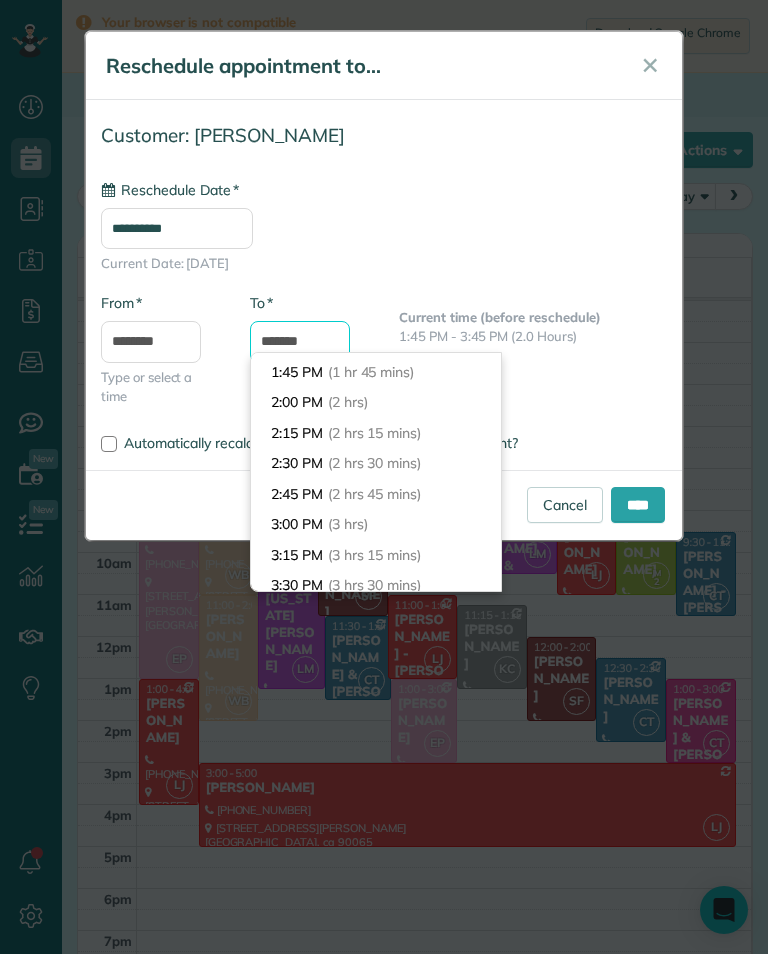 type on "*******" 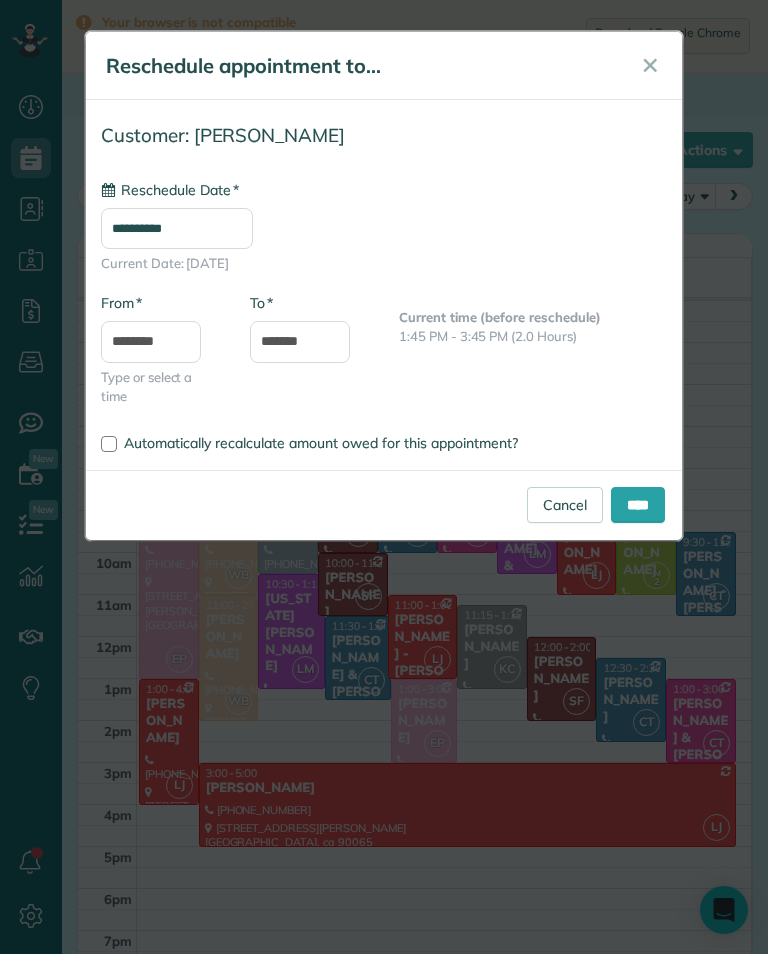 click on "Cancel
****" at bounding box center (384, 505) 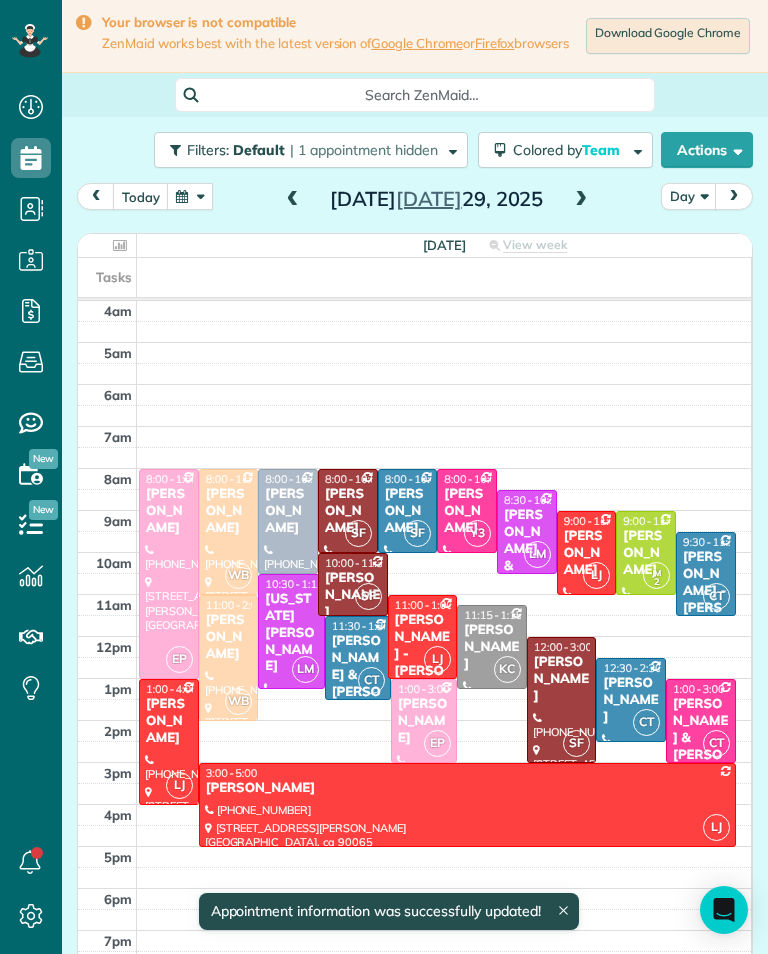 click at bounding box center [190, 196] 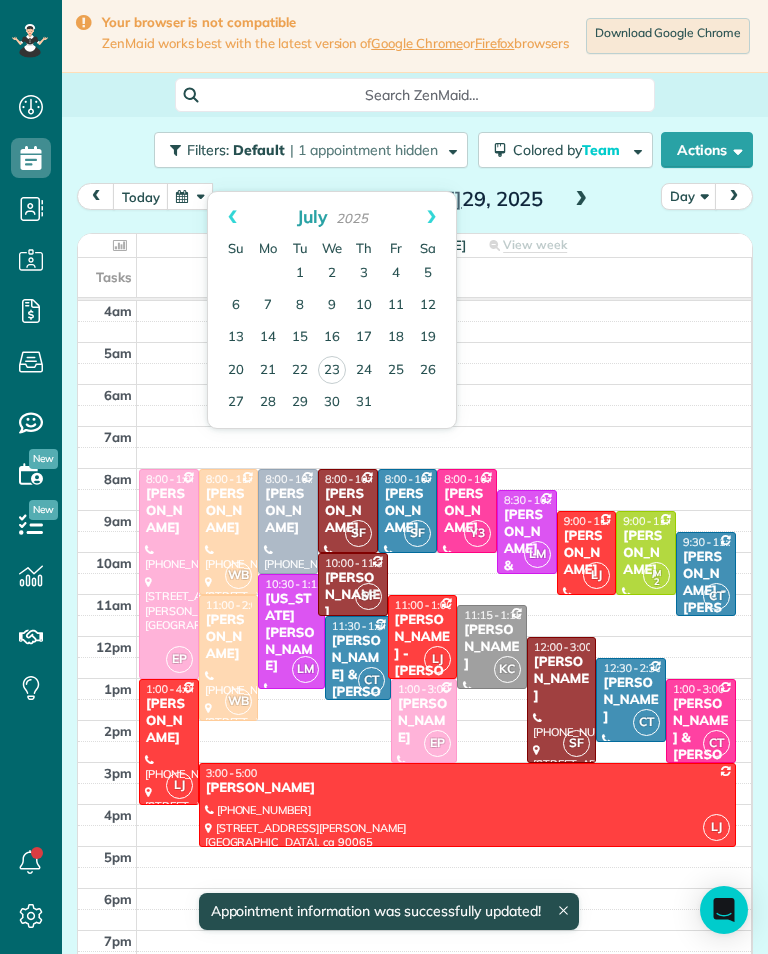 click on "24" at bounding box center [364, 371] 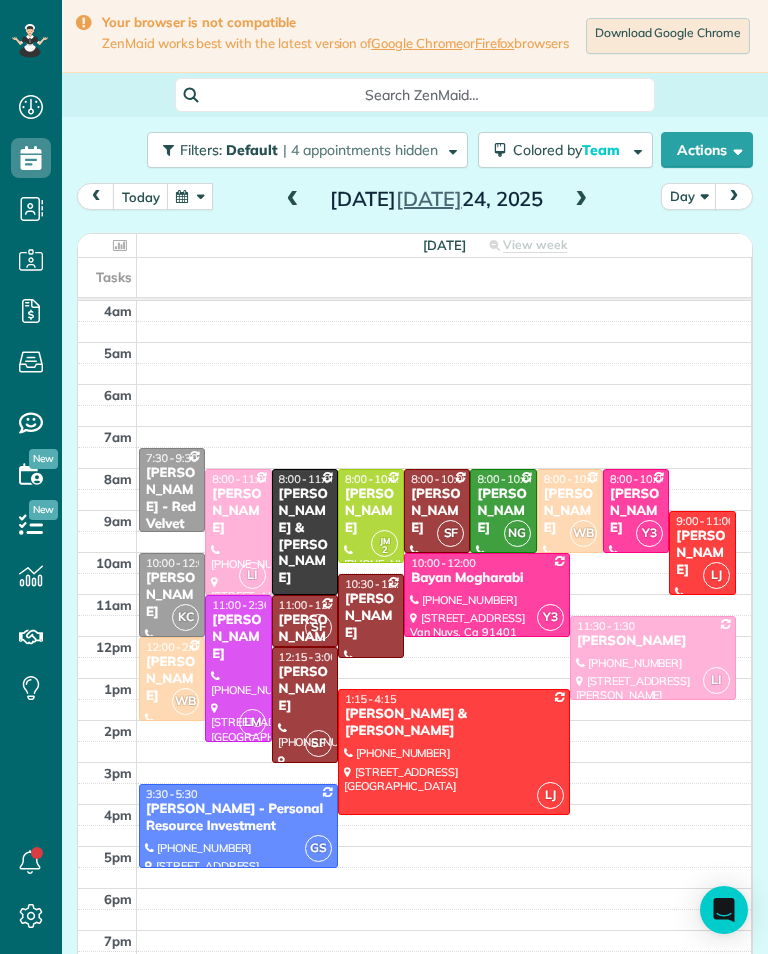 click at bounding box center (581, 200) 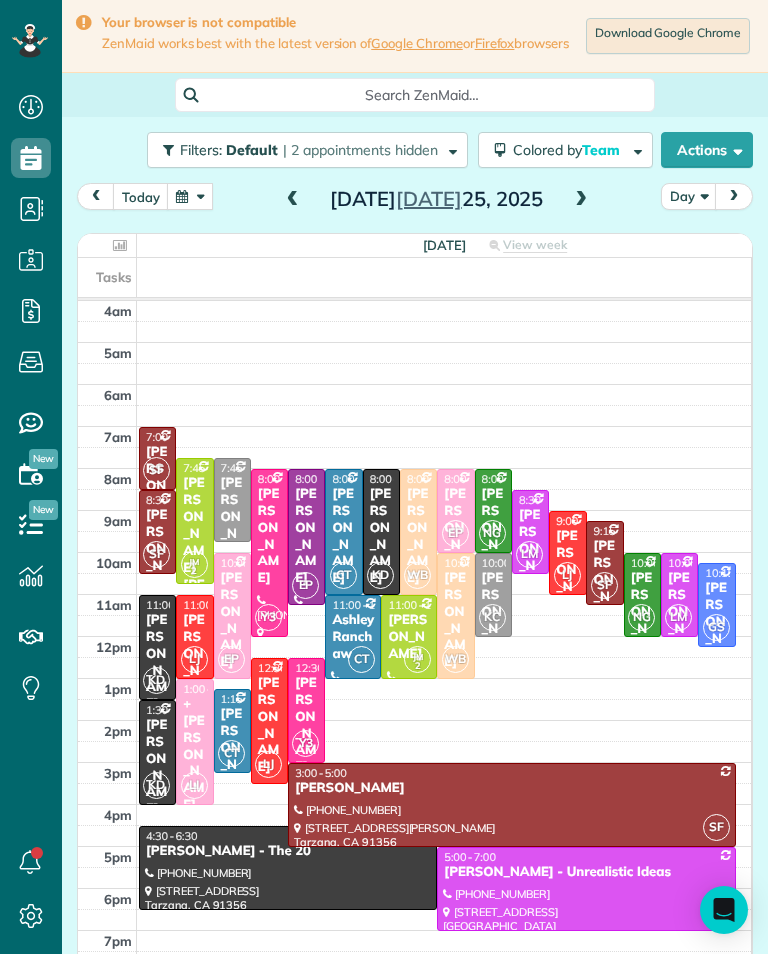 scroll, scrollTop: 985, scrollLeft: 62, axis: both 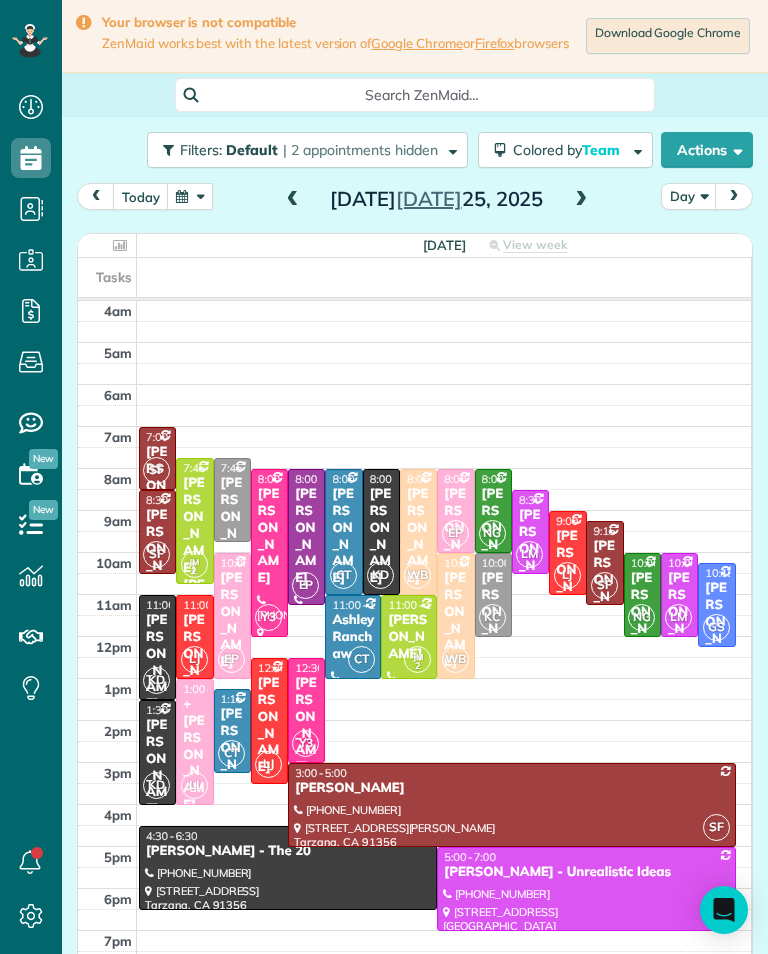 click on "Sara Jafari" at bounding box center (381, 536) 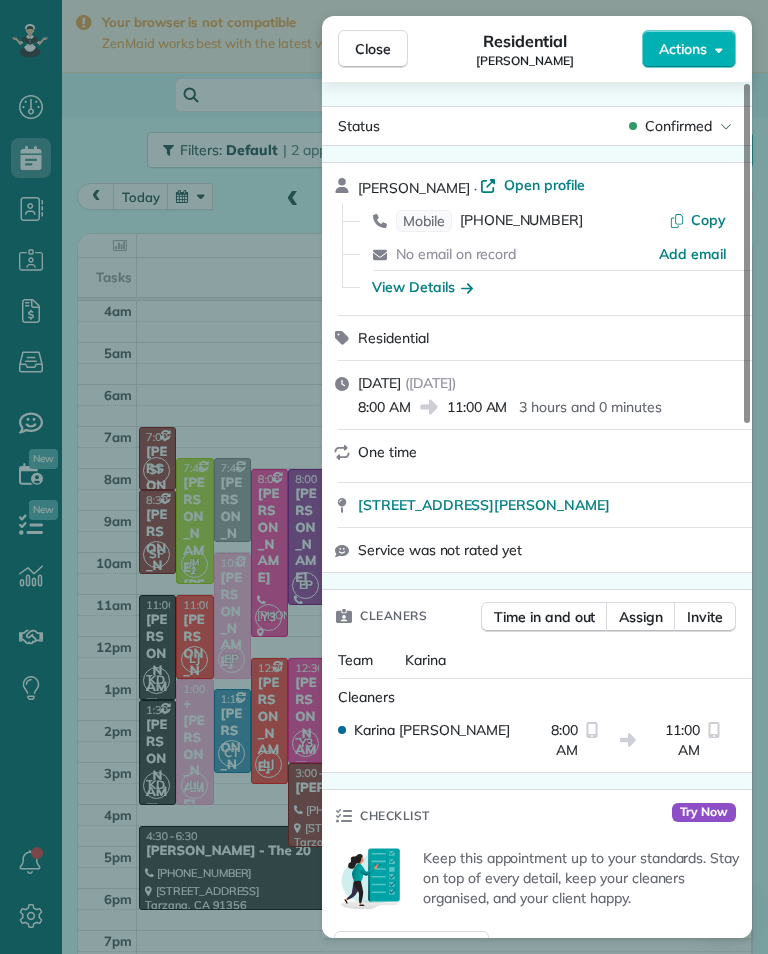 click on "Close Residential Sara Jafari Actions Status Confirmed Sara Jafari · Open profile Mobile (424) 421-4570 Copy No email on record Add email View Details Residential Friday, July 25, 2025 ( in 2 days ) 8:00 AM 11:00 AM 3 hours and 0 minutes One time 9718 Hensal Road Beverly Hills CA 90210 Service was not rated yet Cleaners Time in and out Assign Invite Team Karina Cleaners Karina   Duenas 8:00 AM 11:00 AM Checklist Try Now Keep this appointment up to your standards. Stay on top of every detail, keep your cleaners organised, and your client happy. Assign a checklist Watch a 5 min demo Billing Billing actions Price $0.00 Overcharge $0.00 Discount $0.00 Coupon discount - Primary tax - Secondary tax - Total appointment price $0.00 Tips collected New feature! $0.00 Mark as paid Total including tip $0.00 Get paid online in no-time! Send an invoice and reward your cleaners with tips Charge customer credit card Appointment custom fields Key # - Work items No work items to display Notes Appointment 0 Customer 0 New note" at bounding box center (384, 477) 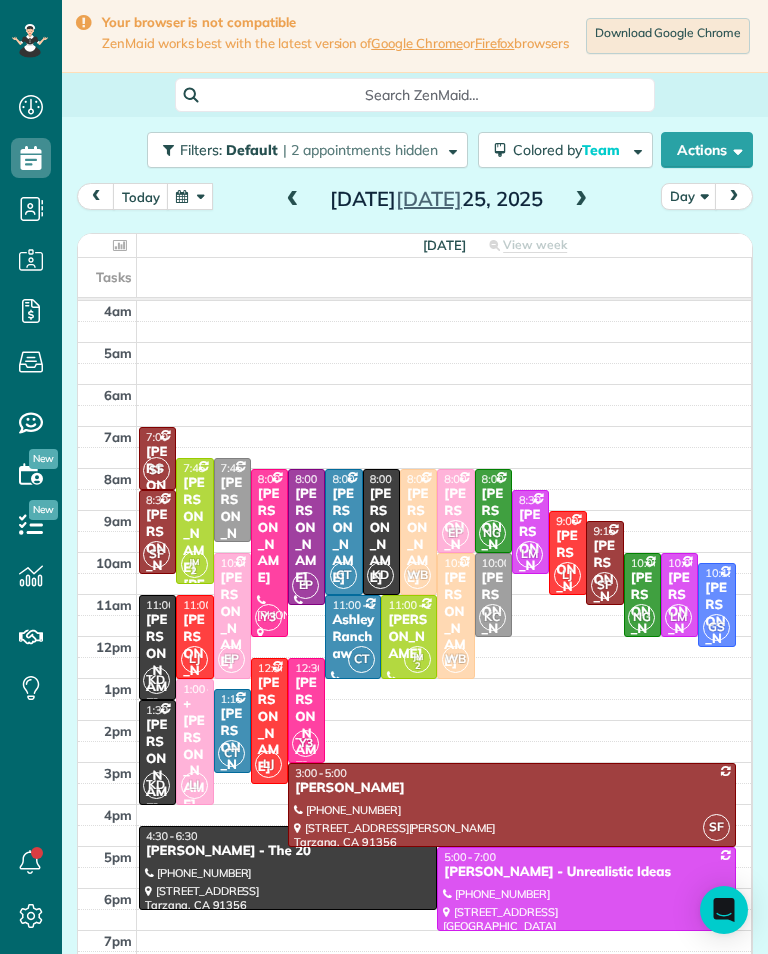 scroll, scrollTop: 985, scrollLeft: 62, axis: both 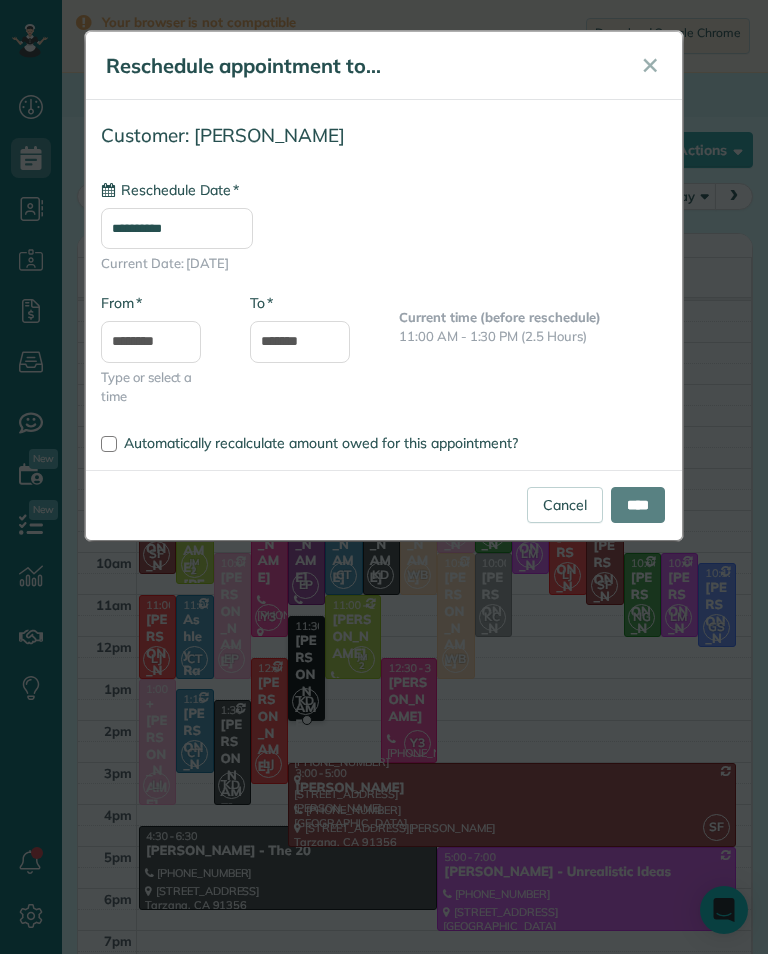 type on "**********" 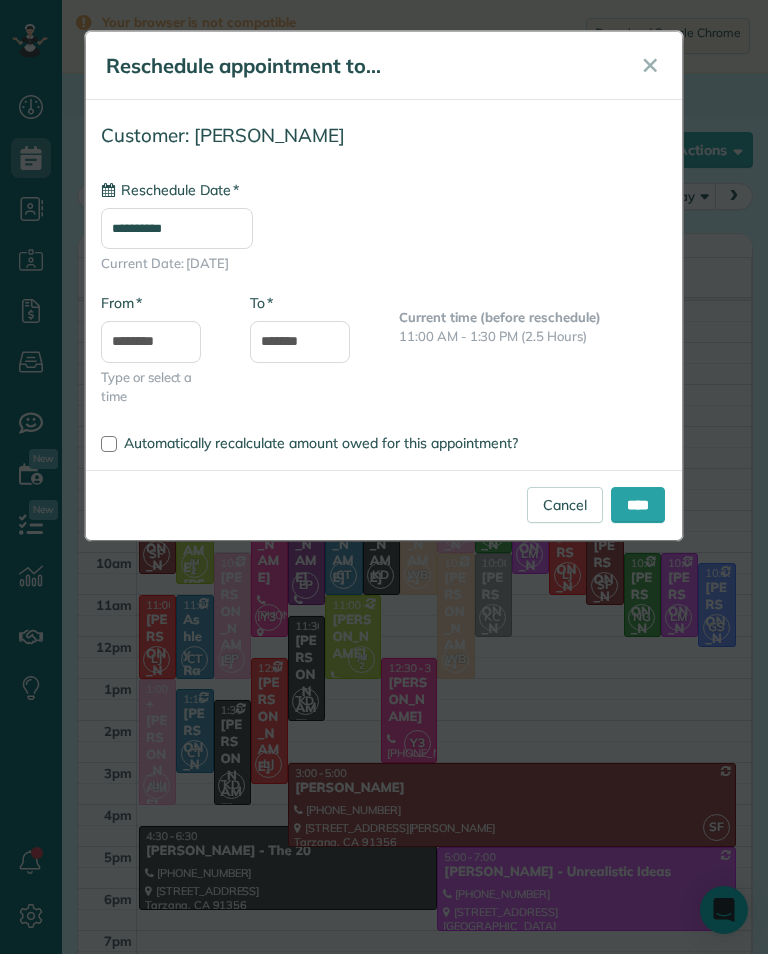 click on "****" at bounding box center [638, 505] 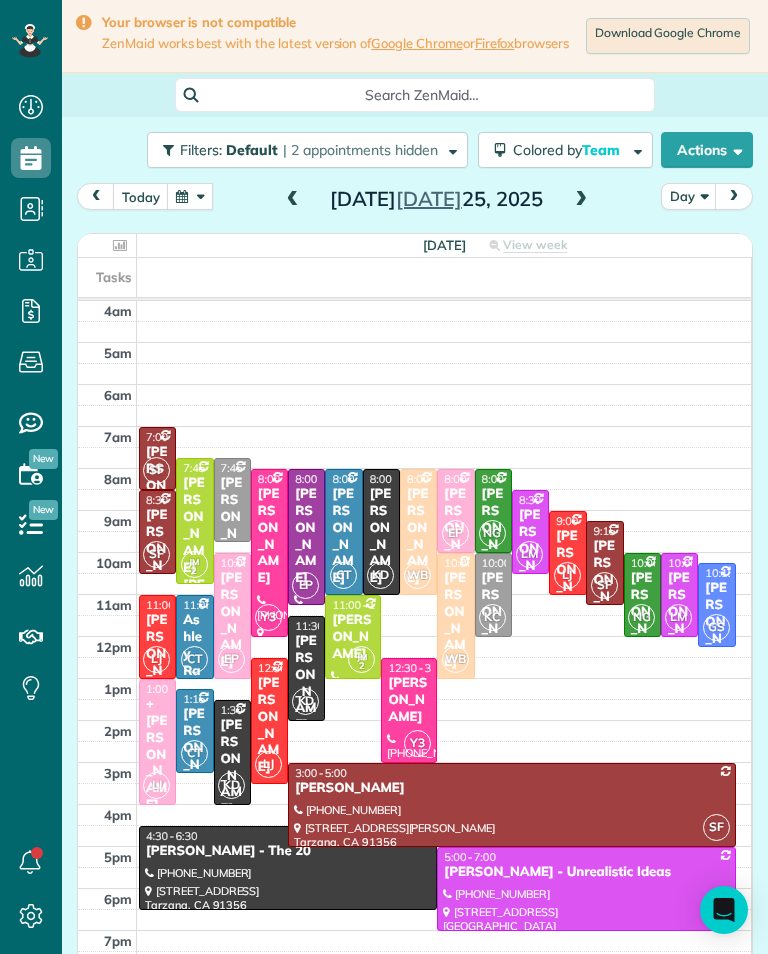 scroll, scrollTop: 985, scrollLeft: 62, axis: both 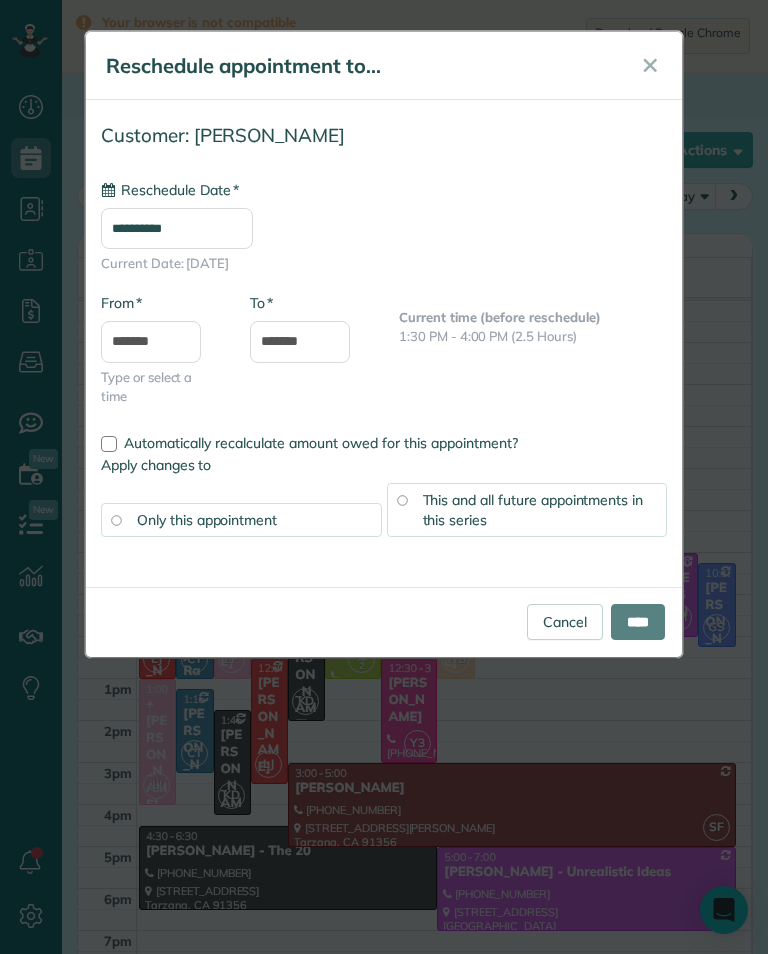 type on "**********" 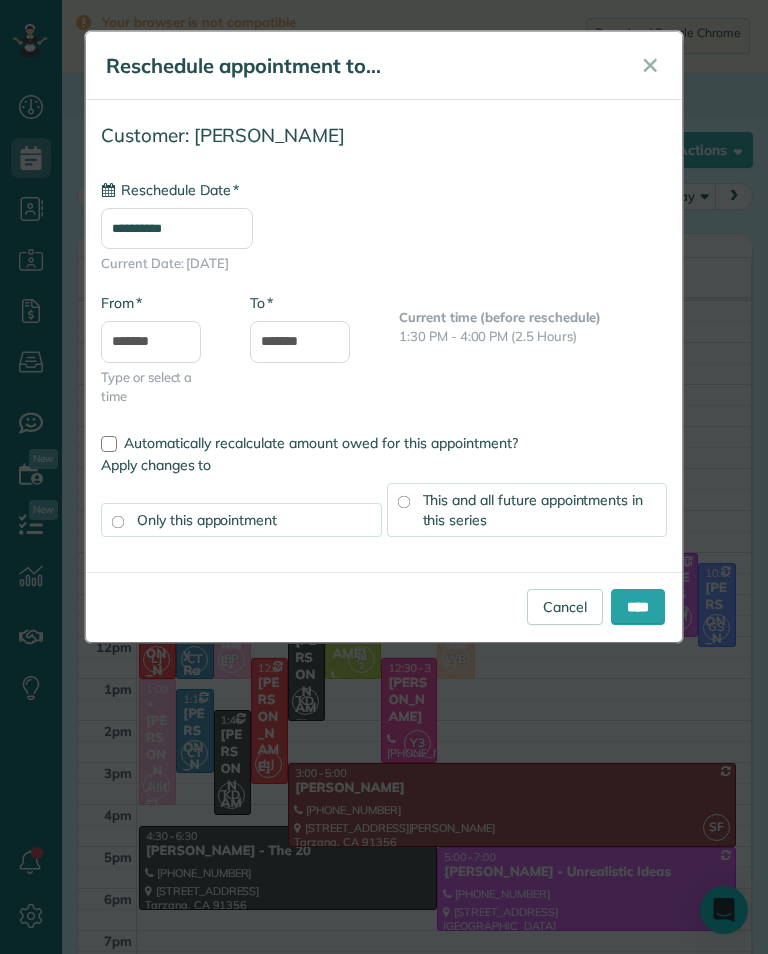 click on "**********" at bounding box center (384, 477) 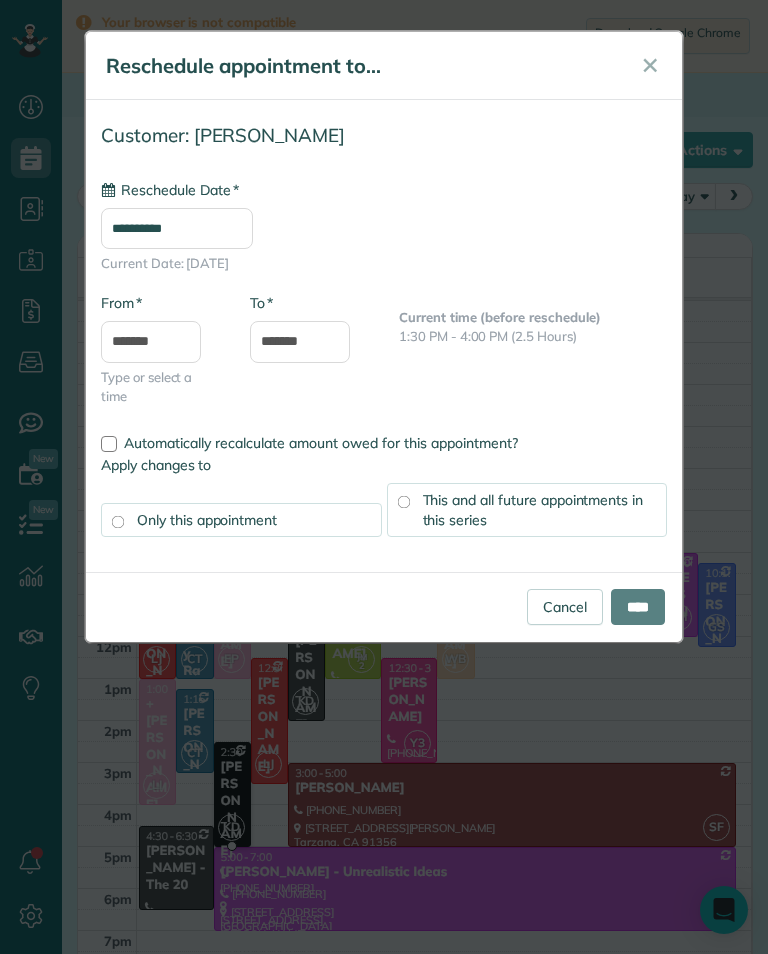type on "**********" 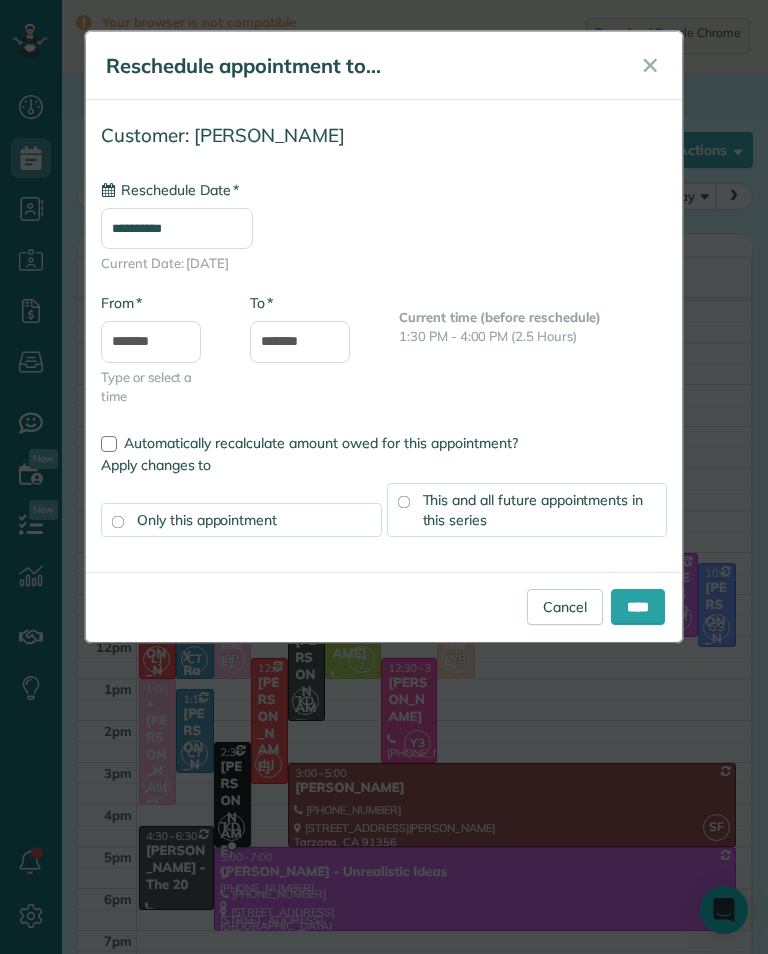click on "****" at bounding box center [638, 607] 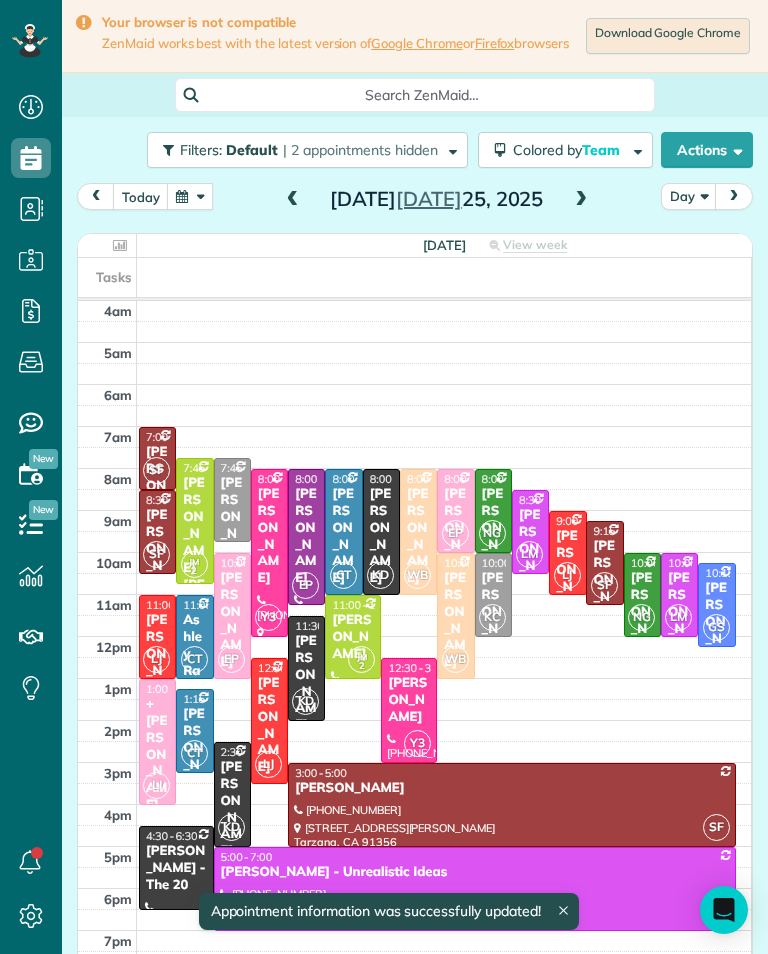click at bounding box center [269, 721] 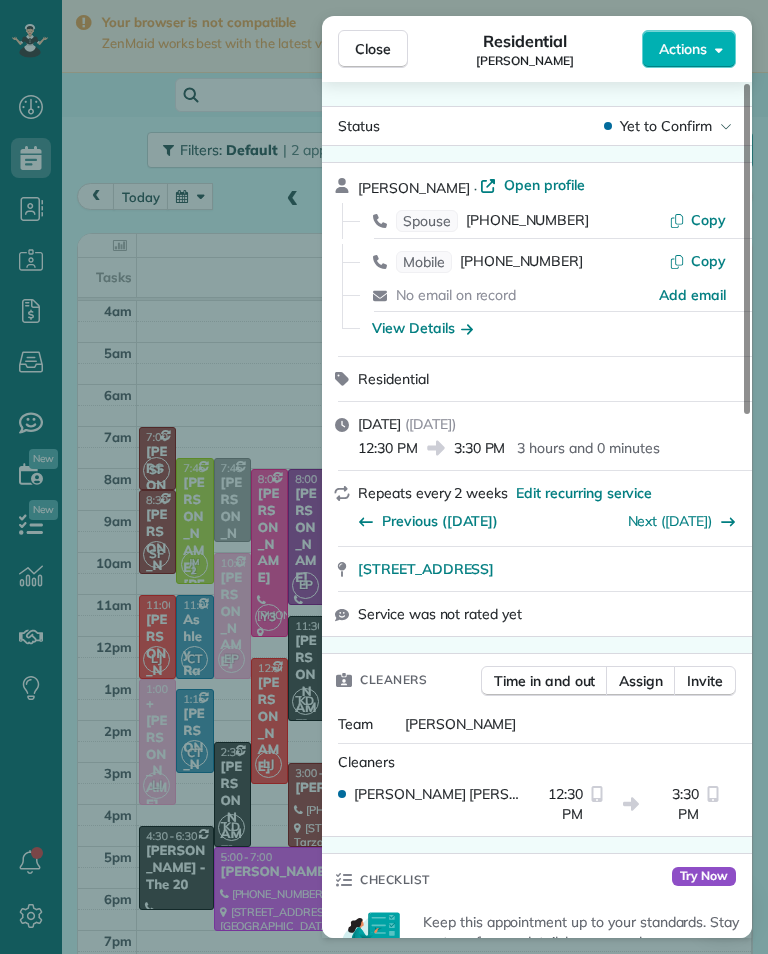 click on "Close Residential Ben Phan Actions Status Yet to Confirm Ben Phan · Open profile Spouse (818) 445-2630 Copy Mobile (818) 636-8524 Copy No email on record Add email View Details Residential Friday, July 25, 2025 ( in 2 days ) 12:30 PM 3:30 PM 3 hours and 0 minutes Repeats every 2 weeks Edit recurring service Previous (Jul 12) Next (Aug 08) 1640 East Mountain Street Pasadena CA 91104 Service was not rated yet Cleaners Time in and out Assign Invite Team Luisa Cleaners Luisa   Juarez 12:30 PM 3:30 PM Checklist Try Now Keep this appointment up to your standards. Stay on top of every detail, keep your cleaners organised, and your client happy. Assign a checklist Watch a 5 min demo Billing Billing actions Price $170.00 Overcharge $0.00 Discount $0.00 Coupon discount - Primary tax - Secondary tax - Total appointment price $170.00 Tips collected New feature! $0.00 Unpaid Mark as paid Total including tip $170.00 Get paid online in no-time! Send an invoice and reward your cleaners with tips Charge customer credit card" at bounding box center [384, 477] 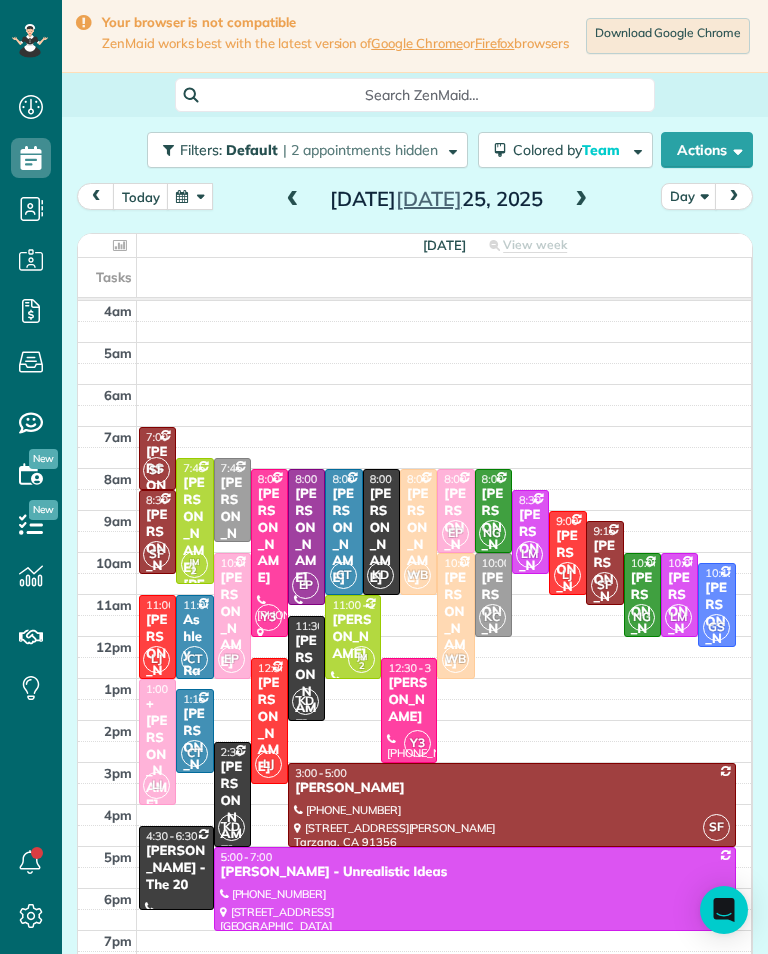 click on "Alon Baadani" at bounding box center [232, 809] 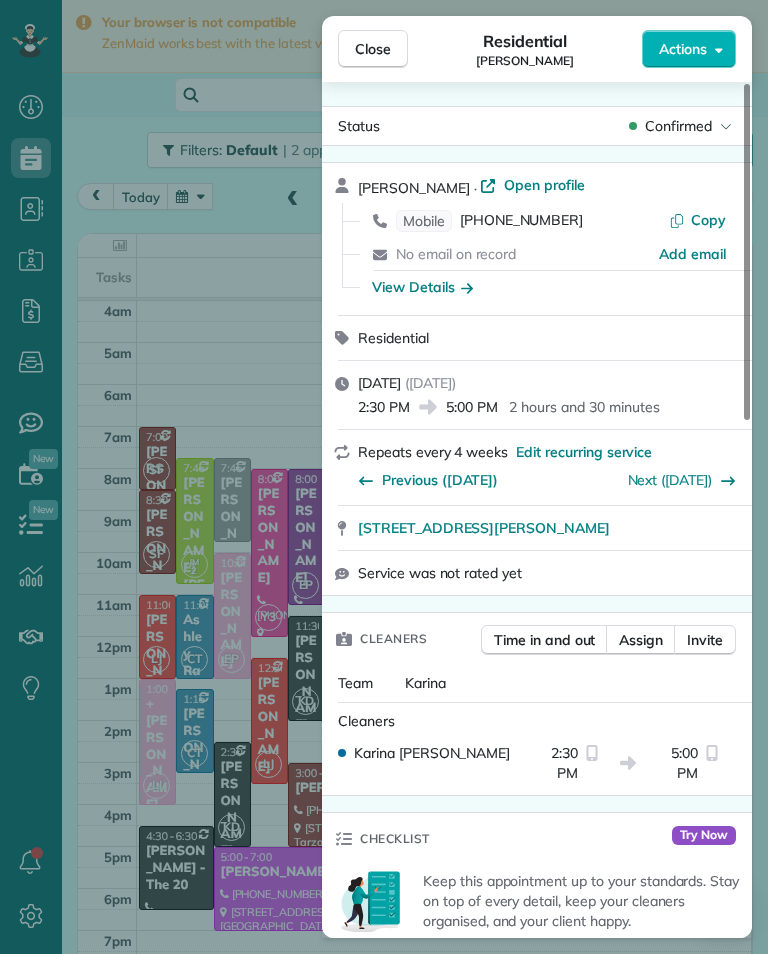 click on "Close Residential Alon Baadani Actions Status Confirmed Alon Baadani · Open profile Mobile (818) 430-9466 Copy No email on record Add email View Details Residential Friday, July 25, 2025 ( in 2 days ) 2:30 PM 5:00 PM 2 hours and 30 minutes Repeats every 4 weeks Edit recurring service Previous (Jun 03) Next (Aug 22) 14357 Miranda Street Sherman Oaks CA 91401 Service was not rated yet Cleaners Time in and out Assign Invite Team Karina Cleaners Karina   Duenas 2:30 PM 5:00 PM Checklist Try Now Keep this appointment up to your standards. Stay on top of every detail, keep your cleaners organised, and your client happy. Assign a checklist Watch a 5 min demo Billing Billing actions Price $195.00 Overcharge $0.00 Discount $0.00 Coupon discount - Primary tax - Secondary tax - Total appointment price $195.00 Tips collected New feature! $0.00 Unpaid Mark as paid Total including tip $195.00 Get paid online in no-time! Send an invoice and reward your cleaners with tips Charge customer credit card Key # - Work items Notes" at bounding box center [384, 477] 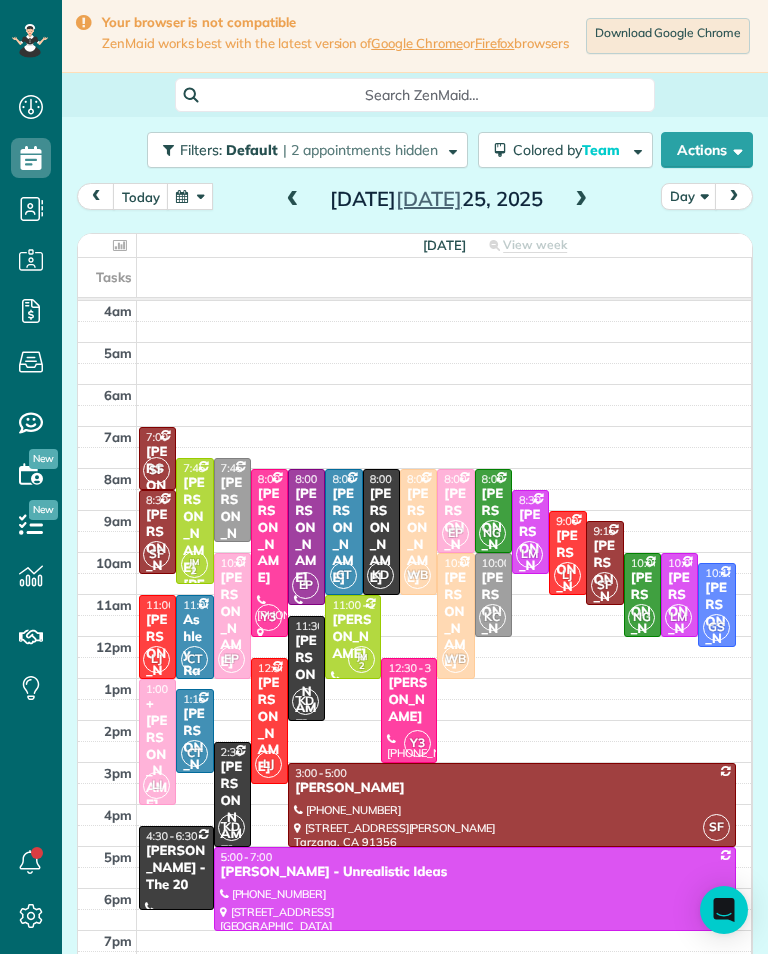 click on "Scott E Palmquist - The 20" at bounding box center (176, 868) 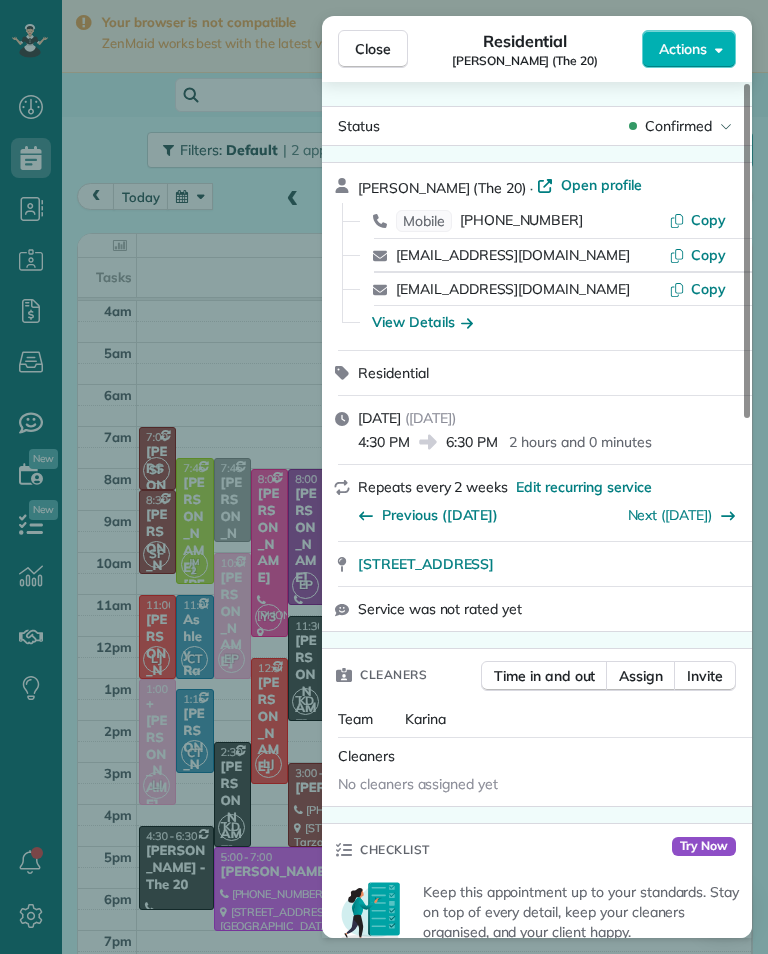 click on "(818) 917-8428" at bounding box center [521, 221] 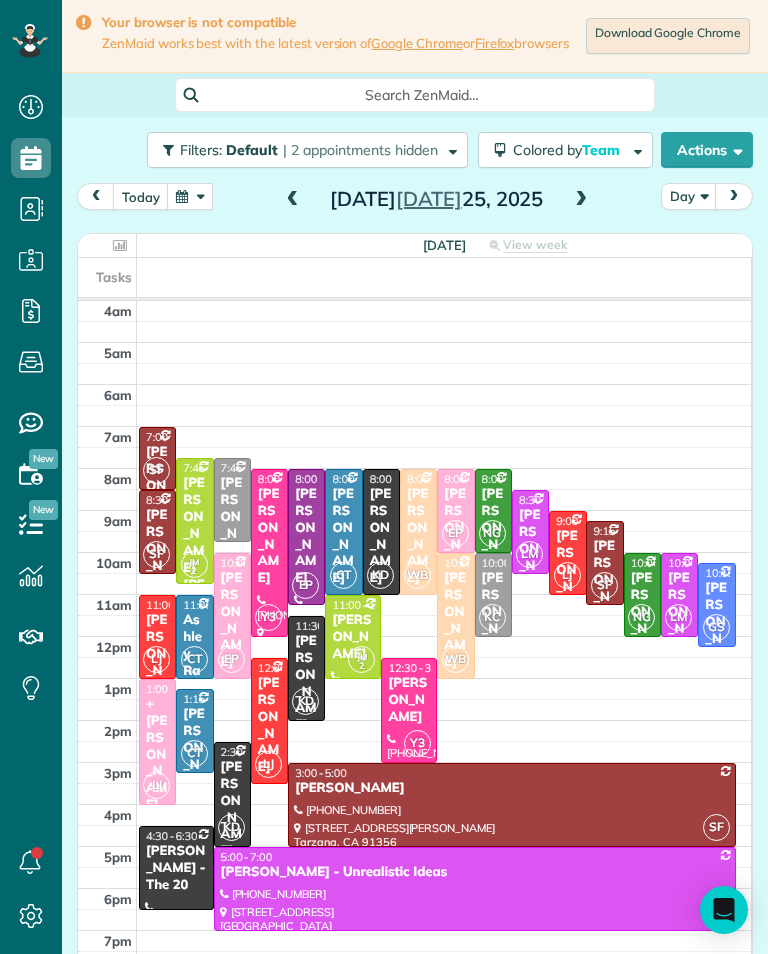 scroll, scrollTop: 985, scrollLeft: 62, axis: both 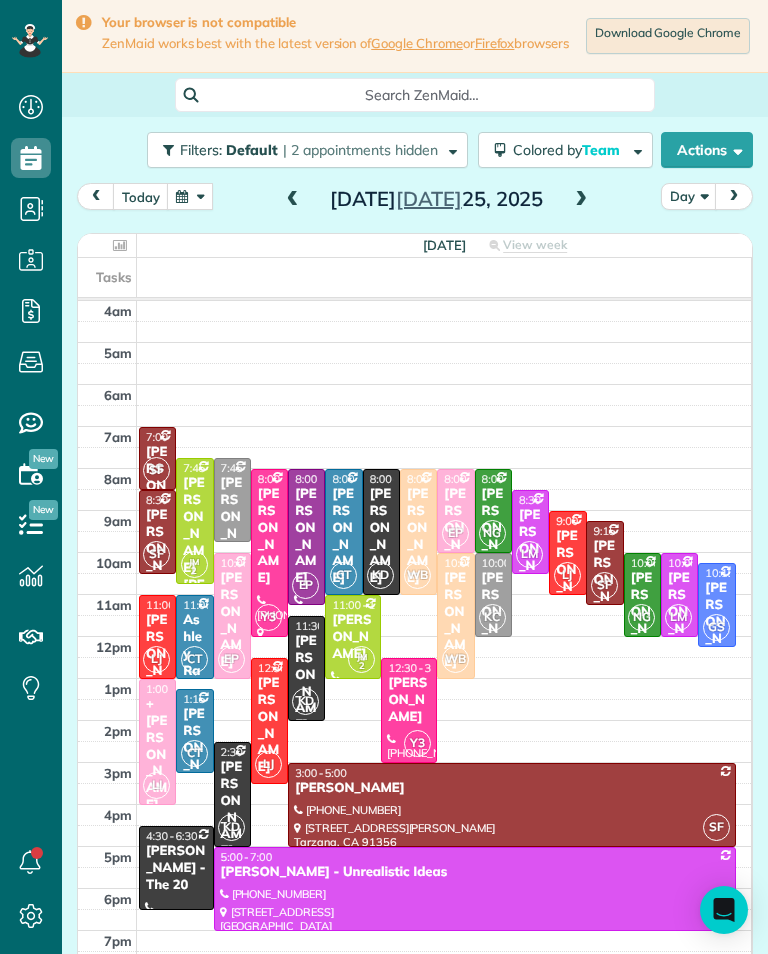 click on "Jill Imani" at bounding box center (418, 536) 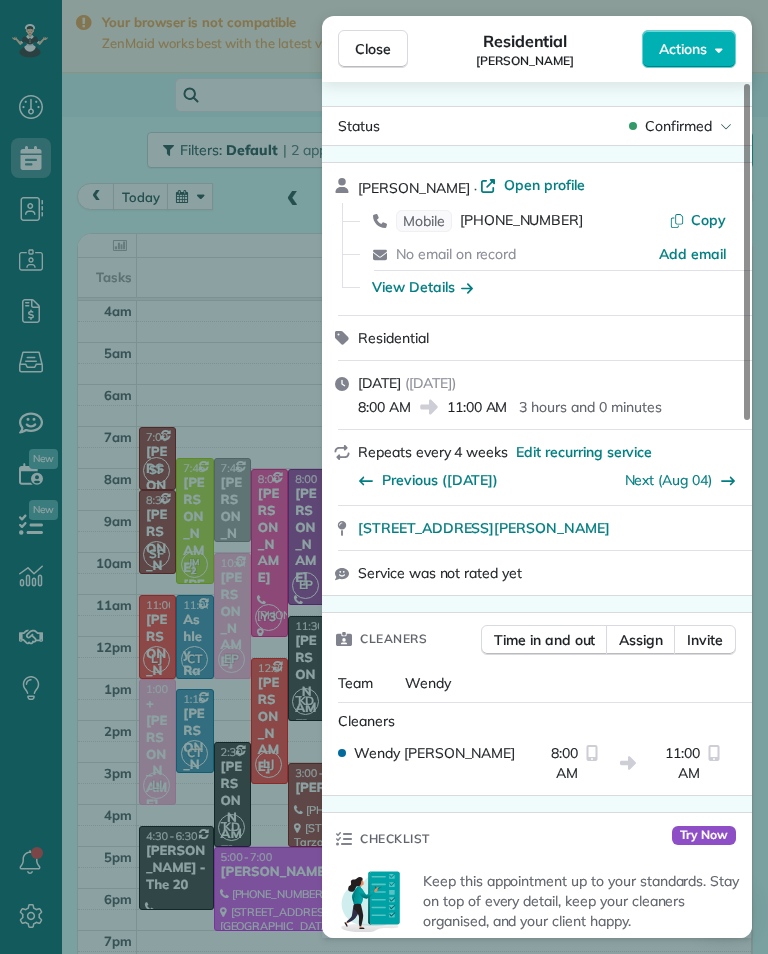 click on "Close Residential Jill Imani Actions Status Confirmed Jill Imani · Open profile Mobile (415) 613-8244 Copy No email on record Add email View Details Residential Friday, July 25, 2025 ( in 2 days ) 8:00 AM 11:00 AM 3 hours and 0 minutes Repeats every 4 weeks Edit recurring service Previous (May 13) Next (Aug 04) 4830 Calhoun Avenue Van Nuys CA 91423 Service was not rated yet Cleaners Time in and out Assign Invite Team Wendy Cleaners Wendy   Bonilla 8:00 AM 11:00 AM Checklist Try Now Keep this appointment up to your standards. Stay on top of every detail, keep your cleaners organised, and your client happy. Assign a checklist Watch a 5 min demo Billing Billing actions Price $0.00 Overcharge $0.00 Discount $0.00 Coupon discount - Primary tax - Secondary tax - Total appointment price $0.00 Tips collected New feature! $0.00 Mark as paid Total including tip $0.00 Get paid online in no-time! Send an invoice and reward your cleaners with tips Charge customer credit card Appointment custom fields Key # - Work items 0" at bounding box center (384, 477) 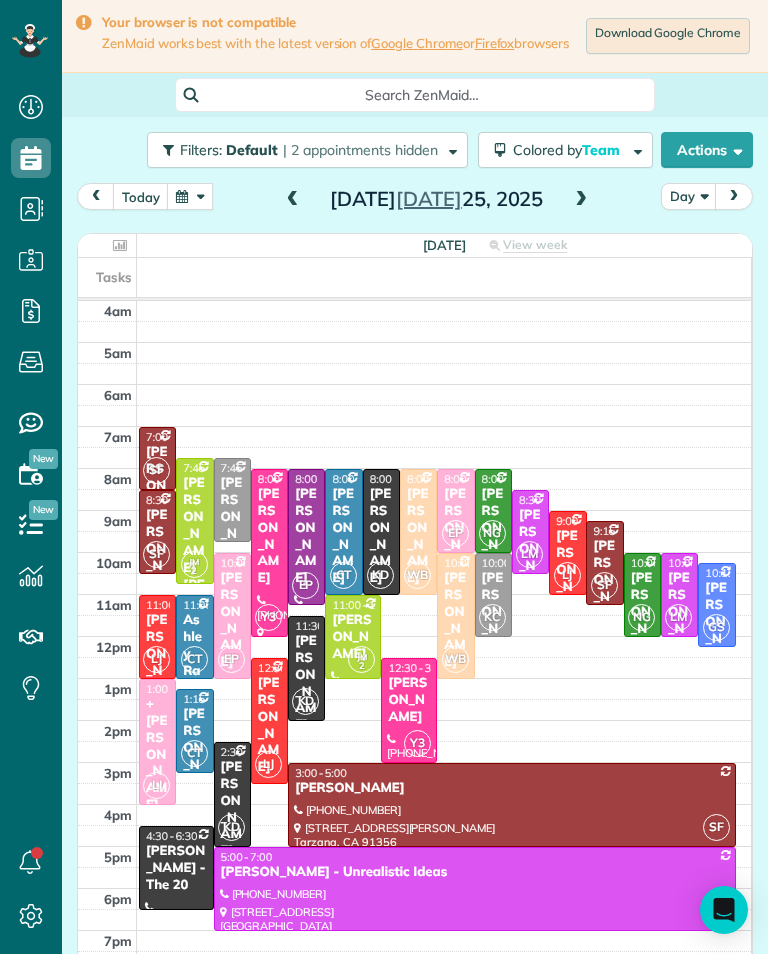 scroll, scrollTop: 985, scrollLeft: 62, axis: both 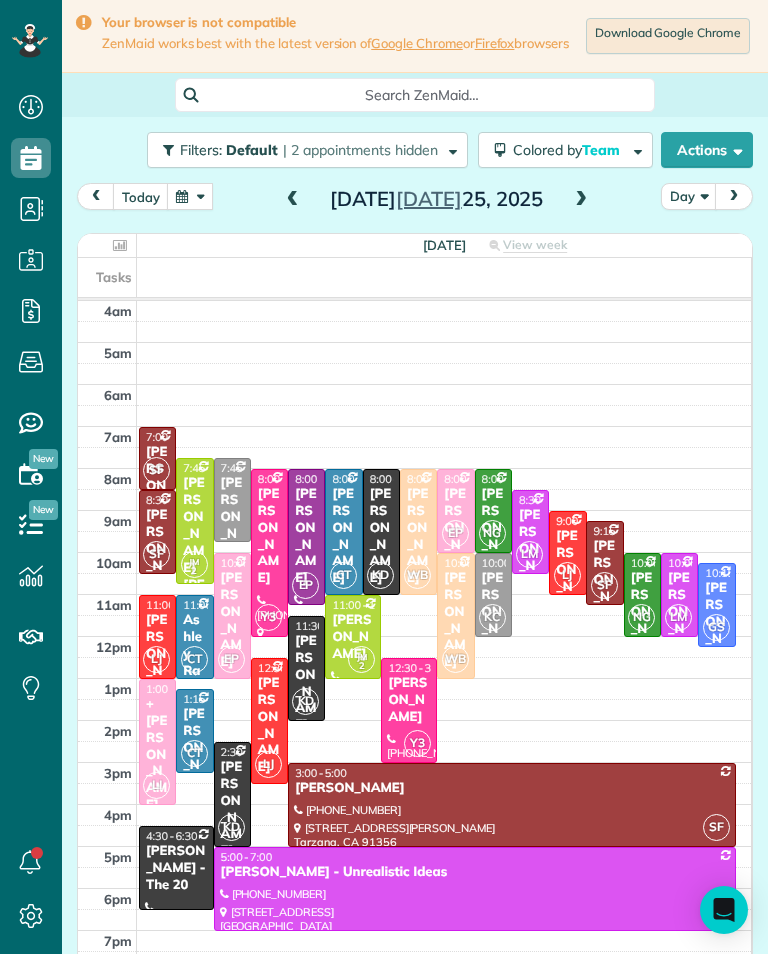 click at bounding box center (293, 200) 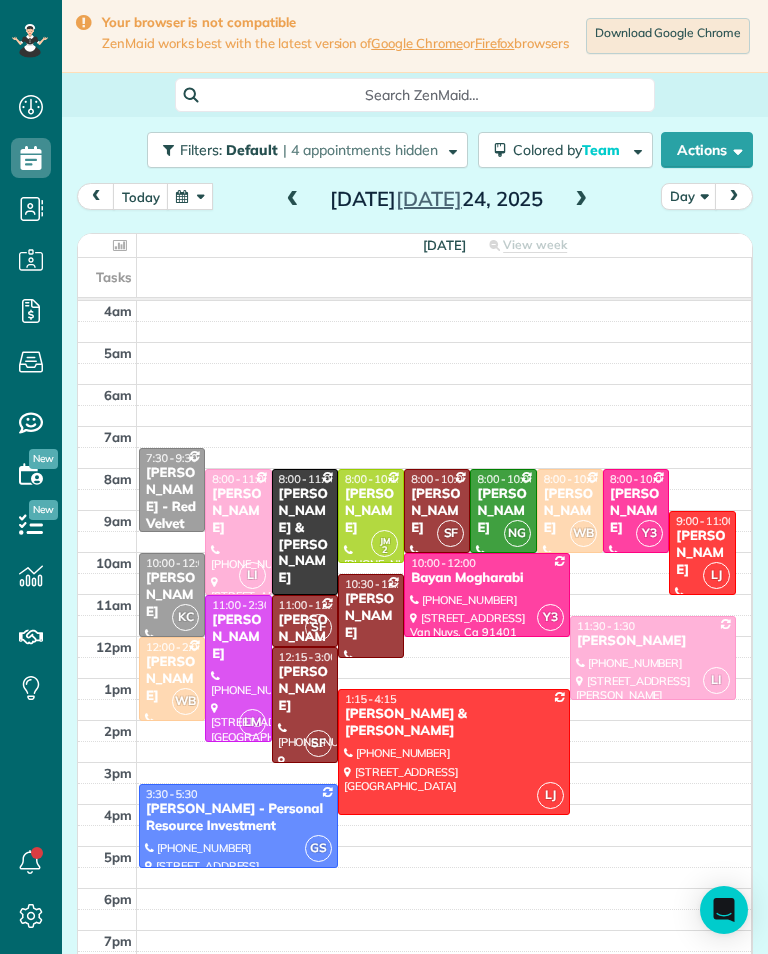 click at bounding box center [581, 200] 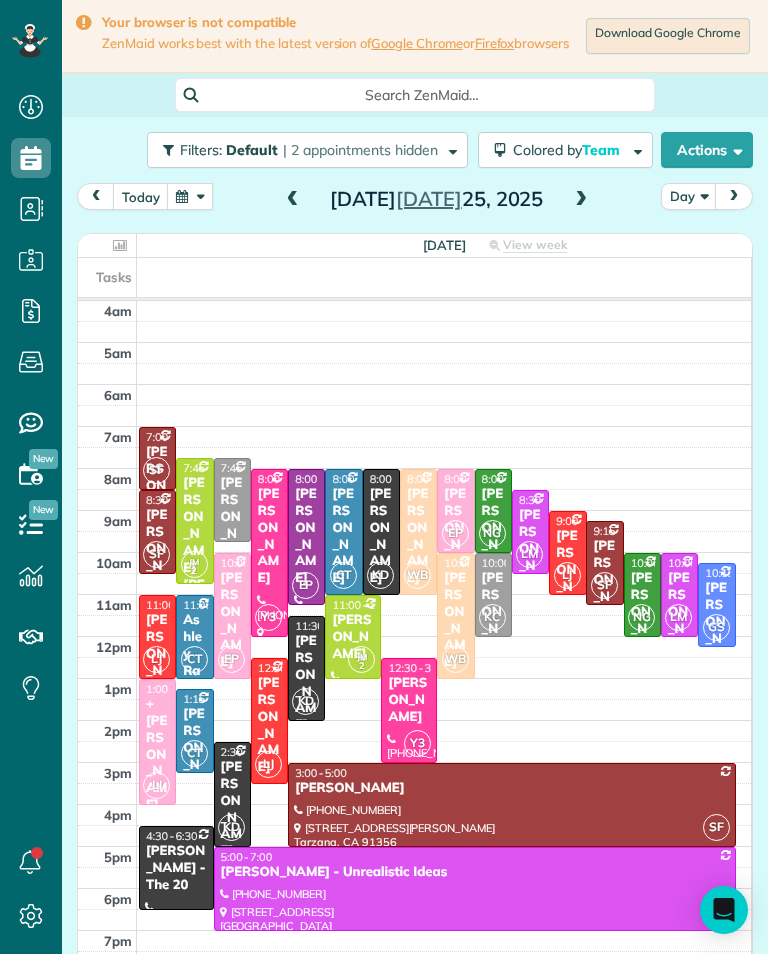 click at bounding box center (293, 200) 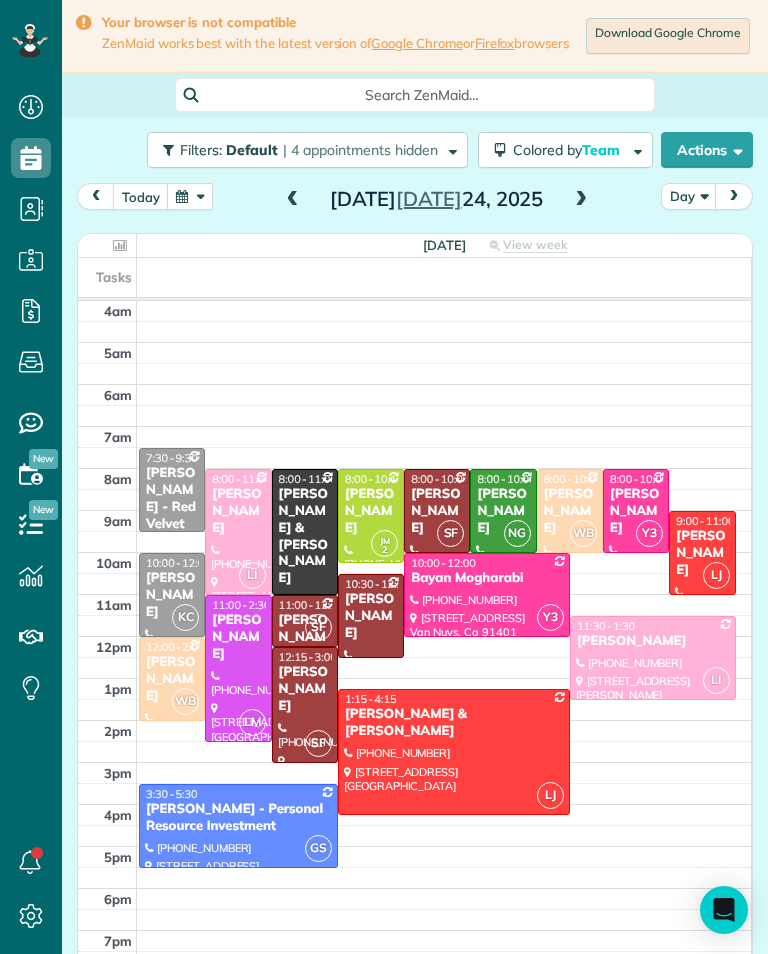 click at bounding box center (581, 200) 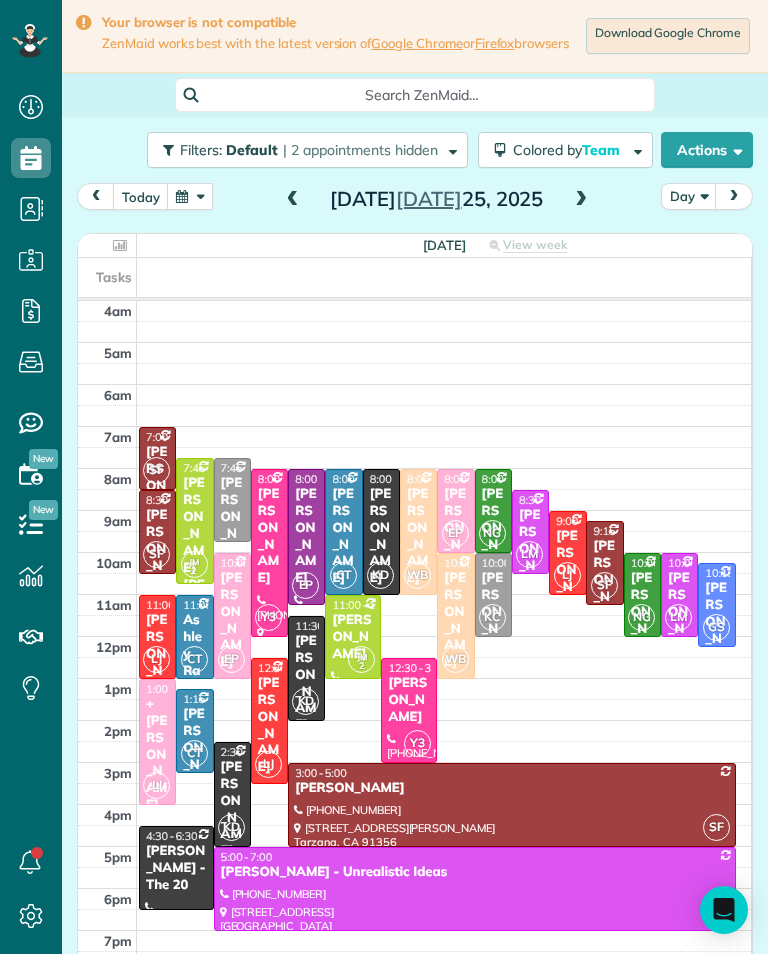click on "Ellen DeVine" at bounding box center (353, 637) 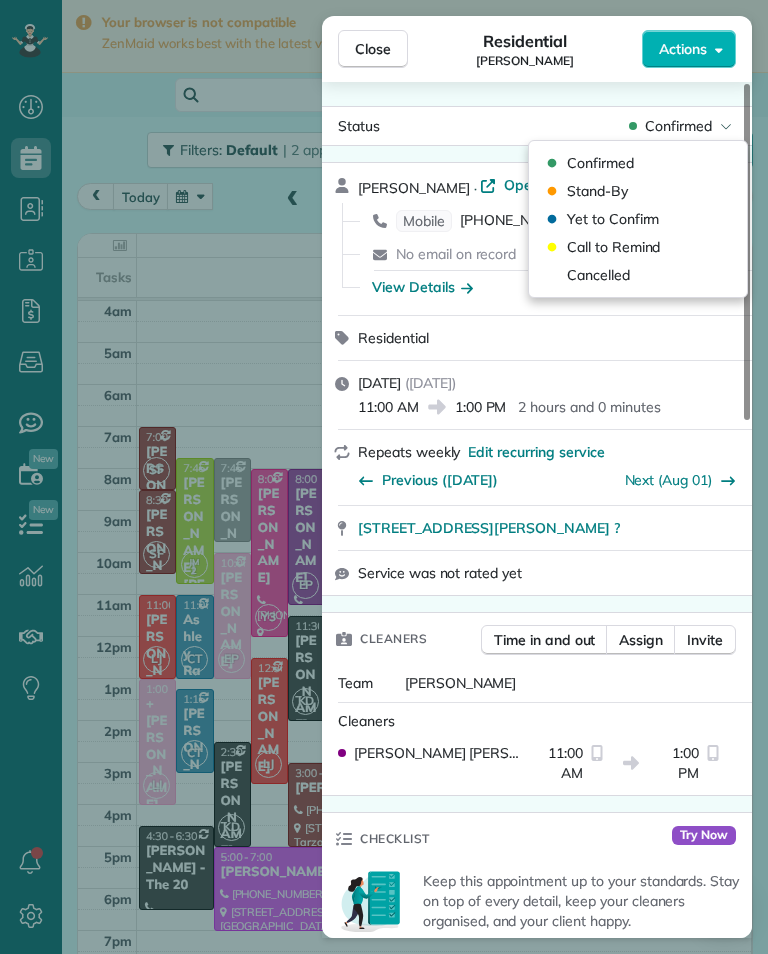 click on "Cancelled" at bounding box center (638, 275) 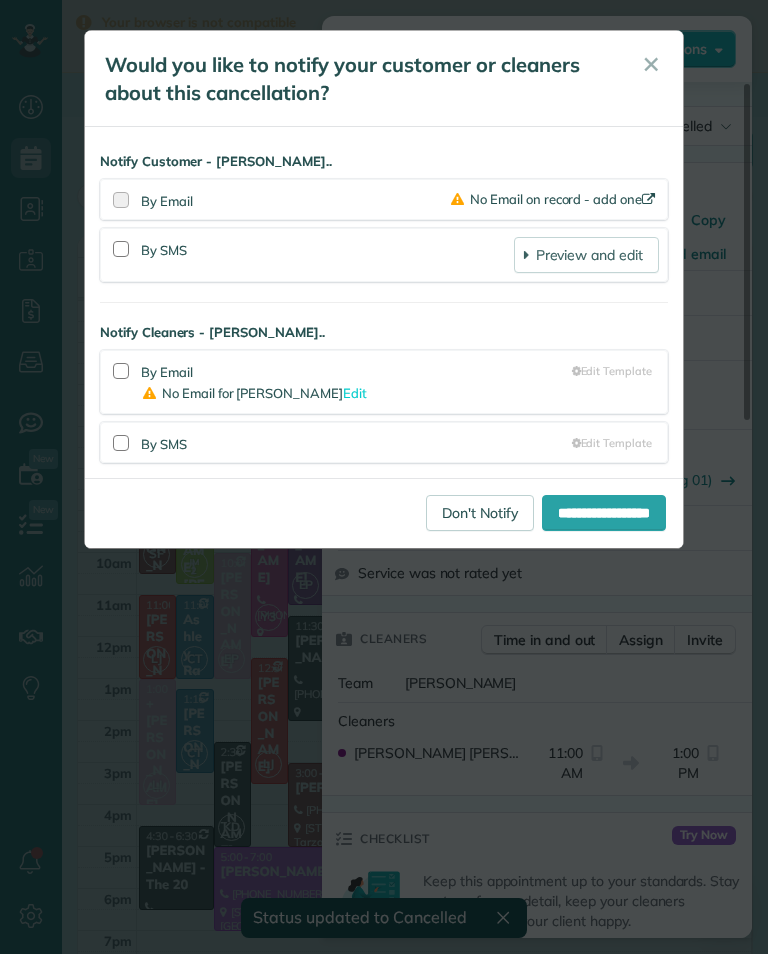 click on "**********" at bounding box center (384, 477) 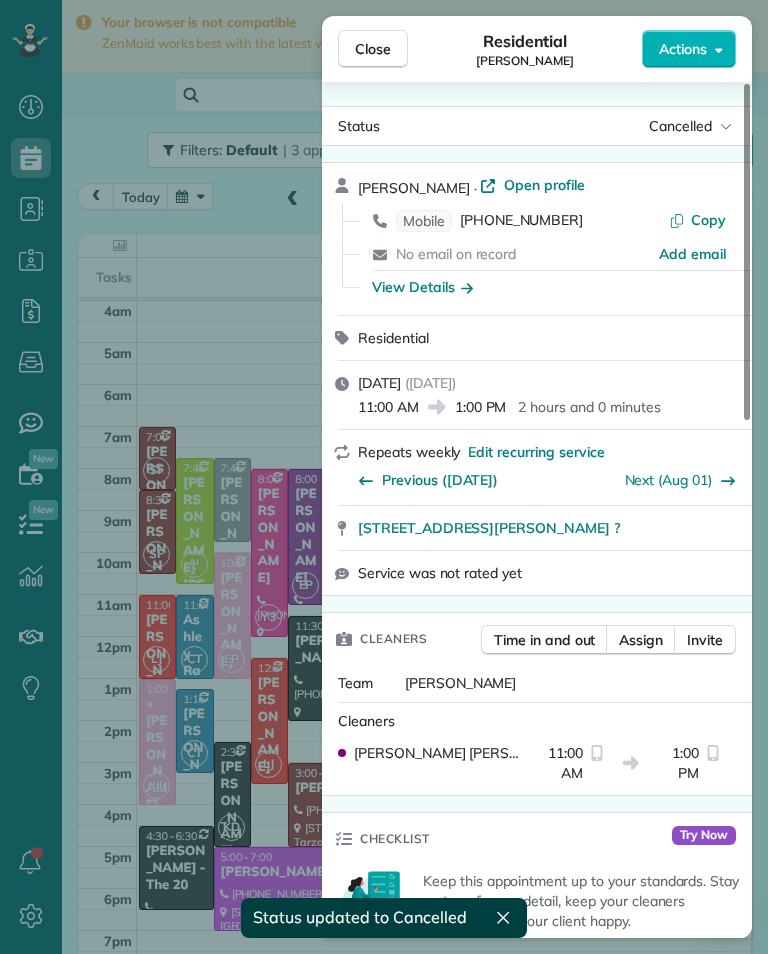 click on "Close Residential Ellen DeVine Actions Status Cancelled Ellen DeVine · Open profile Mobile (310) 710-6335 Copy No email on record Add email View Details Residential Friday, July 25, 2025 ( in 2 days ) 11:00 AM 1:00 PM 2 hours and 0 minutes Repeats weekly Edit recurring service Previous (Jul 18) Next (Aug 01) 13405 Erwin St Van Nuys CA ? Service was not rated yet Cleaners Time in and out Assign Invite Team Jacqueline Cleaners Johanna   Martinez 11:00 AM 1:00 PM Checklist Try Now Keep this appointment up to your standards. Stay on top of every detail, keep your cleaners organised, and your client happy. Assign a checklist Watch a 5 min demo Billing Billing actions Price $0.00 Overcharge $0.00 Discount $0.00 Coupon discount - Primary tax - Secondary tax - Total appointment price $0.00 Tips collected New feature! $0.00 Mark as paid Total including tip $0.00 Get paid online in no-time! Send an invoice and reward your cleaners with tips Charge customer credit card Appointment custom fields Key # - Work items Notes" at bounding box center [384, 477] 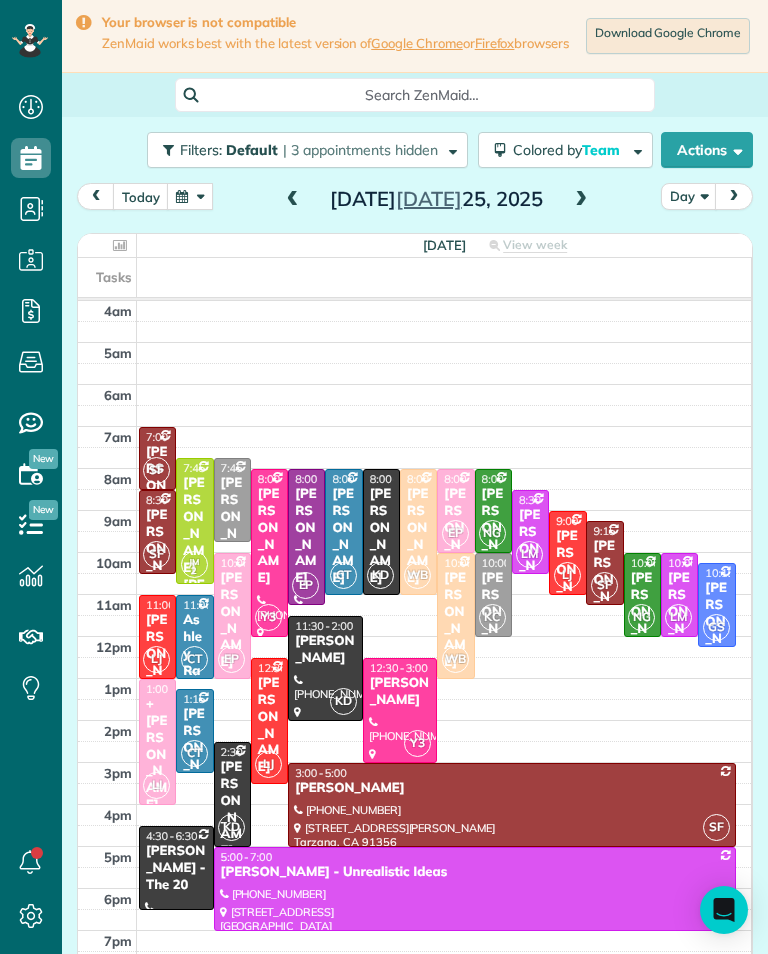 click at bounding box center (293, 200) 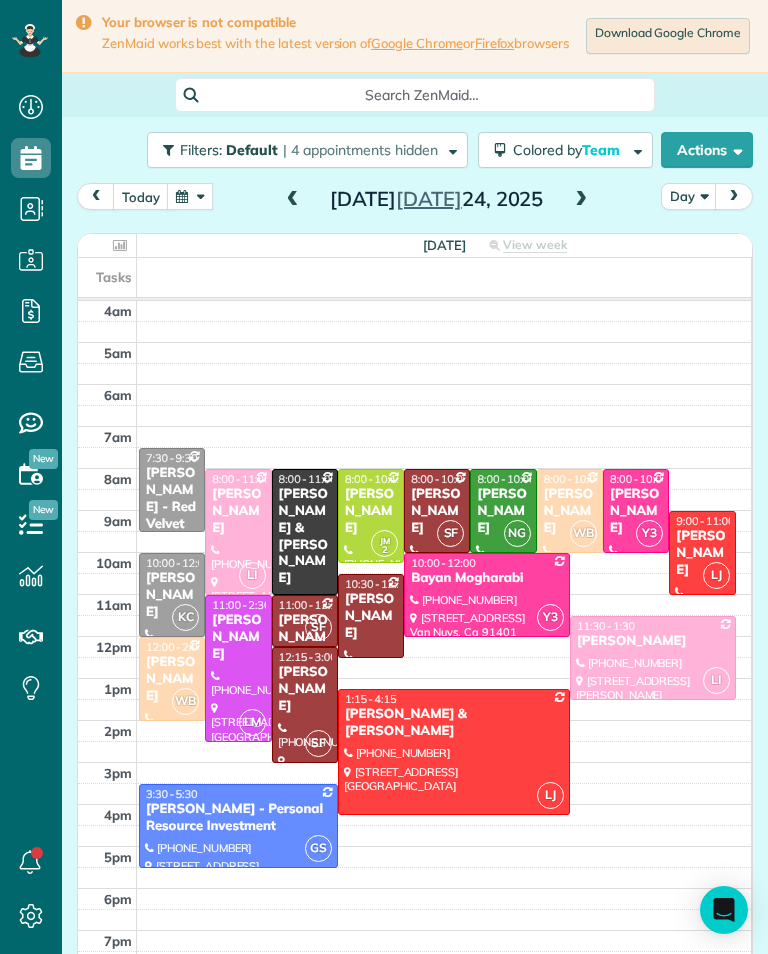 click on "Ellen DeVine" at bounding box center (371, 511) 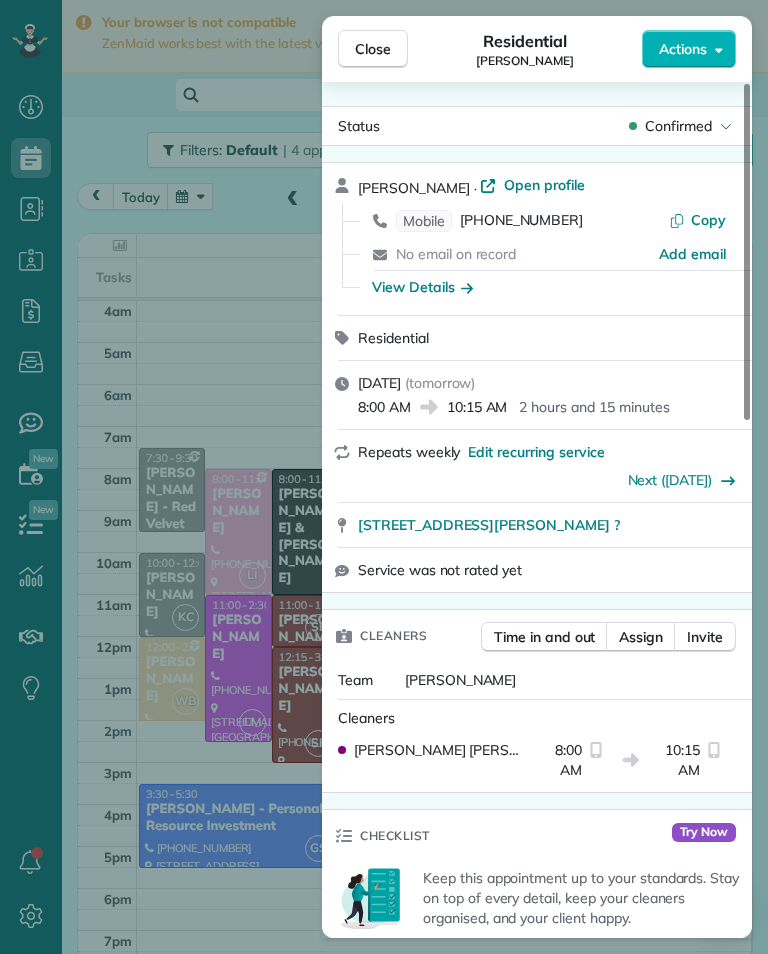 click on "(310) 710-6335" at bounding box center (521, 221) 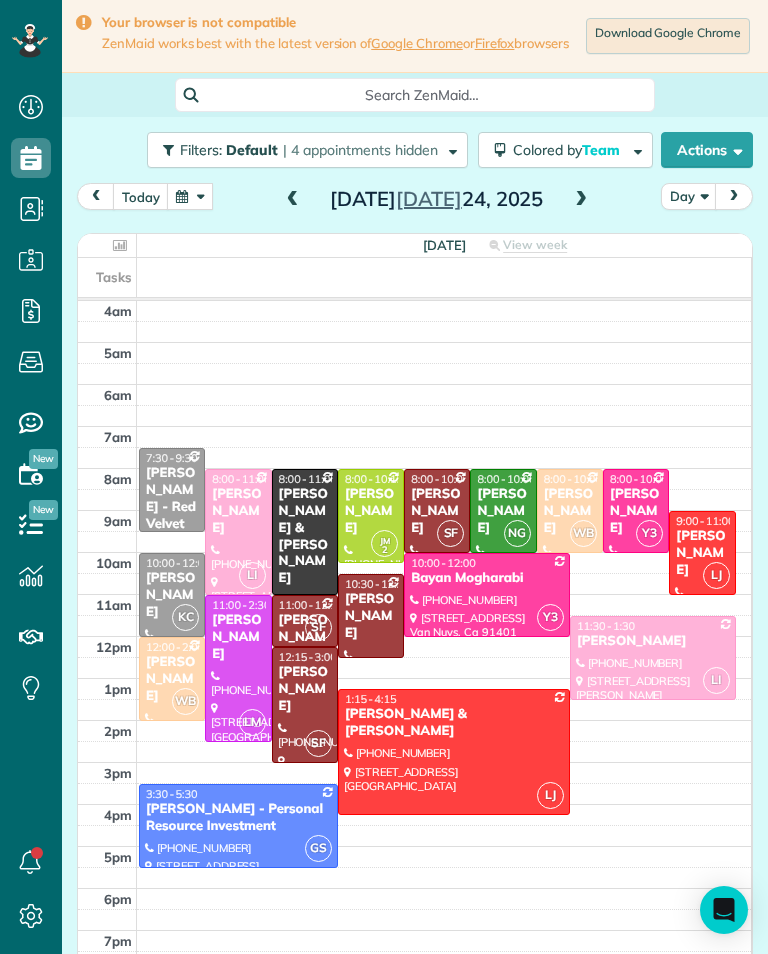 scroll, scrollTop: 985, scrollLeft: 62, axis: both 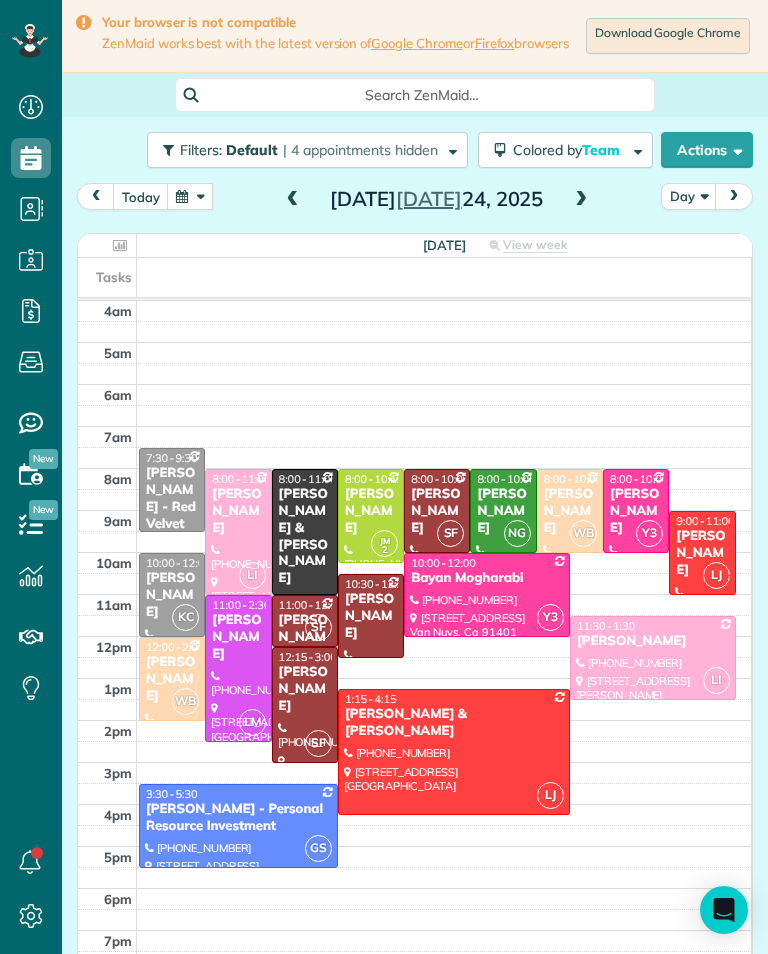click on "SF" at bounding box center (318, 627) 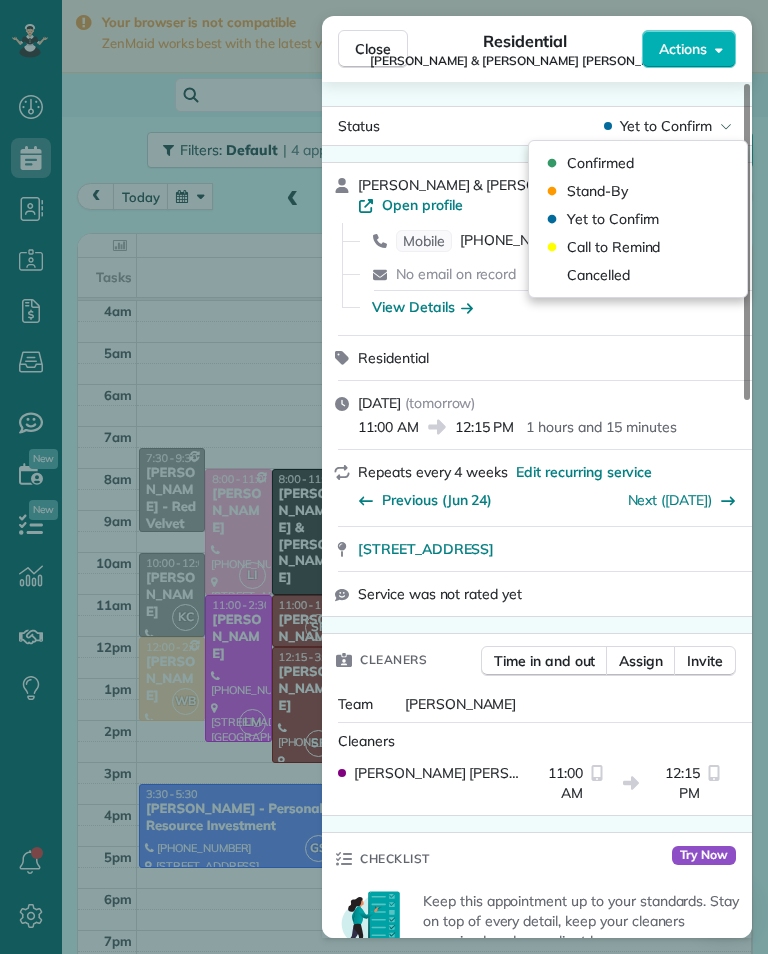 click on "Cancelled" at bounding box center (598, 275) 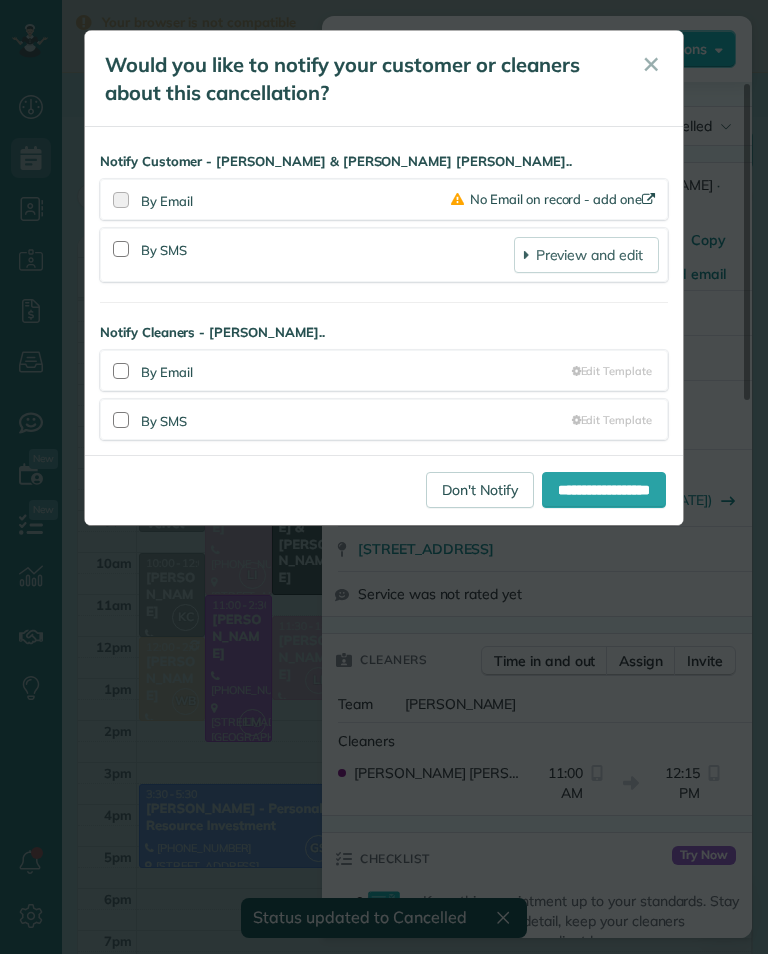 click on "Don't Notify" at bounding box center (480, 490) 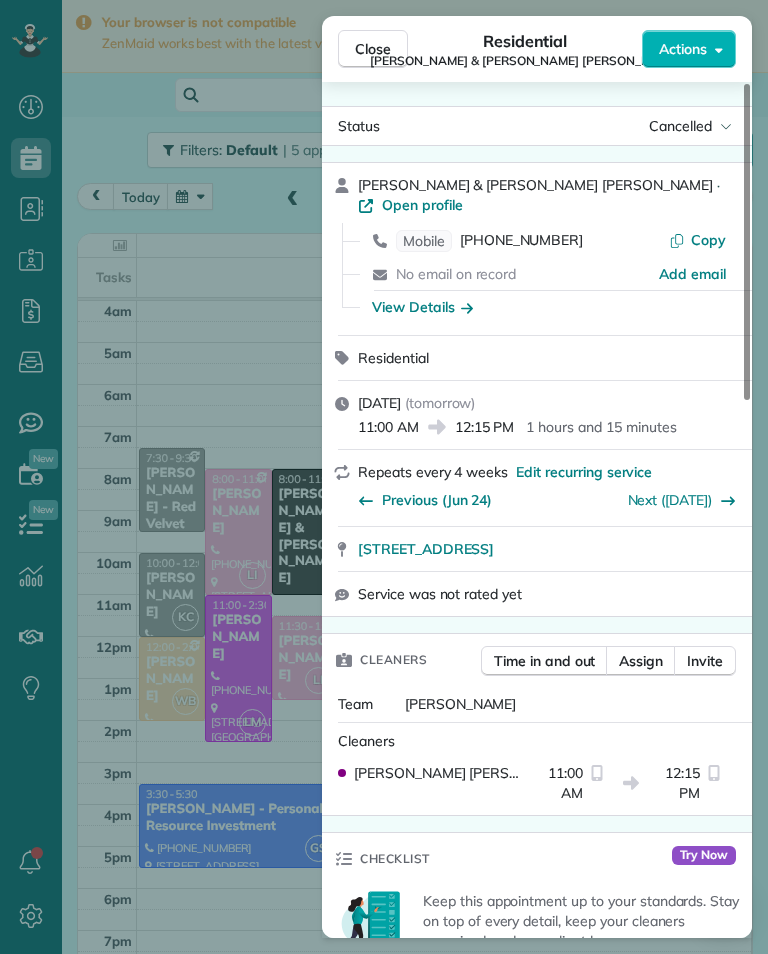 click on "Close Residential Nicholas & Megan Klembith Richie Actions Status Cancelled Nicholas & Megan Klembith Richie · Open profile Mobile (574) 326-9401 Copy No email on record Add email View Details Residential Thursday, July 24, 2025 ( tomorrow ) 11:00 AM 12:15 PM 1 hours and 15 minutes Repeats every 4 weeks Edit recurring service Previous (Jun 24) Next (Aug 19) 13653 Wyandotte Street #8 Van Nuys CA 91405 Service was not rated yet Cleaners Time in and out Assign Invite Team Santy Cleaners Santy   Flores 11:00 AM 12:15 PM Checklist Try Now Keep this appointment up to your standards. Stay on top of every detail, keep your cleaners organised, and your client happy. Assign a checklist Watch a 5 min demo Billing Billing actions Price $130.00 Overcharge $0.00 Discount $0.00 Coupon discount - Primary tax - Secondary tax - Total appointment price $130.00 Tips collected New feature! $0.00 Unpaid Mark as paid Total including tip $130.00 Get paid online in no-time! Send an invoice and reward your cleaners with tips Key # -" at bounding box center [384, 477] 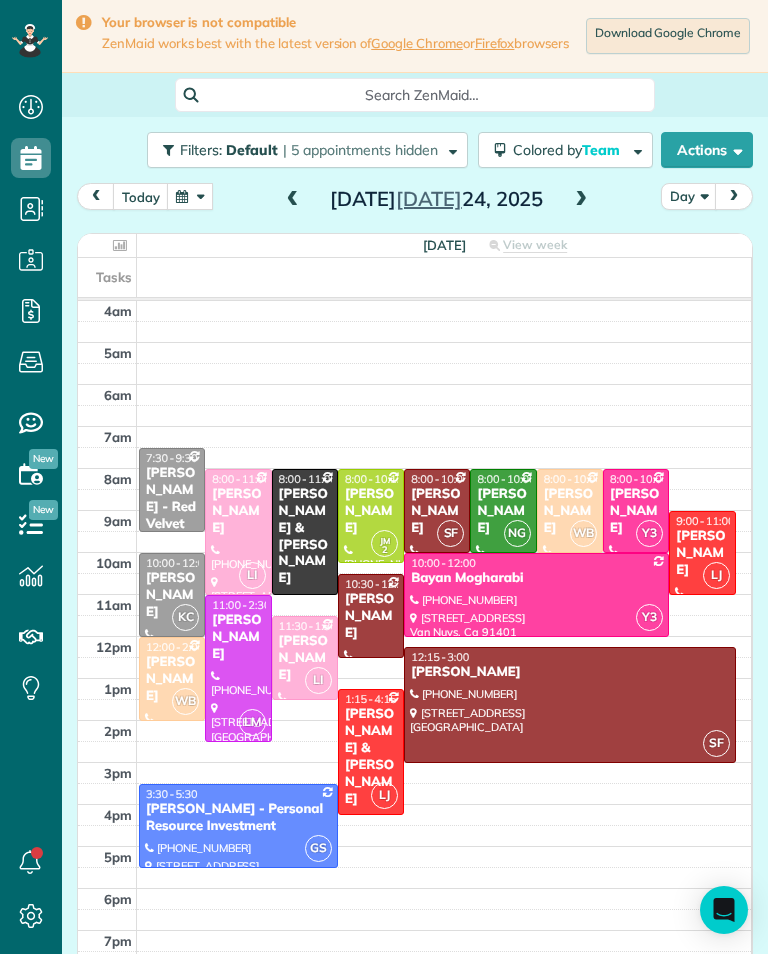 click at bounding box center (190, 196) 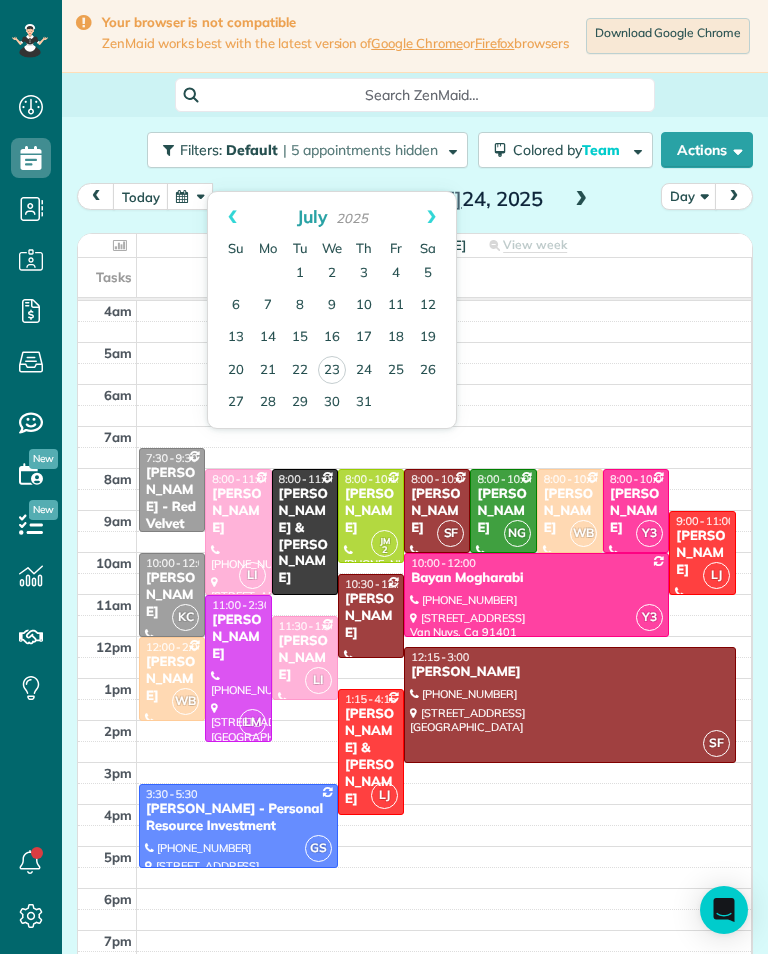 click on "Next" at bounding box center (431, 217) 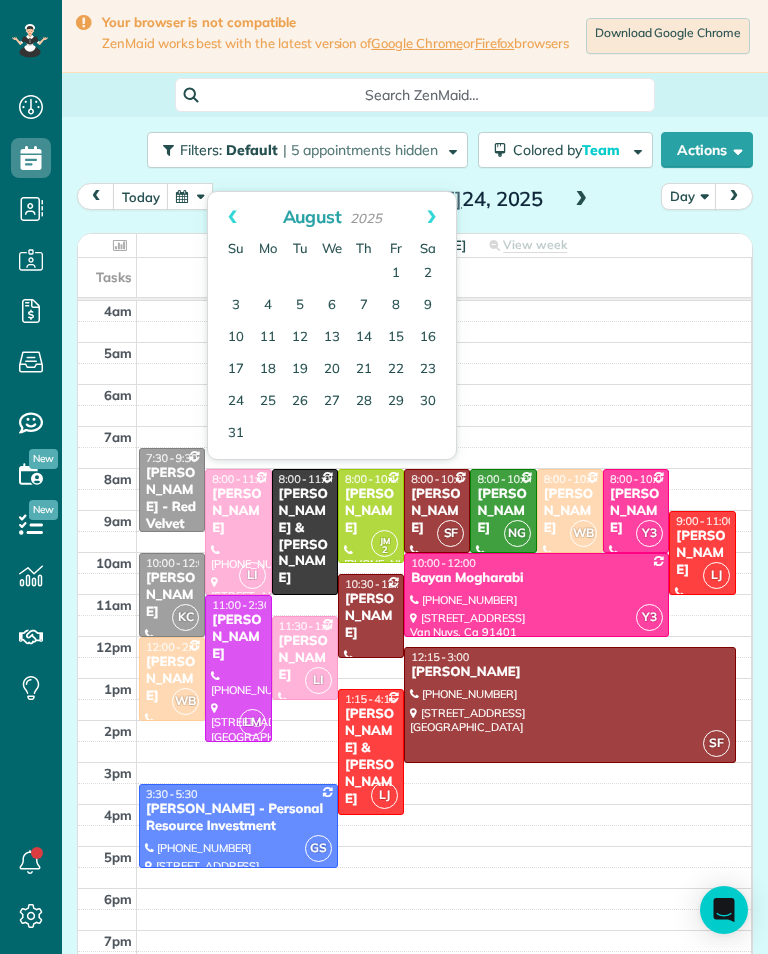 click on "1" at bounding box center (396, 274) 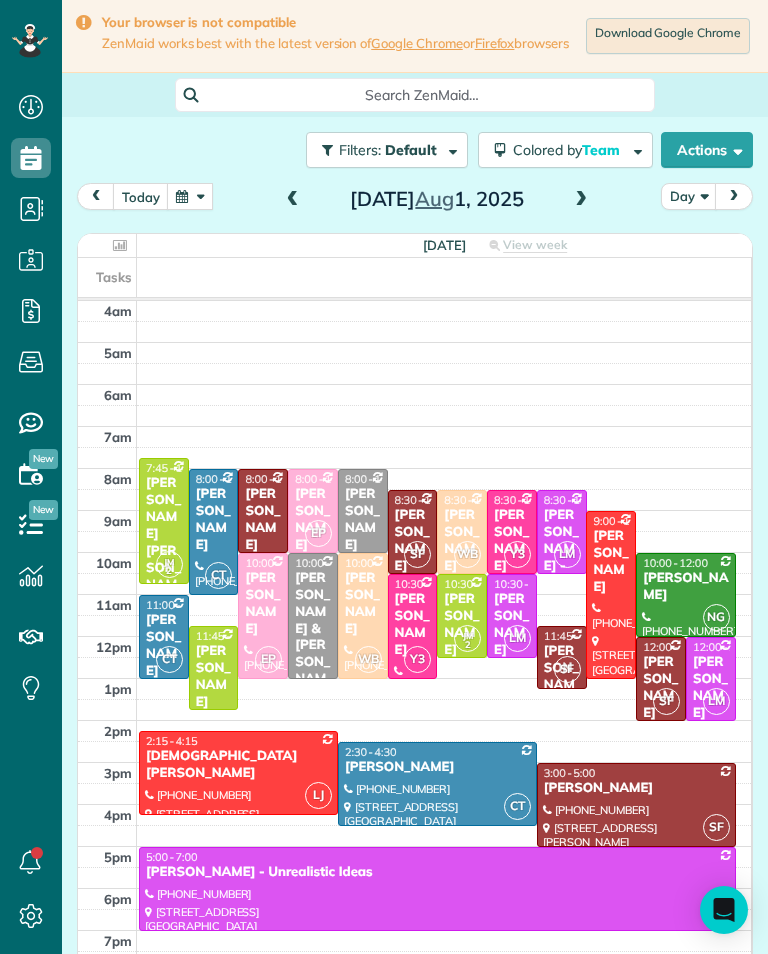 click at bounding box center (190, 196) 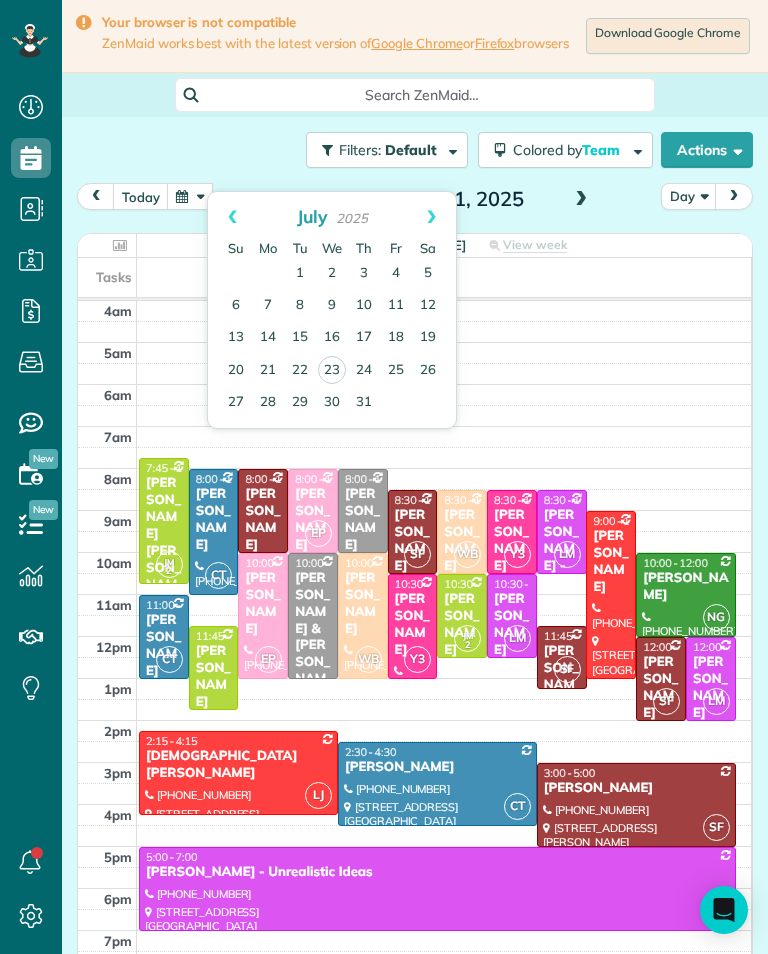 click on "25" at bounding box center [396, 371] 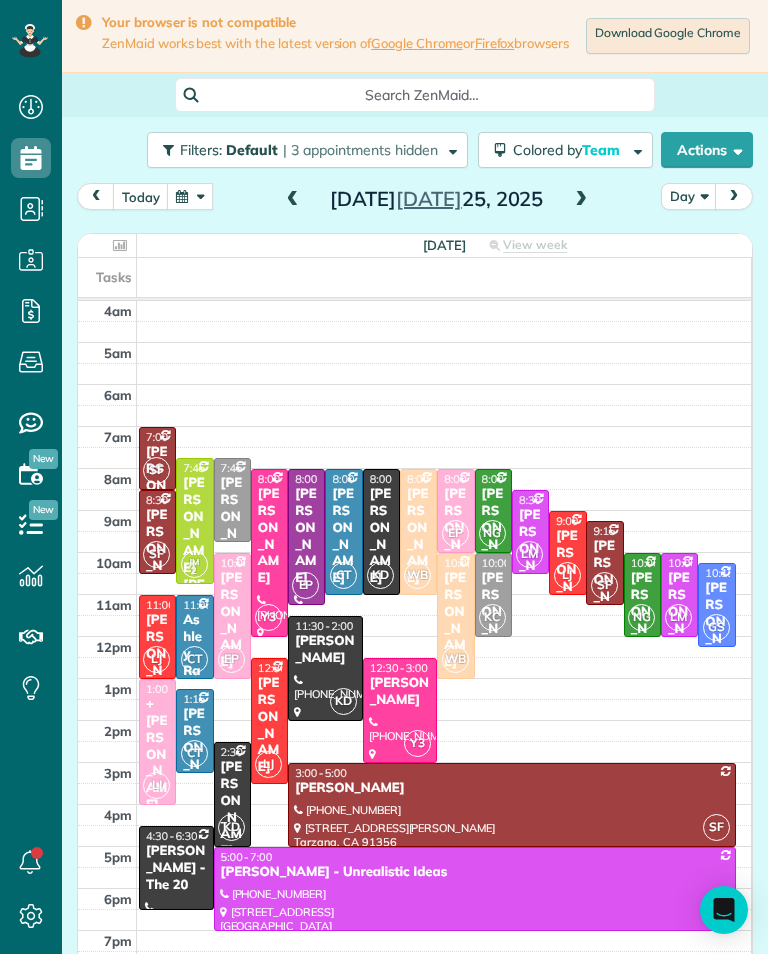 click at bounding box center (293, 200) 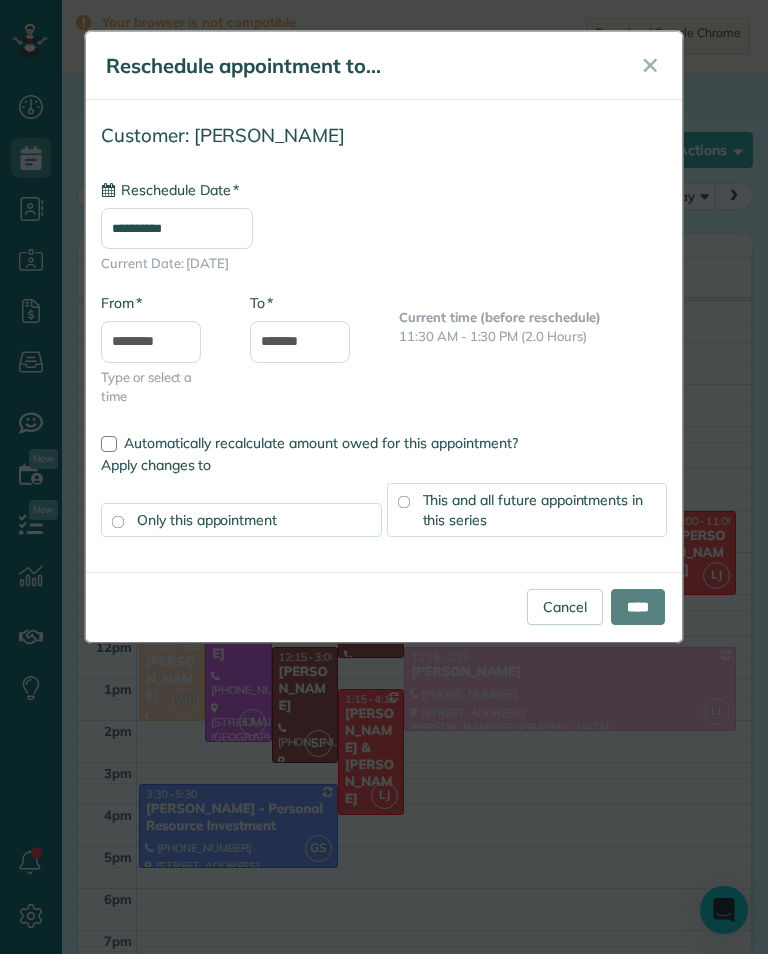 click on "**********" at bounding box center (177, 228) 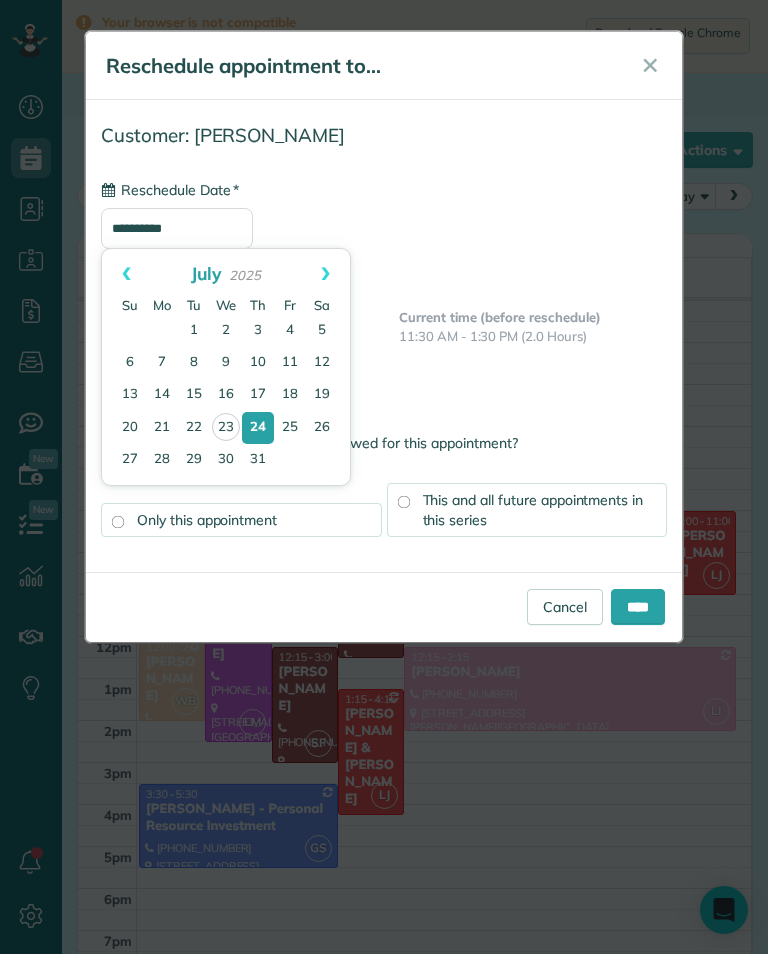 click on "Next" at bounding box center [325, 274] 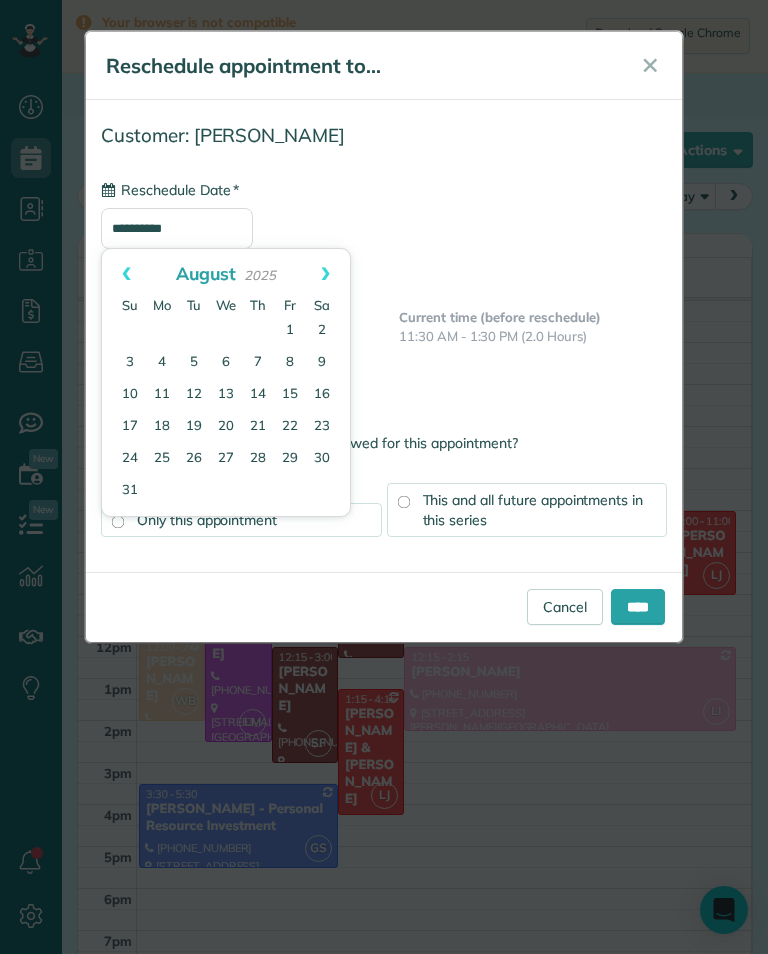 click on "1" at bounding box center [290, 331] 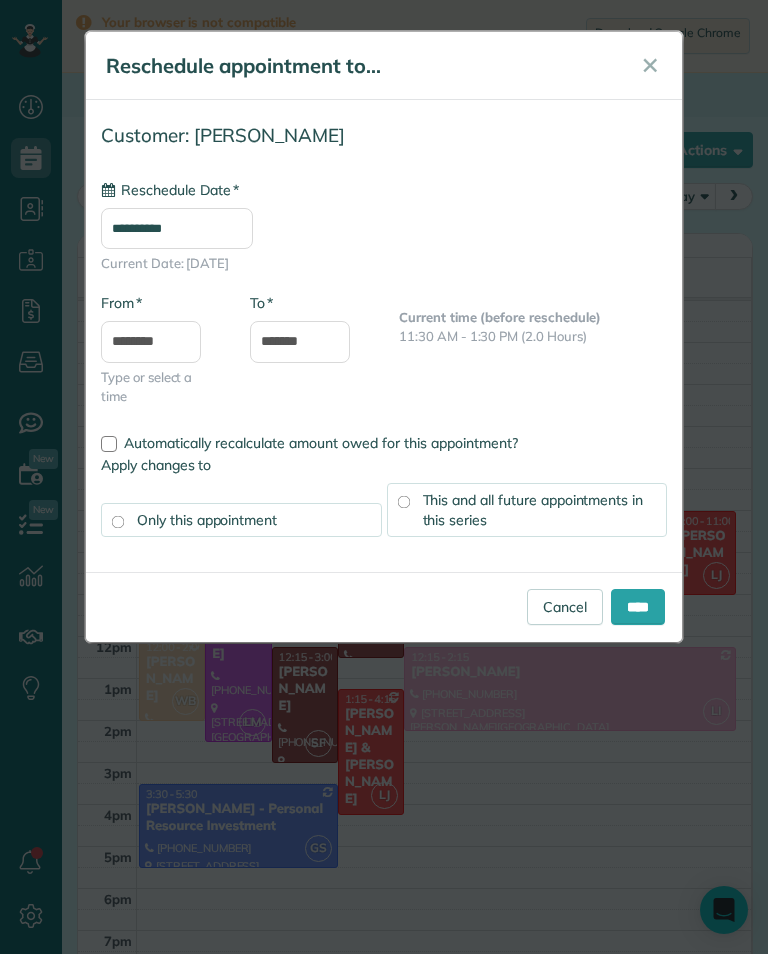 click on "This and all future appointments in this series" at bounding box center [533, 510] 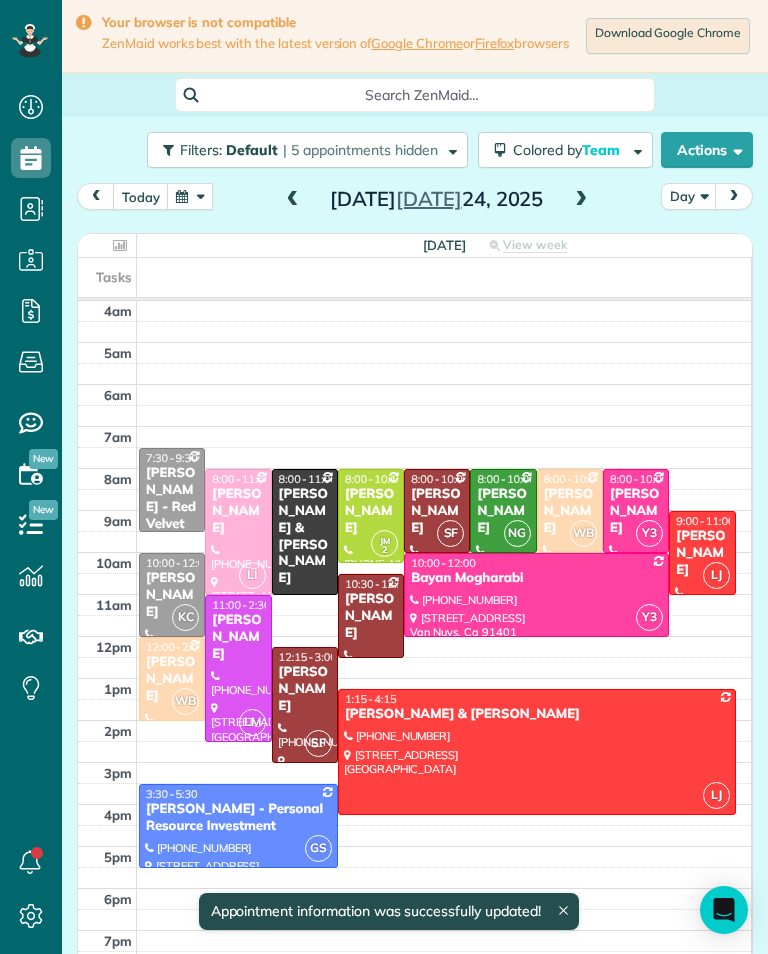 click at bounding box center [190, 196] 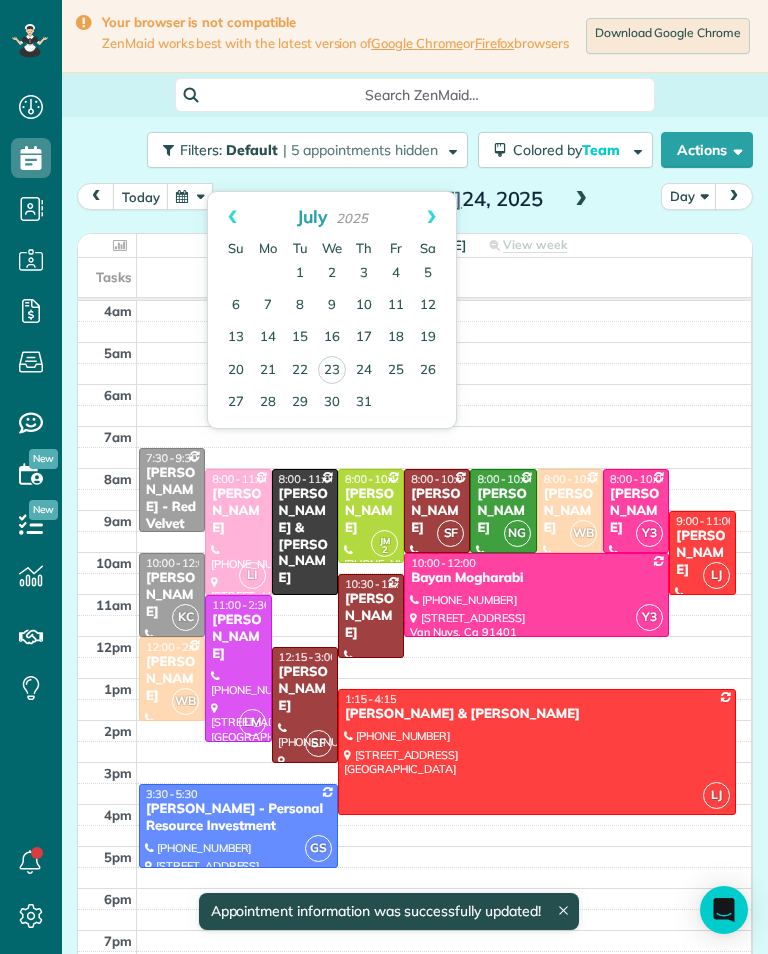 click on "Next" at bounding box center (431, 217) 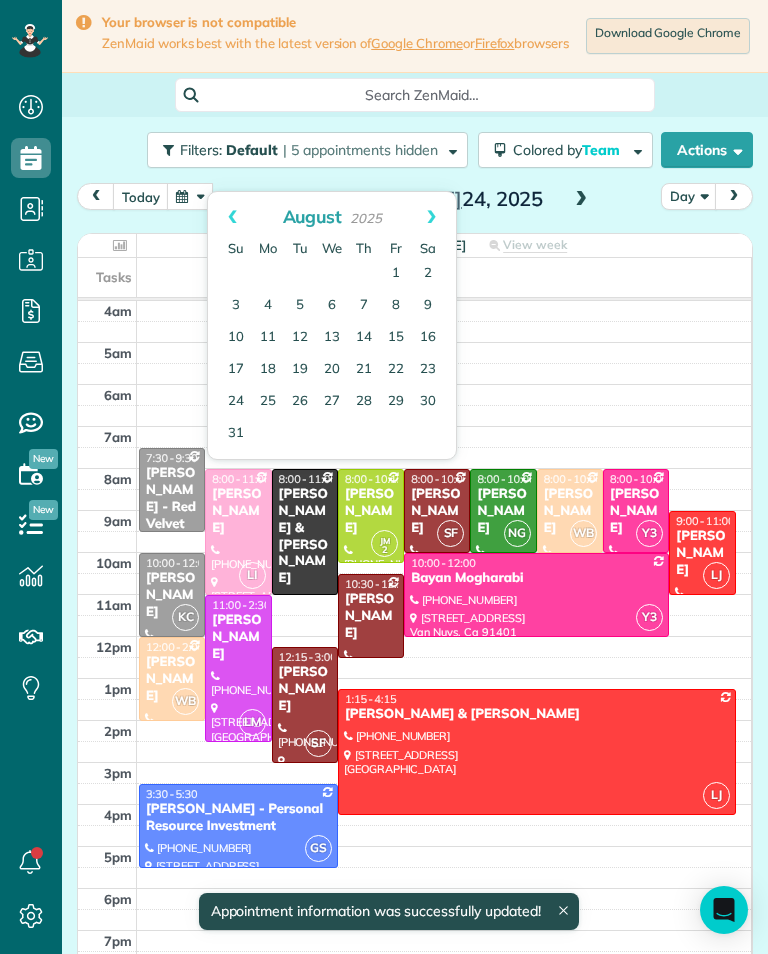click on "1" at bounding box center (396, 274) 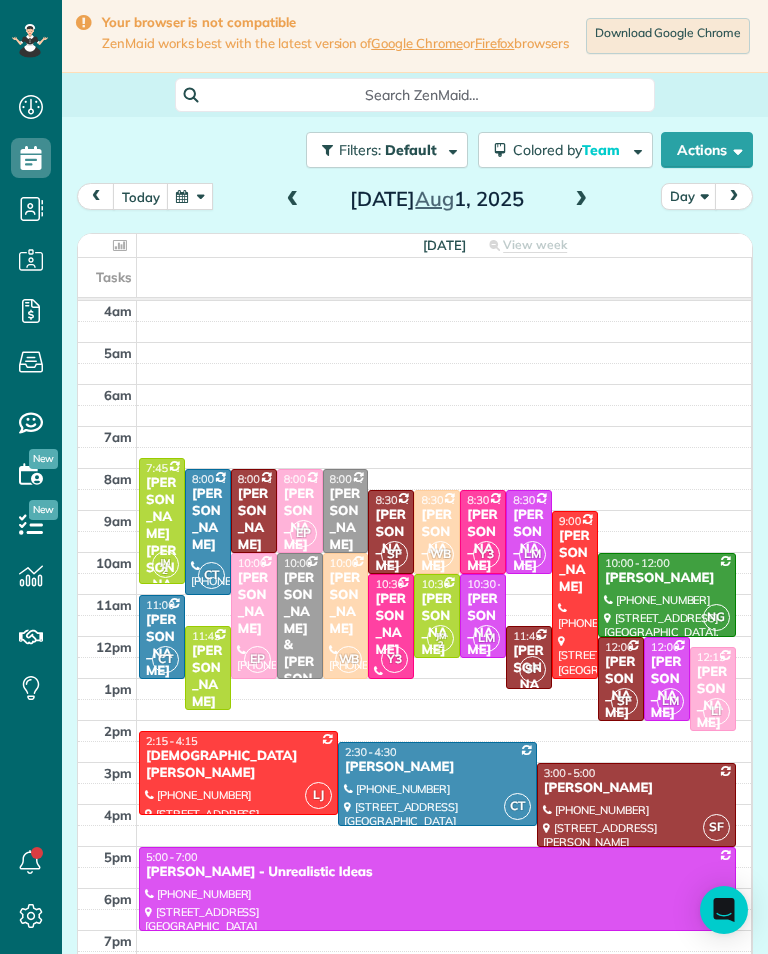 scroll, scrollTop: 985, scrollLeft: 62, axis: both 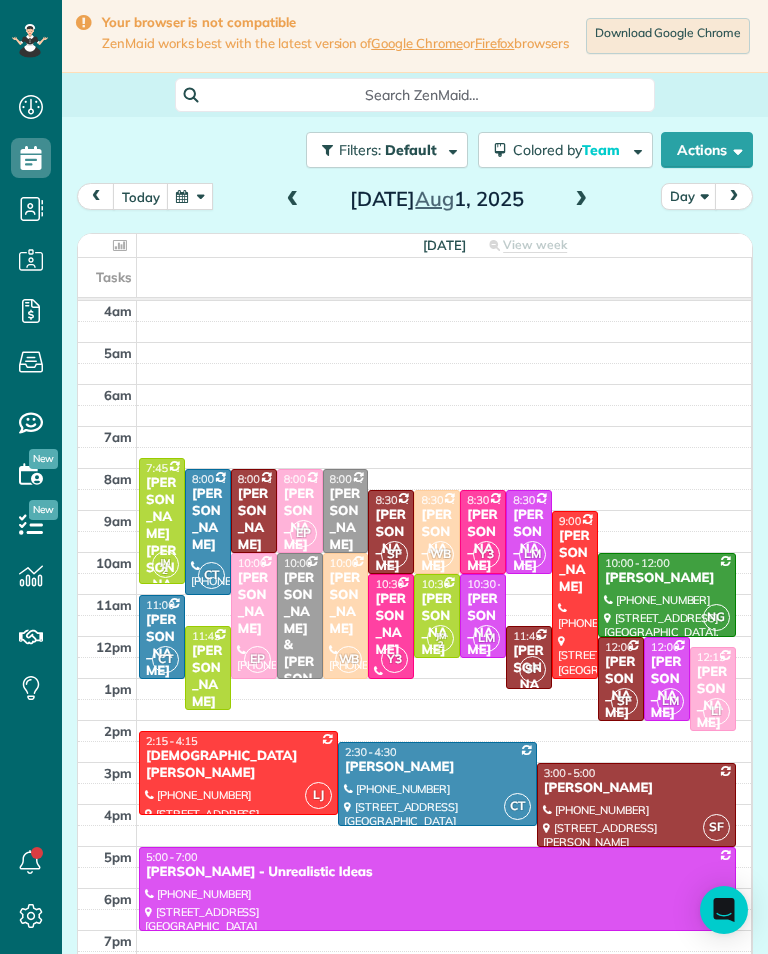 click on "Ellen DeVine" at bounding box center (437, 625) 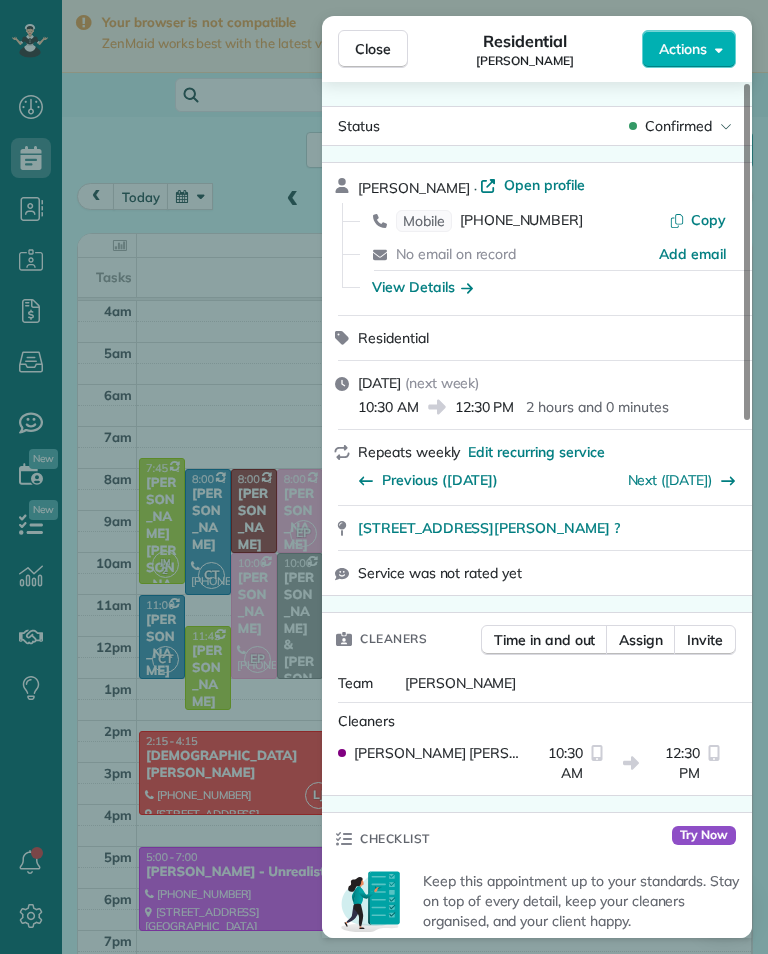 click on "Close Residential Ellen DeVine Actions Status Confirmed Ellen DeVine · Open profile Mobile (310) 710-6335 Copy No email on record Add email View Details Residential Friday, August 01, 2025 ( next week ) 10:30 AM 12:30 PM 2 hours and 0 minutes Repeats weekly Edit recurring service Previous (Jul 25) Next (Aug 08) 13405 Erwin St Van Nuys CA ? Service was not rated yet Cleaners Time in and out Assign Invite Team Jacqueline Cleaners Johanna   Martinez 10:30 AM 12:30 PM Checklist Try Now Keep this appointment up to your standards. Stay on top of every detail, keep your cleaners organised, and your client happy. Assign a checklist Watch a 5 min demo Billing Billing actions Price $0.00 Overcharge $0.00 Discount $0.00 Coupon discount - Primary tax - Secondary tax - Total appointment price $0.00 Tips collected New feature! $0.00 Mark as paid Total including tip $0.00 Get paid online in no-time! Send an invoice and reward your cleaners with tips Charge customer credit card Appointment custom fields Key # - Work items 0" at bounding box center (384, 477) 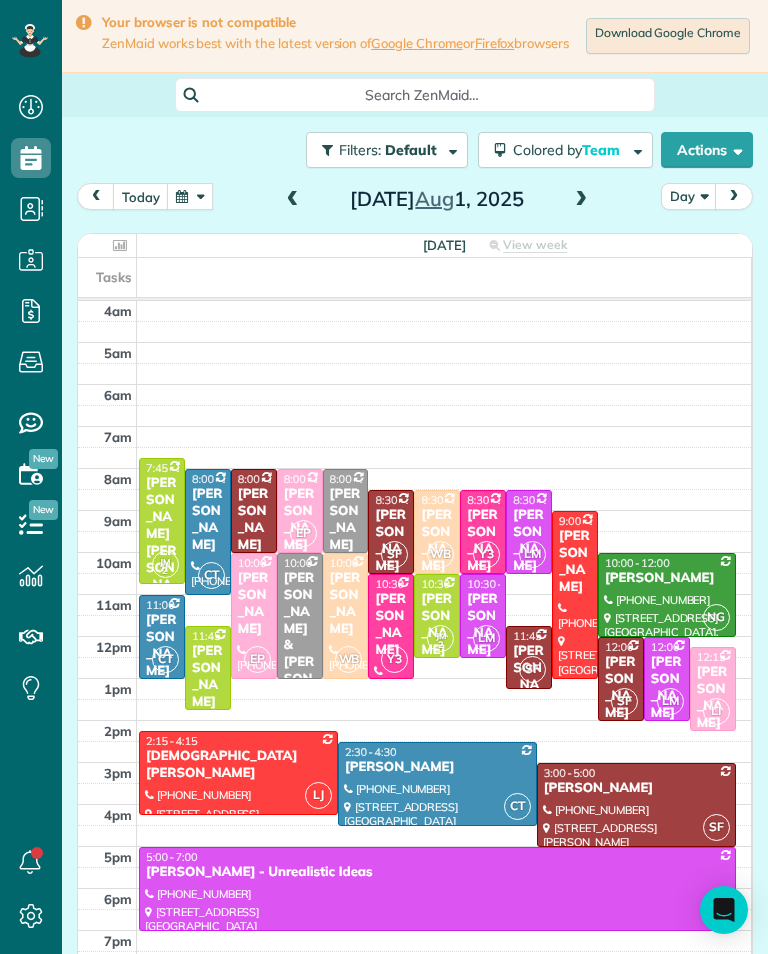 click on "Filters:   Default
|  5 appointments hidden
Colored by  Team
Color by Cleaner
Color by Team
Color by Status
Color by Recurrence
Color by Paid/Unpaid
Filters  Default
Schedule Changes
Actions
Create Appointment
Create Task
Clock In/Out
Send Work Orders
Print Route Sheets
Today's Emails/Texts
View Metrics" at bounding box center [415, 150] 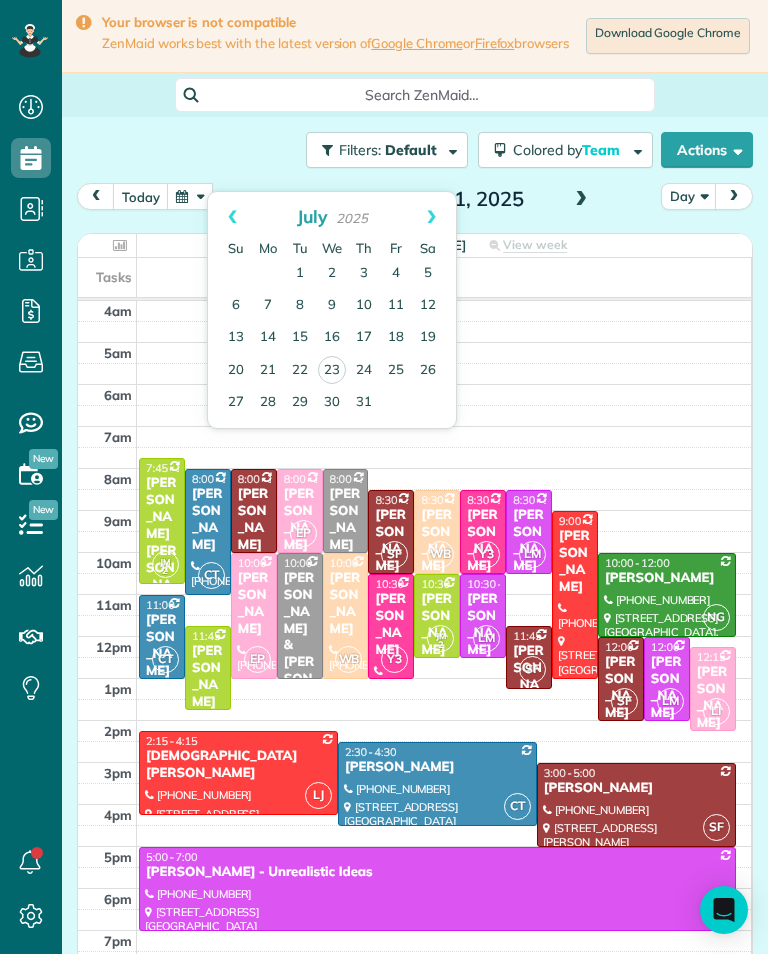 click on "24" at bounding box center (364, 371) 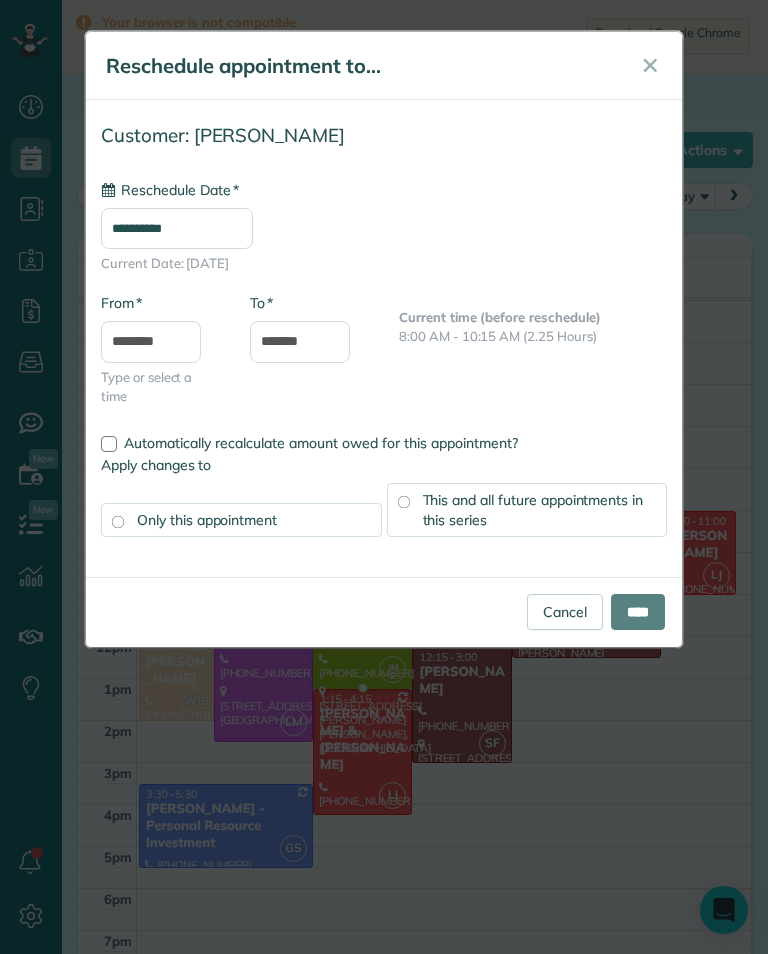 click on "**********" at bounding box center [177, 228] 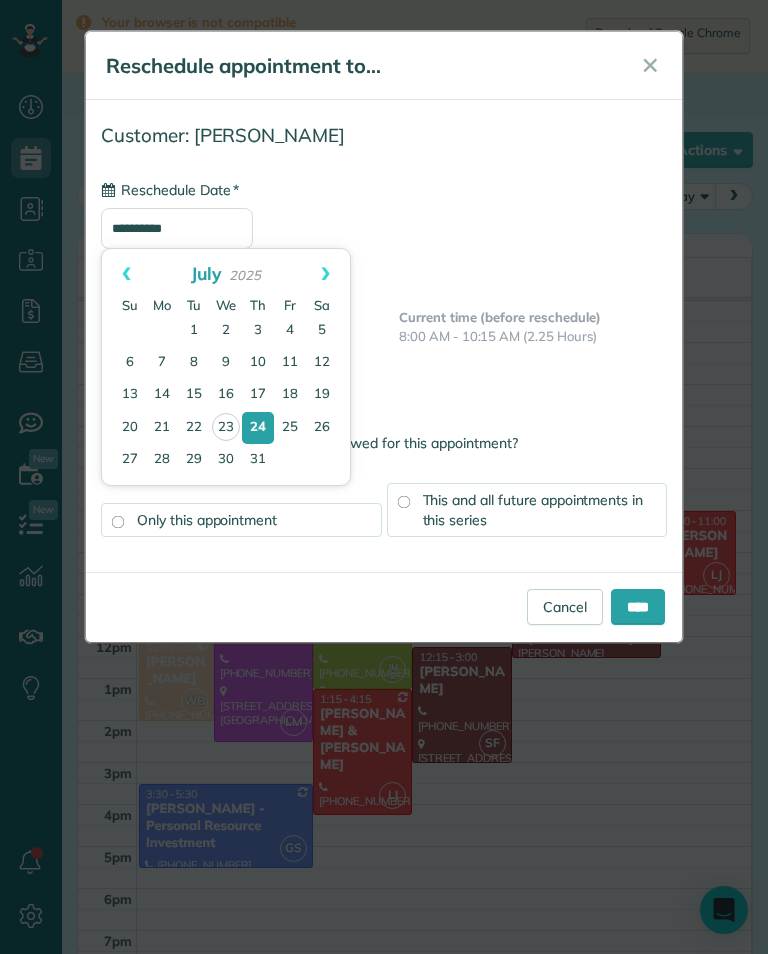 click on "25" at bounding box center (290, 428) 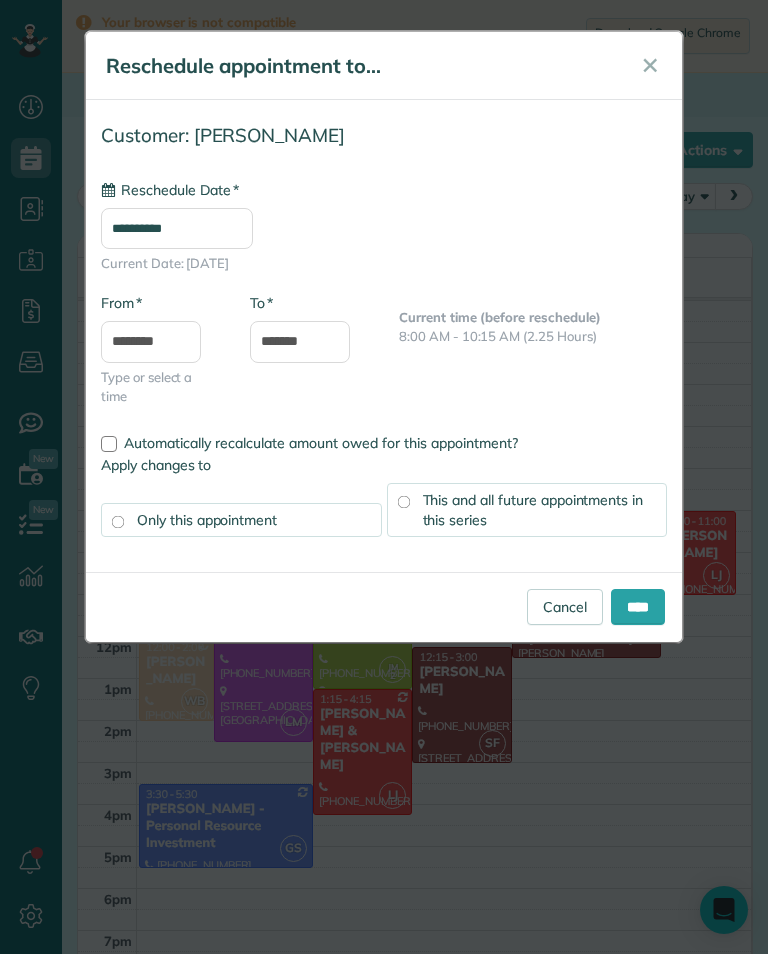 click on "****" at bounding box center (638, 607) 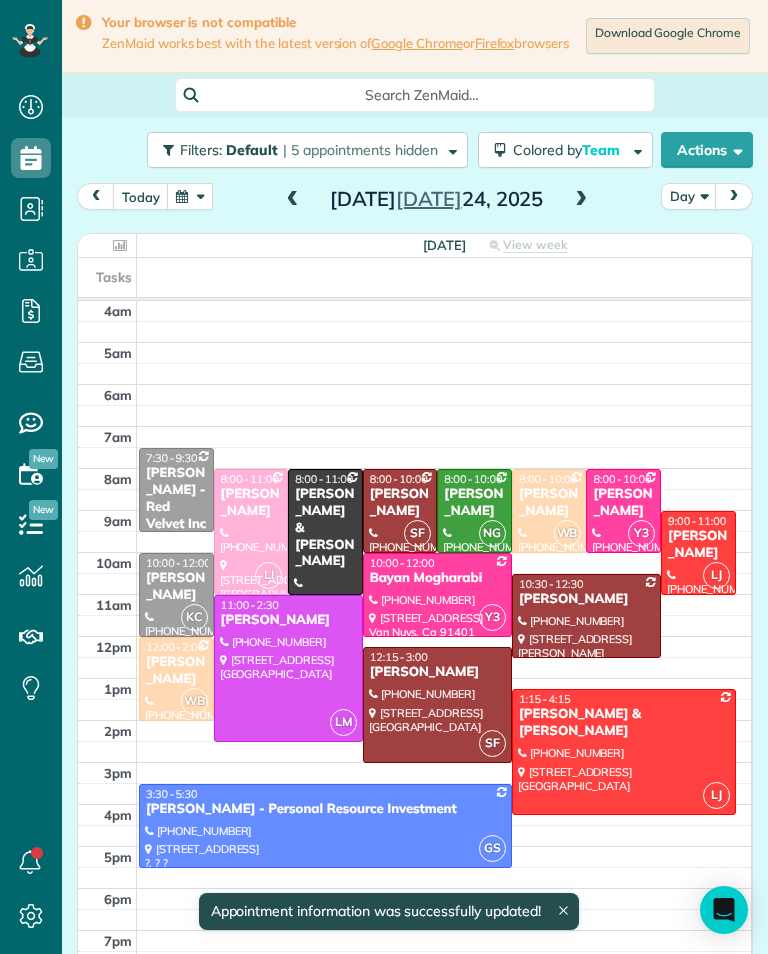 click at bounding box center [581, 200] 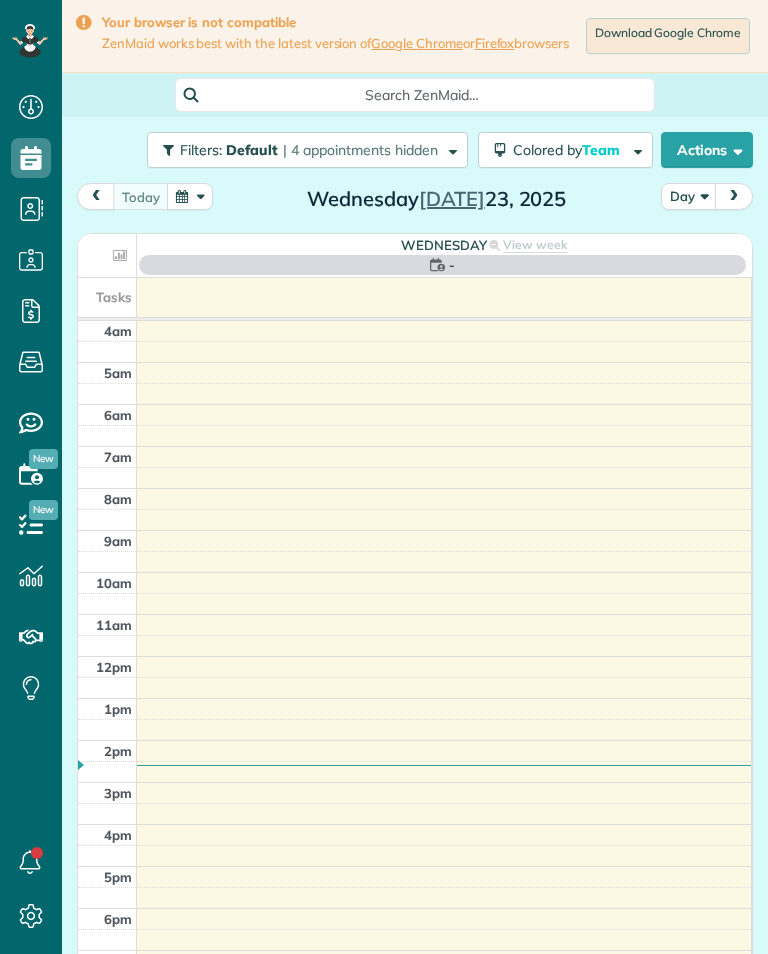scroll, scrollTop: 0, scrollLeft: 0, axis: both 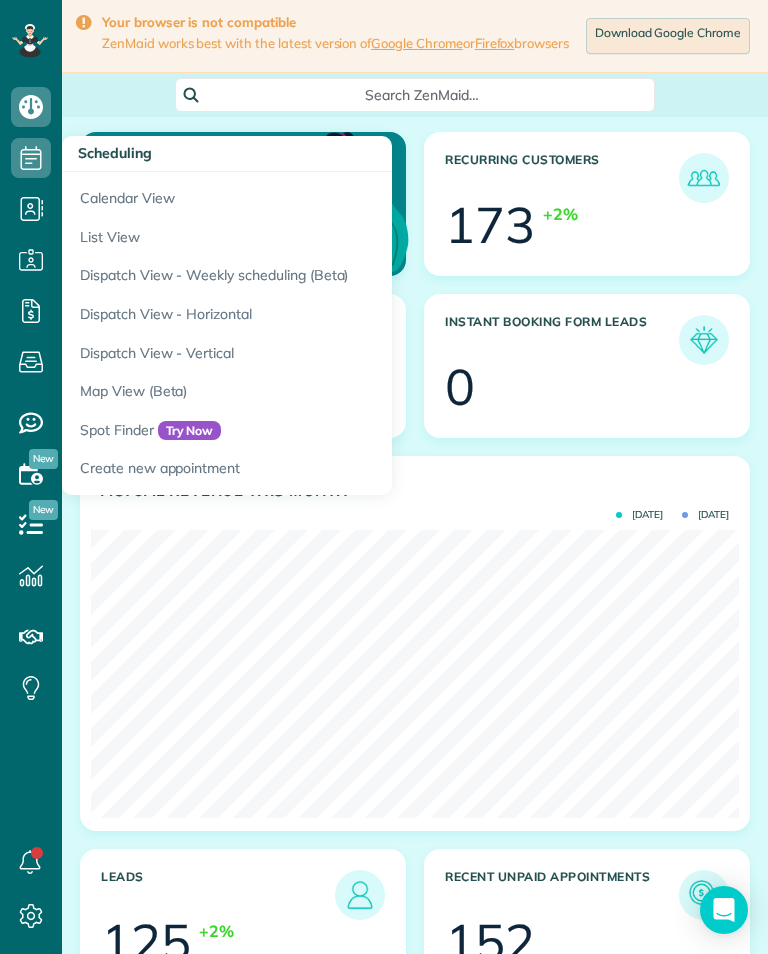 click on "Calendar View" at bounding box center (312, 195) 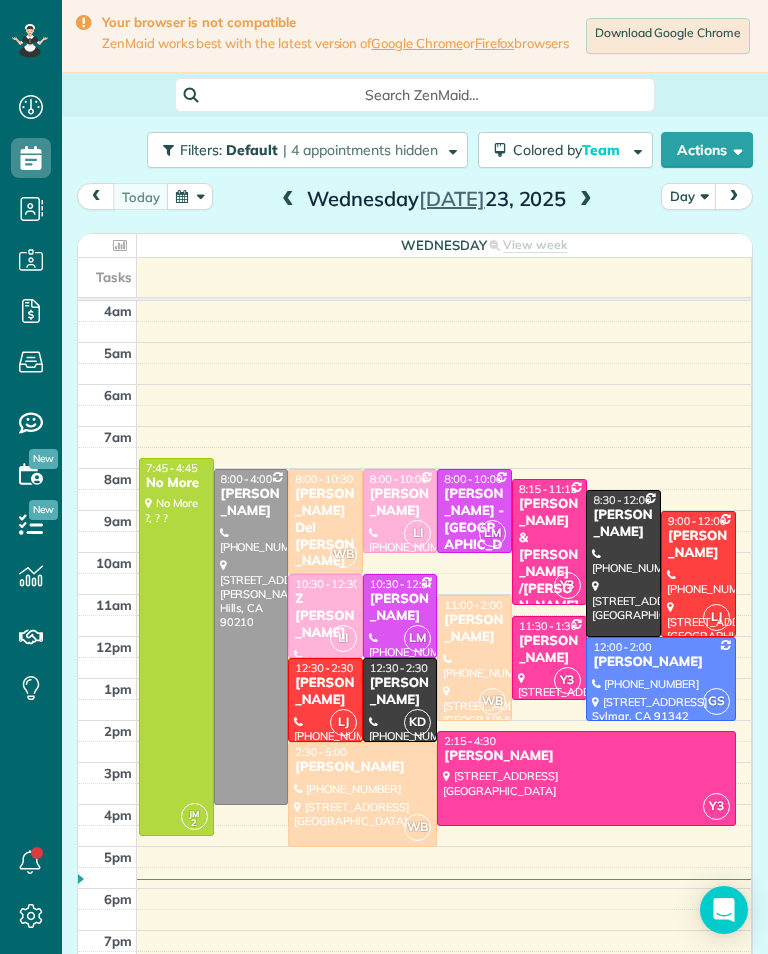 scroll, scrollTop: 0, scrollLeft: 0, axis: both 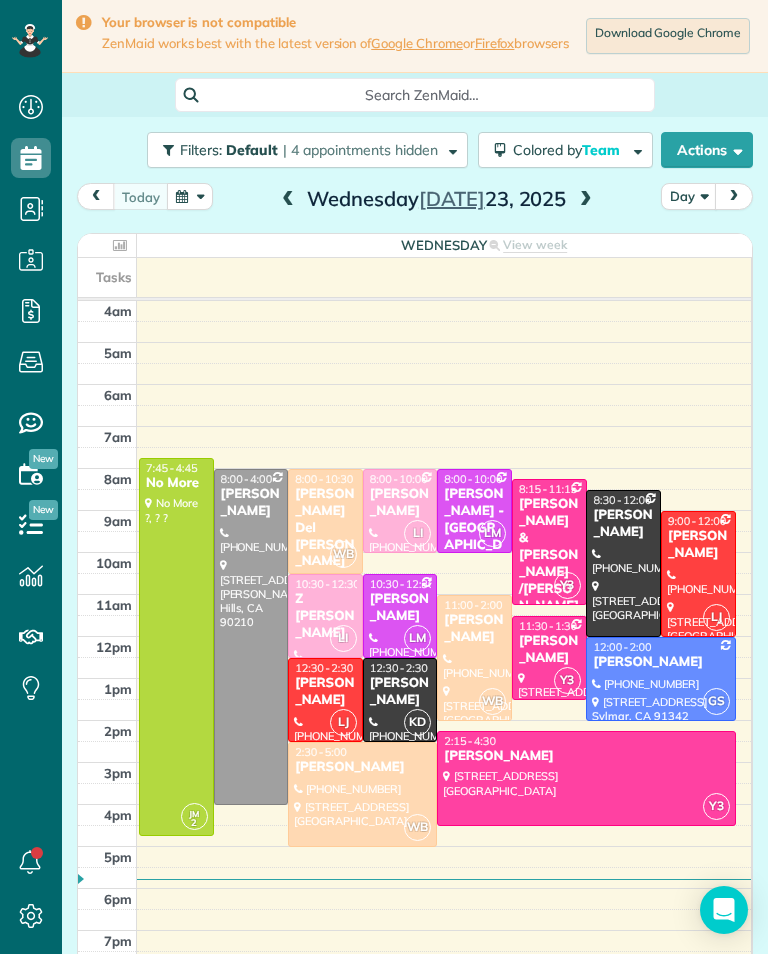 click at bounding box center [586, 200] 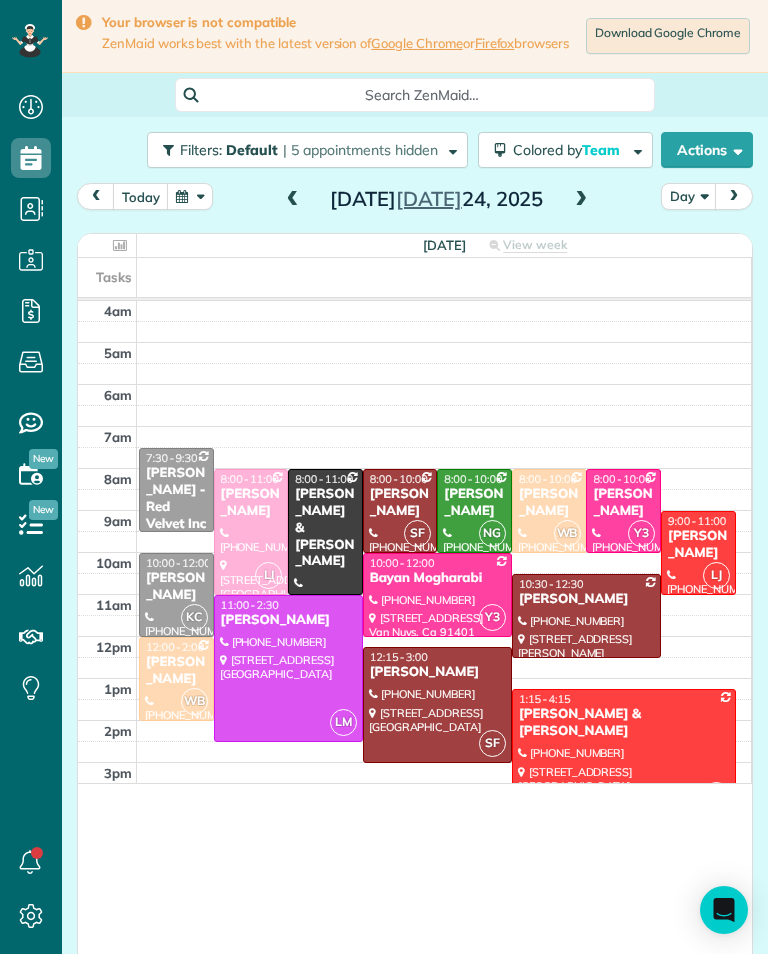 scroll, scrollTop: 985, scrollLeft: 62, axis: both 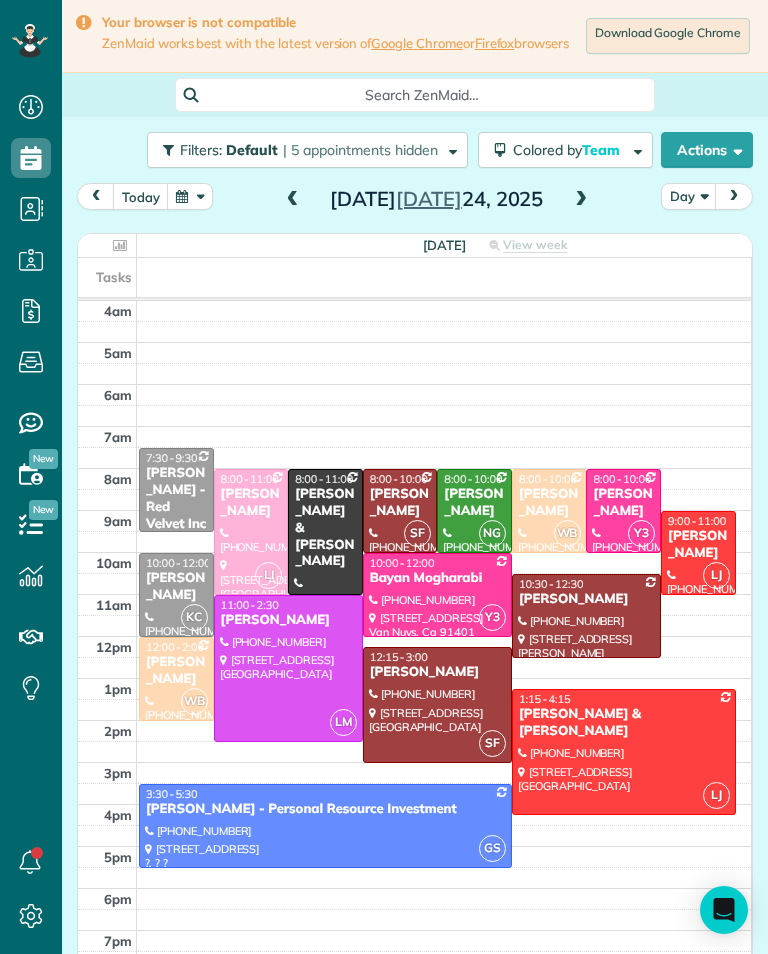 click at bounding box center [190, 196] 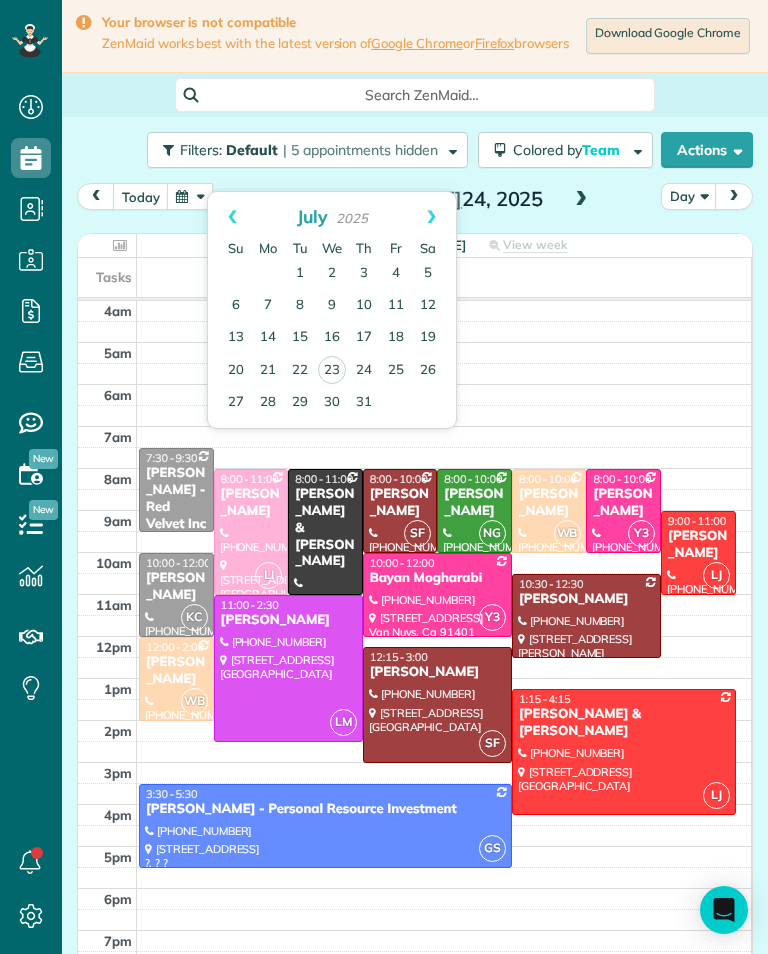 click on "29" at bounding box center (300, 403) 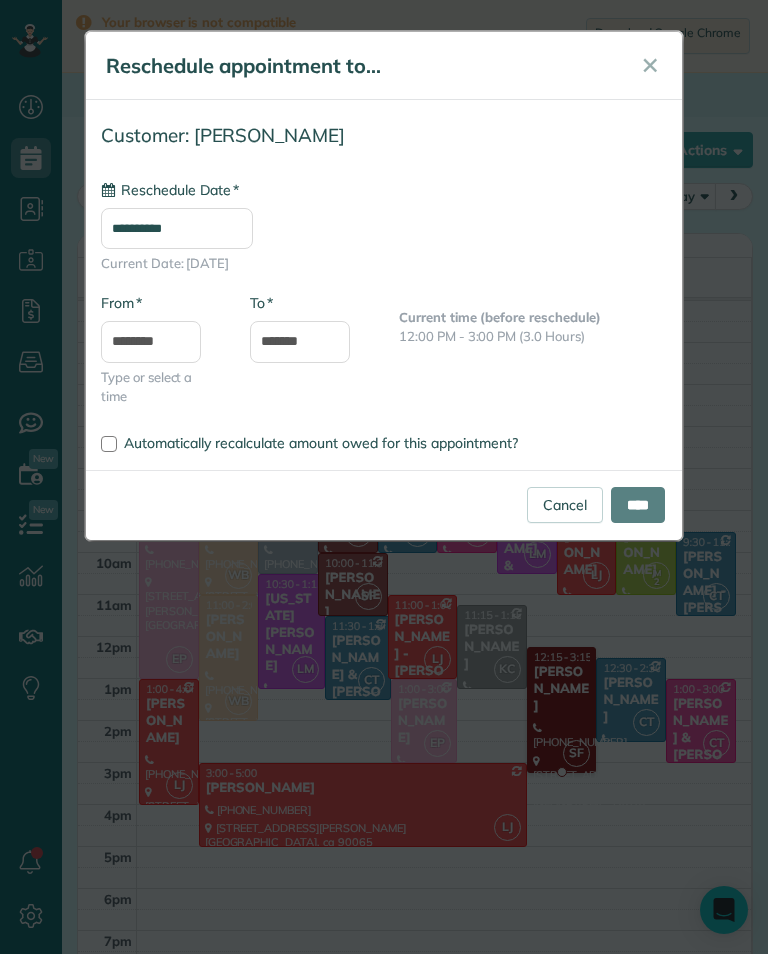 type on "**********" 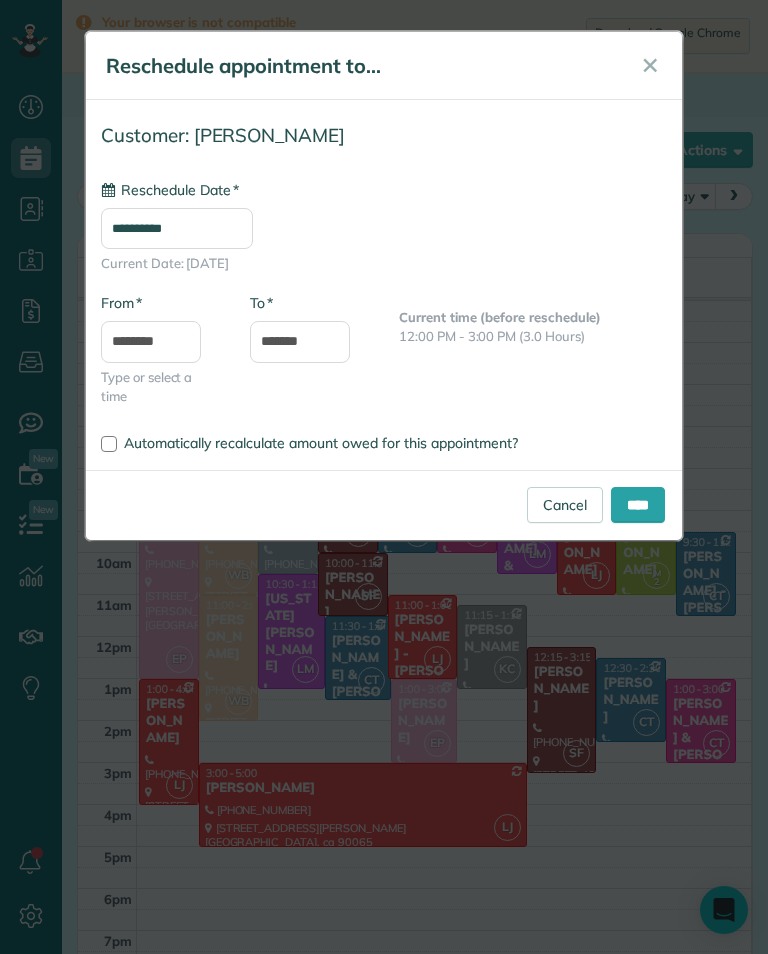 click on "**********" at bounding box center [177, 228] 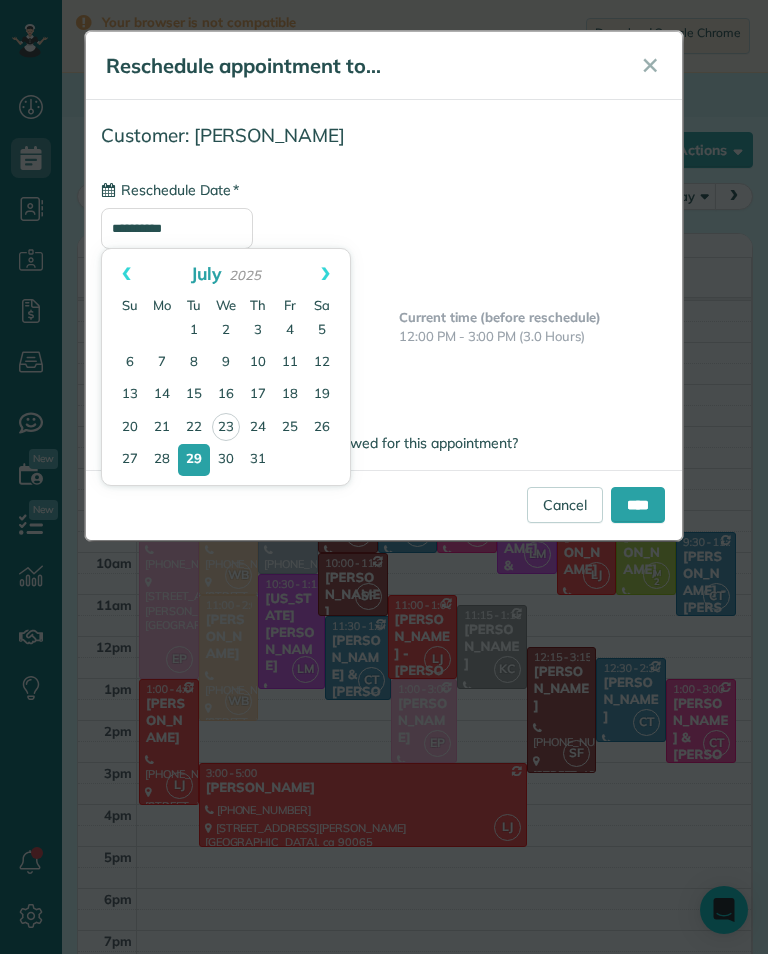 click on "**********" at bounding box center [384, 270] 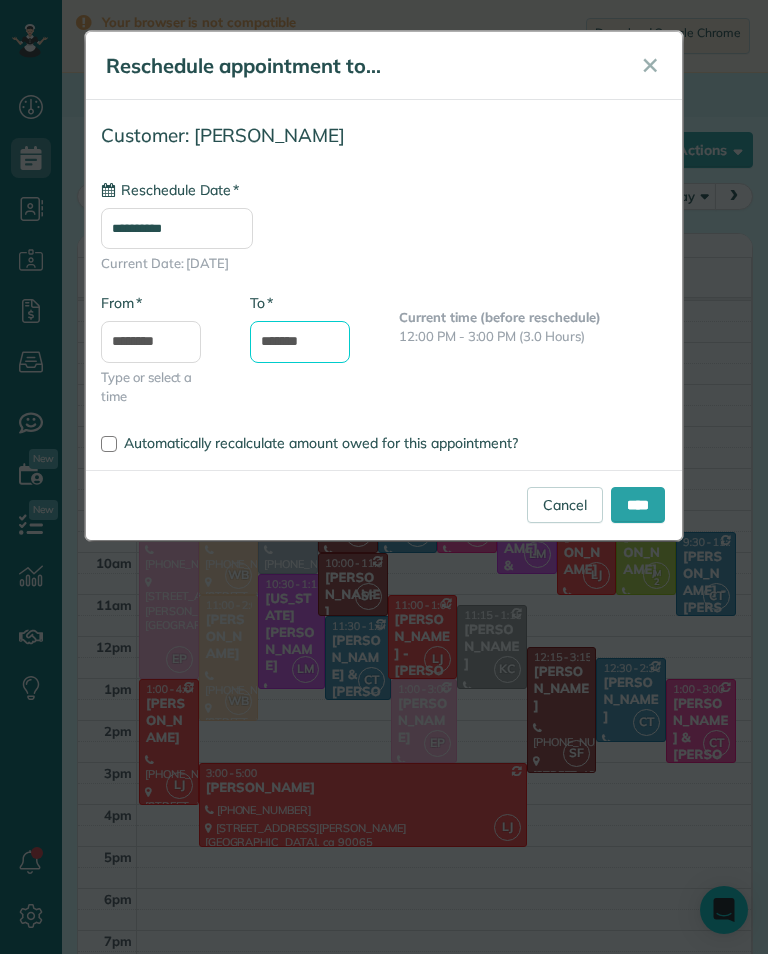 click on "*******" at bounding box center [300, 342] 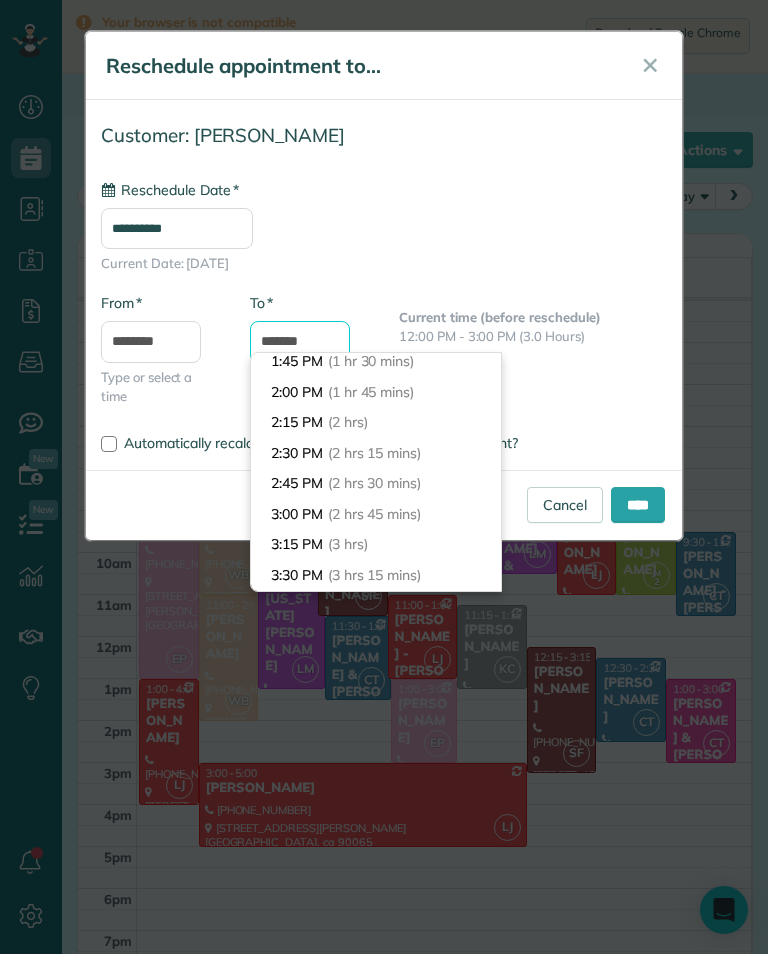 scroll, scrollTop: 188, scrollLeft: 0, axis: vertical 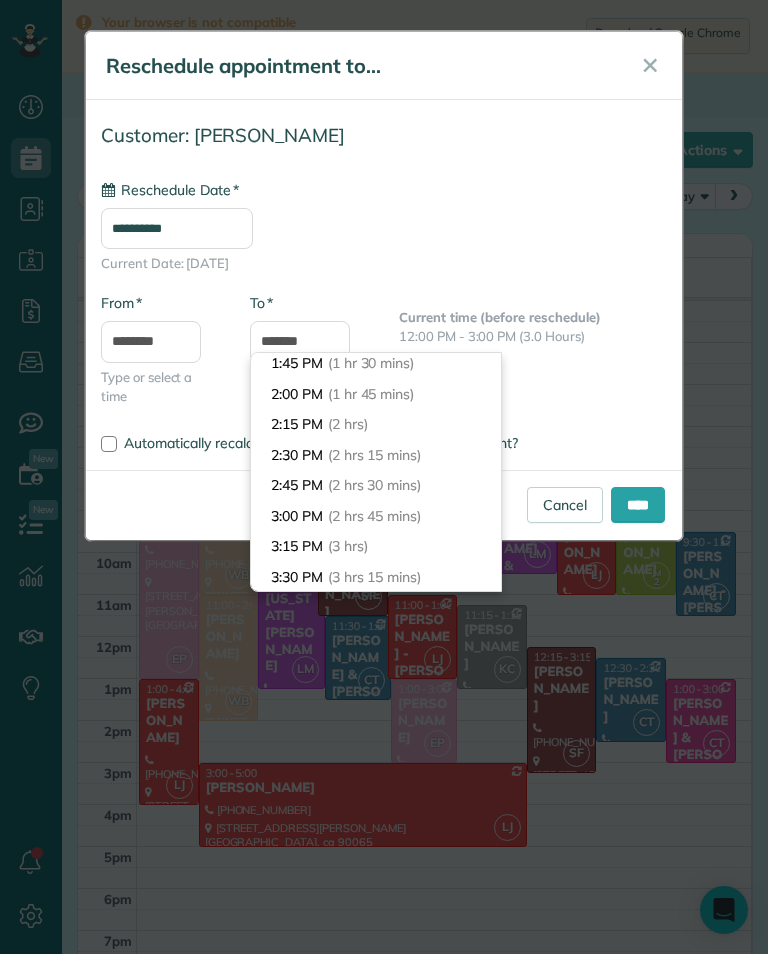 click on "(2 hrs)" at bounding box center [348, 424] 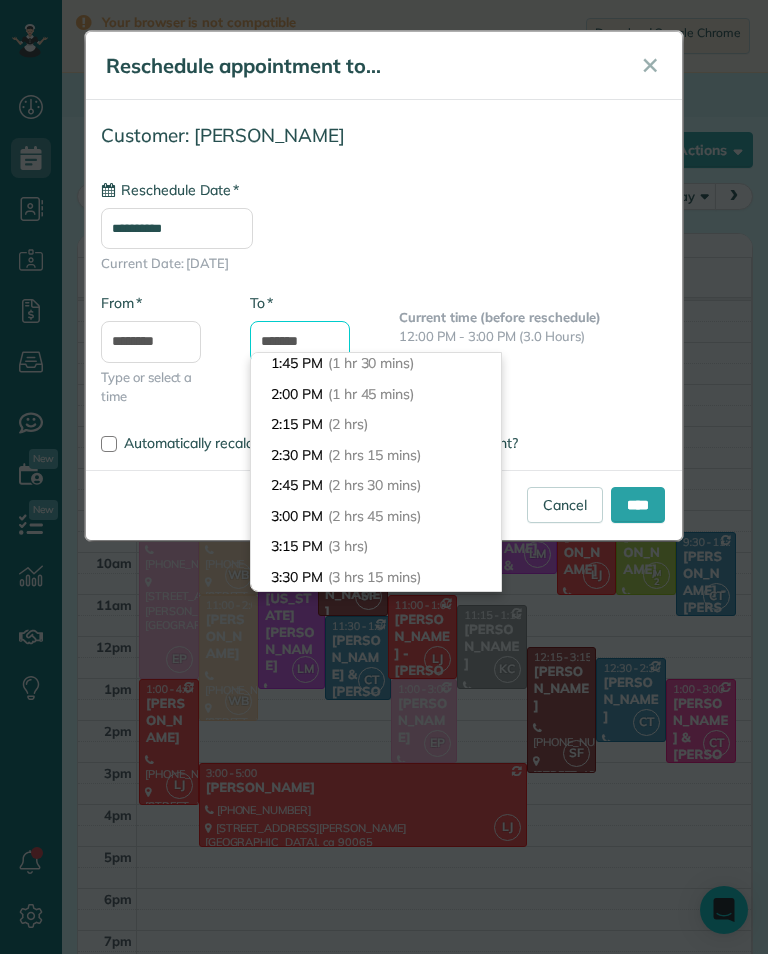 type on "*******" 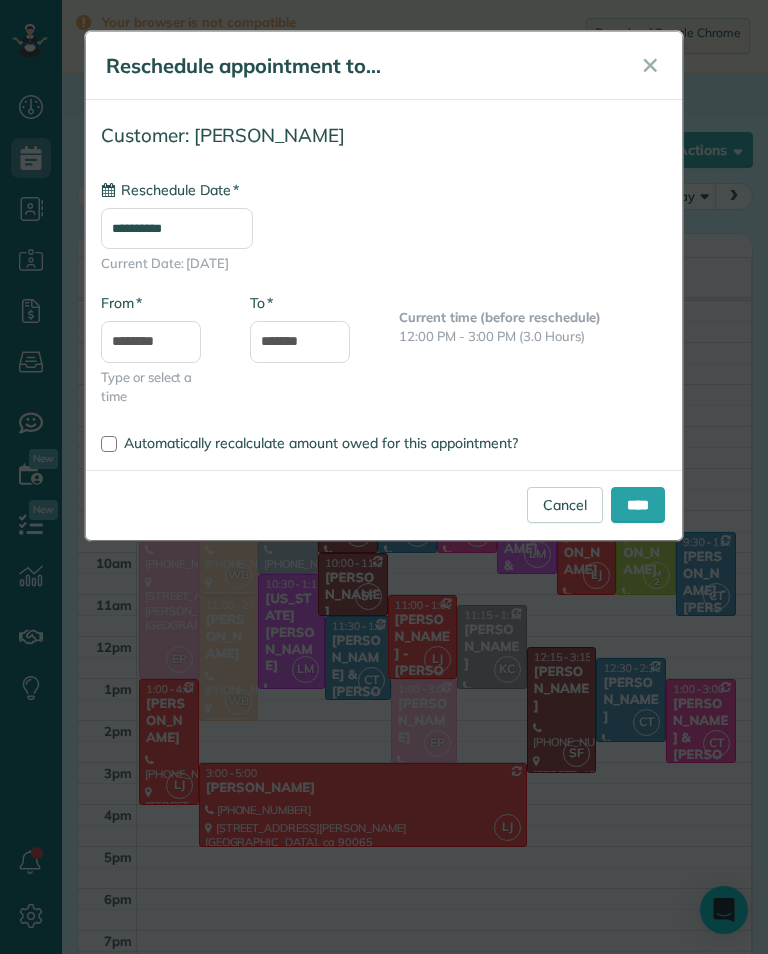click on "****" at bounding box center (638, 505) 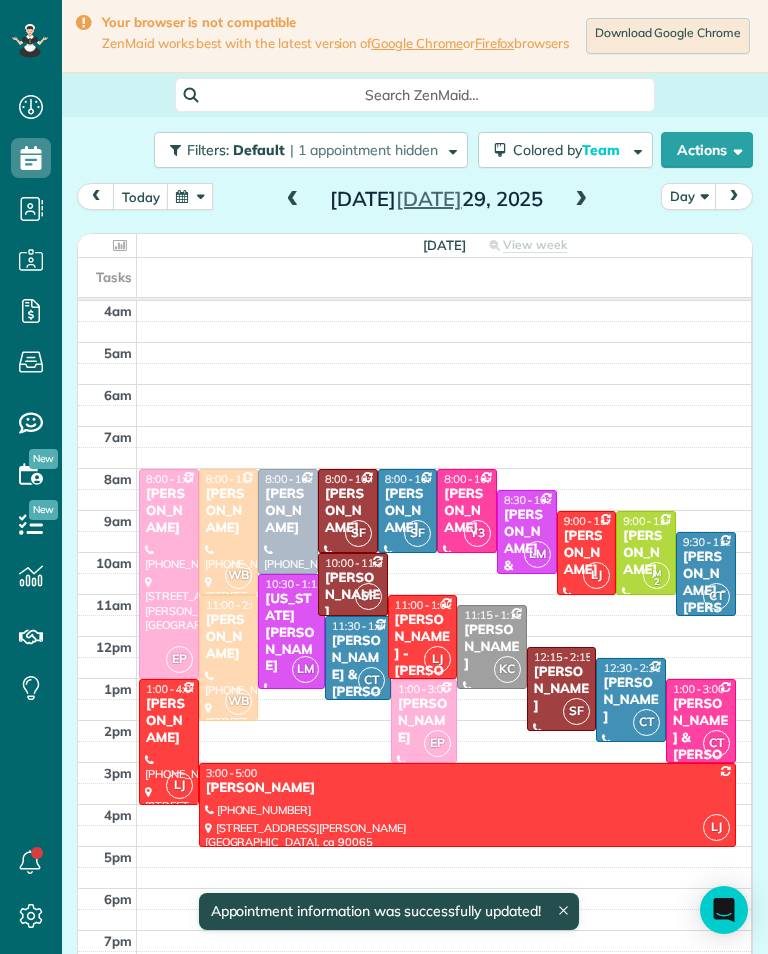 click at bounding box center [190, 196] 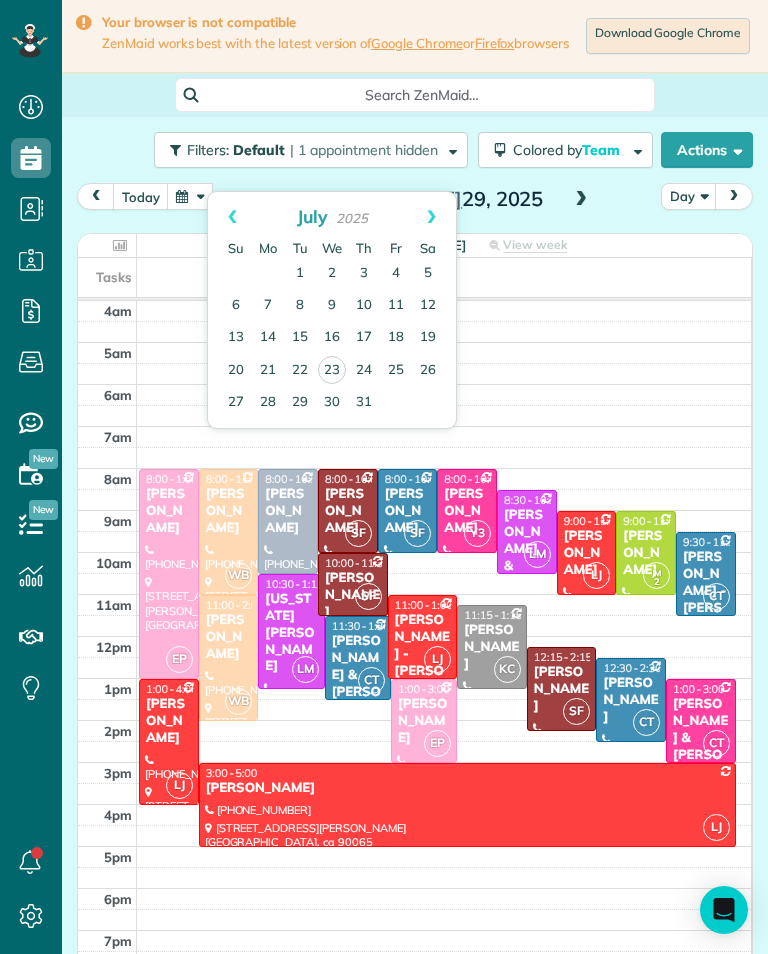 click on "24" at bounding box center [364, 371] 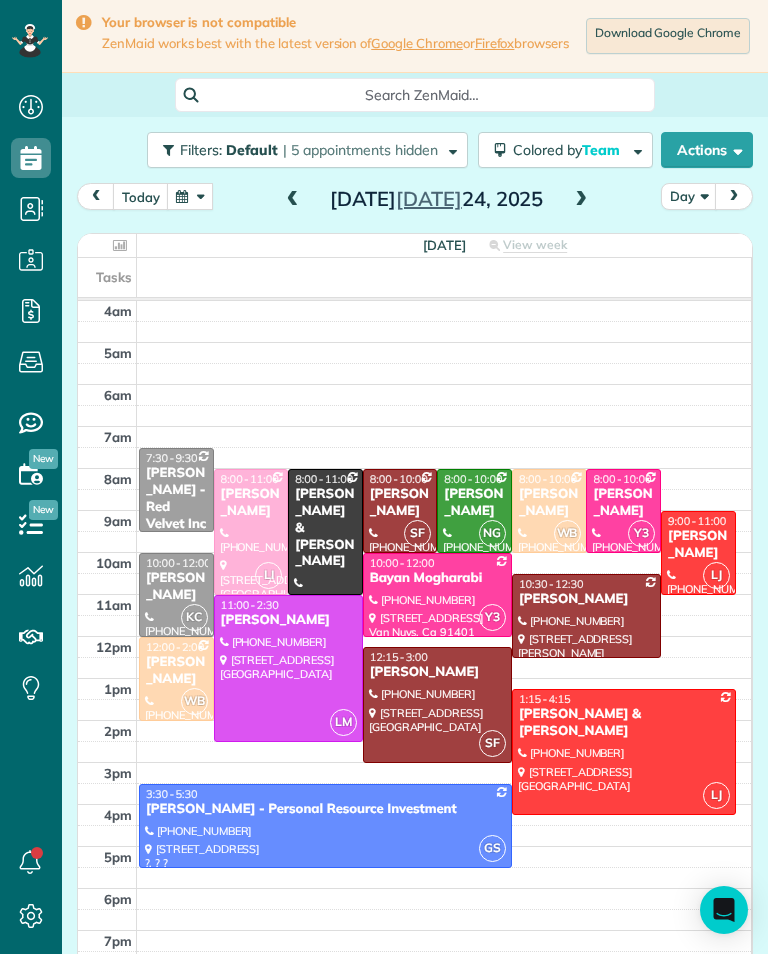 scroll, scrollTop: 985, scrollLeft: 62, axis: both 